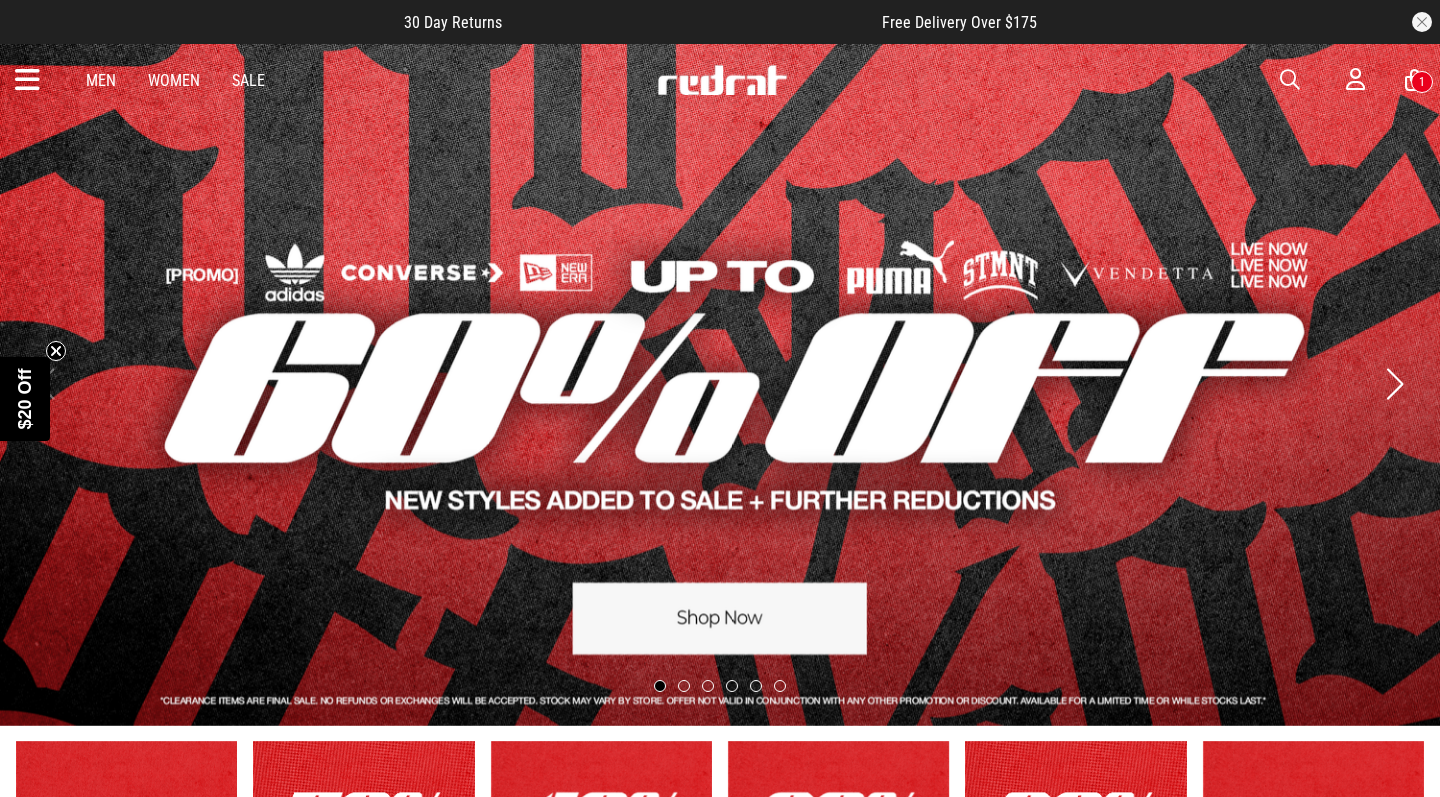 scroll, scrollTop: 0, scrollLeft: 0, axis: both 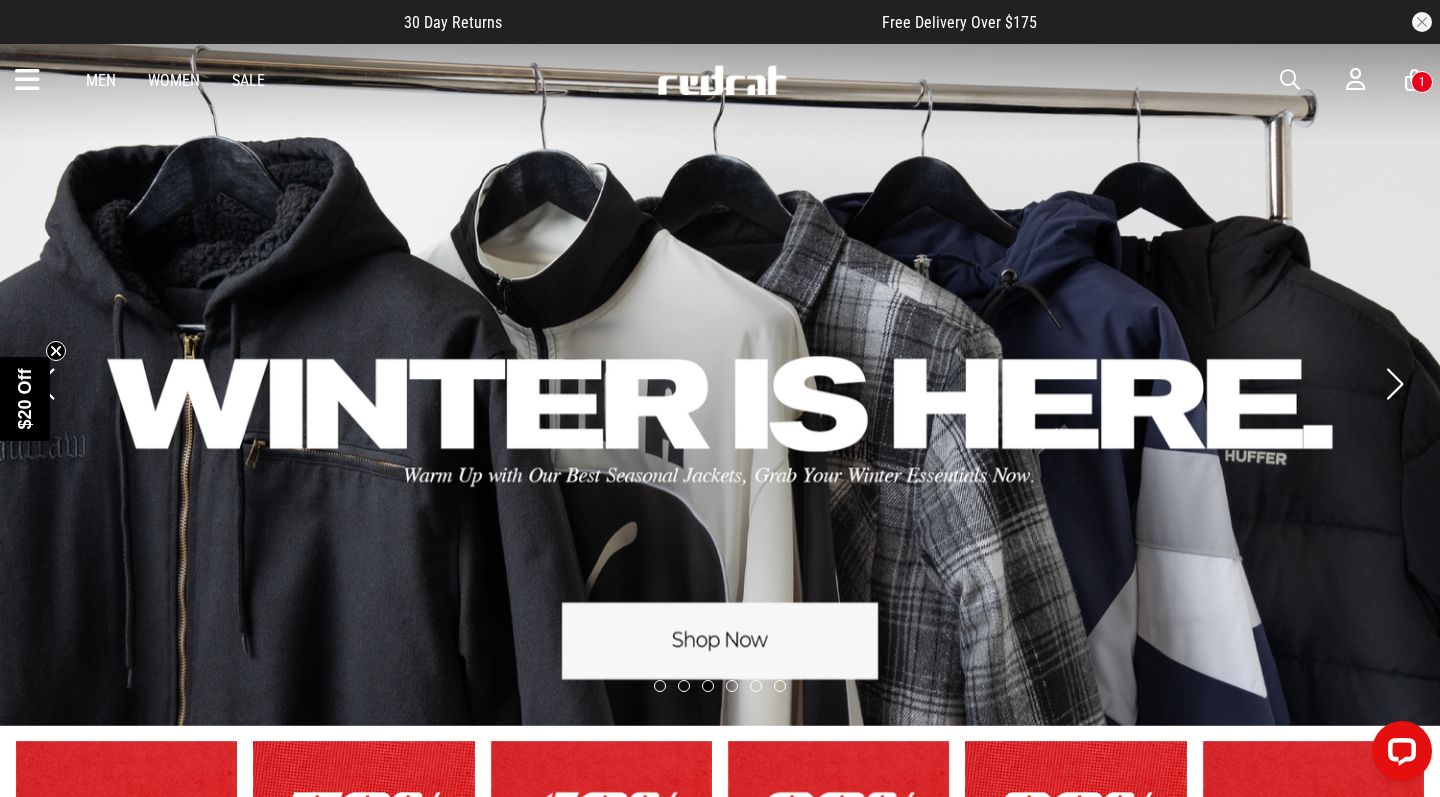 click on "1" at bounding box center (1422, 82) 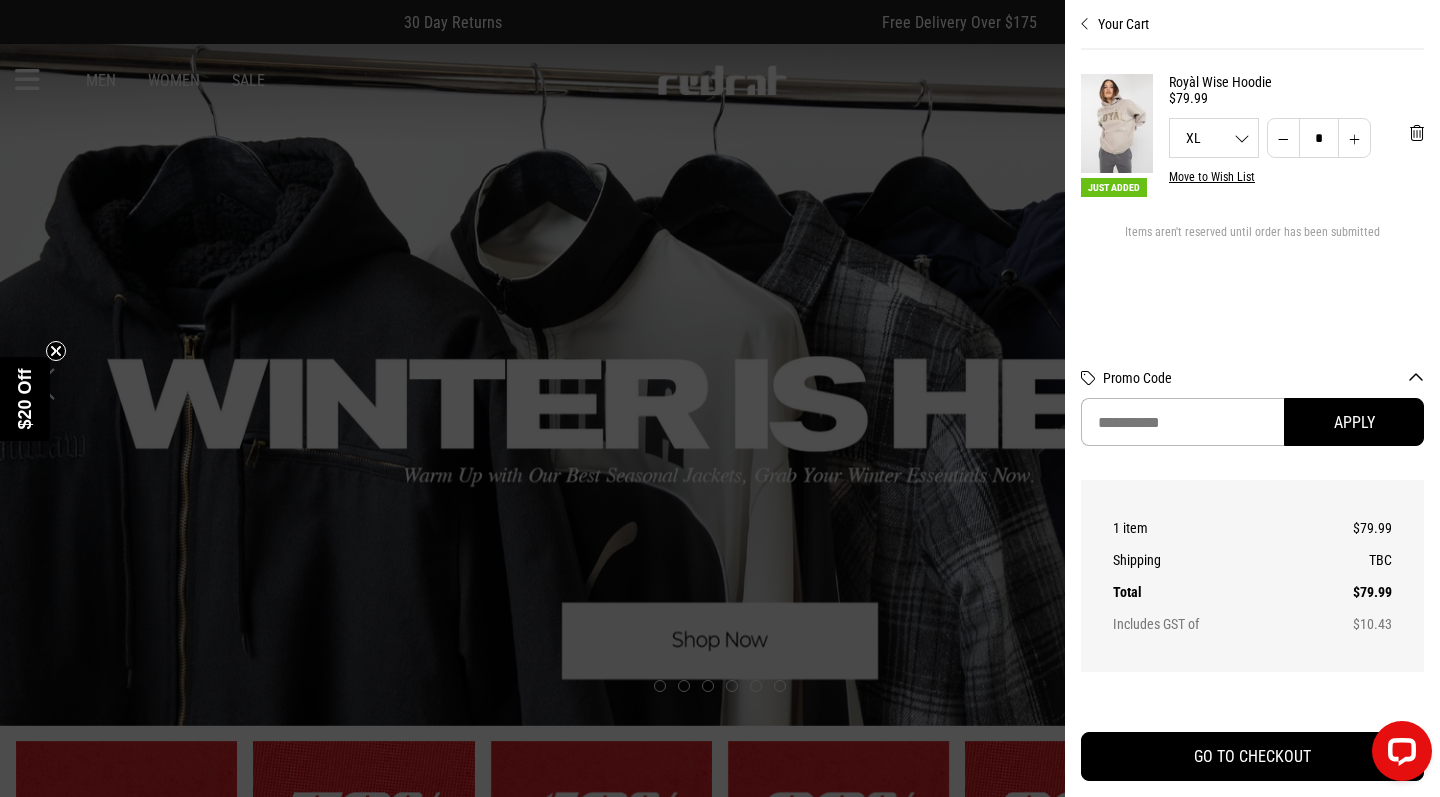 click on "XL   L XL 2XL" at bounding box center (1214, 138) 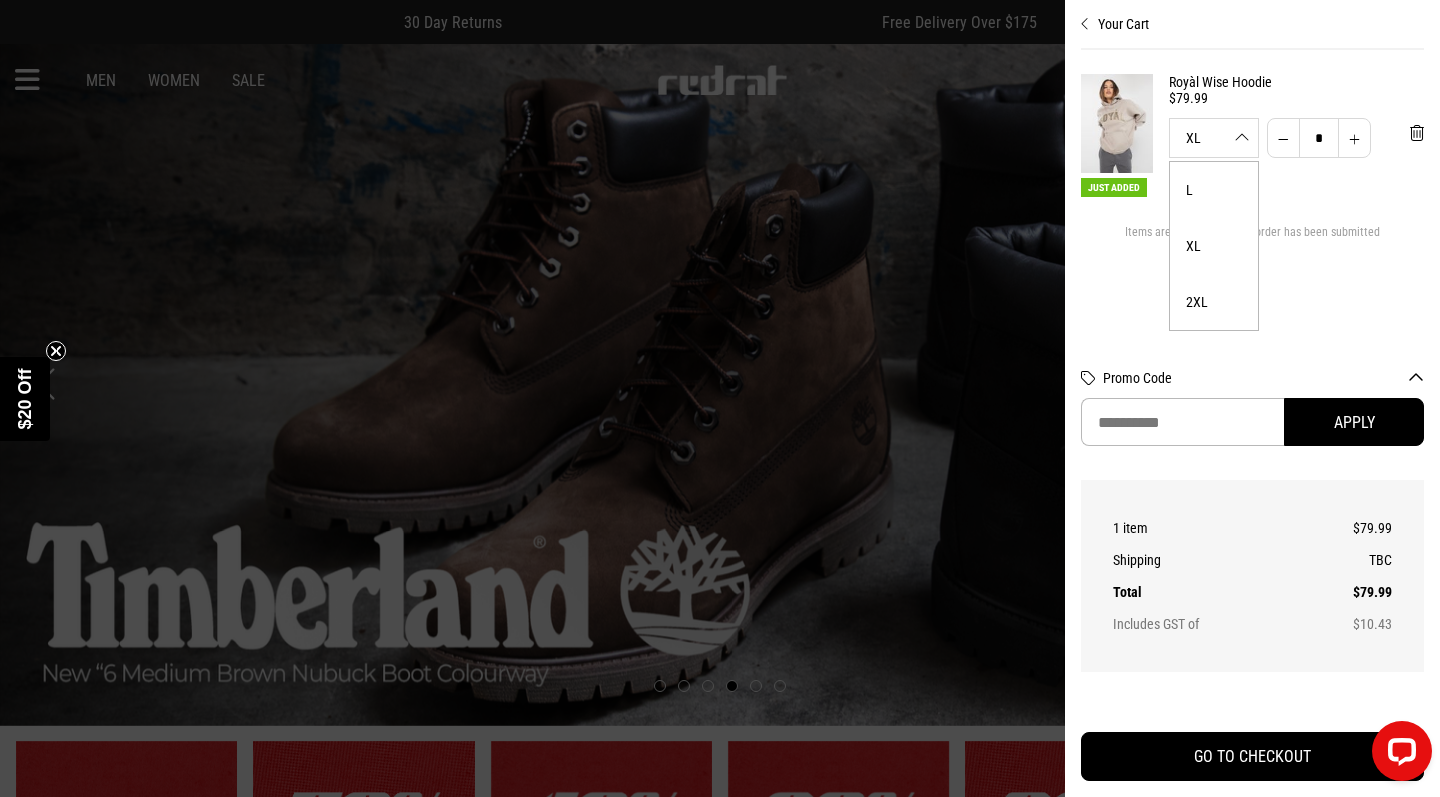 click on "Just Added   Royàl Wise Hoodie        $79.99       XL   L XL 2XL   * ** ***       *       Move to Wish List" at bounding box center (1252, 137) 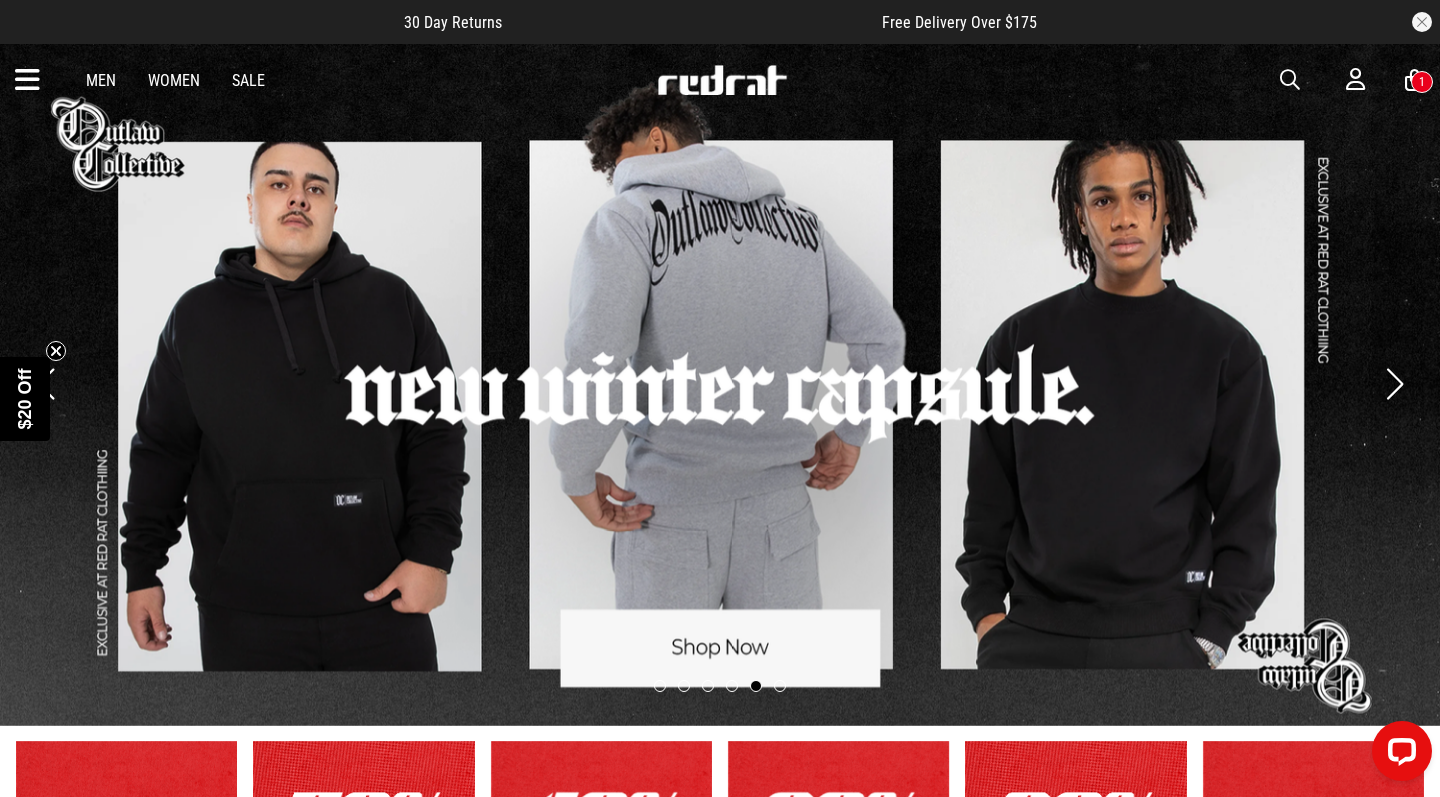 click at bounding box center [1290, 80] 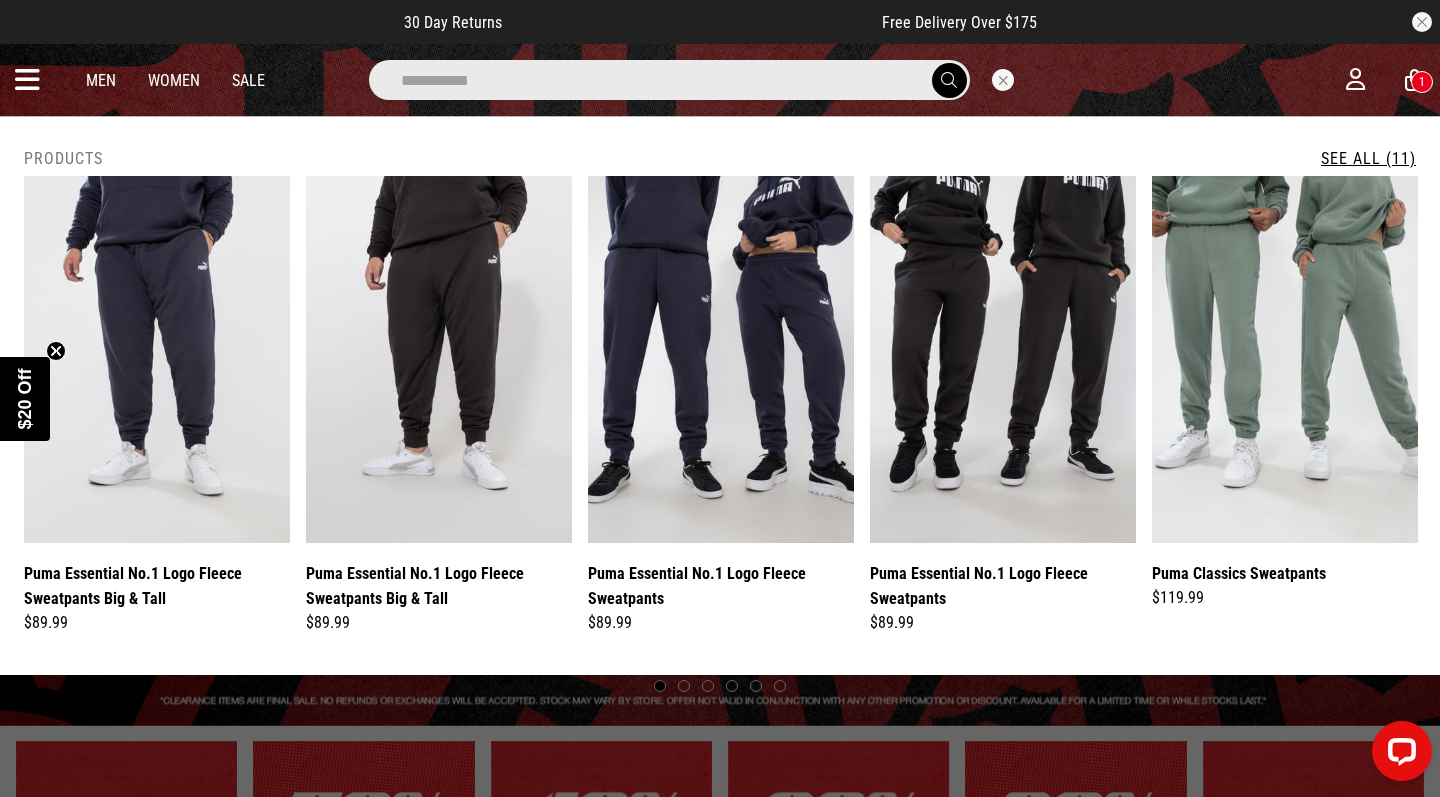 type on "**********" 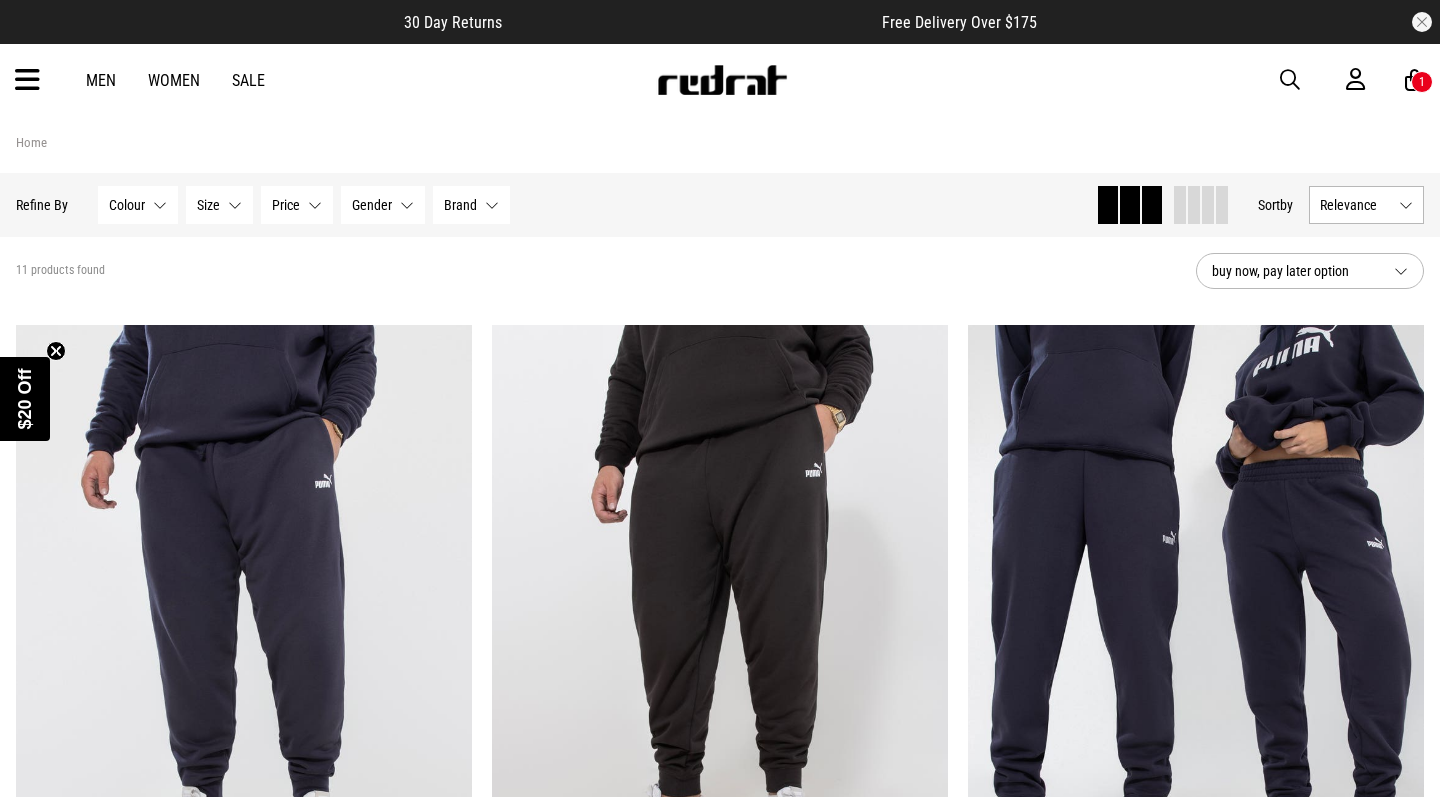 scroll, scrollTop: 0, scrollLeft: 0, axis: both 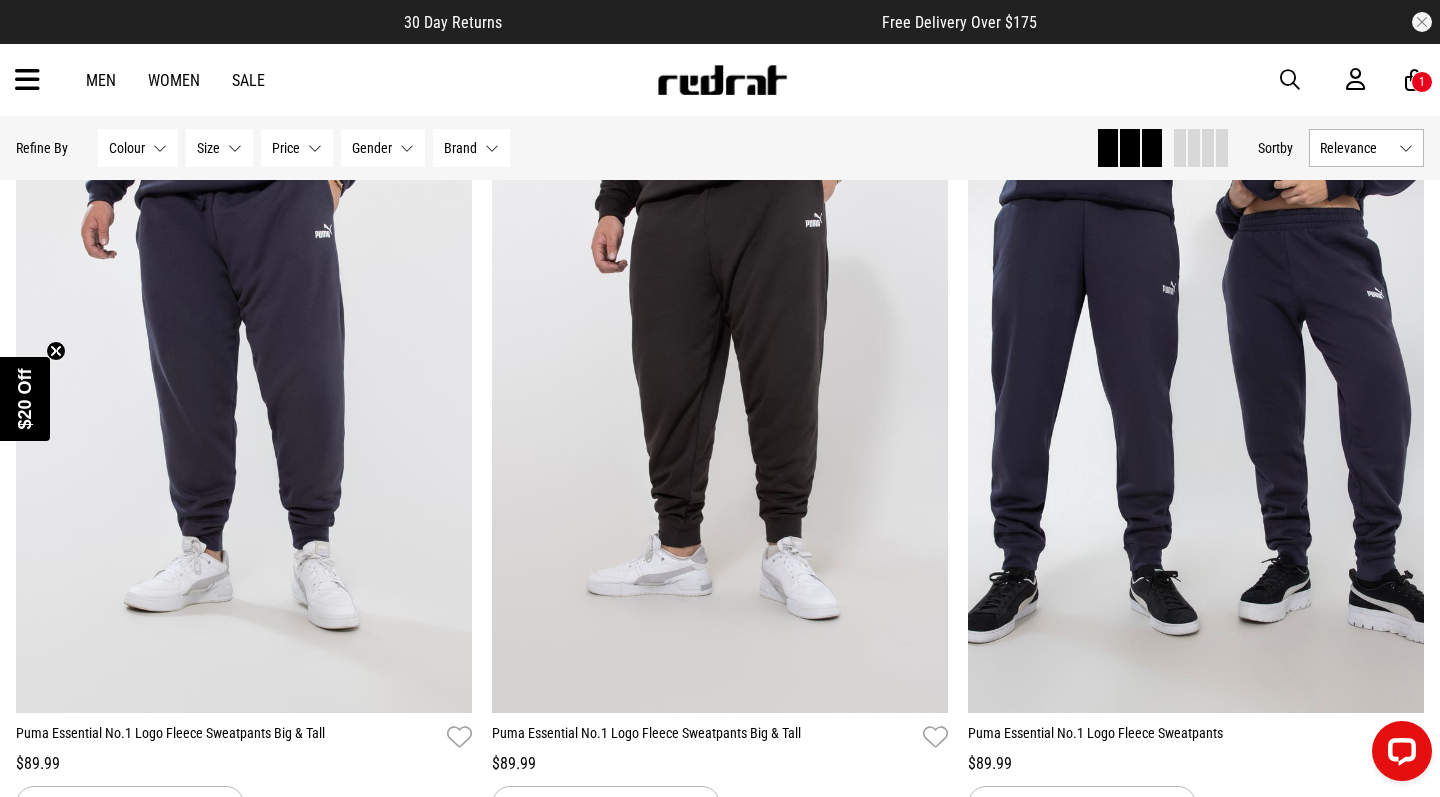 click at bounding box center (1290, 80) 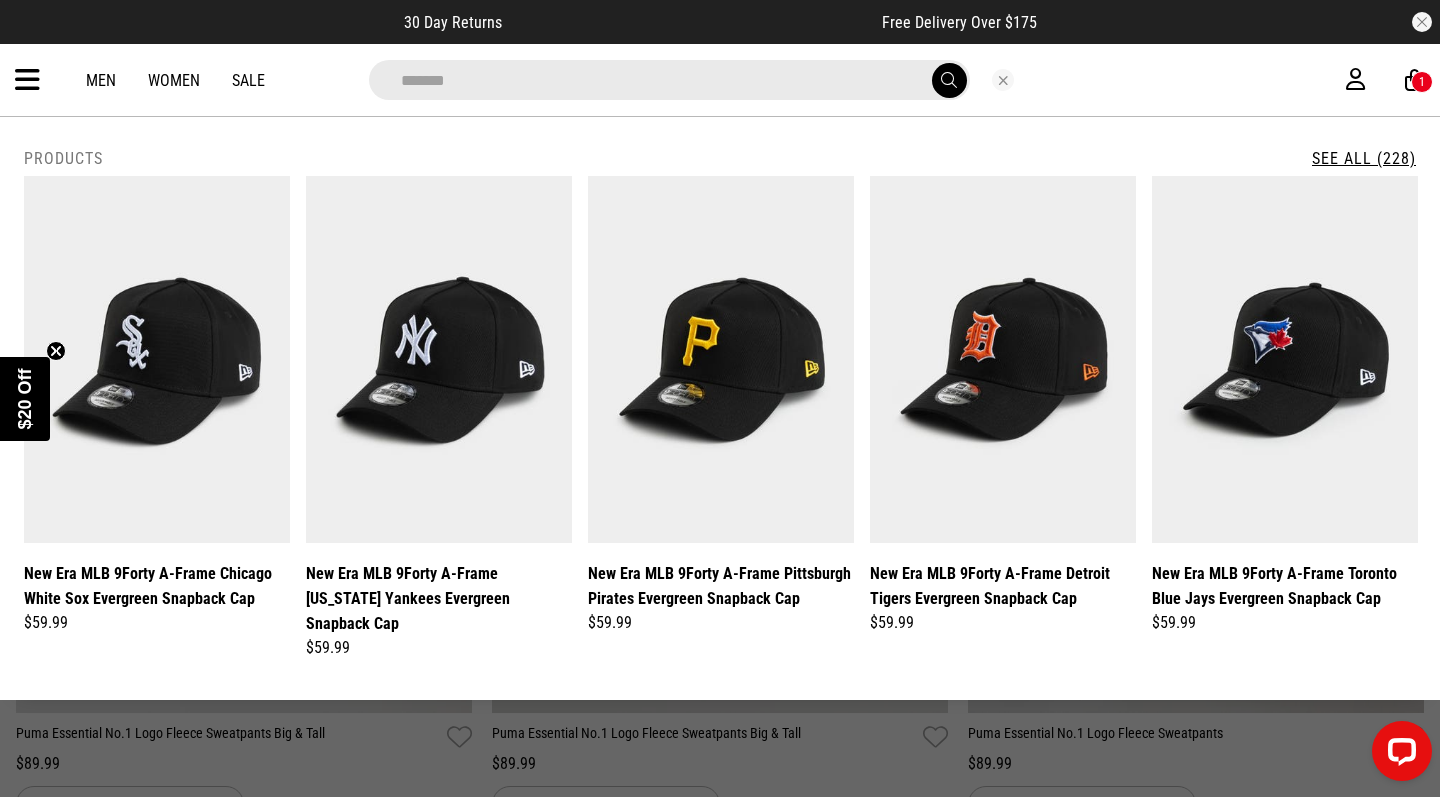 type on "*******" 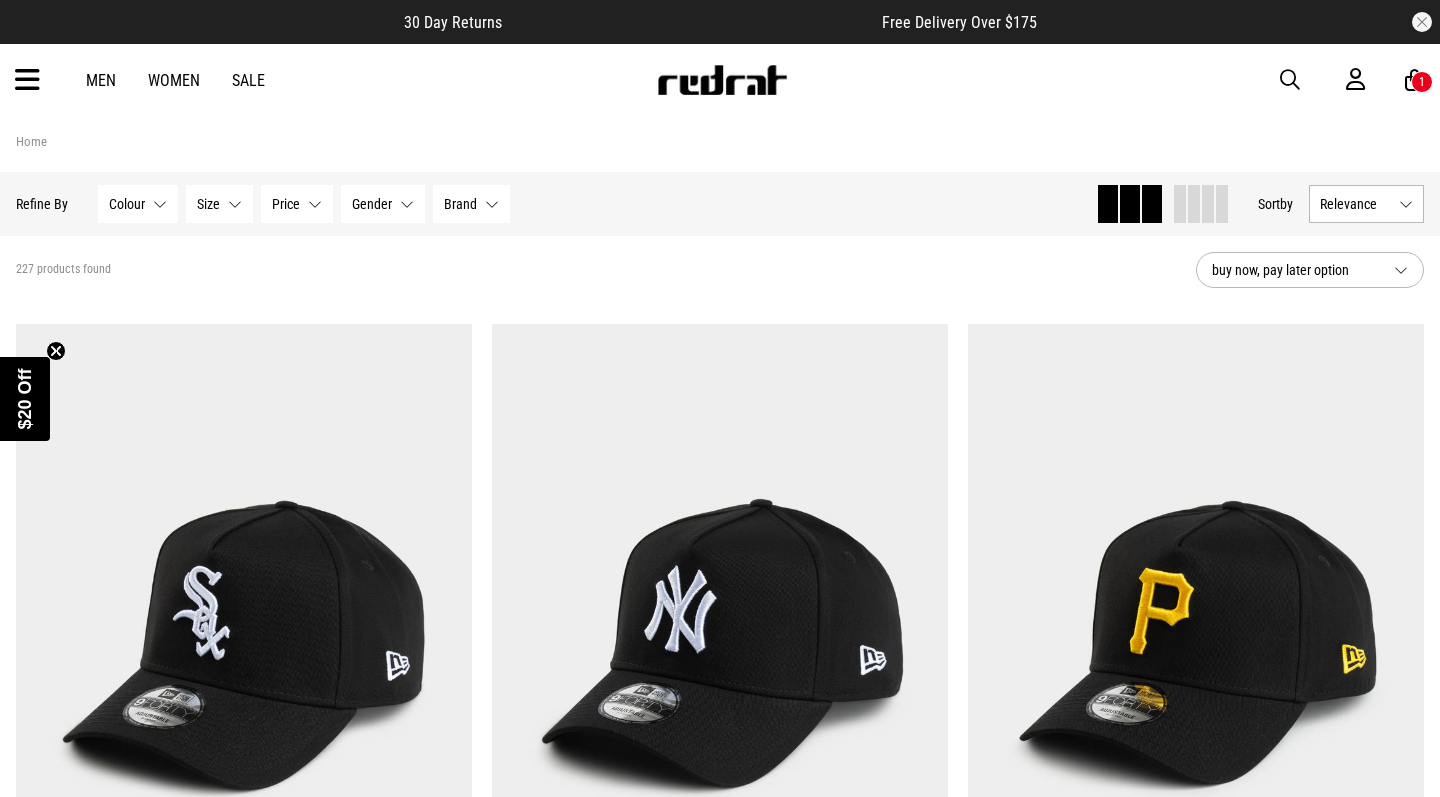 scroll, scrollTop: 0, scrollLeft: 0, axis: both 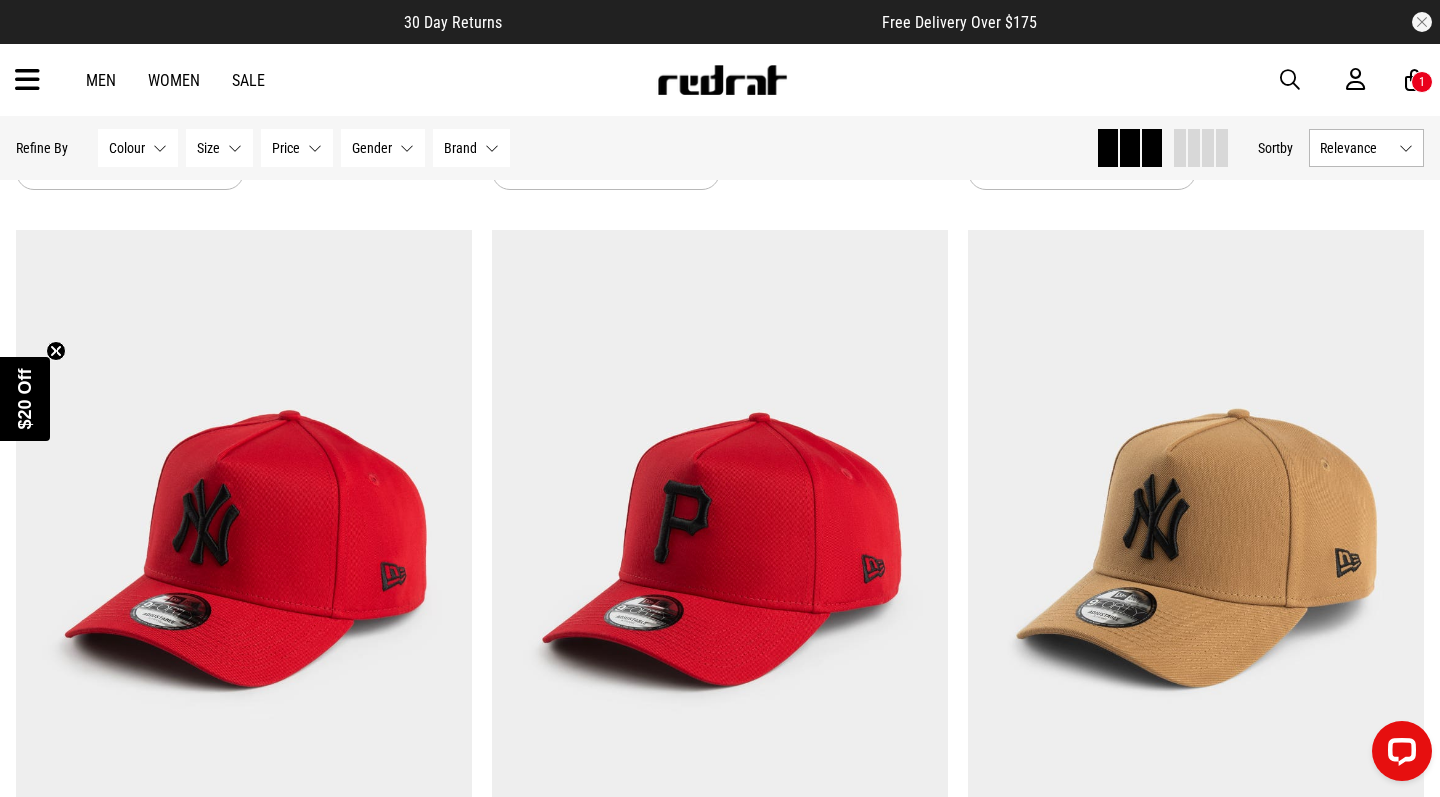 click at bounding box center (1290, 80) 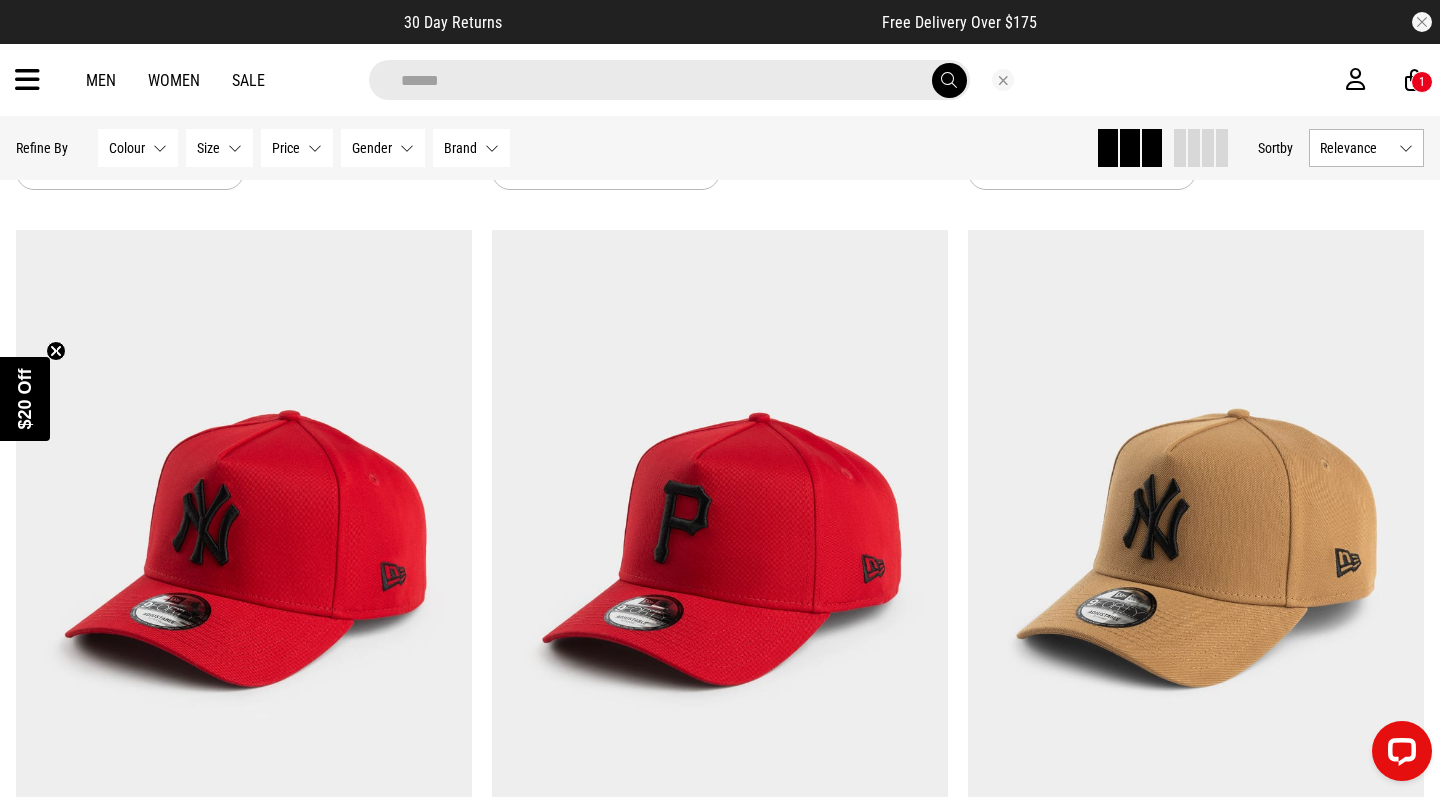 type on "******" 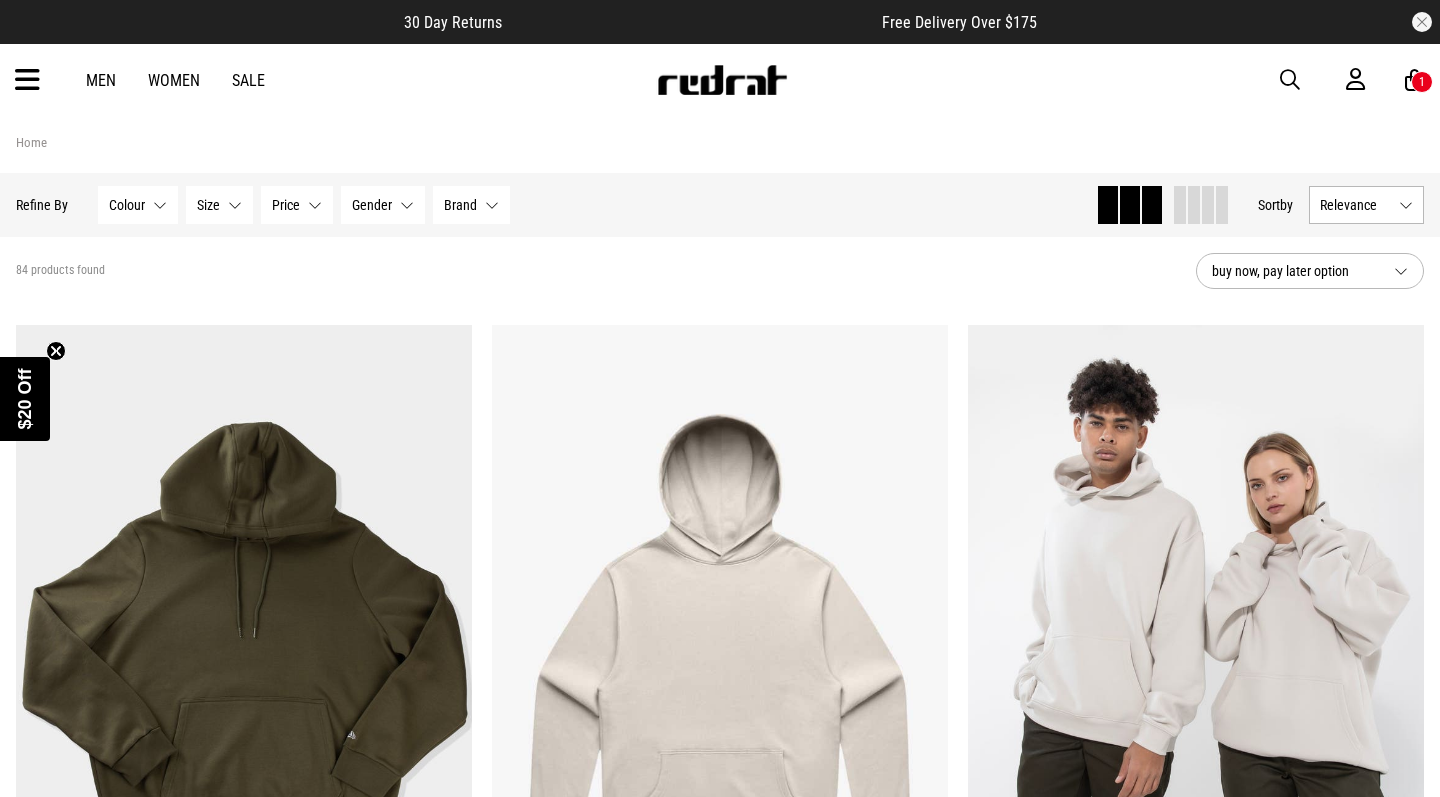 scroll, scrollTop: 0, scrollLeft: 0, axis: both 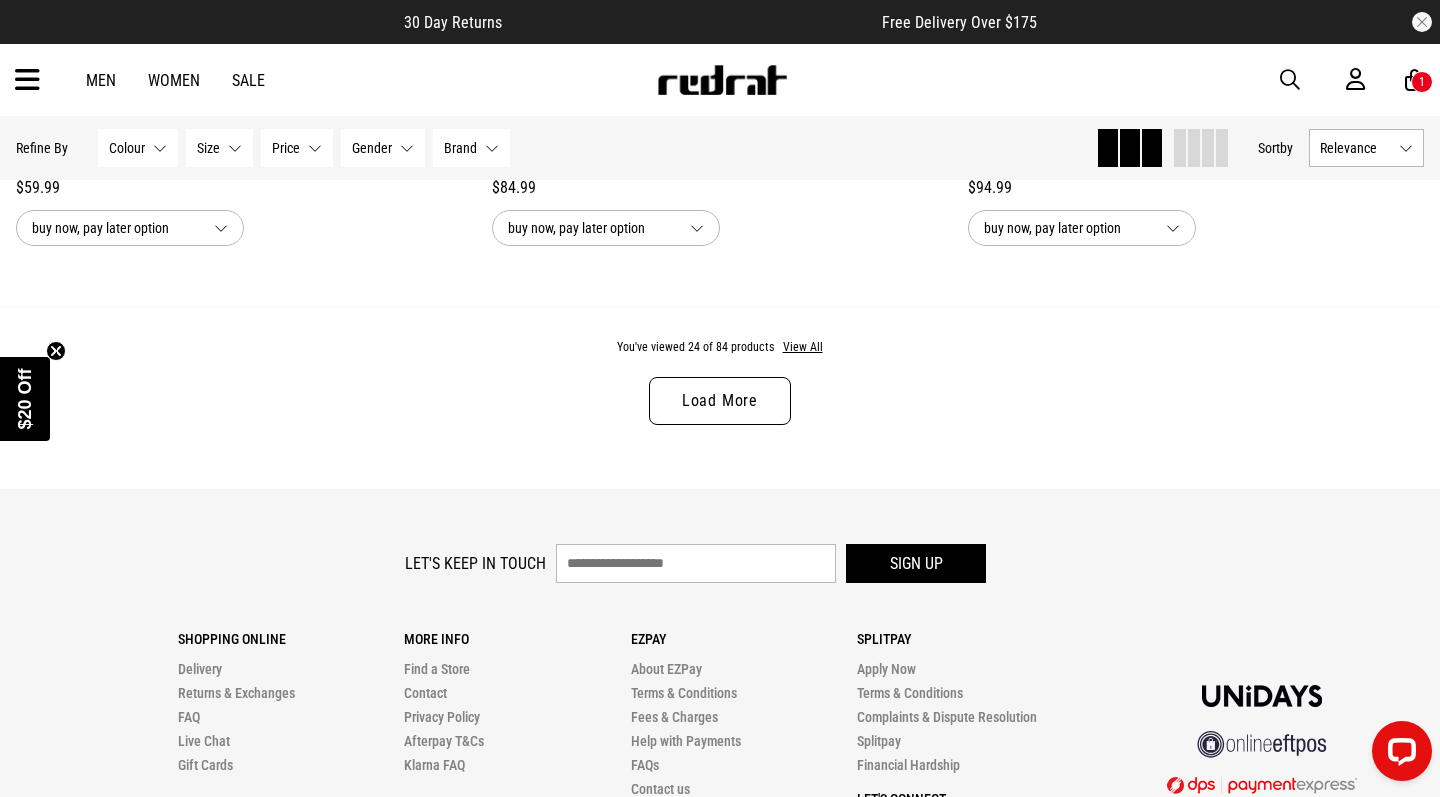 click on "Load More" at bounding box center (720, 401) 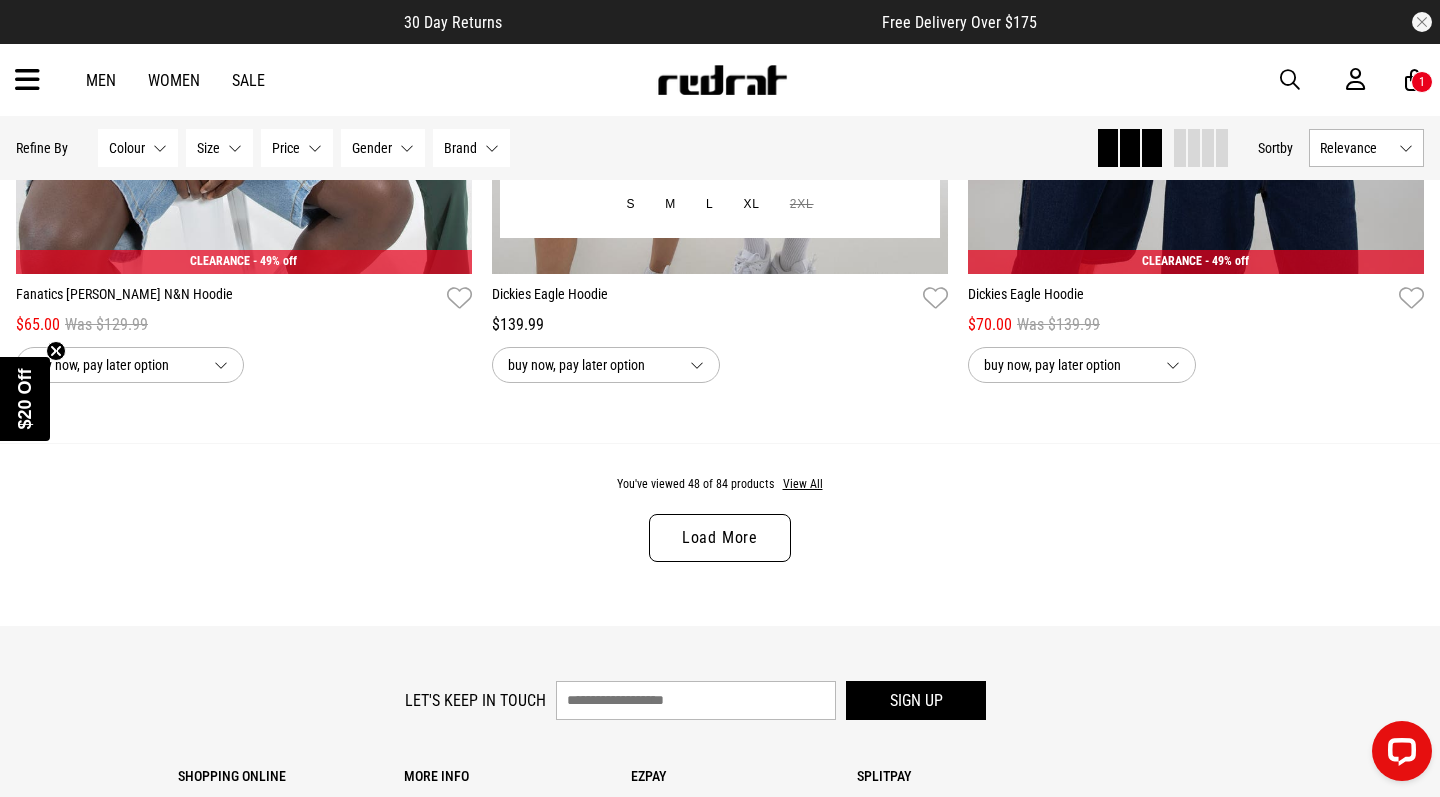 scroll, scrollTop: 12523, scrollLeft: 0, axis: vertical 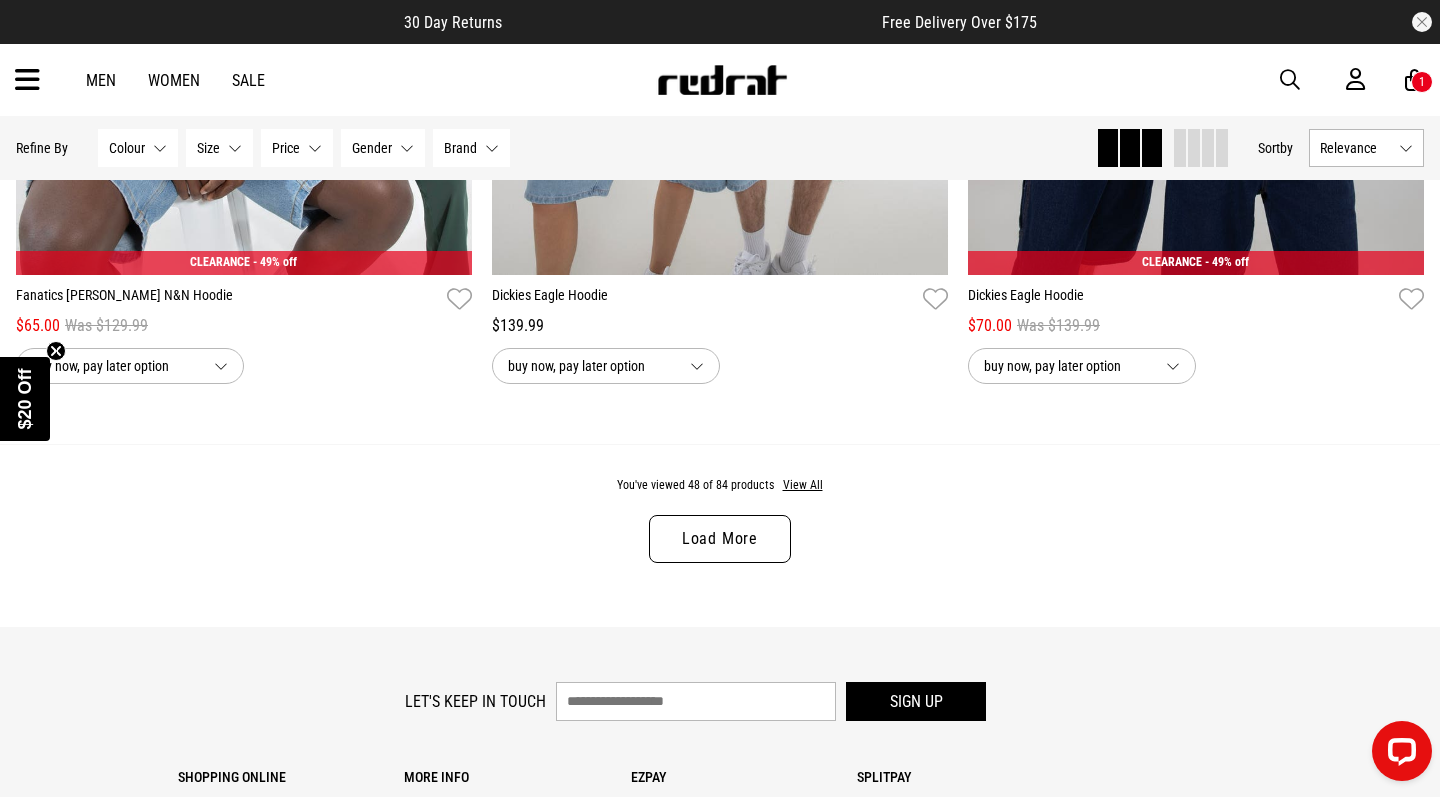 click on "Load More" at bounding box center [720, 539] 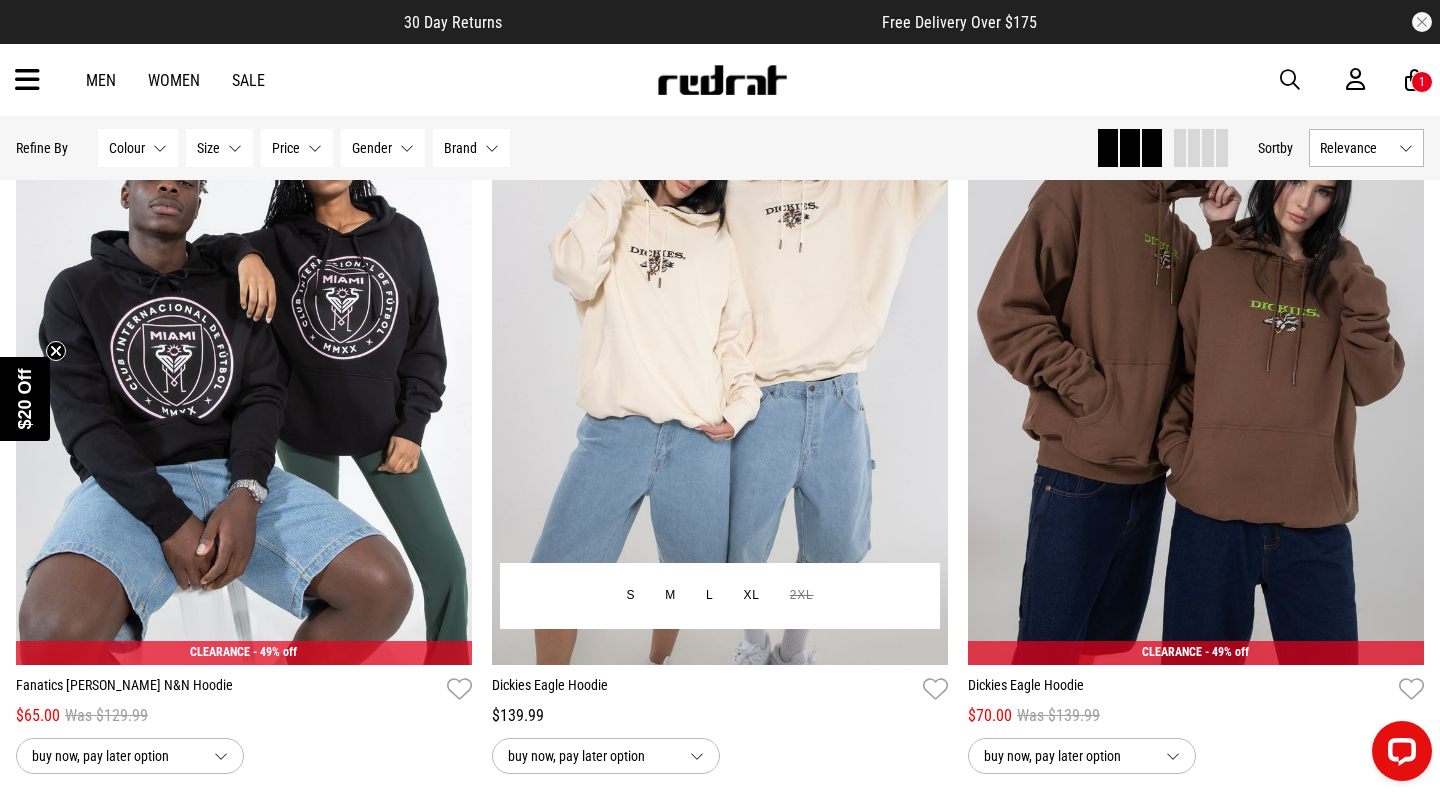 scroll, scrollTop: 12131, scrollLeft: 0, axis: vertical 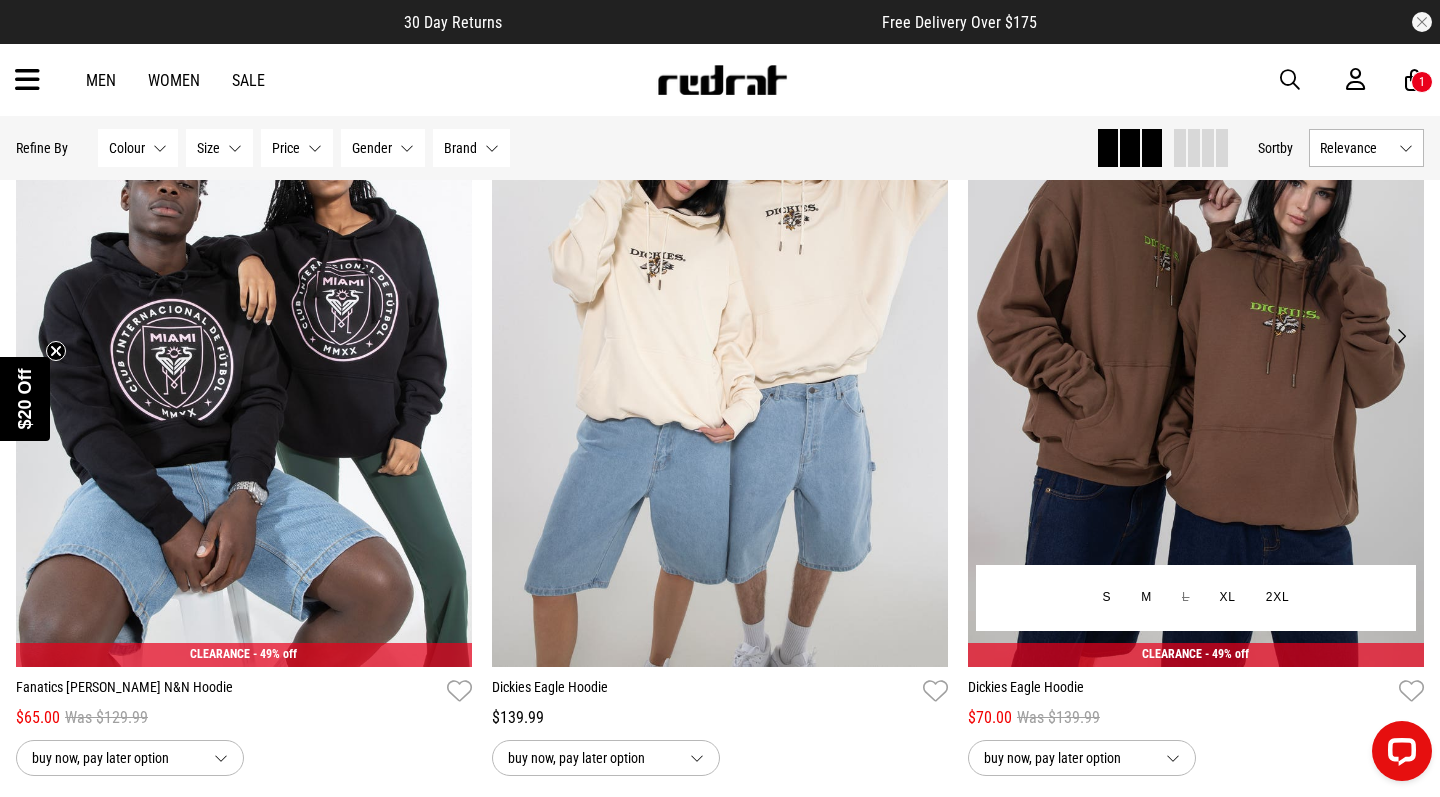 click at bounding box center (1196, 348) 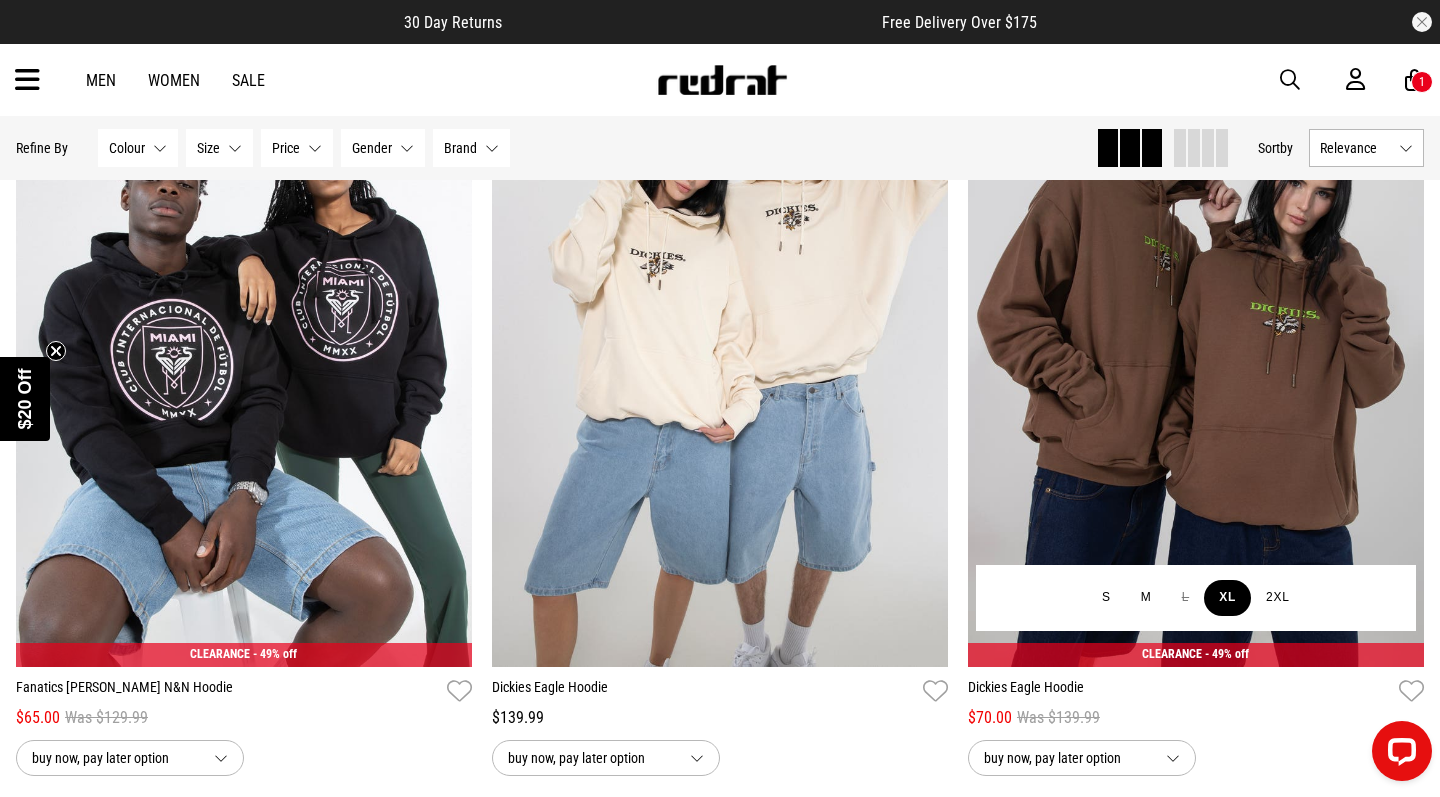 click on "XL" at bounding box center [1227, 598] 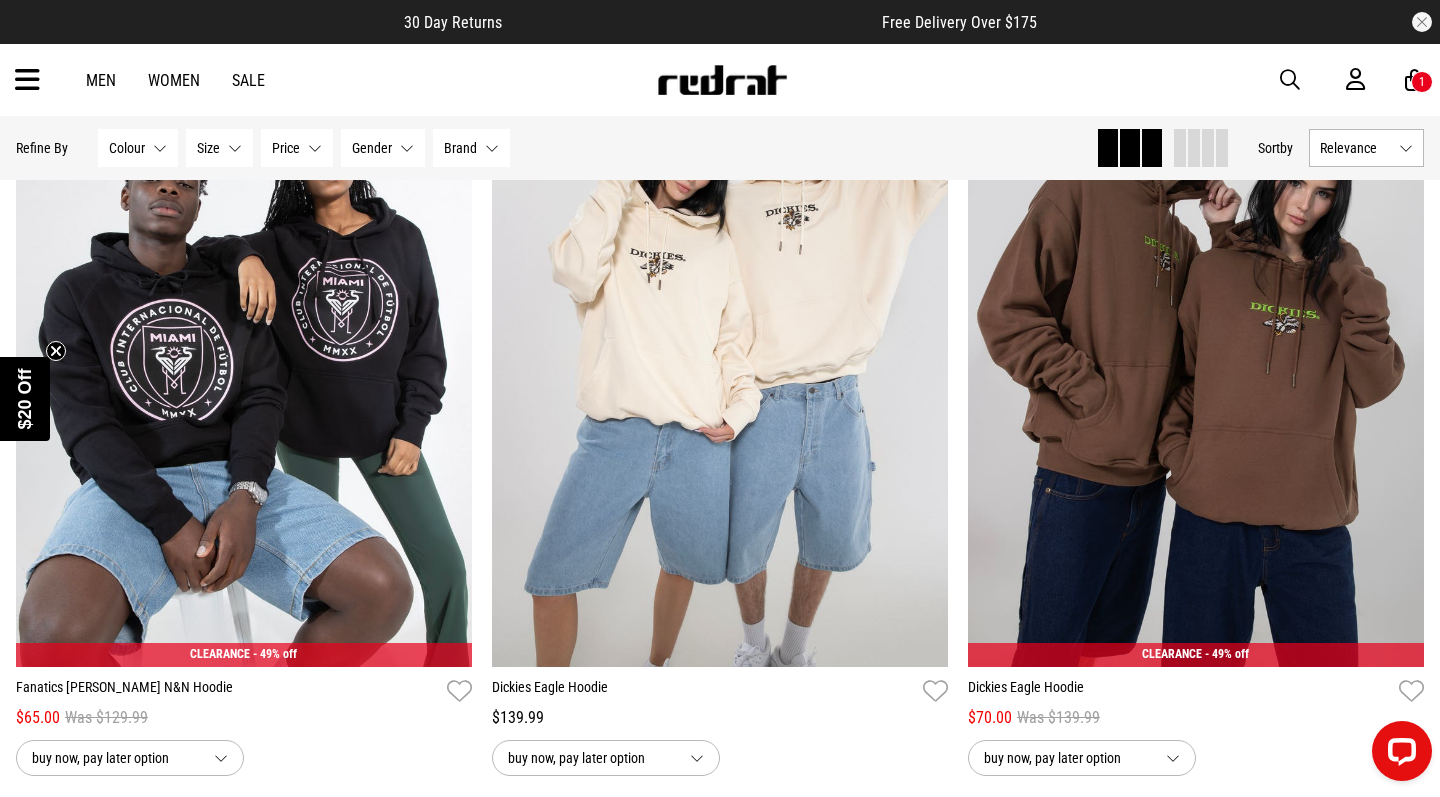 click on "Load More" at bounding box center (720, 931) 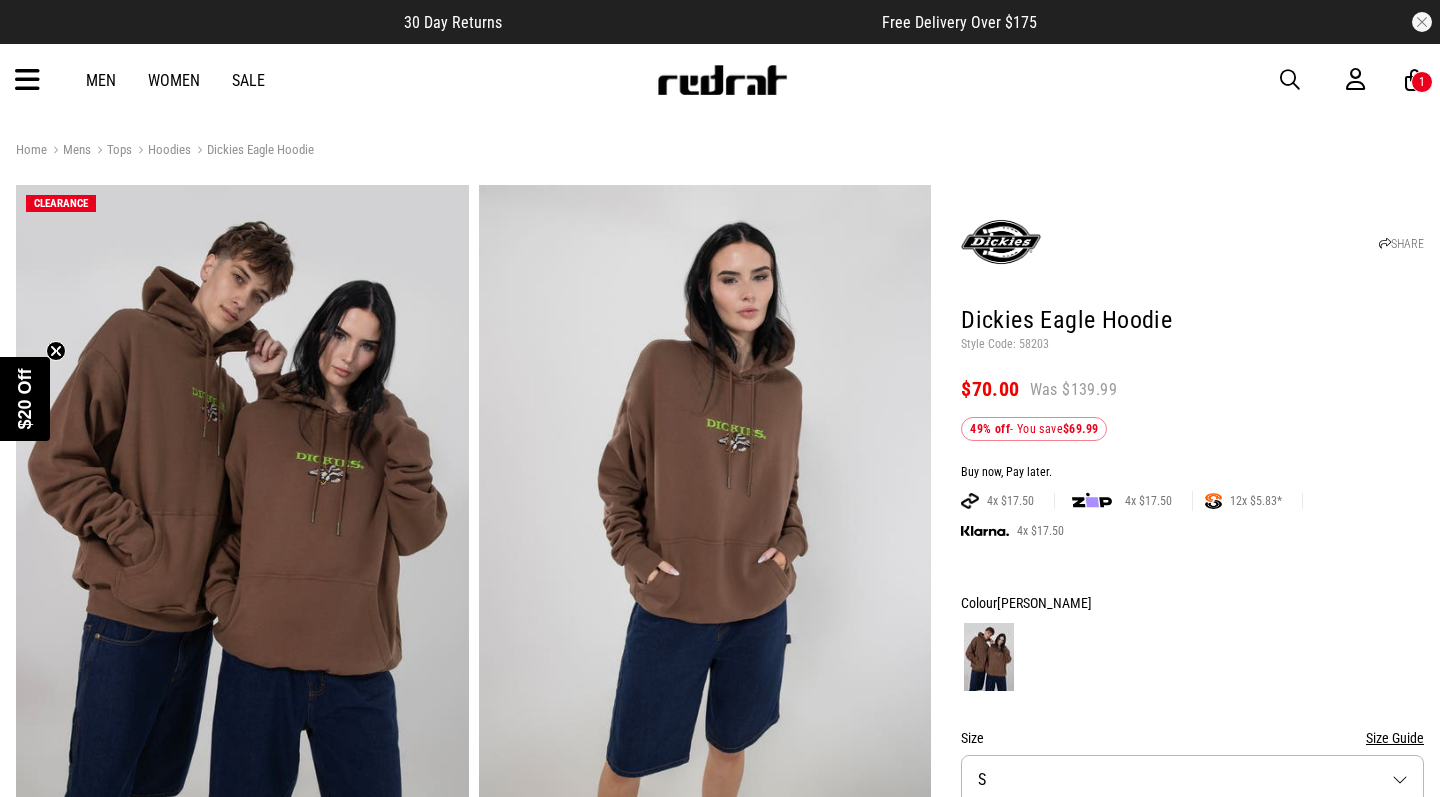 scroll, scrollTop: 0, scrollLeft: 0, axis: both 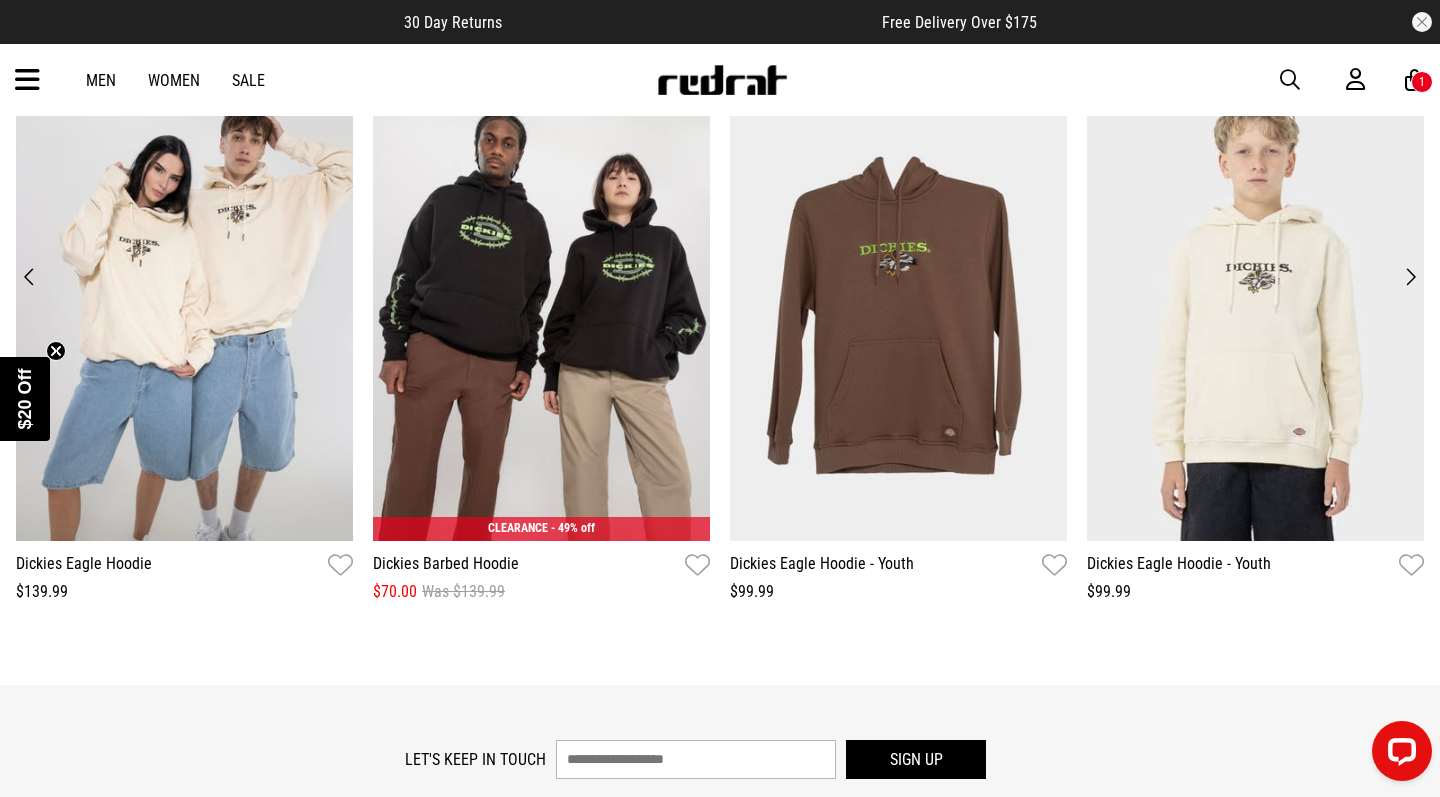 click on "Next" at bounding box center (1410, 277) 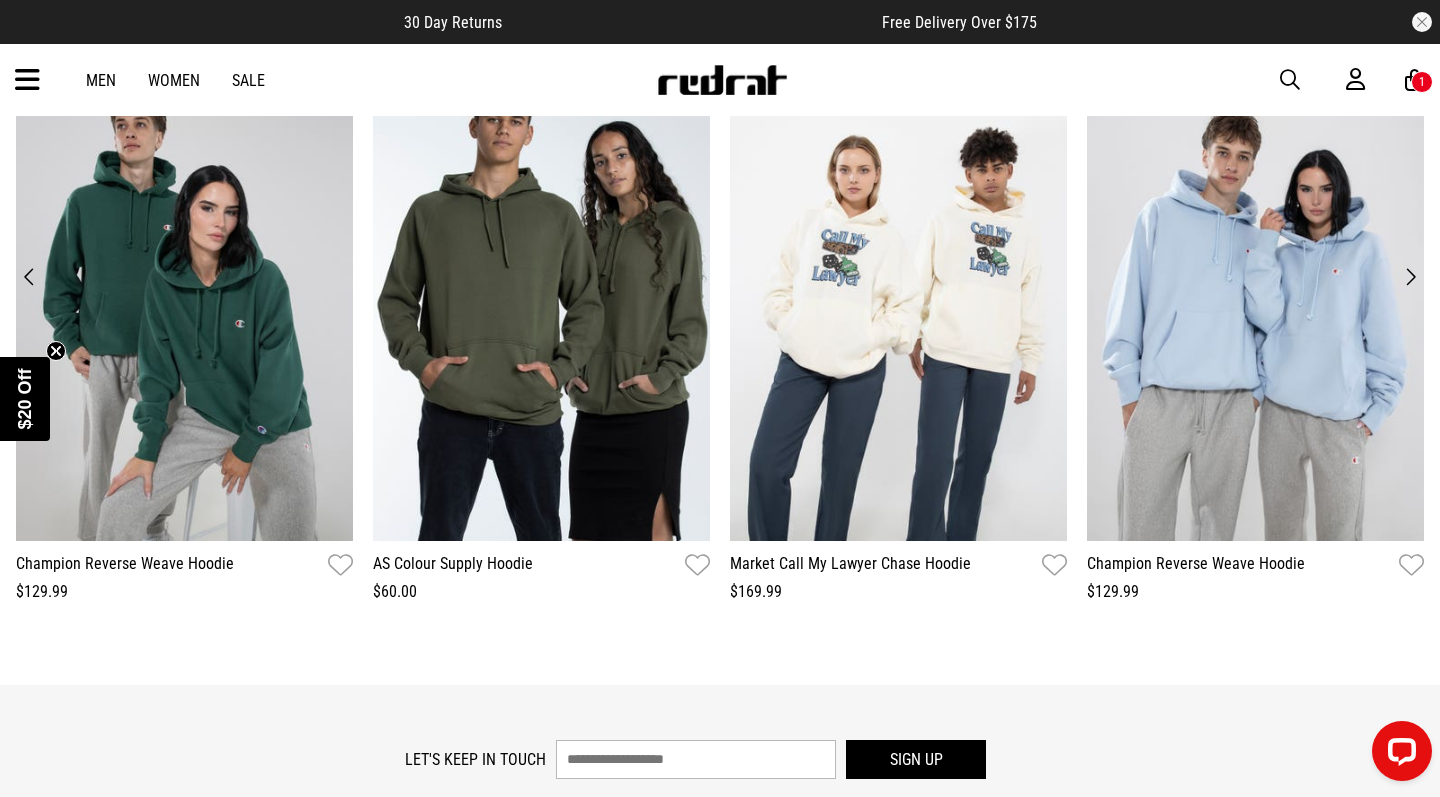 click on "Next" at bounding box center (1410, 277) 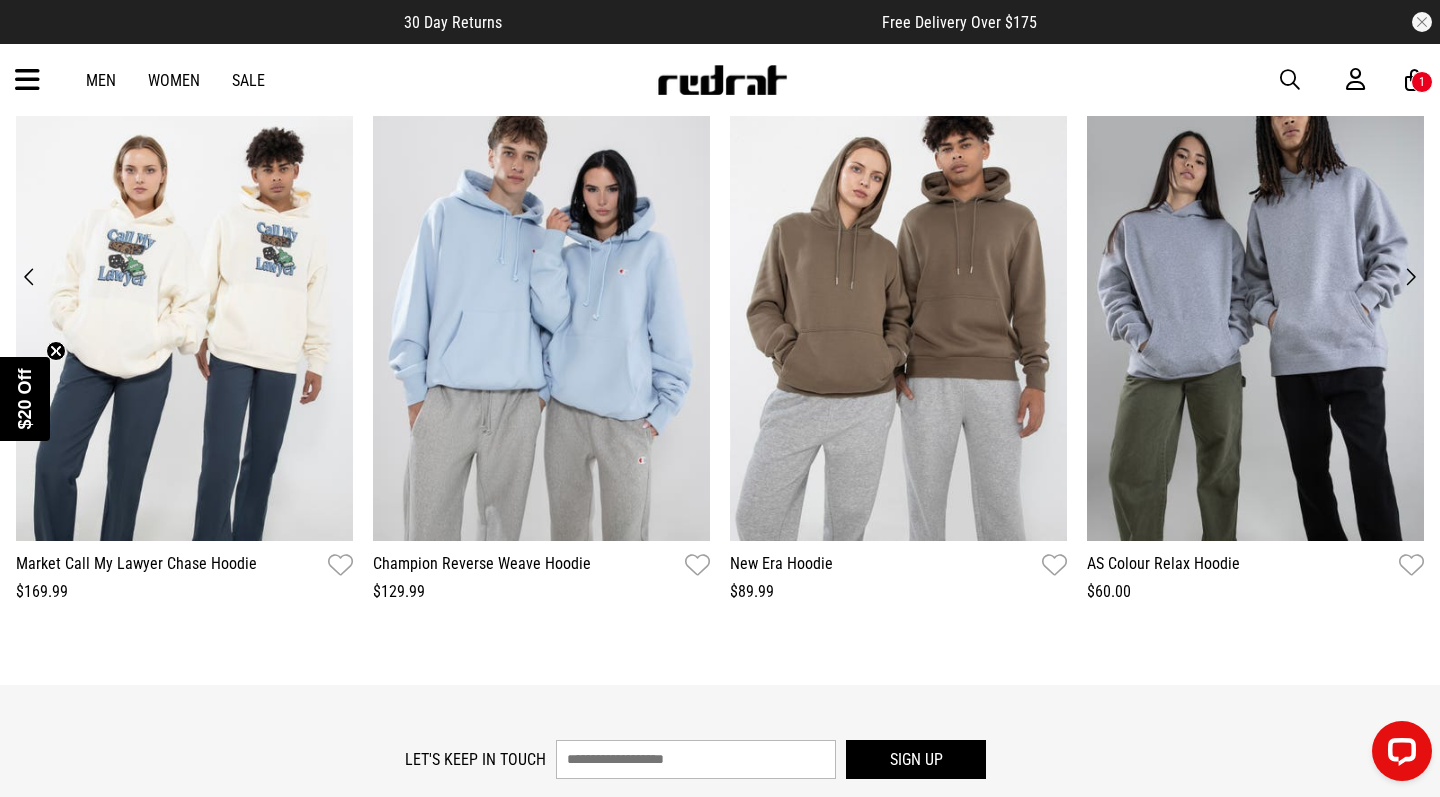 click on "Next" at bounding box center (1410, 277) 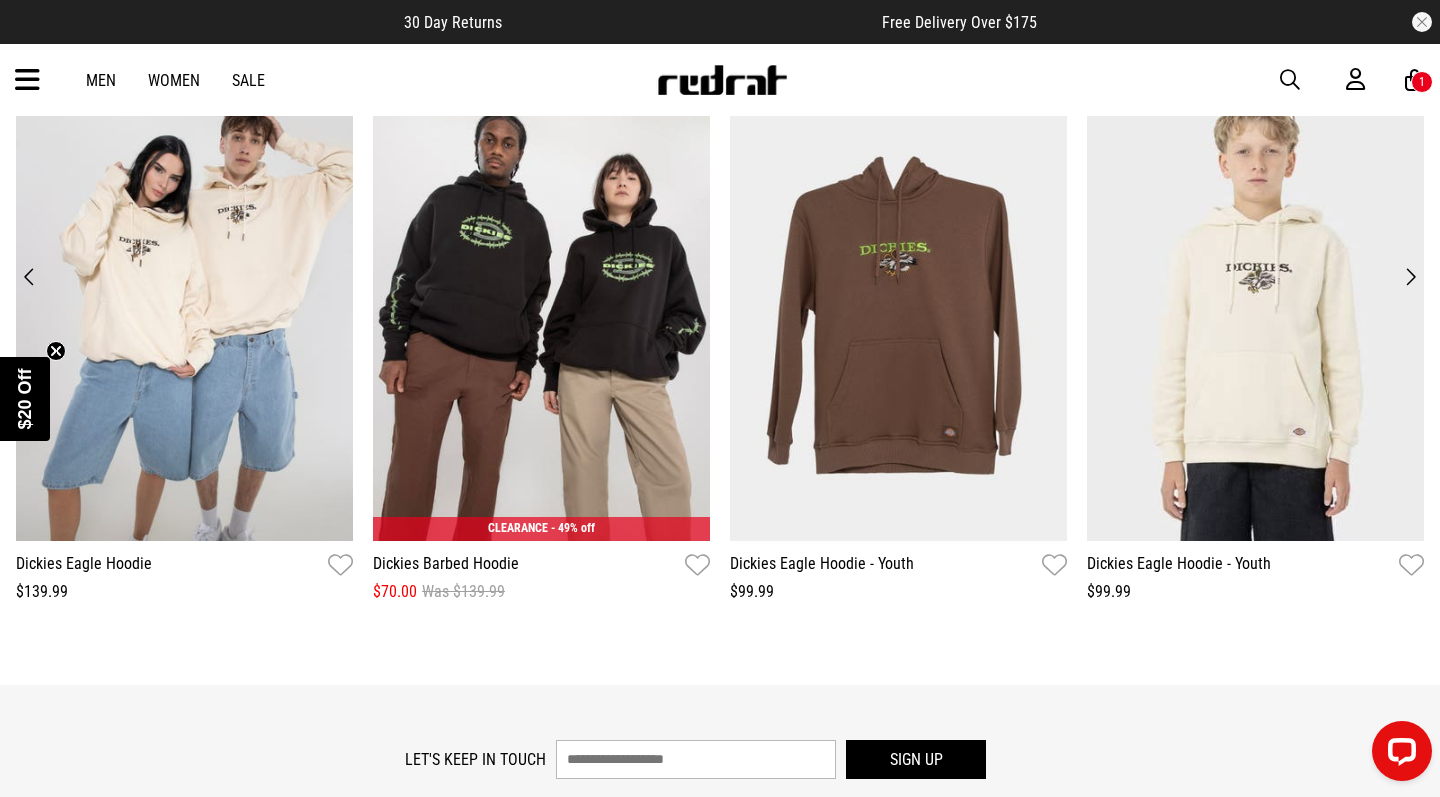 click on "Next" at bounding box center (1410, 277) 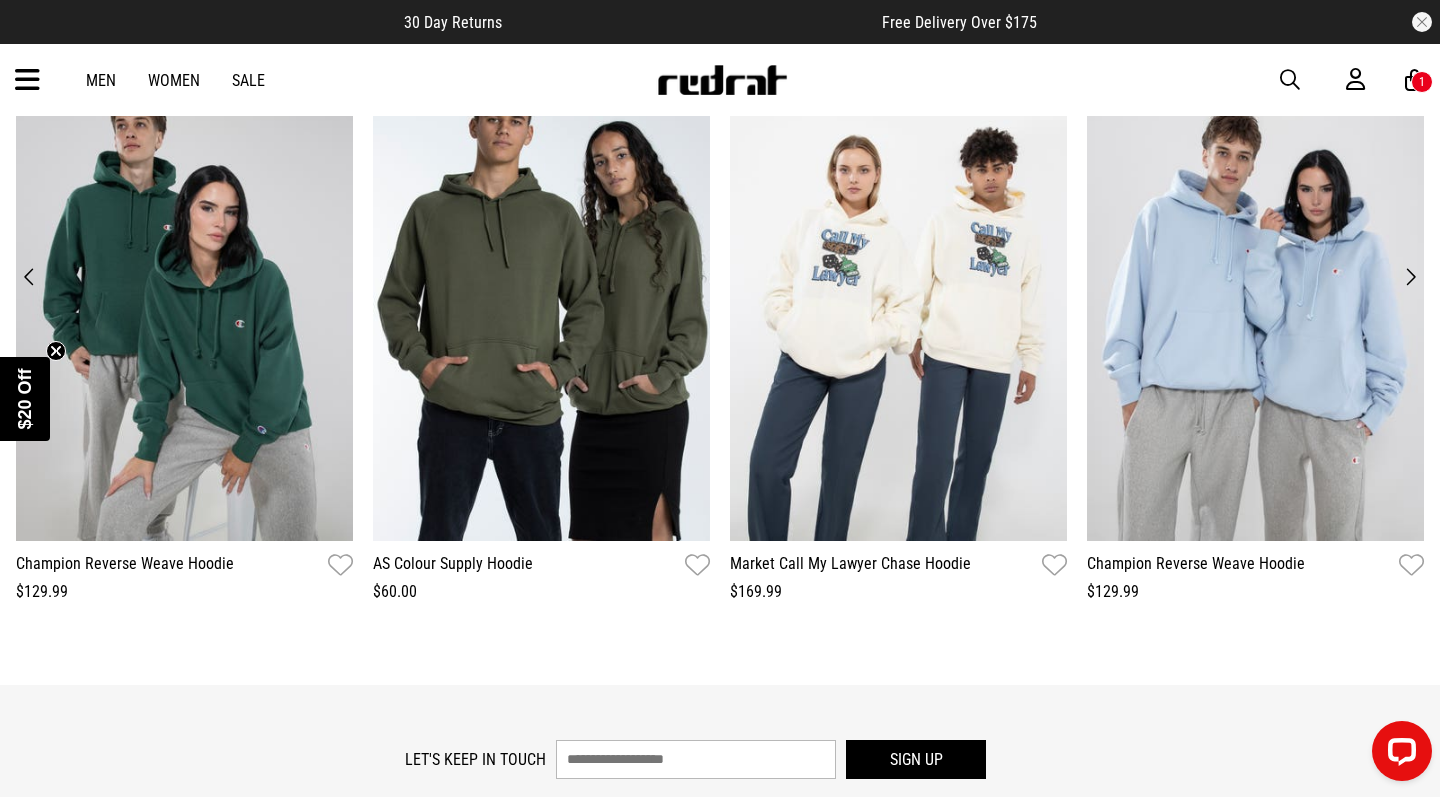 click on "Next" at bounding box center [1410, 277] 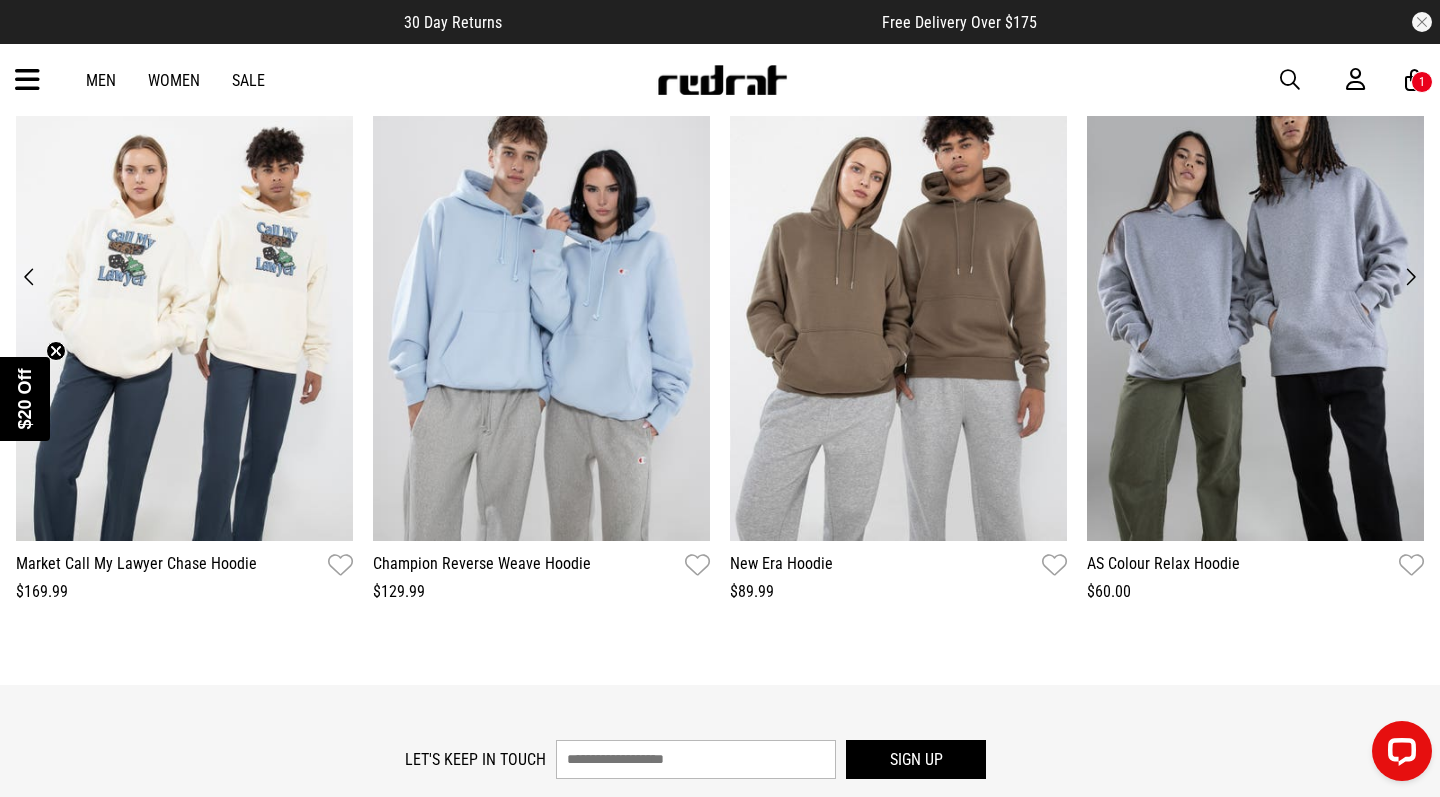 click on "Next" at bounding box center (1410, 277) 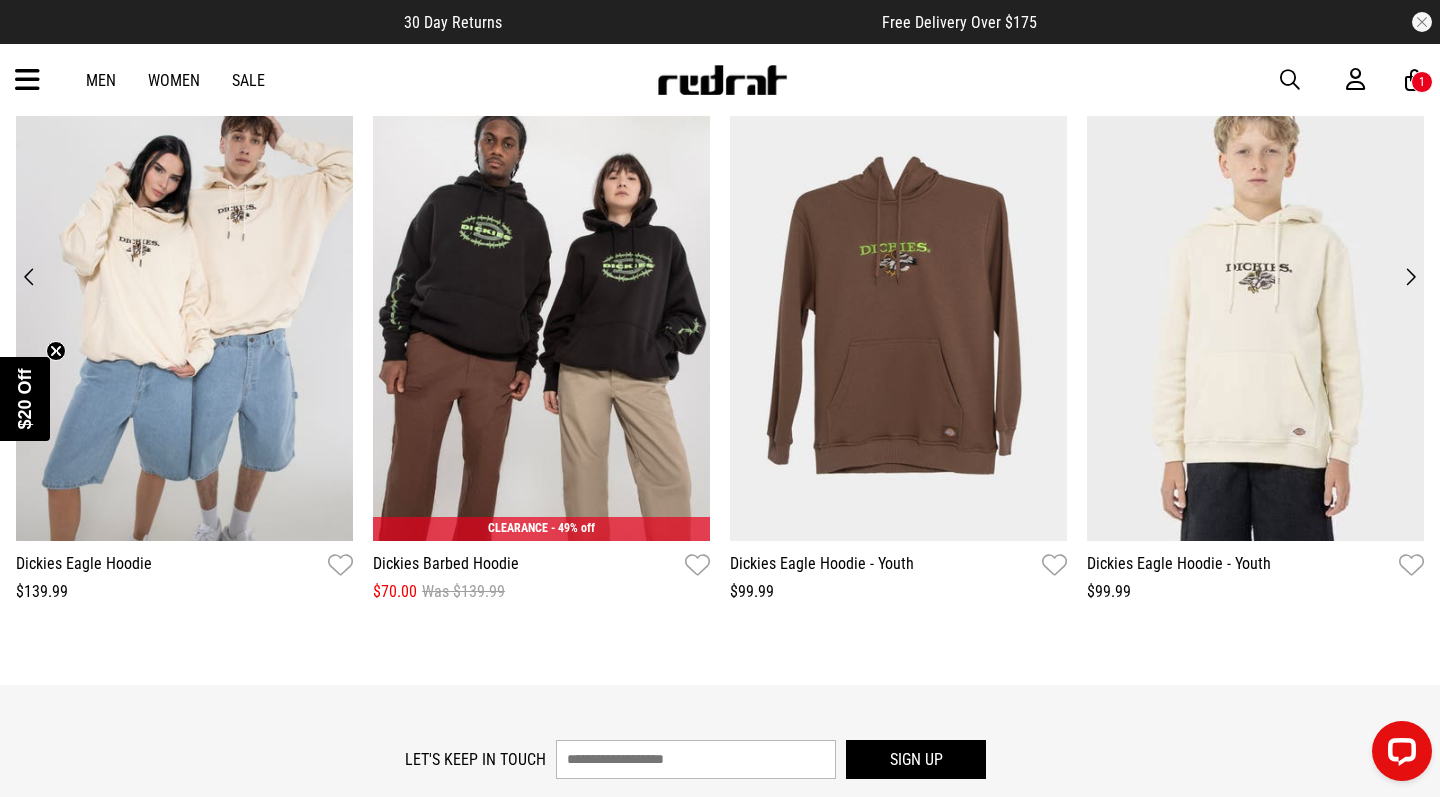 click on "Next" at bounding box center [1410, 277] 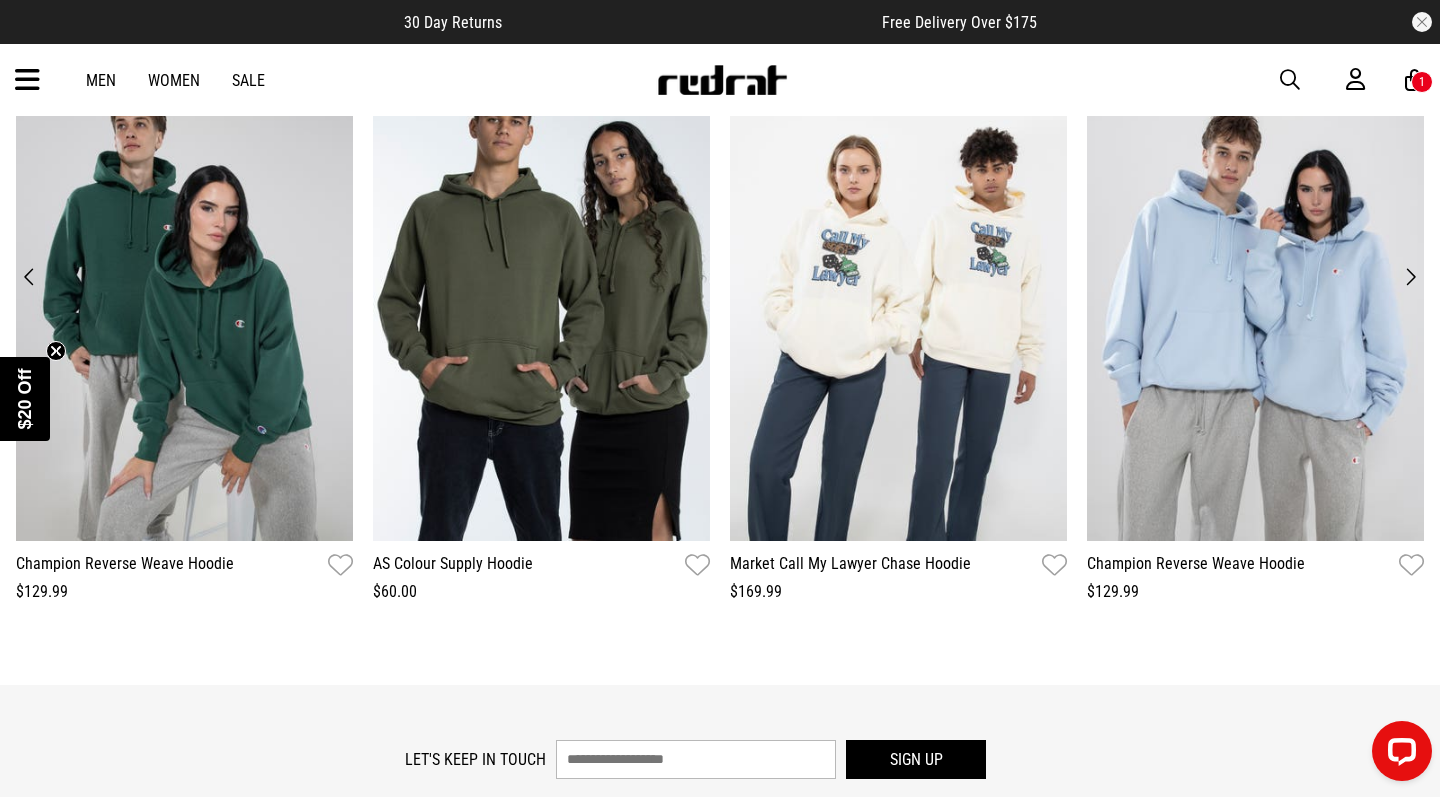 click on "Next" at bounding box center [1410, 277] 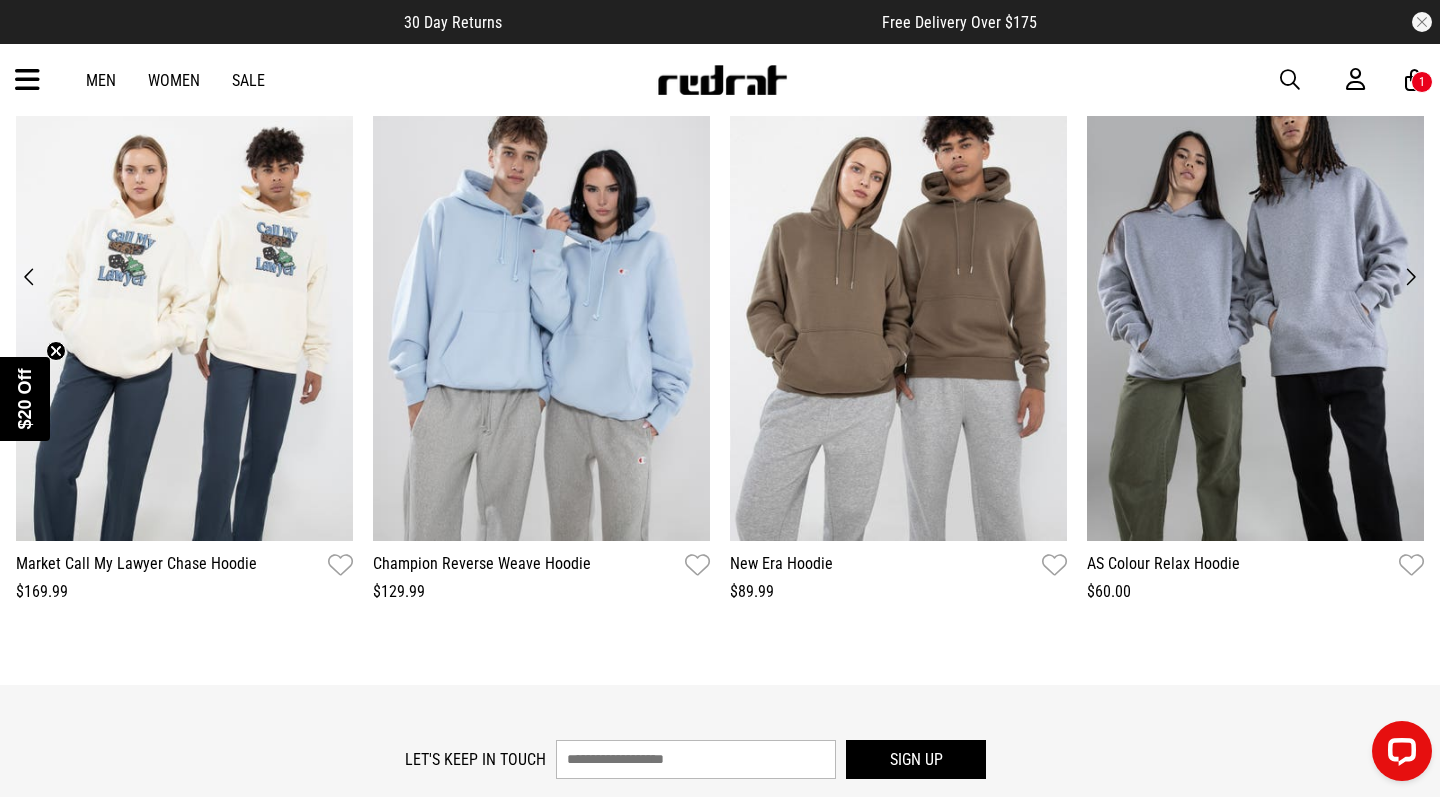 click on "Next" at bounding box center (1410, 277) 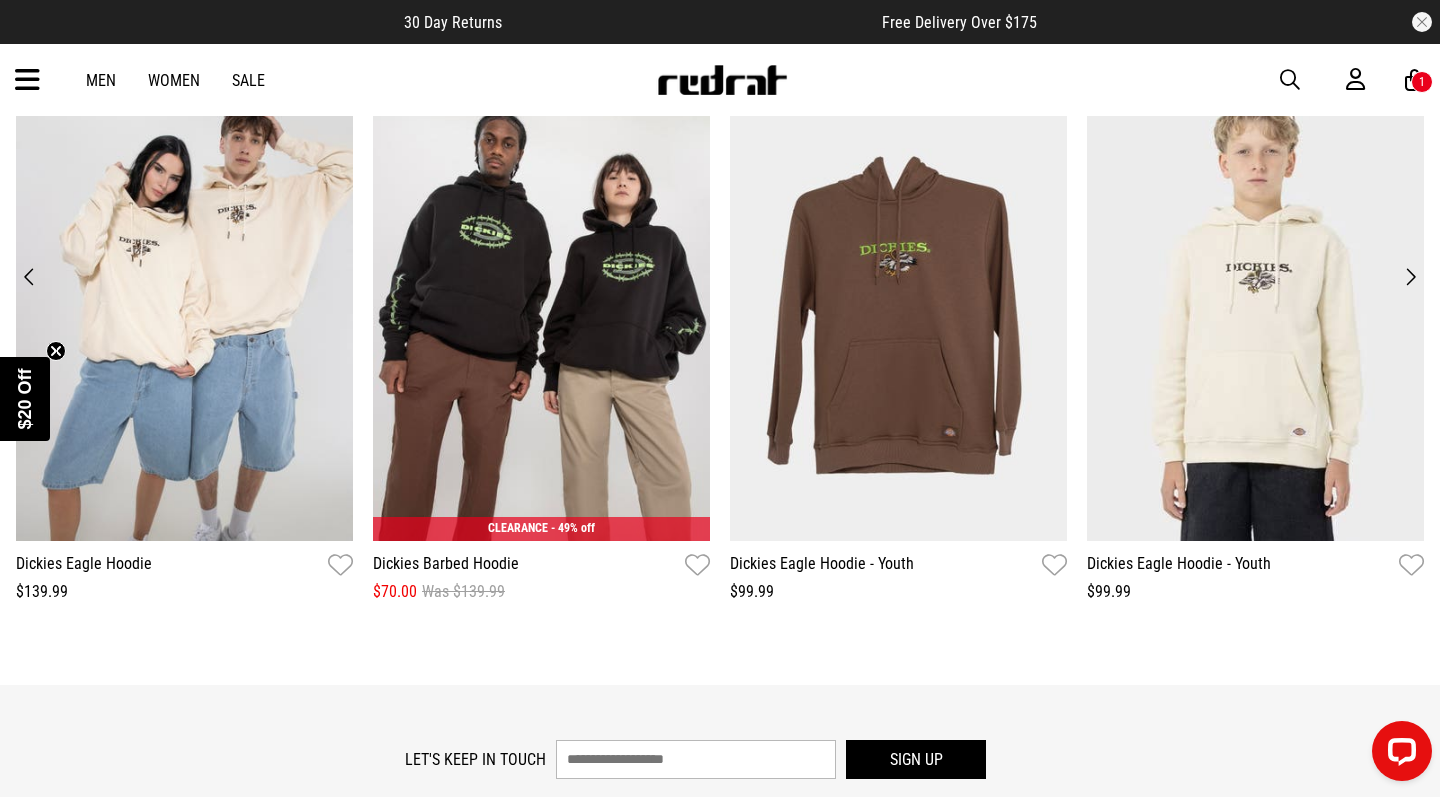 click on "Next" at bounding box center (1410, 277) 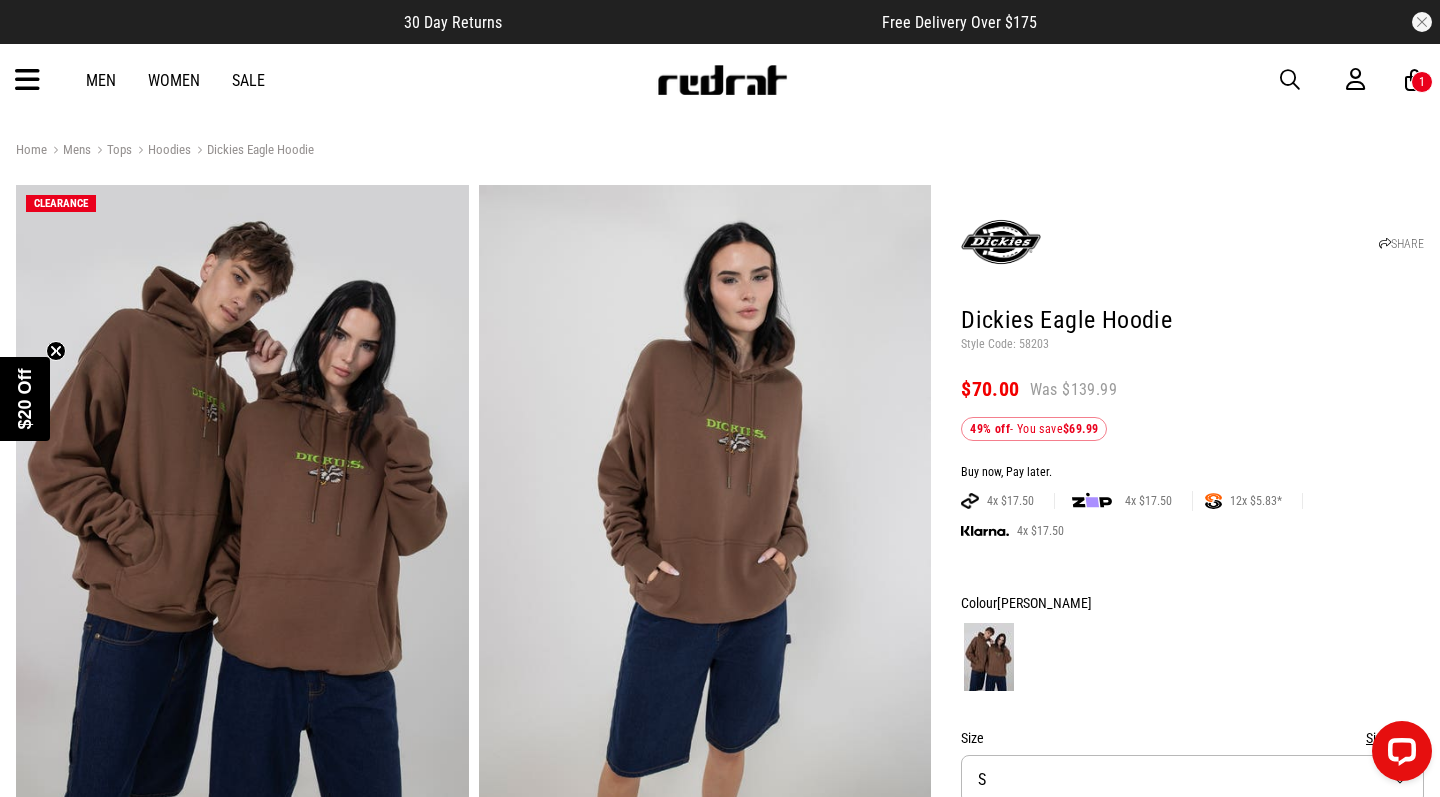 scroll, scrollTop: 0, scrollLeft: 0, axis: both 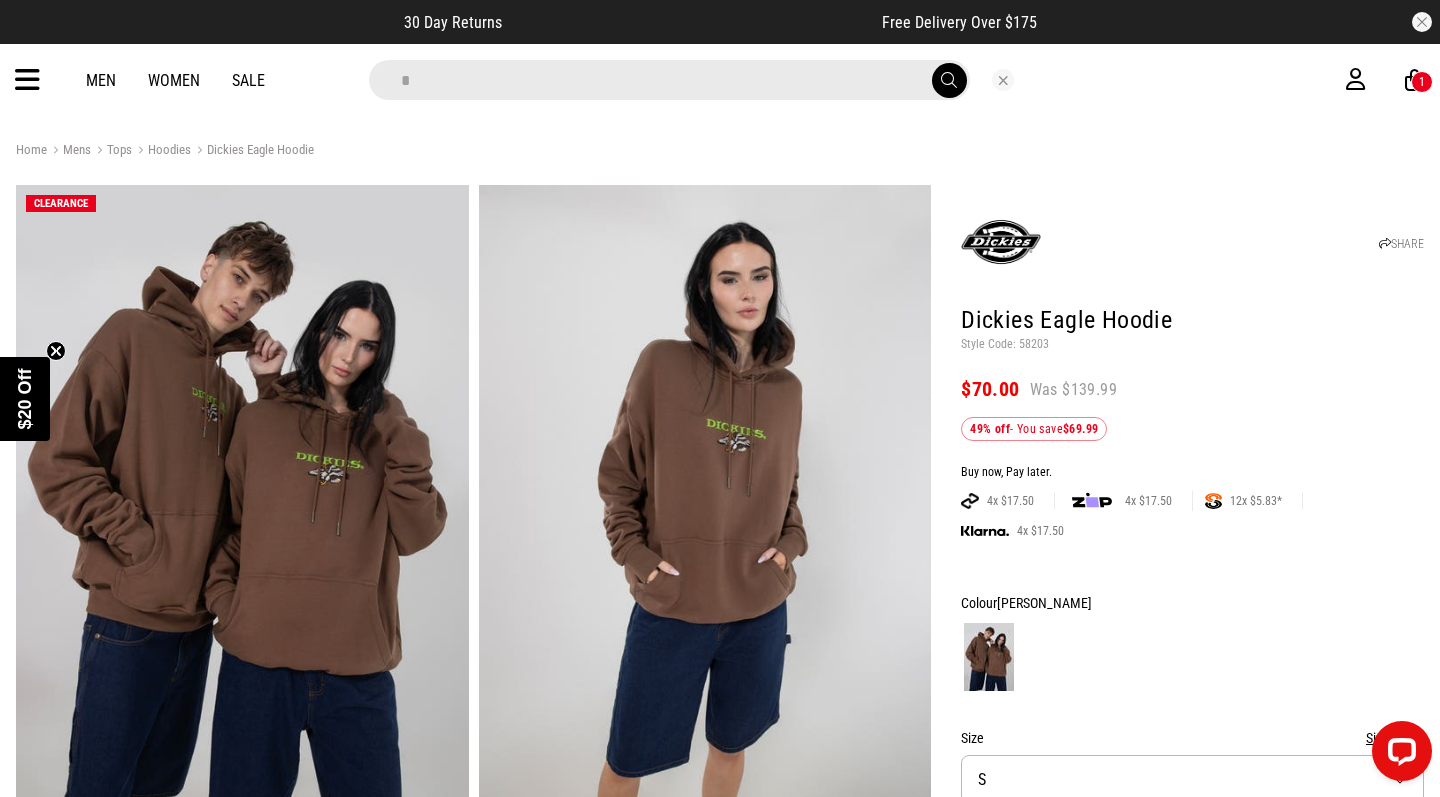 type on "*" 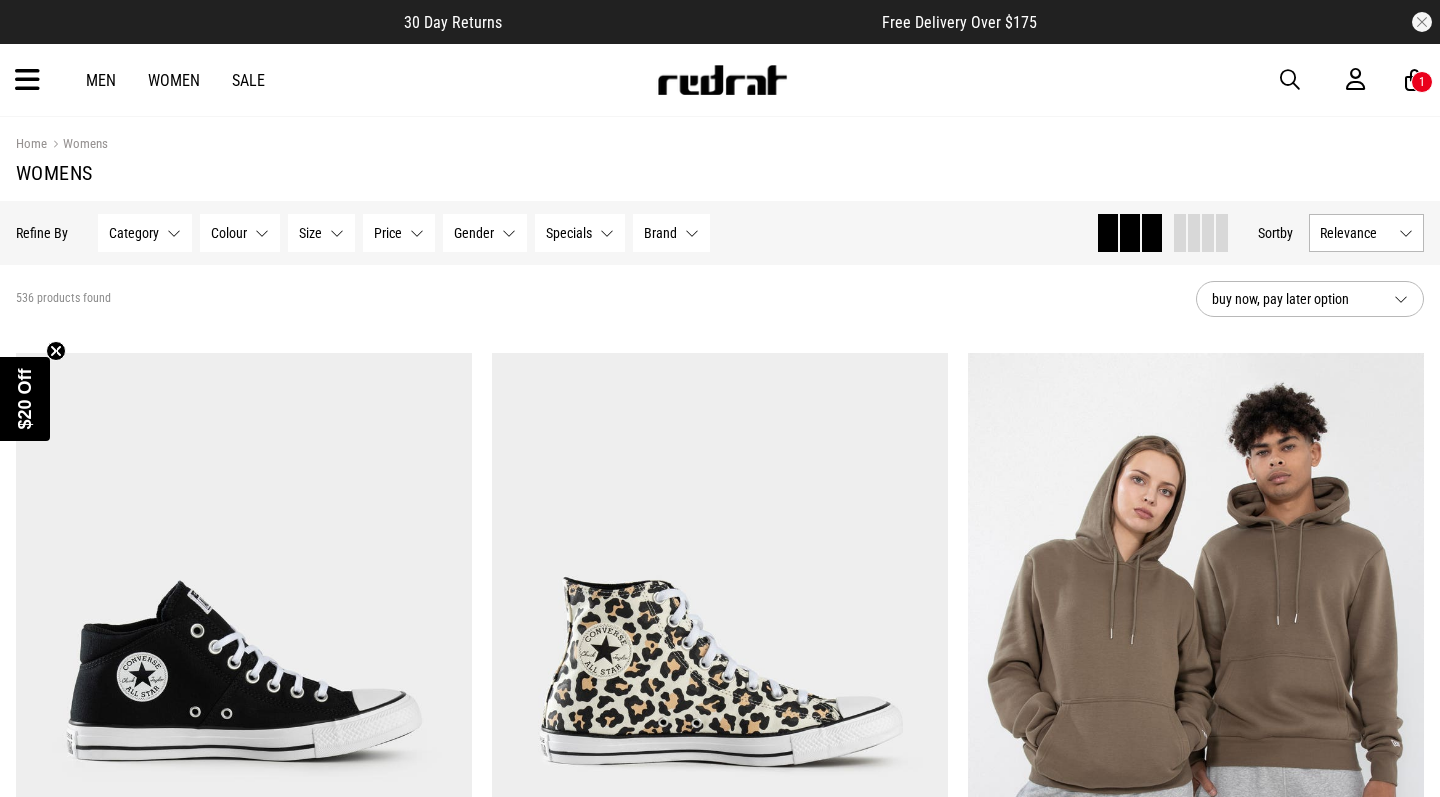 scroll, scrollTop: 0, scrollLeft: 0, axis: both 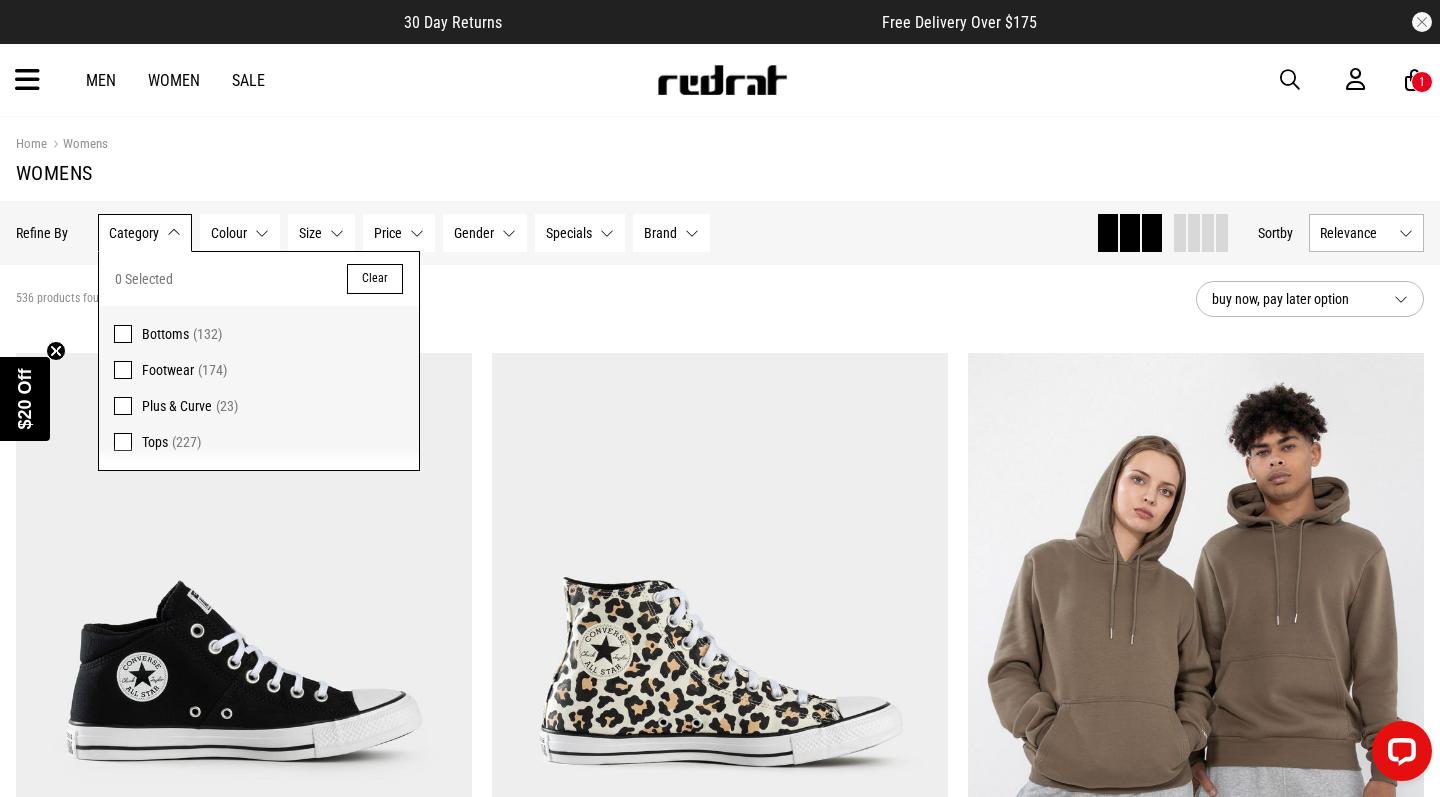click on "Tops" at bounding box center (155, 442) 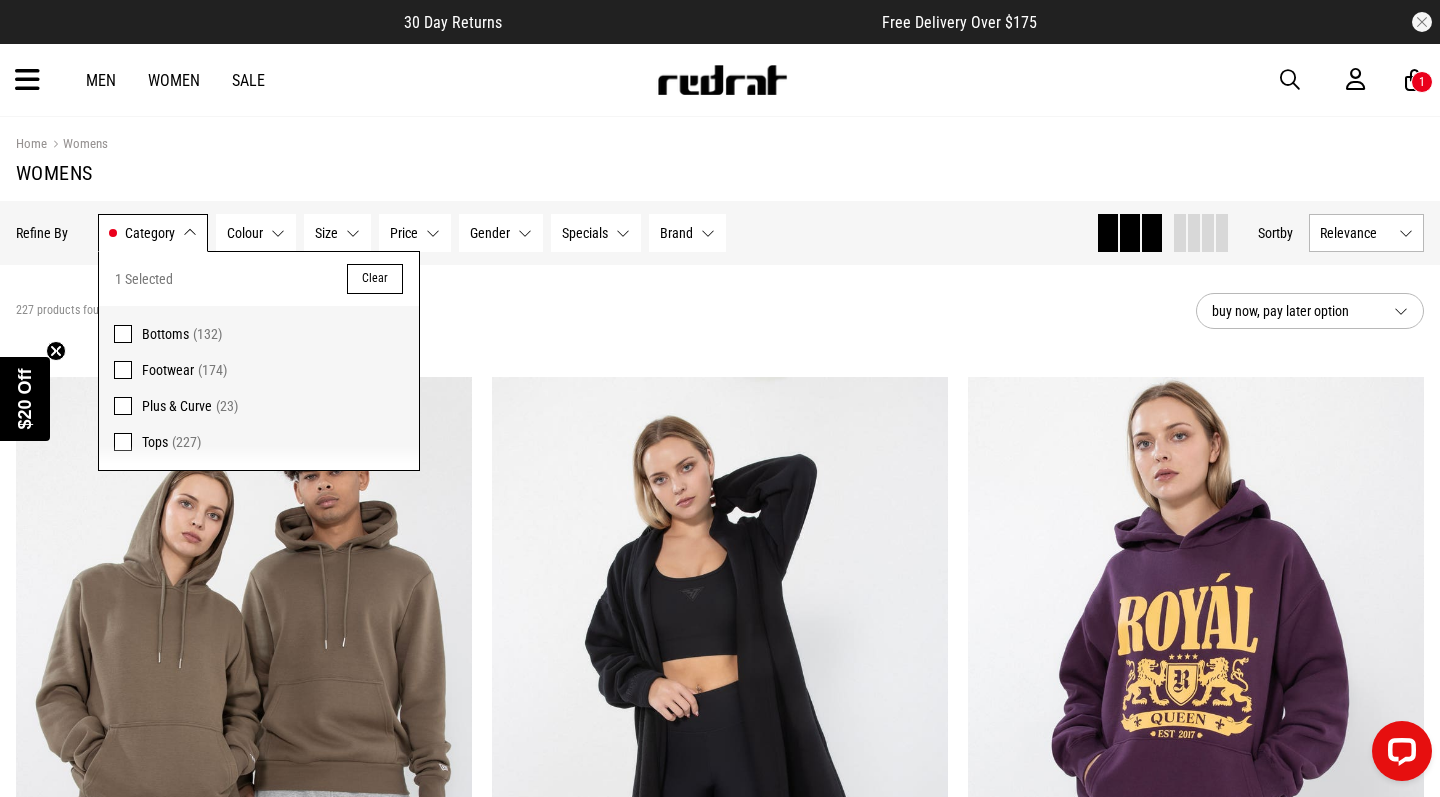 click on "227 products found   Active Filters Tops Clear" at bounding box center [598, 311] 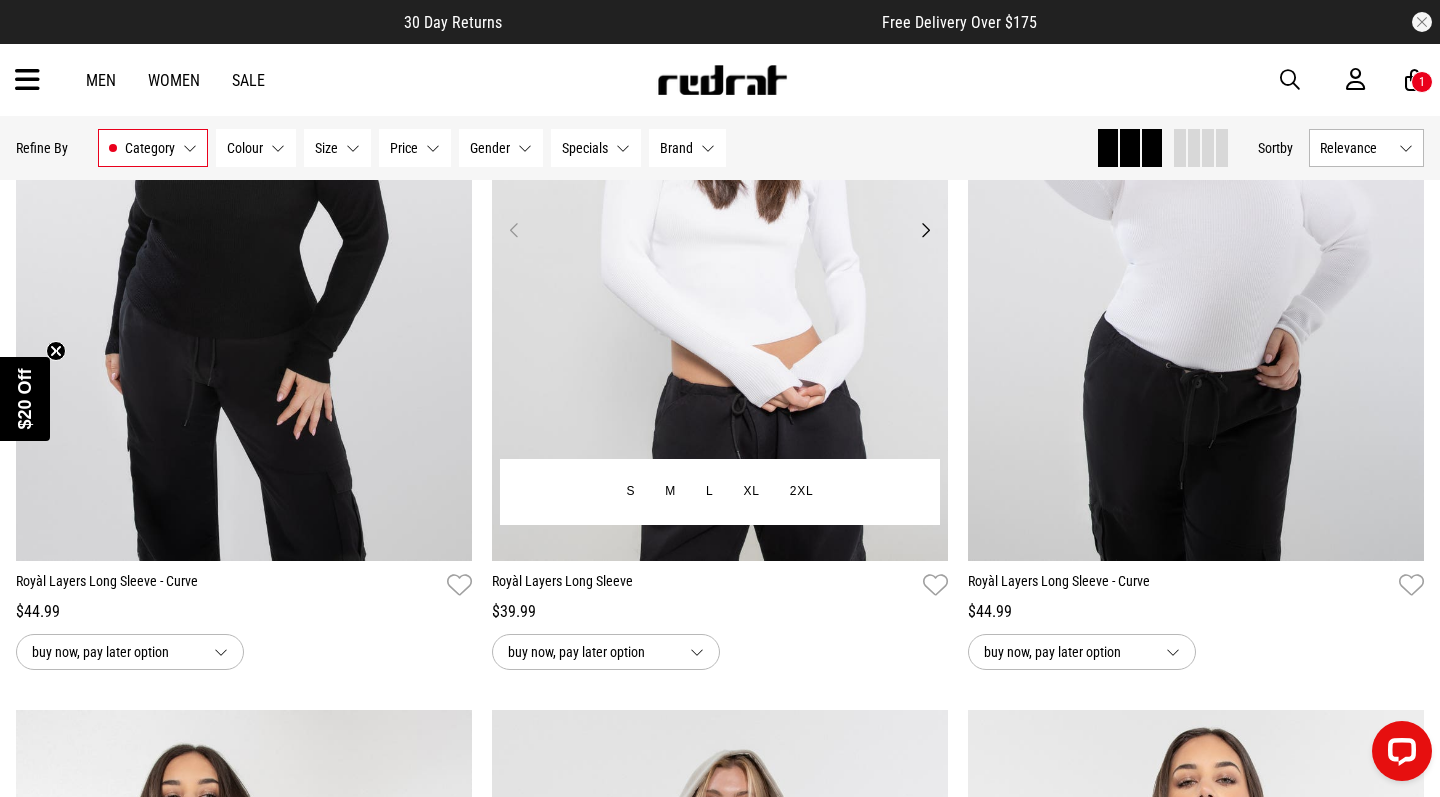 scroll, scrollTop: 4391, scrollLeft: 0, axis: vertical 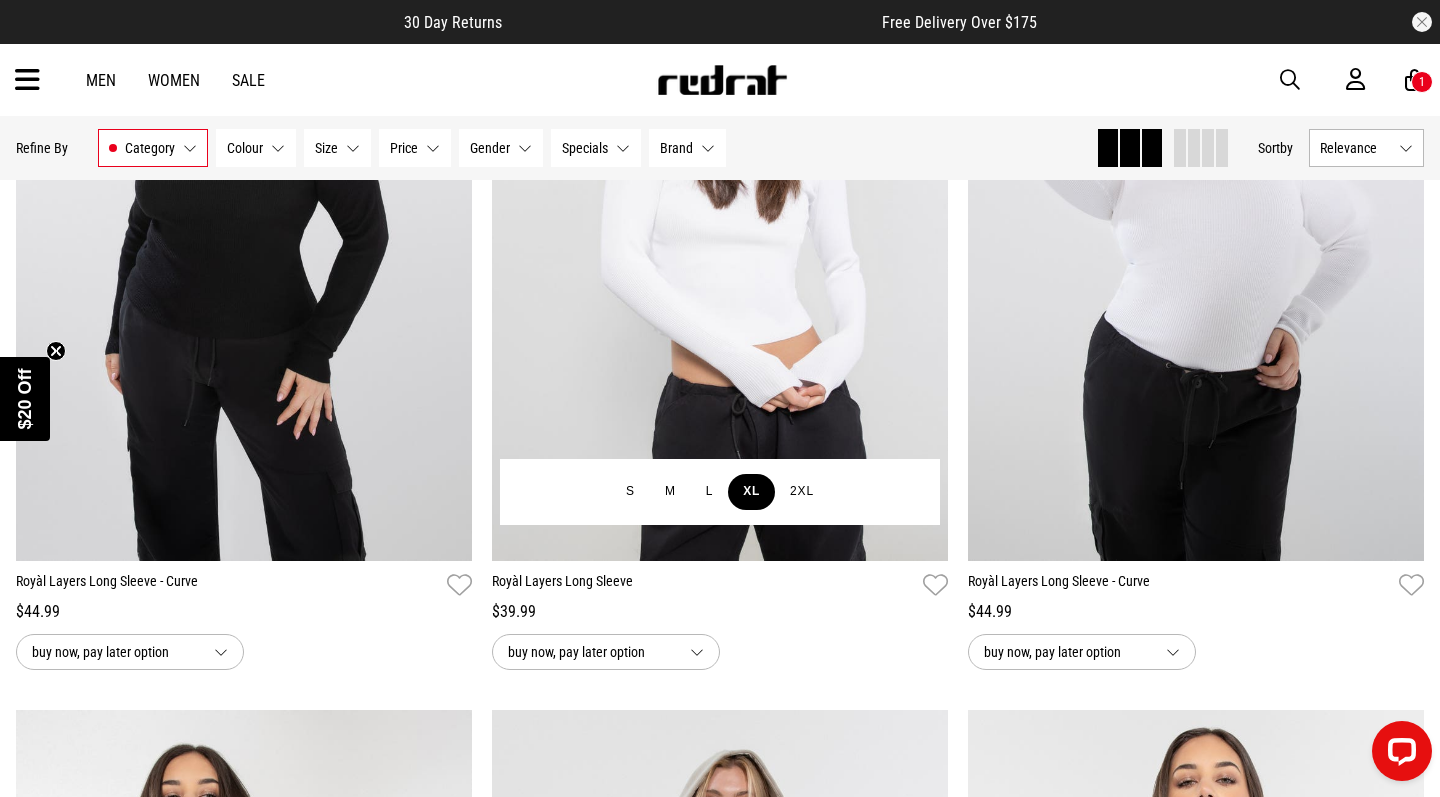 click on "XL" at bounding box center [751, 492] 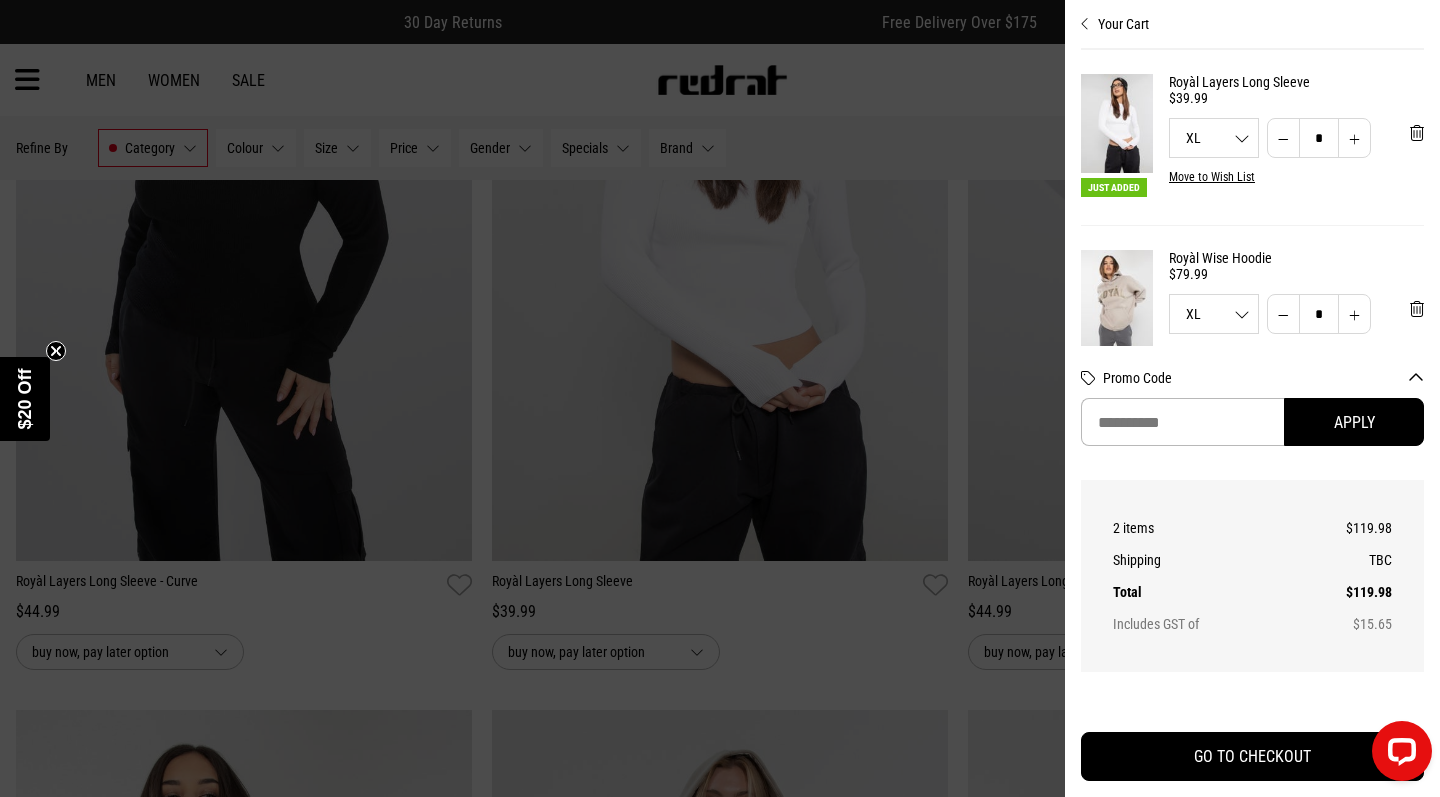 click at bounding box center [720, 398] 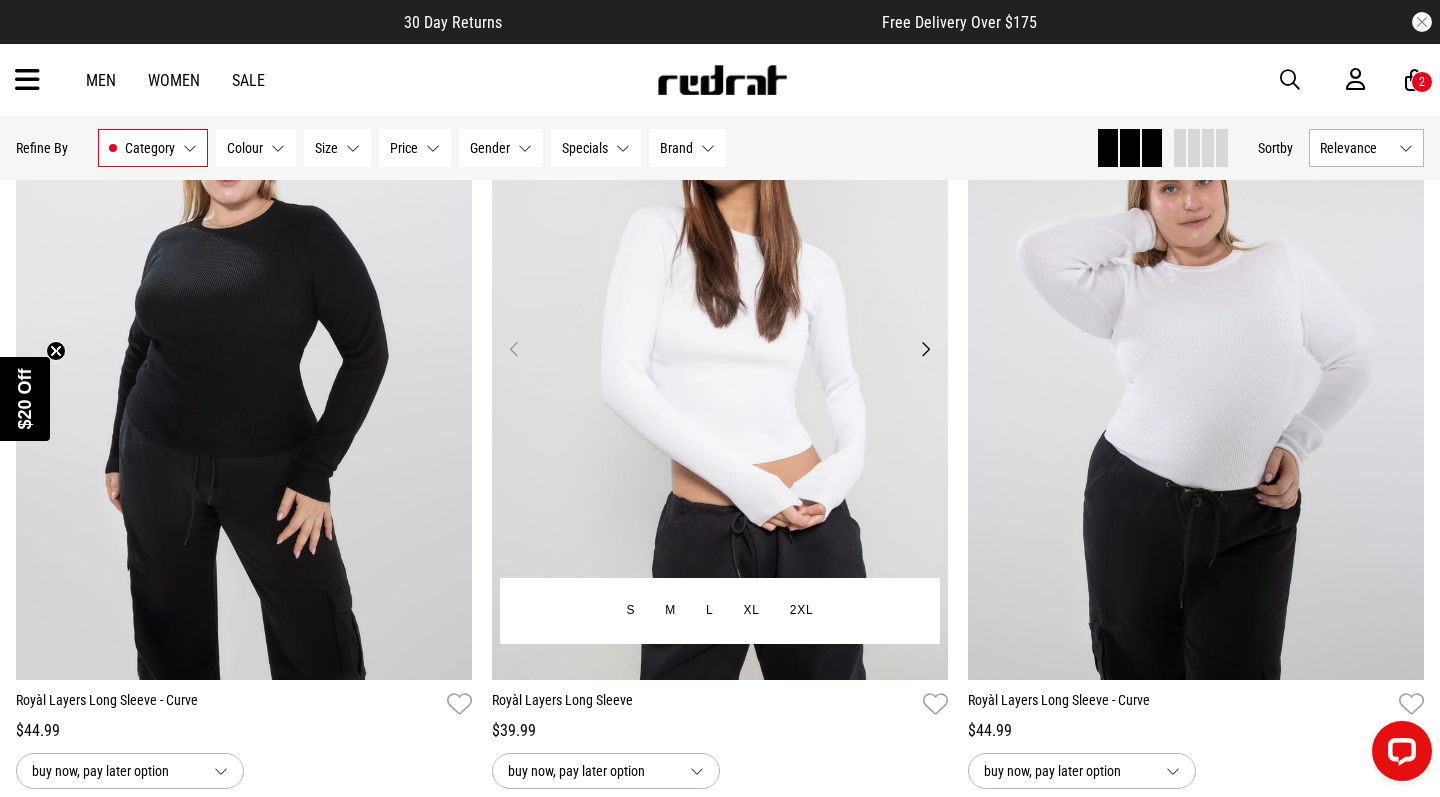 scroll, scrollTop: 4276, scrollLeft: 0, axis: vertical 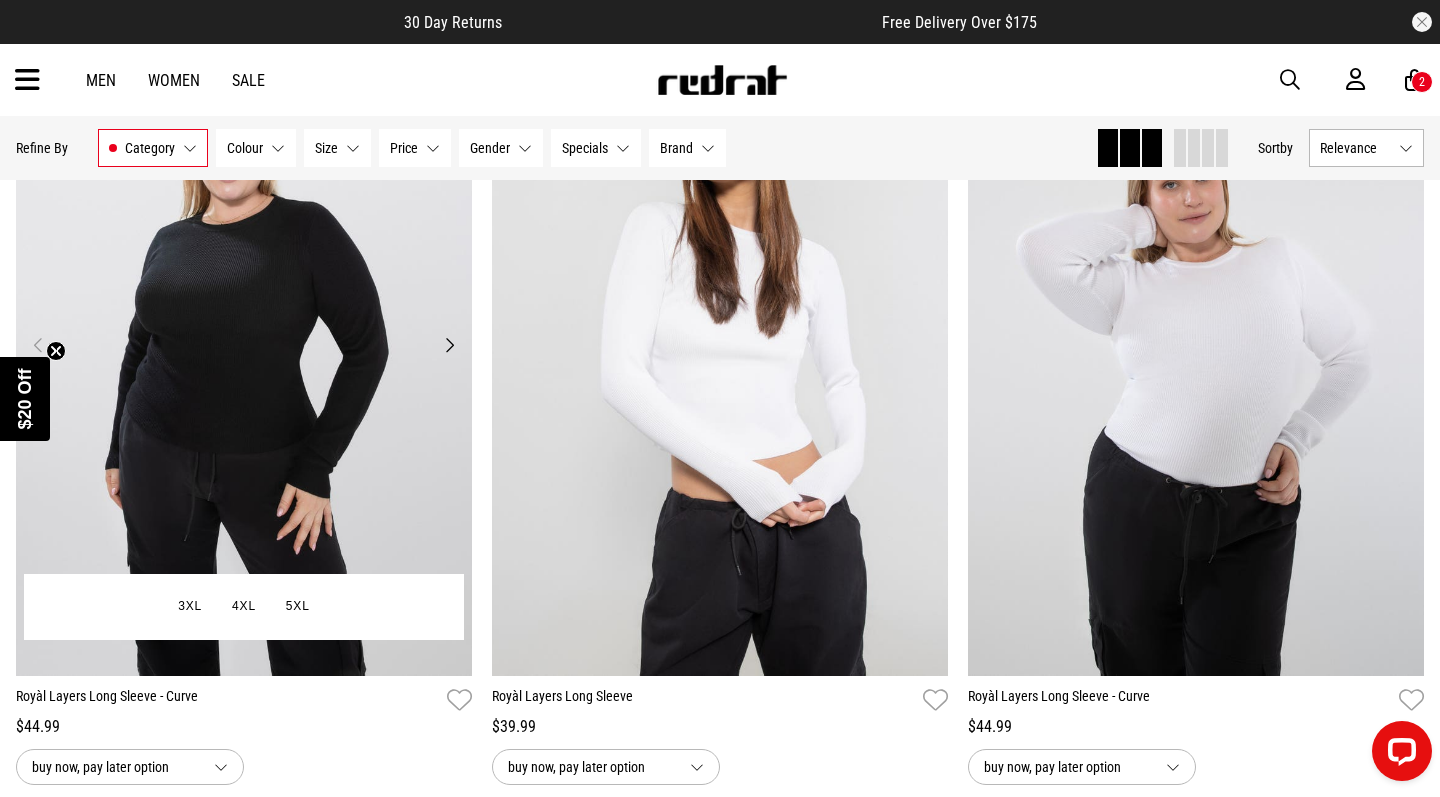click at bounding box center (244, 357) 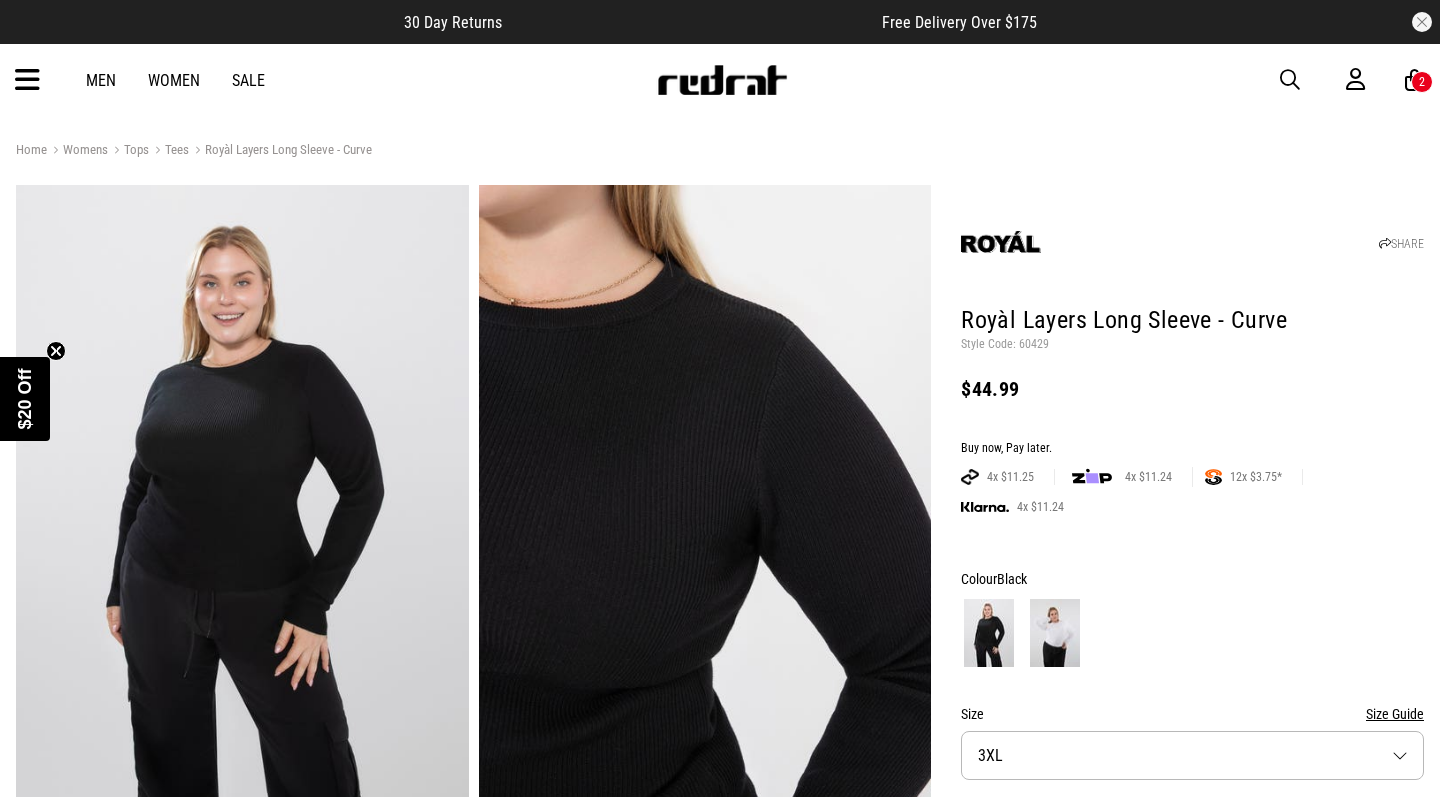 scroll, scrollTop: 0, scrollLeft: 0, axis: both 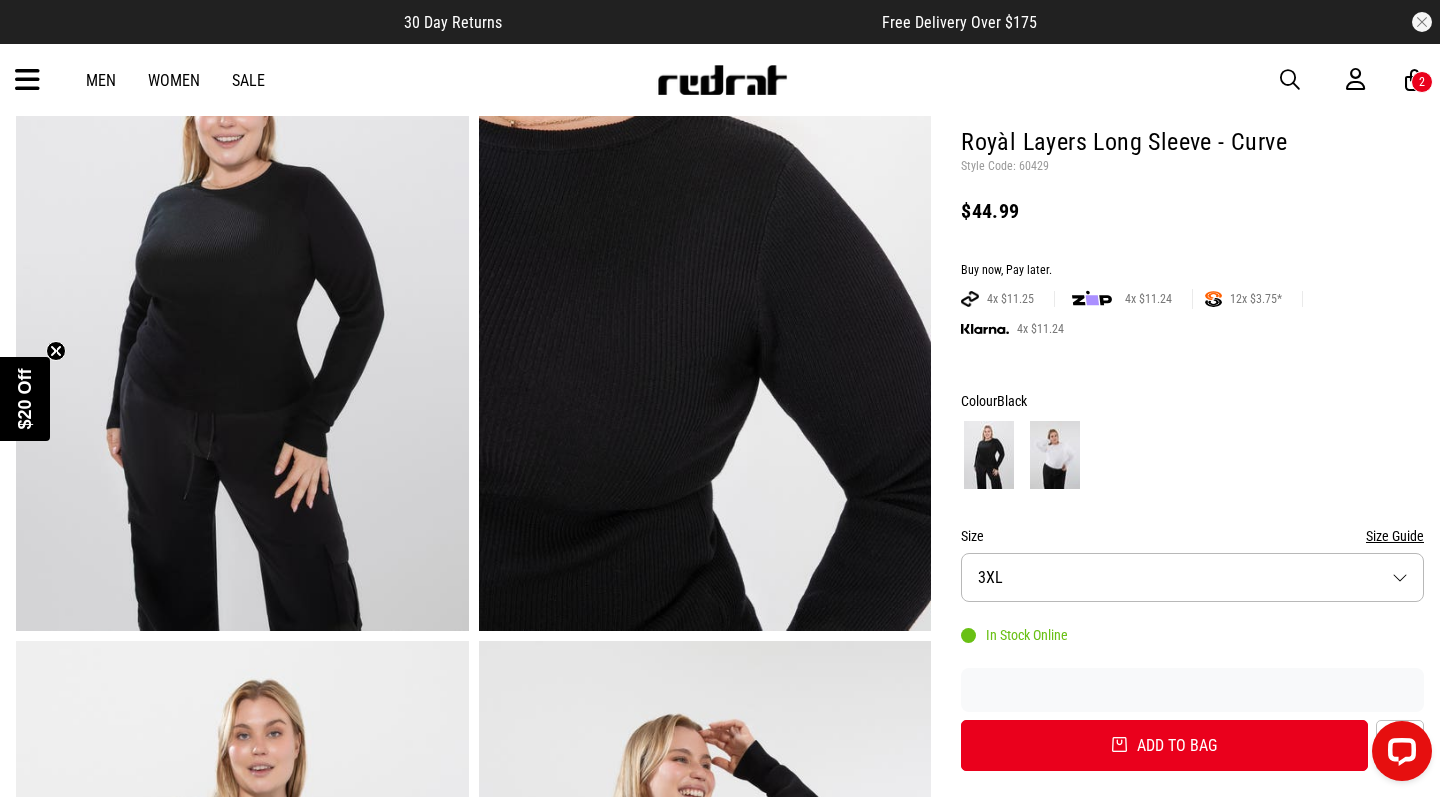 click on "Size 3XL" at bounding box center [1192, 577] 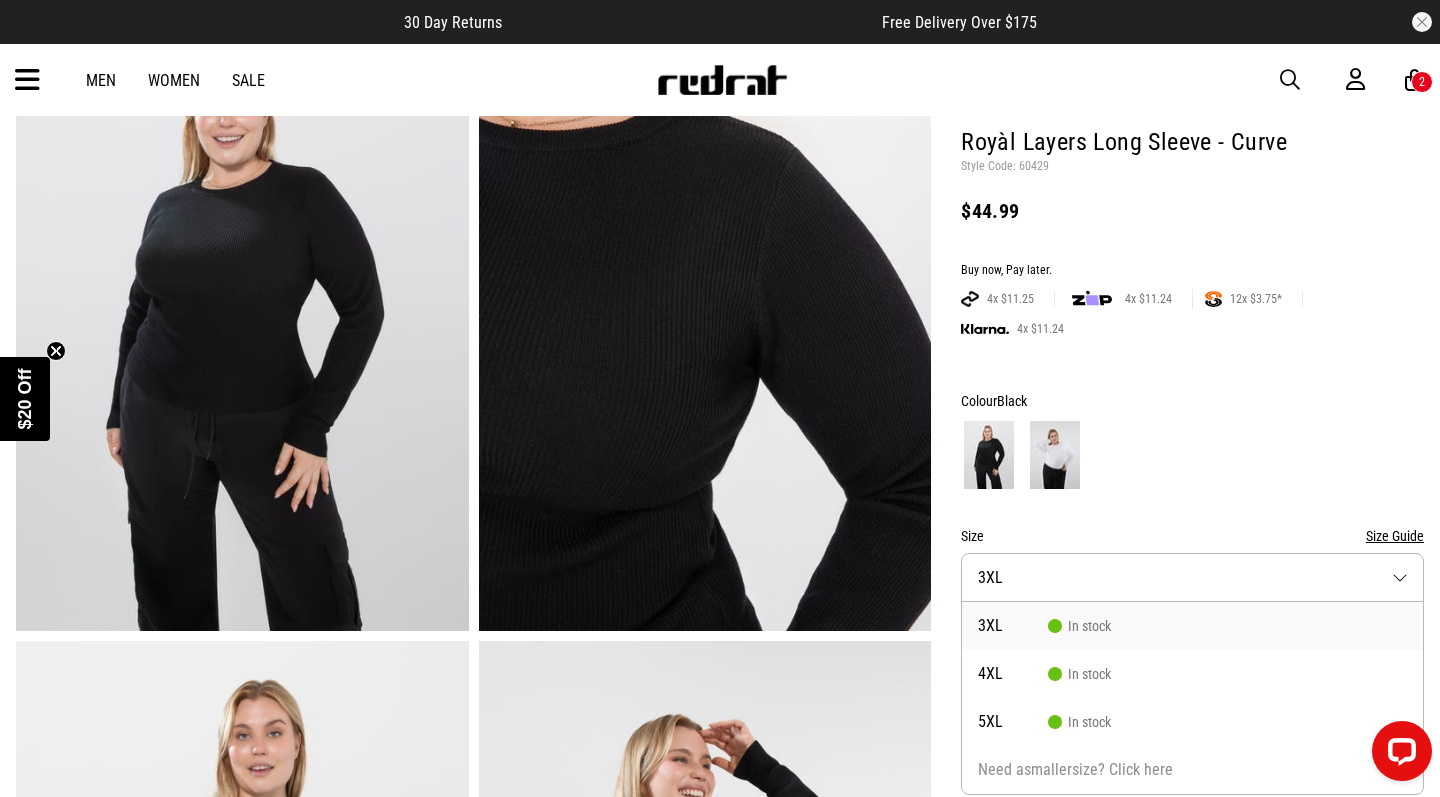 click on "Size   Size Guide" at bounding box center (1192, 536) 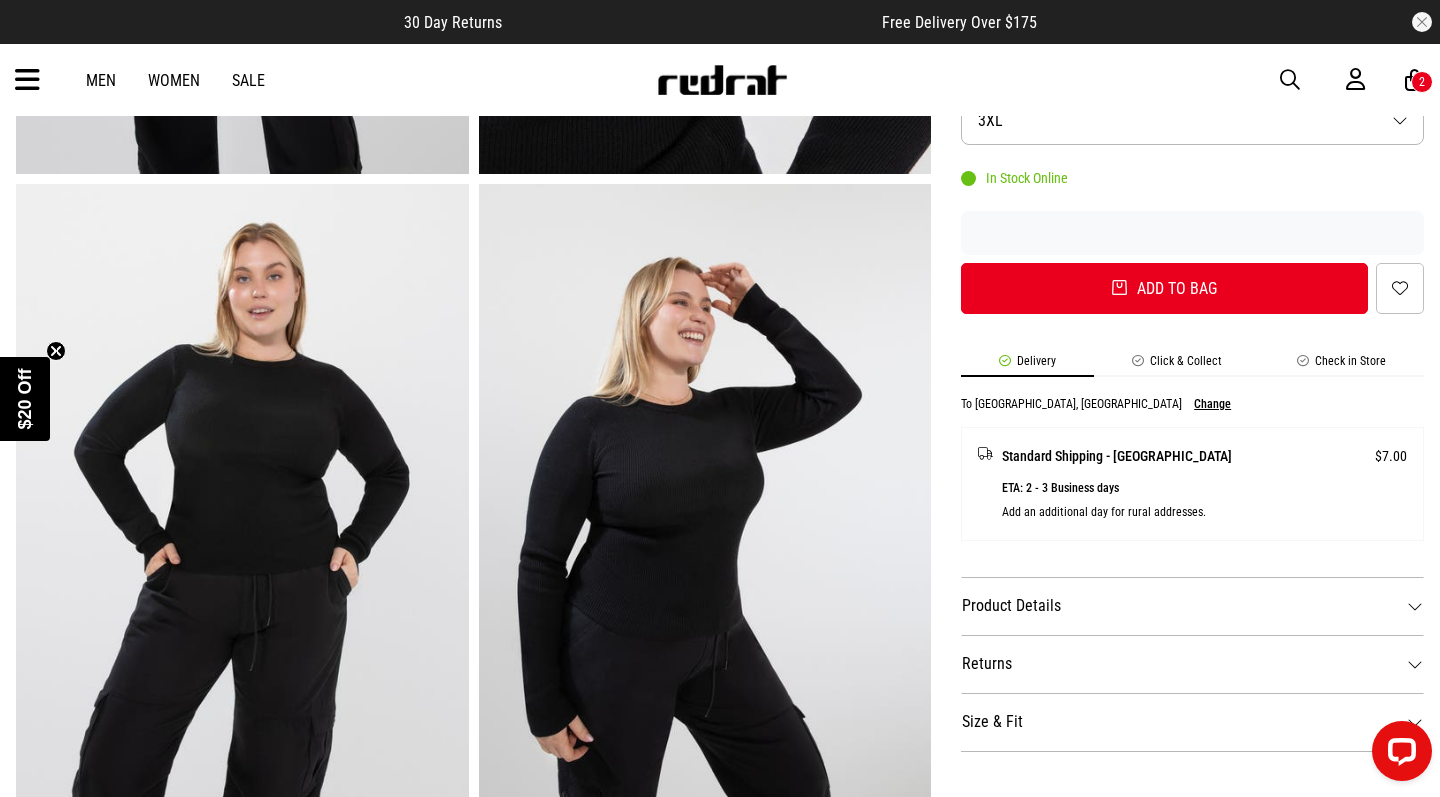 scroll, scrollTop: 689, scrollLeft: 0, axis: vertical 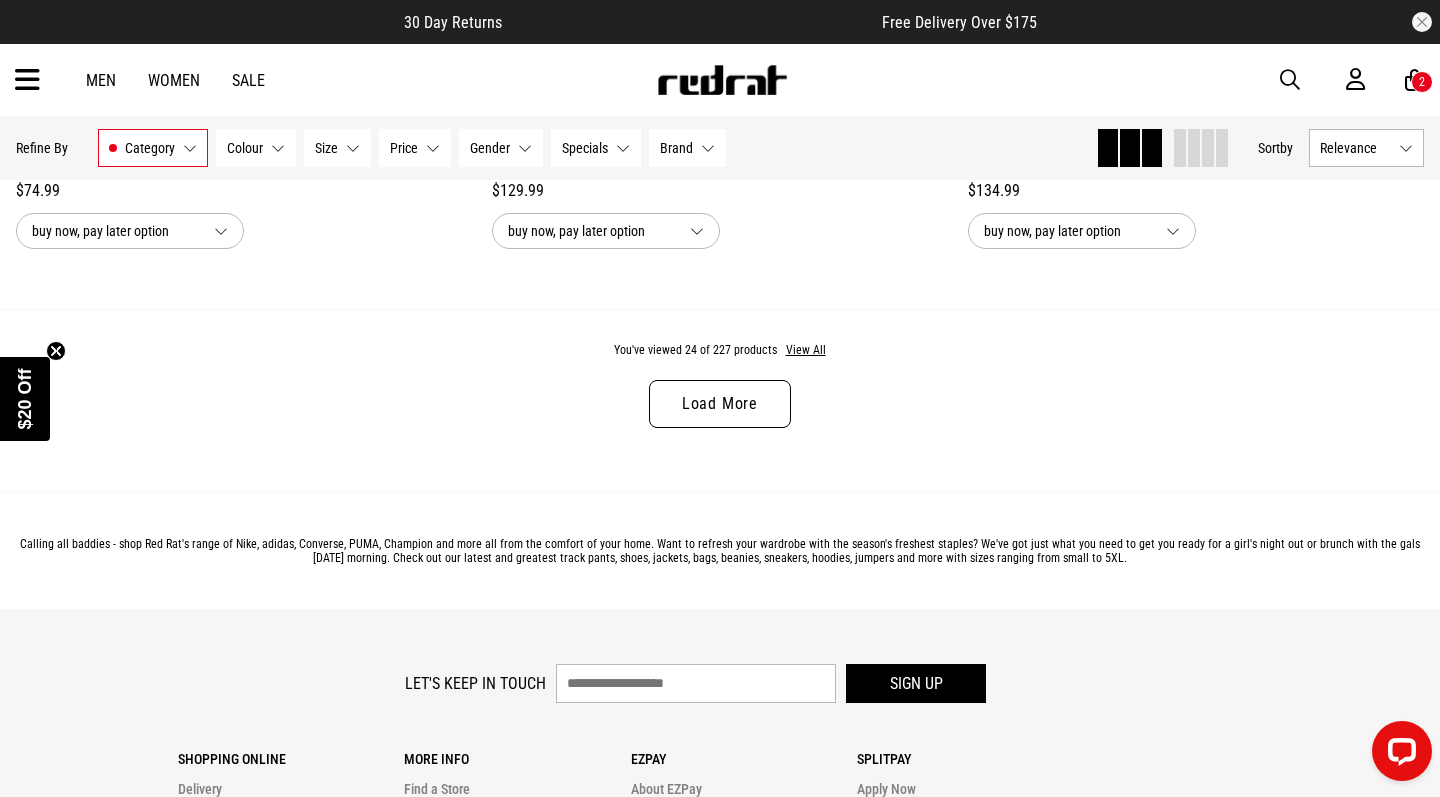 click on "Load More" at bounding box center (720, 404) 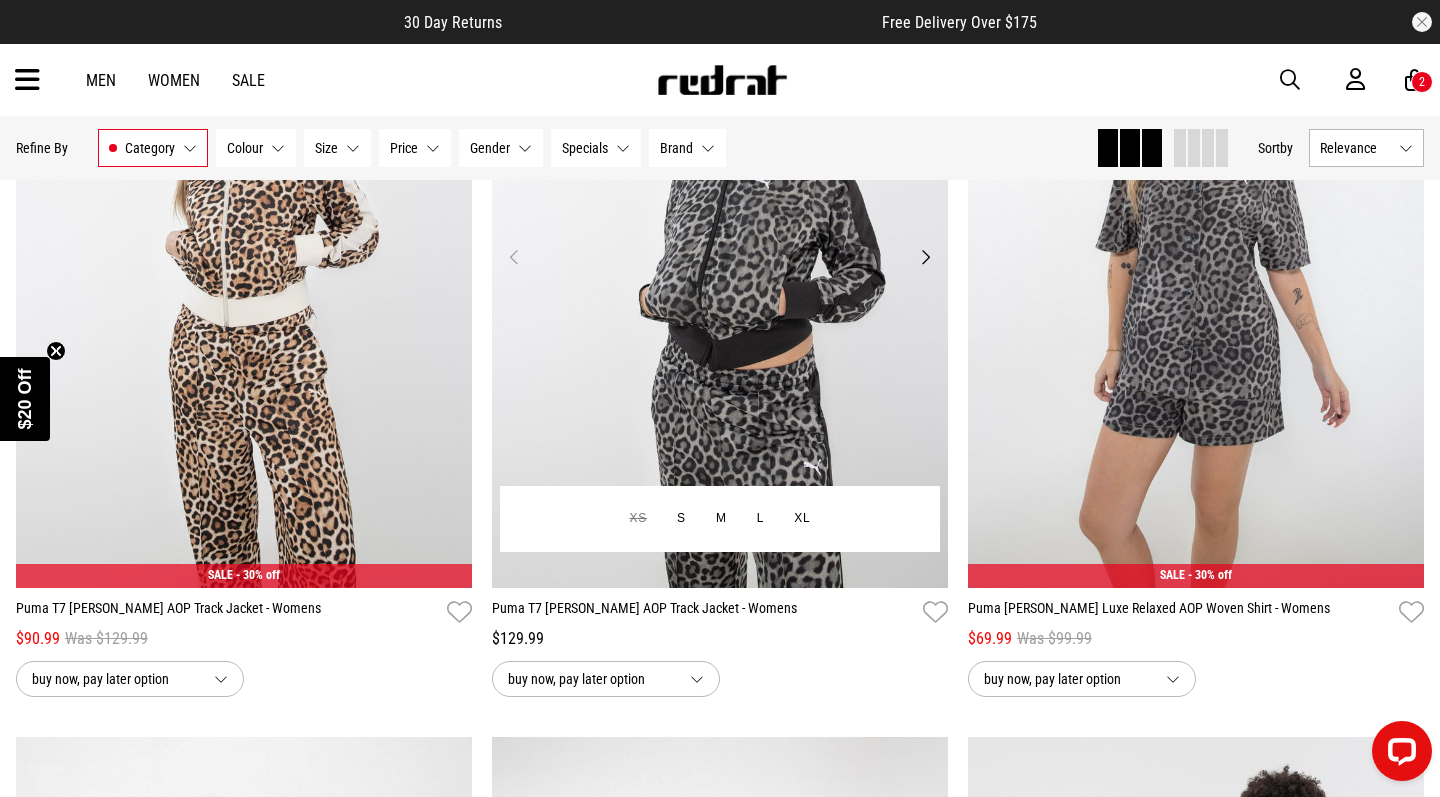 scroll, scrollTop: 8344, scrollLeft: 0, axis: vertical 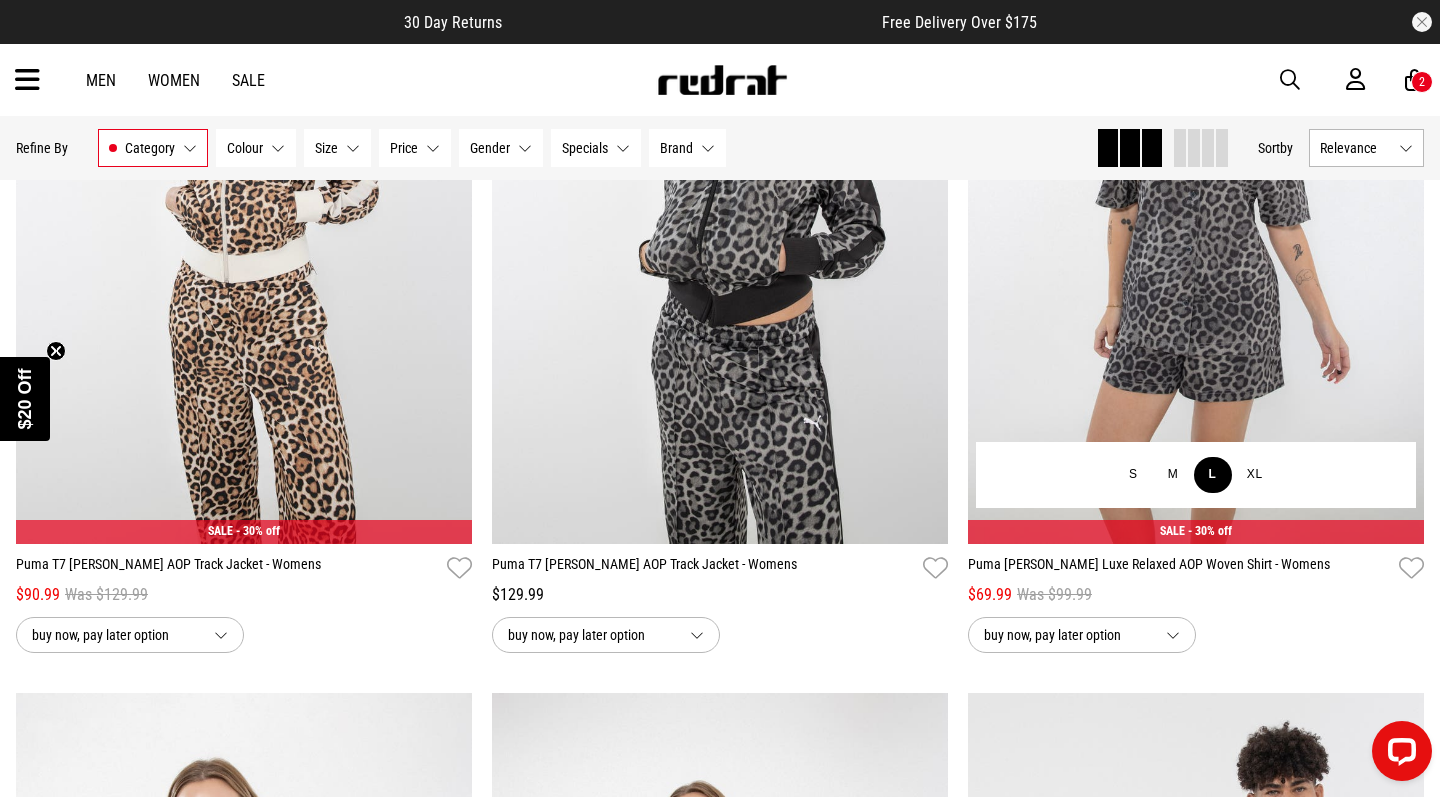 click on "L" at bounding box center (1213, 475) 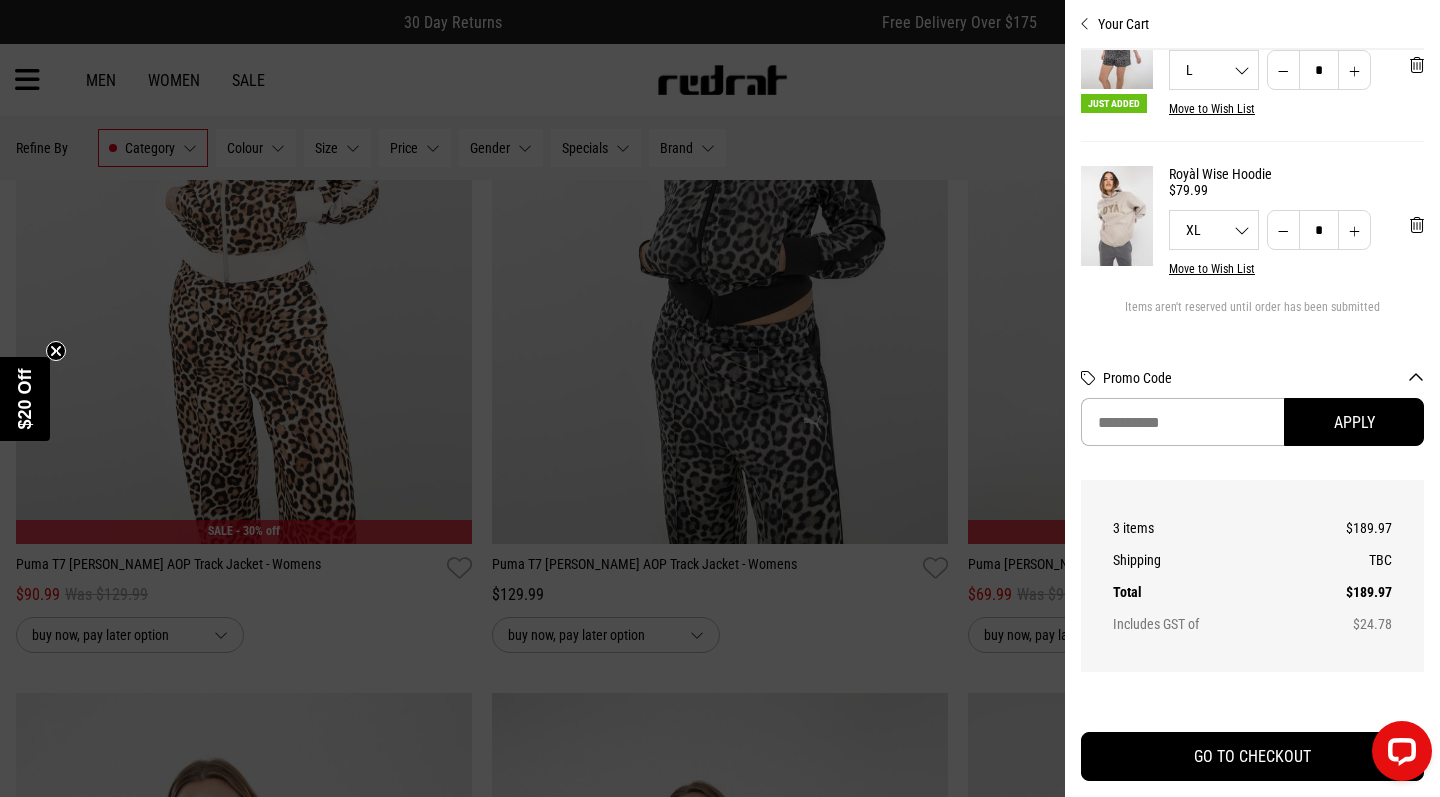 scroll, scrollTop: 243, scrollLeft: 0, axis: vertical 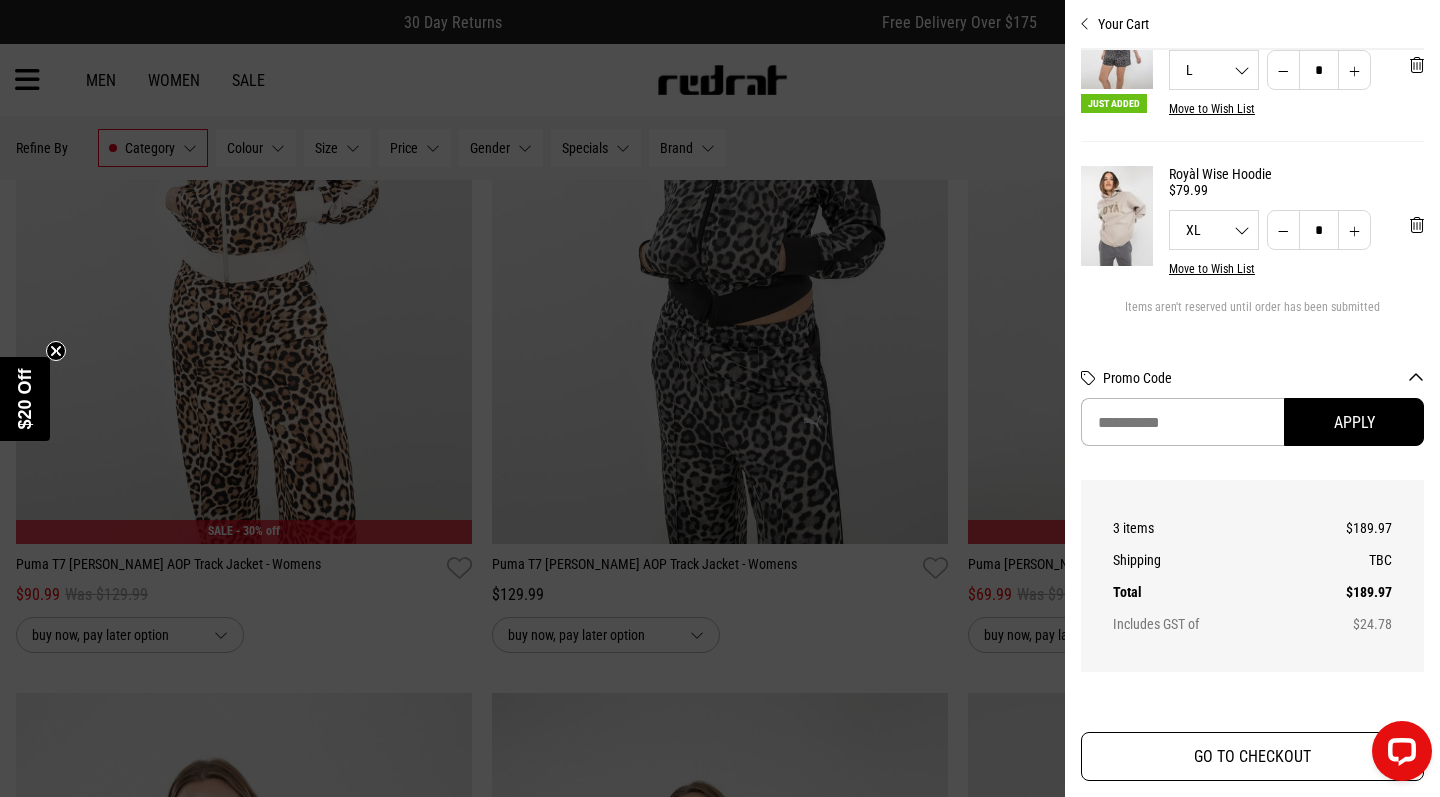click on "GO TO CHECKOUT" at bounding box center [1252, 756] 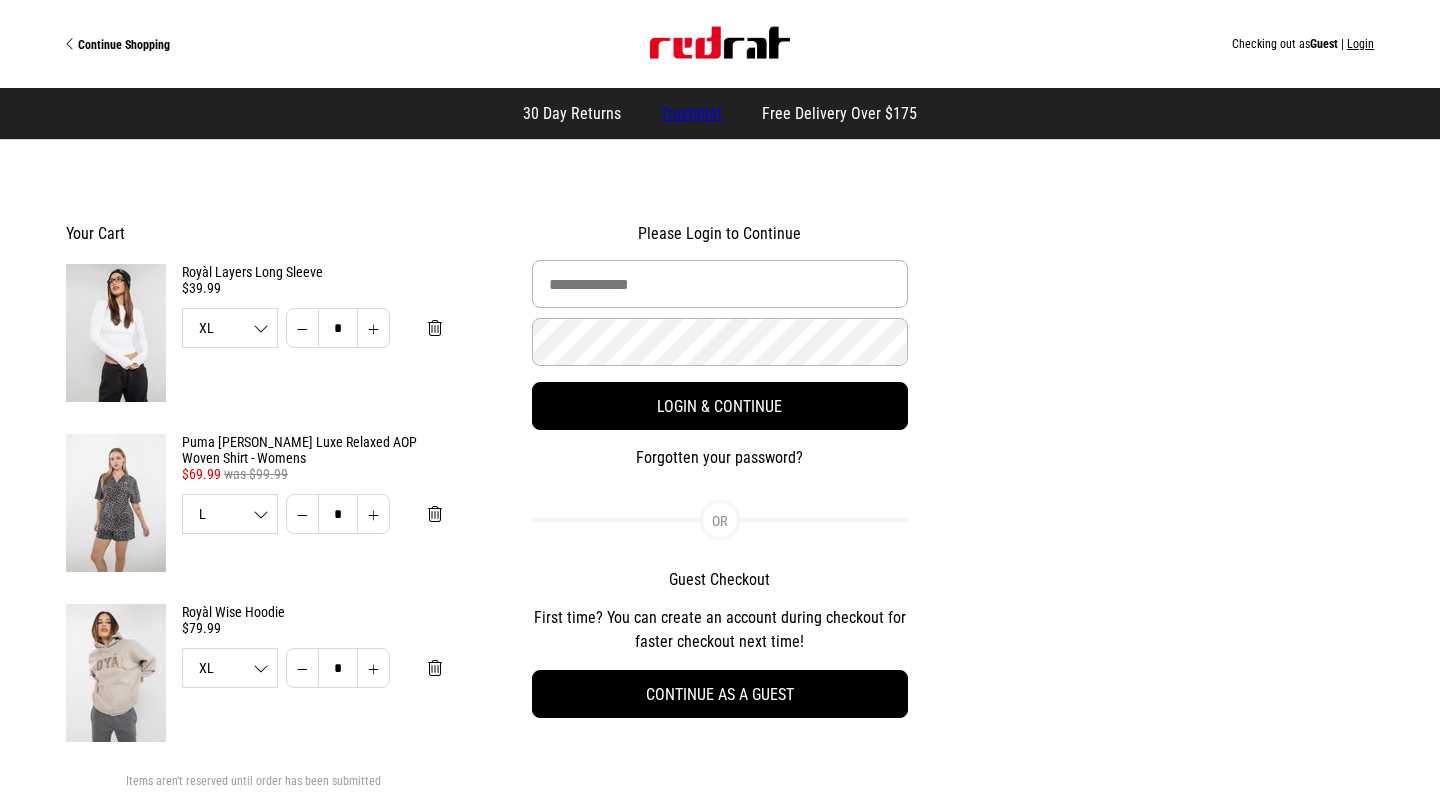 scroll, scrollTop: 0, scrollLeft: 0, axis: both 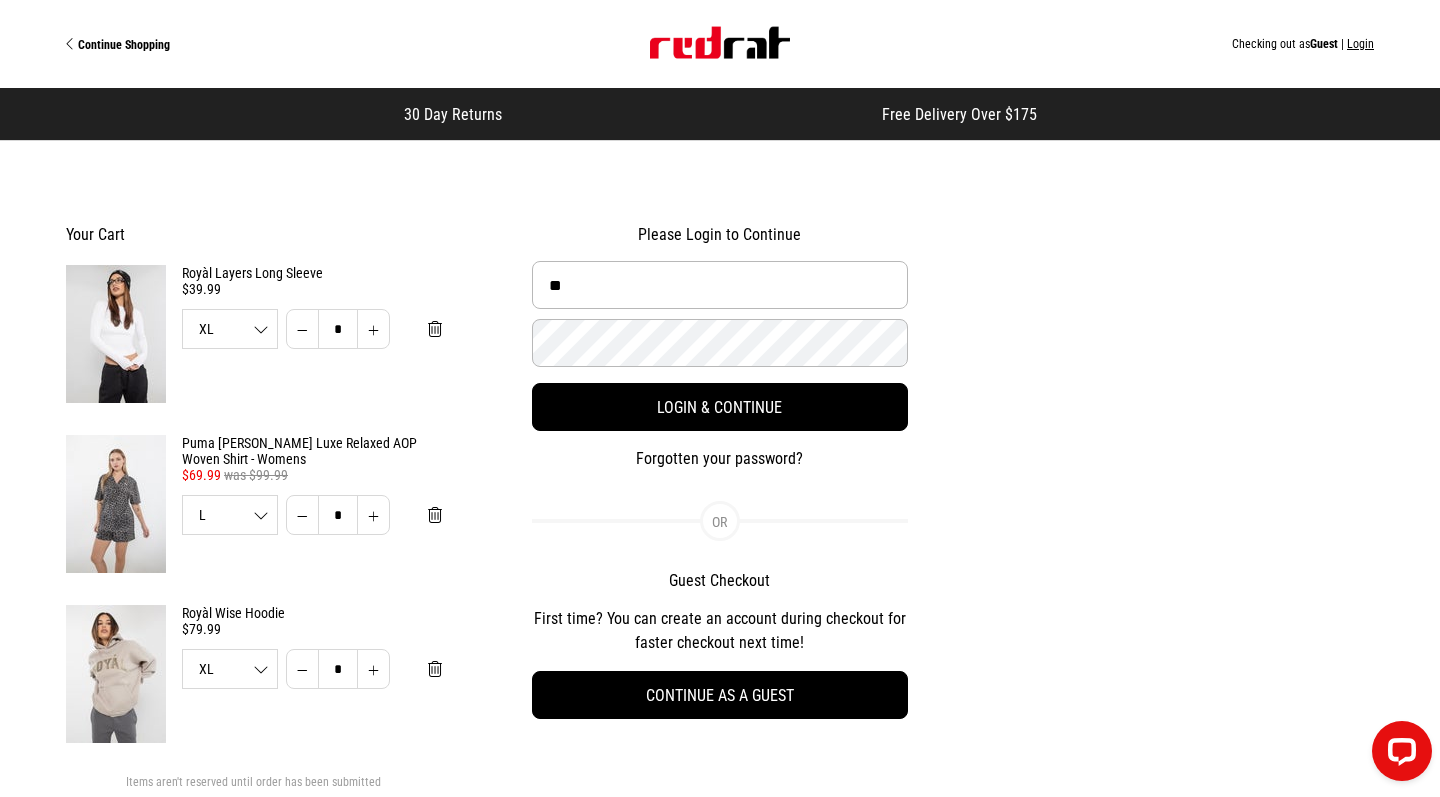 type on "*" 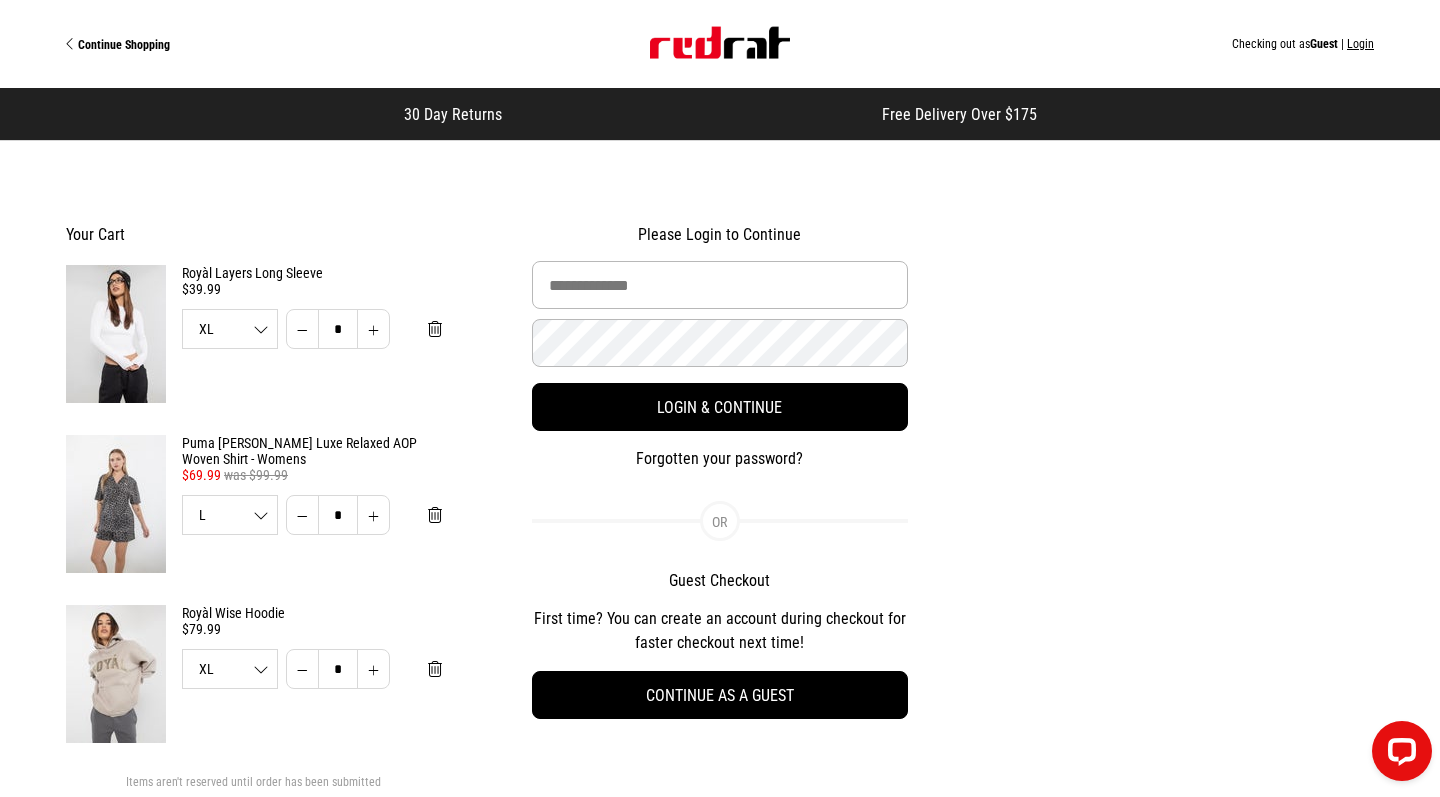 type on "**********" 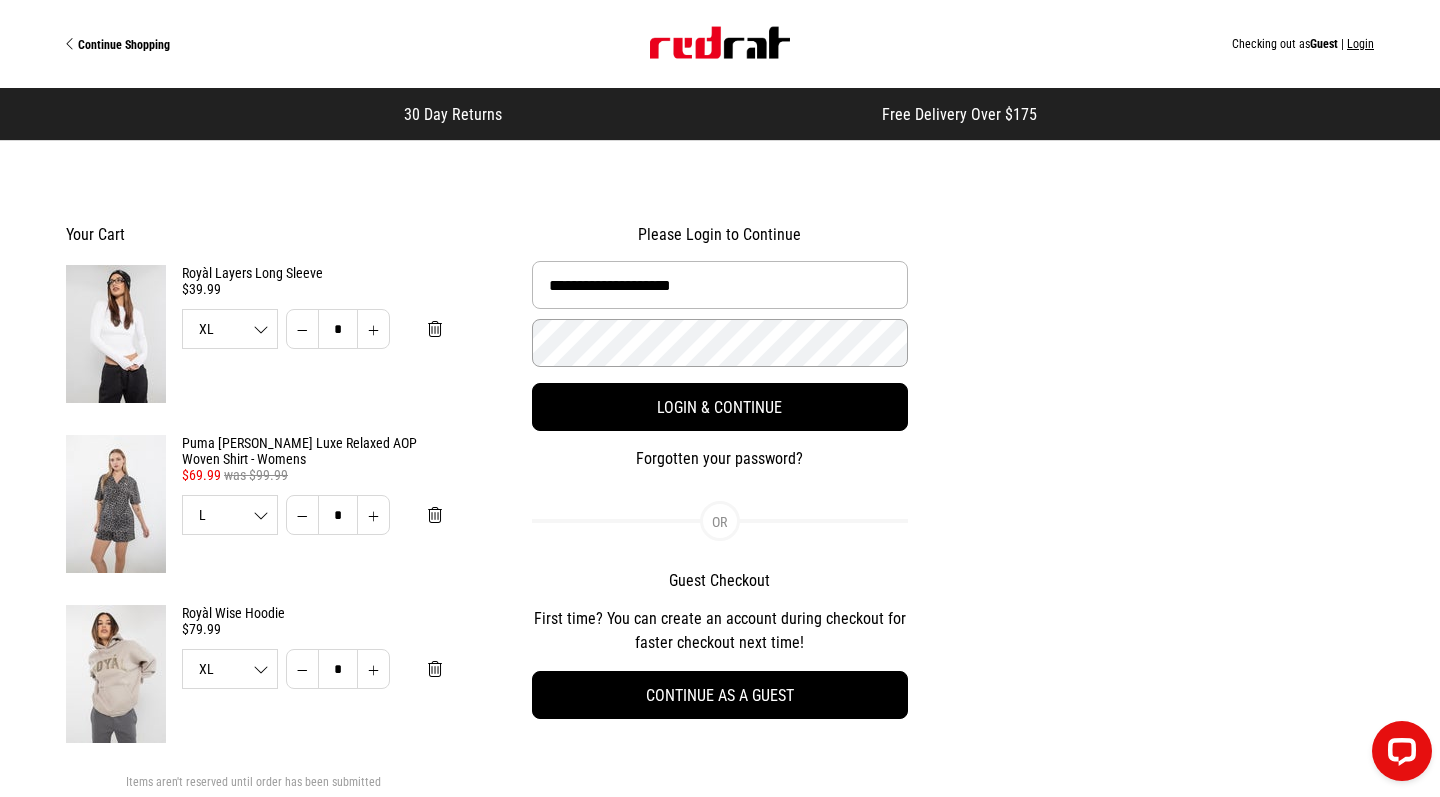 click on "Login & Continue" at bounding box center (720, 407) 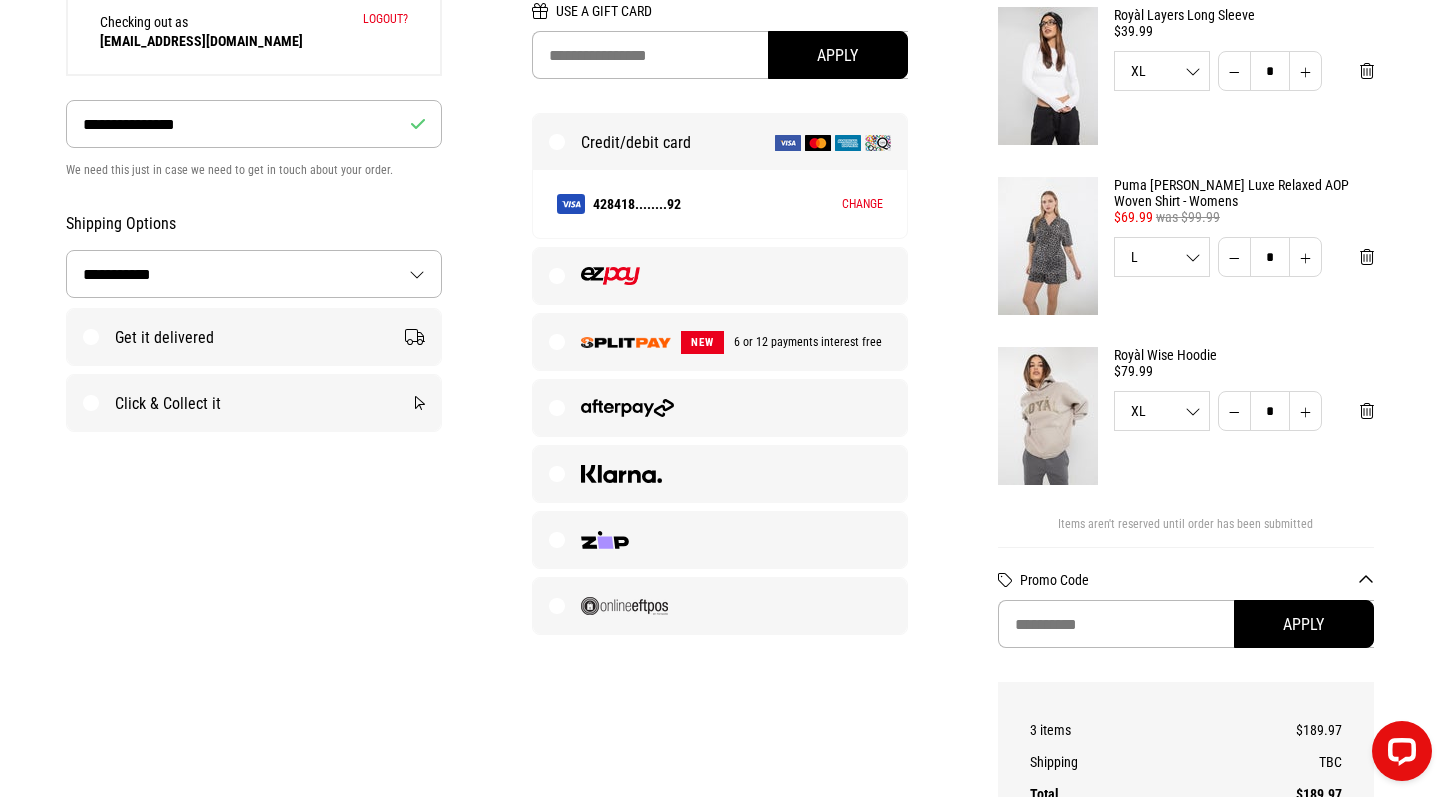 scroll, scrollTop: 210, scrollLeft: 0, axis: vertical 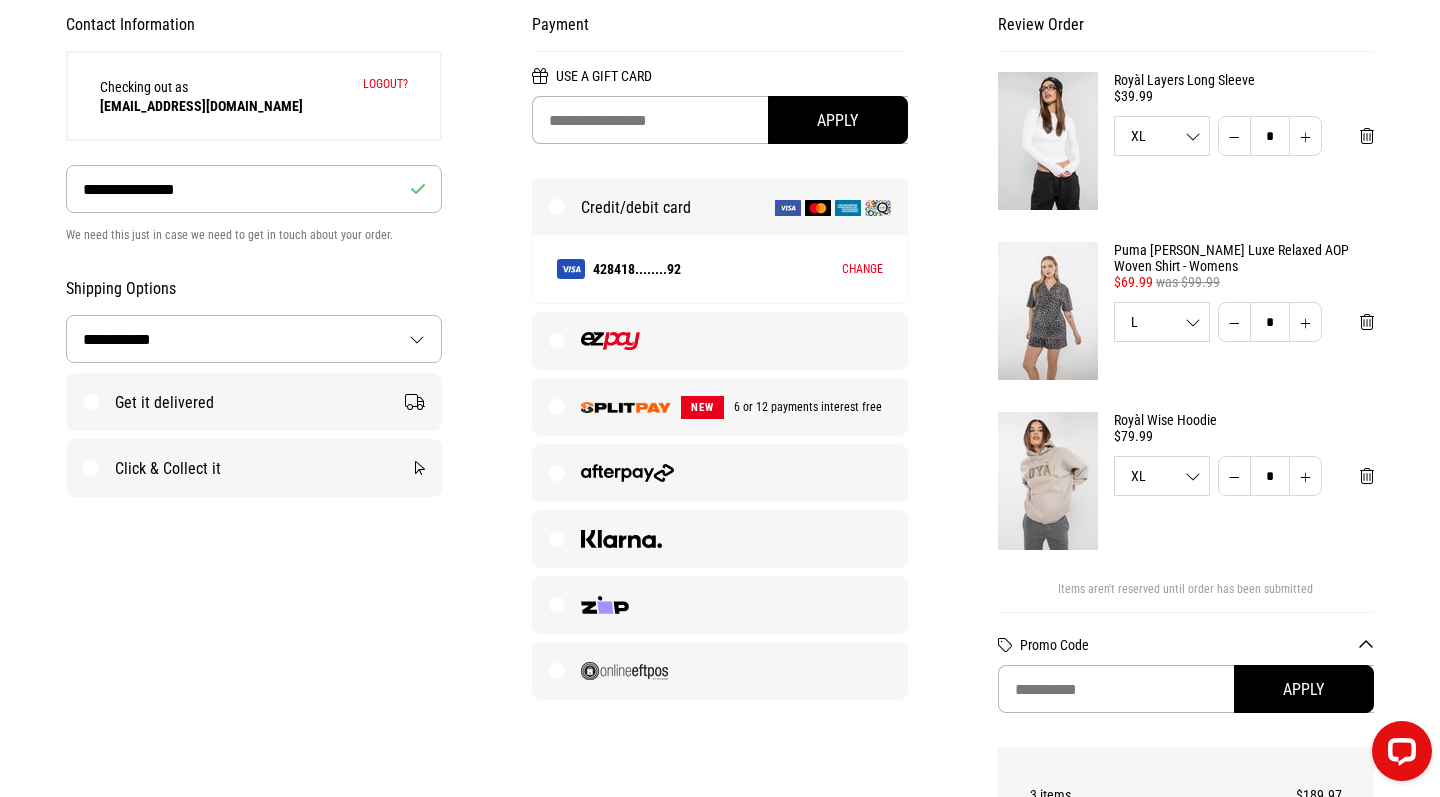 click at bounding box center [626, 407] 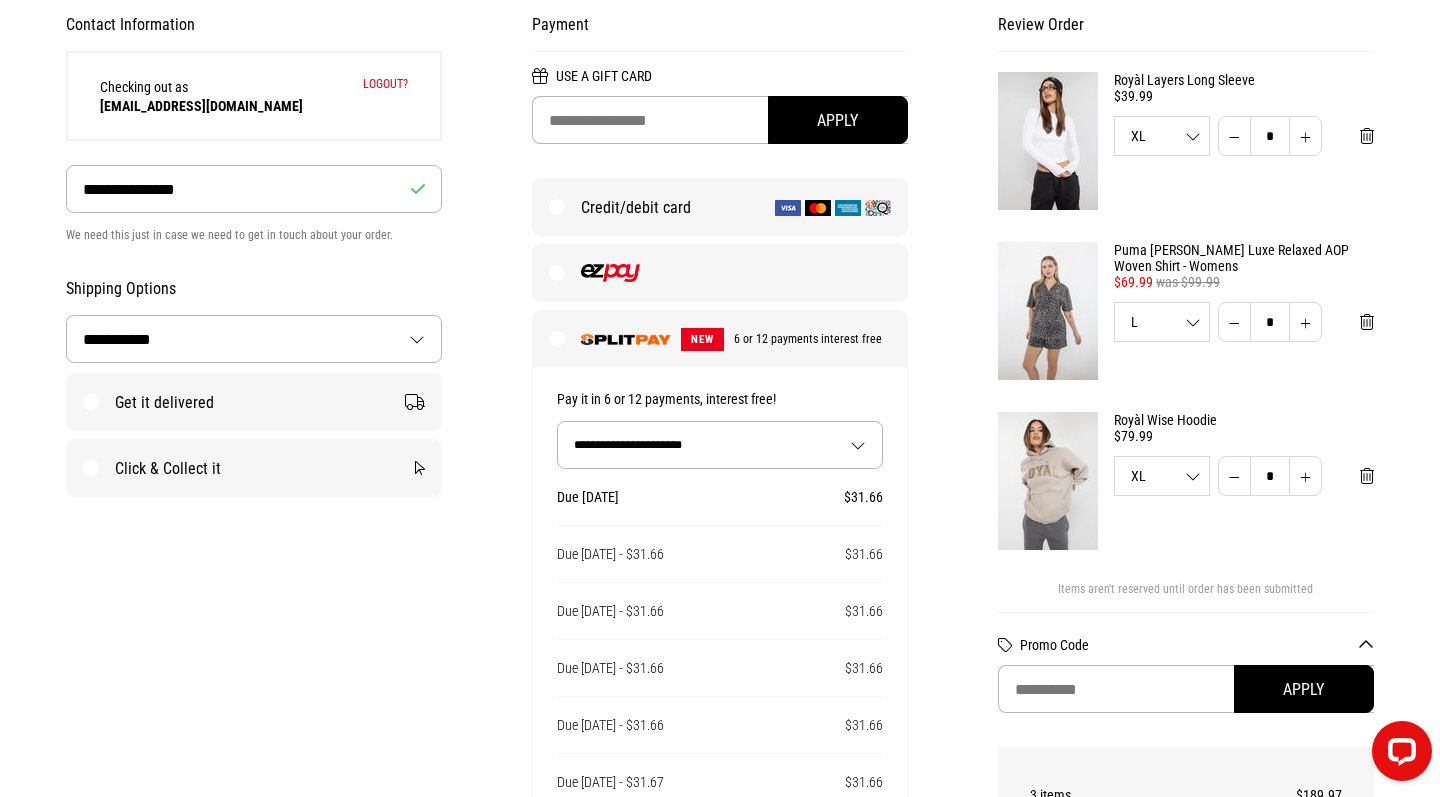select on "**" 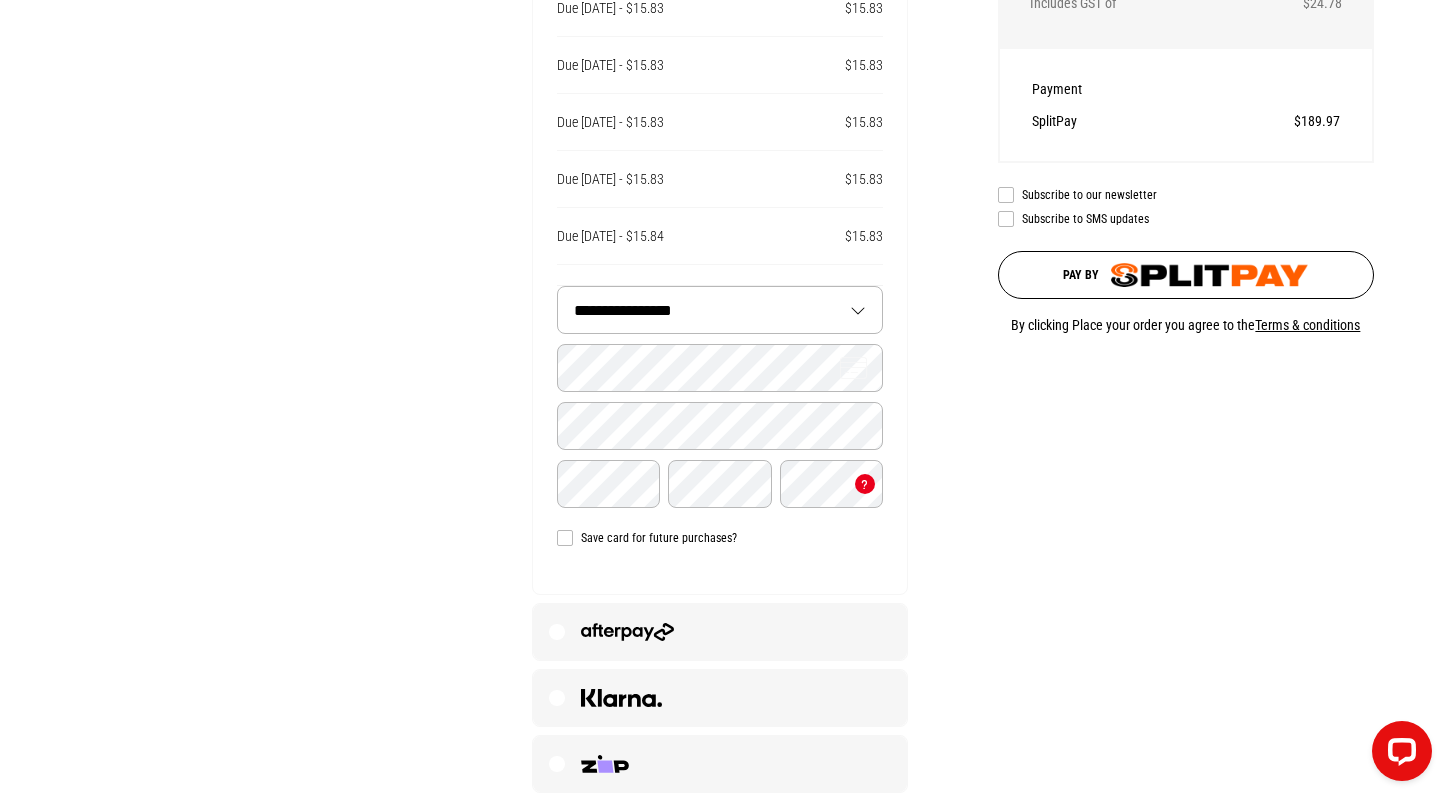 scroll, scrollTop: 1098, scrollLeft: 0, axis: vertical 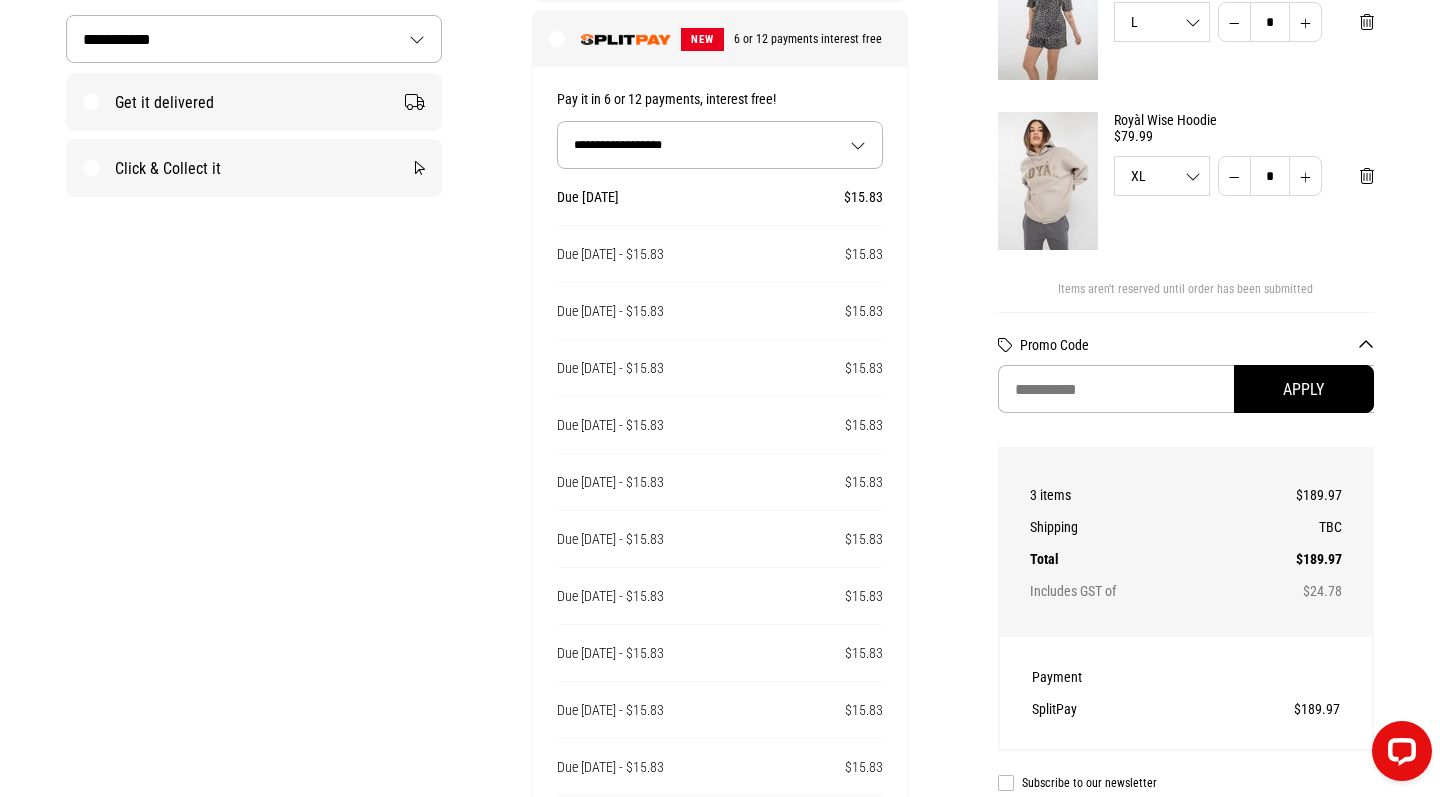 click on "NEW   6 or 12 payments interest free" at bounding box center [720, 39] 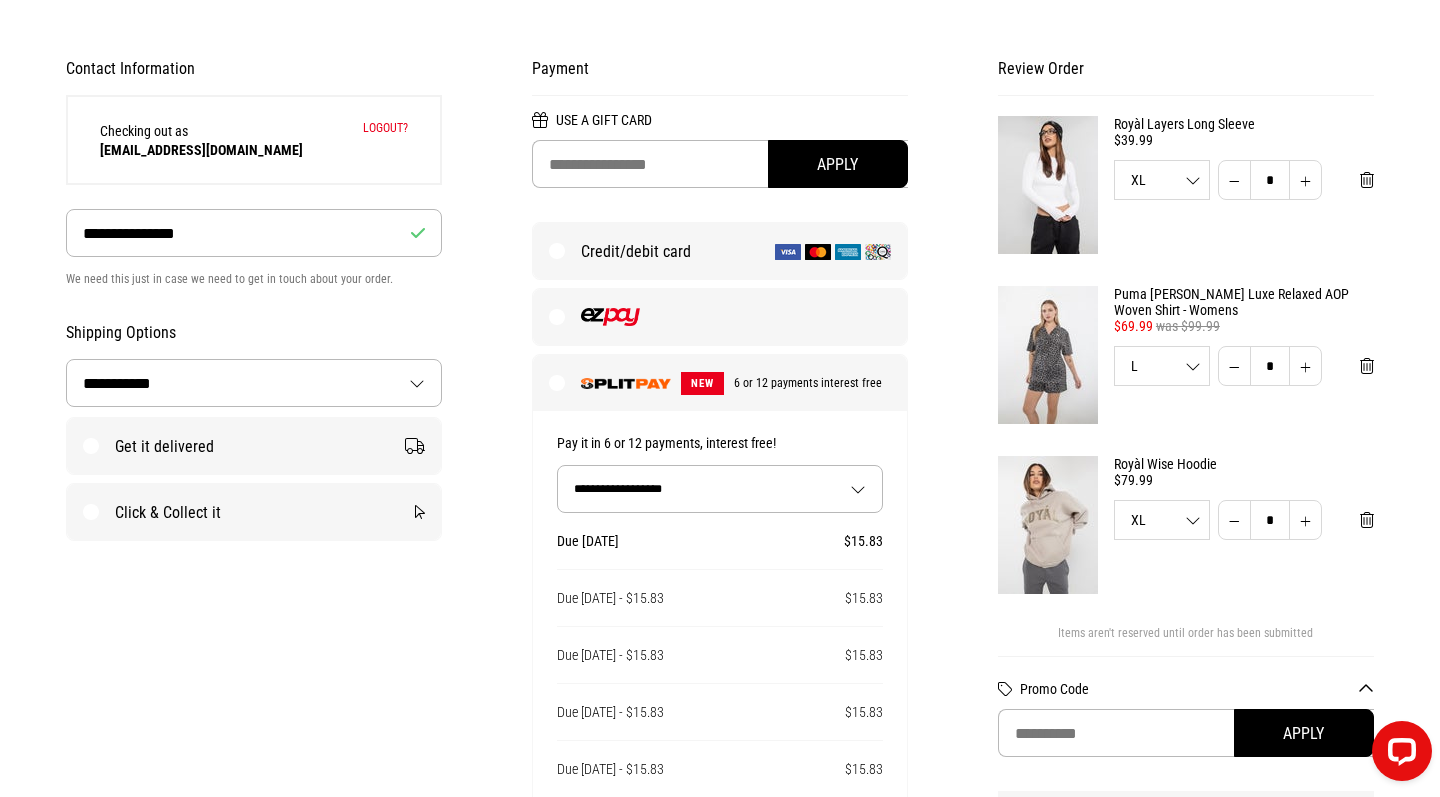 scroll, scrollTop: 153, scrollLeft: 0, axis: vertical 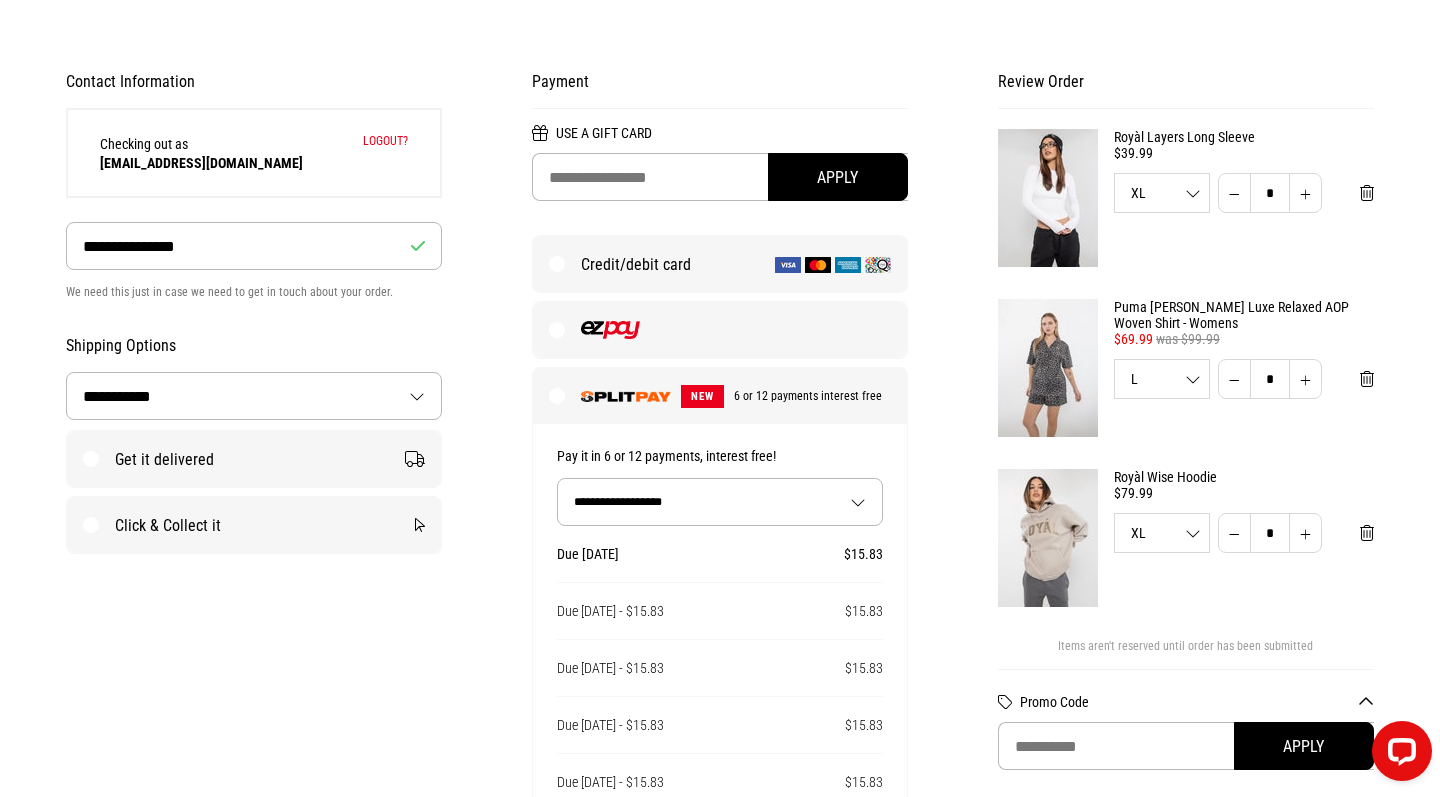 click at bounding box center (1048, 368) 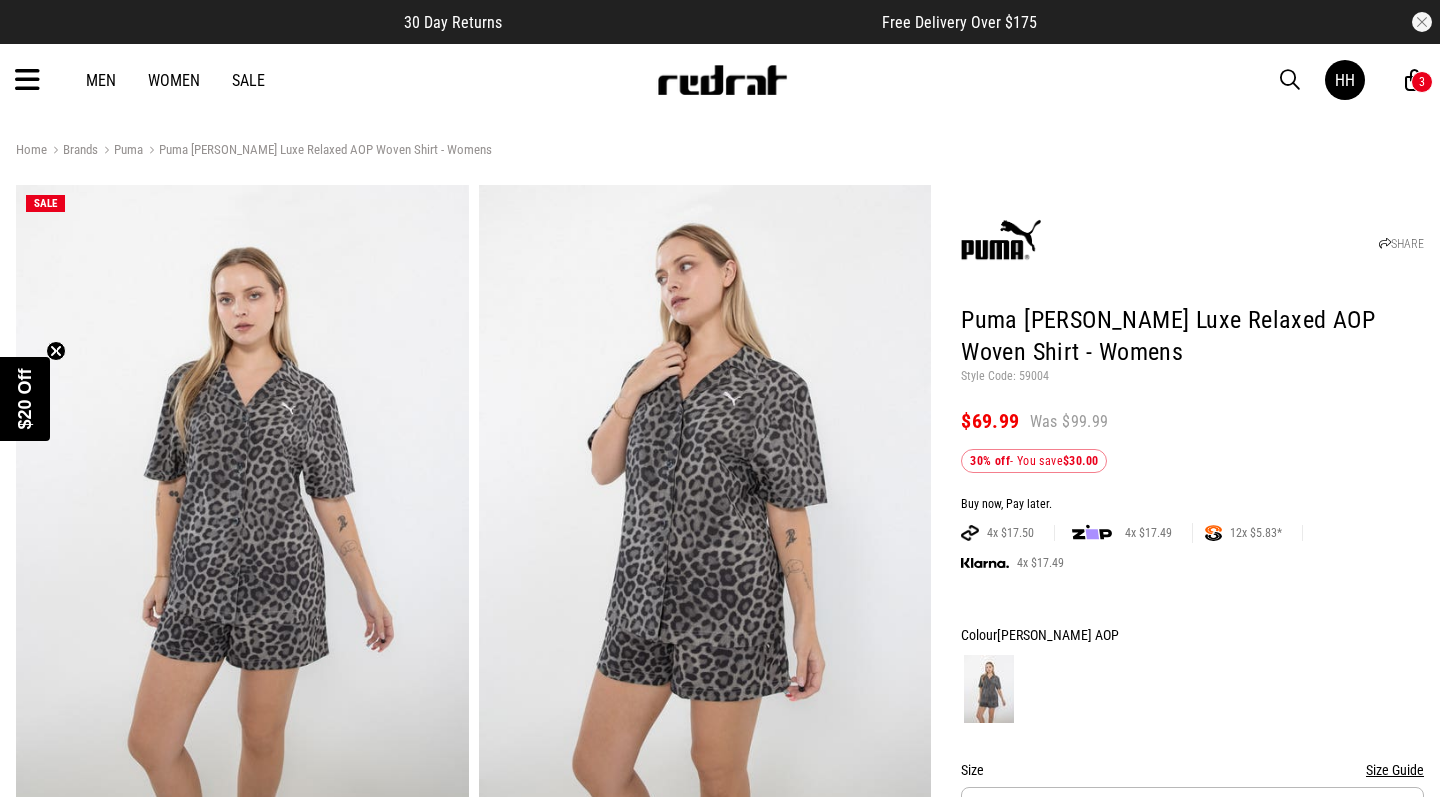 scroll, scrollTop: 0, scrollLeft: 0, axis: both 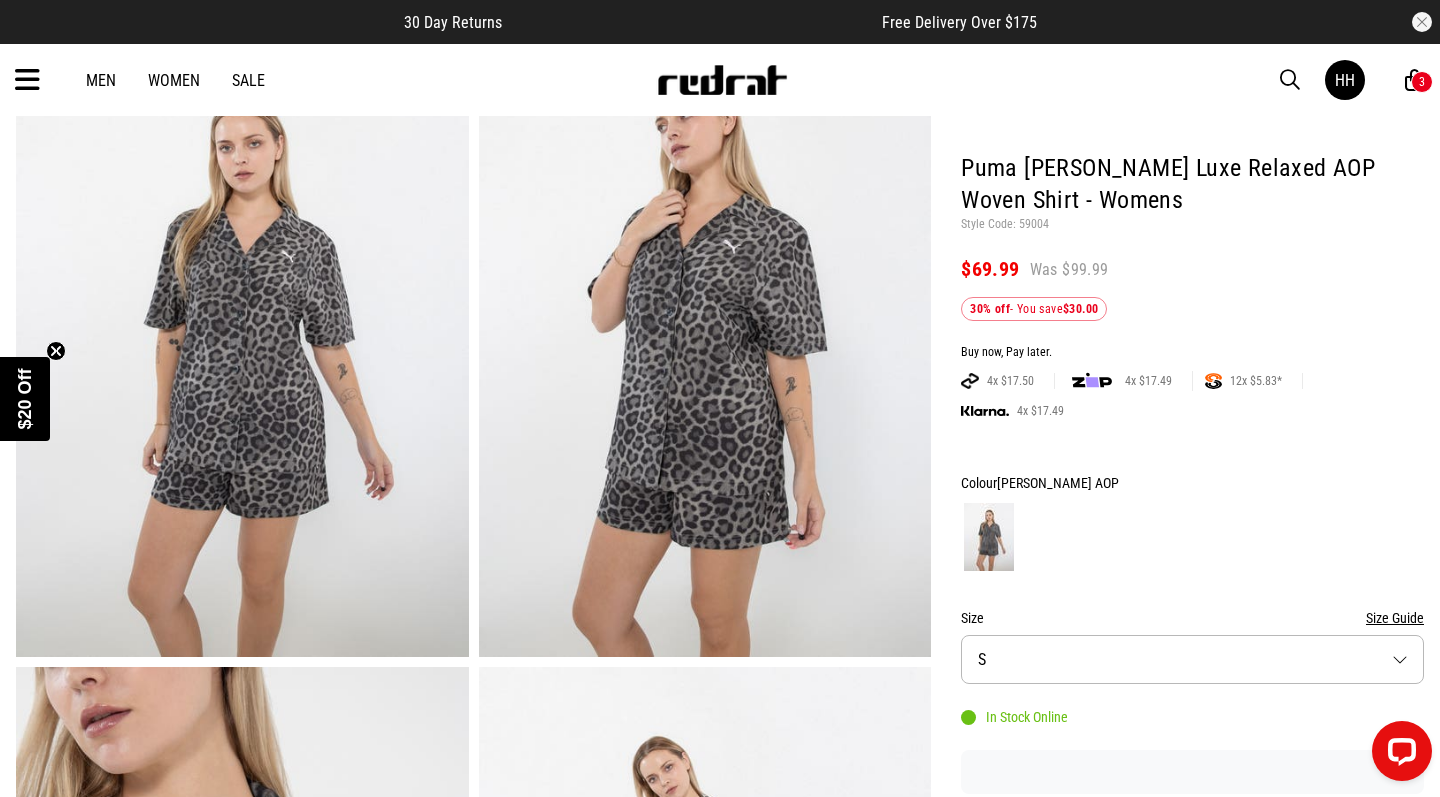click at bounding box center [242, 345] 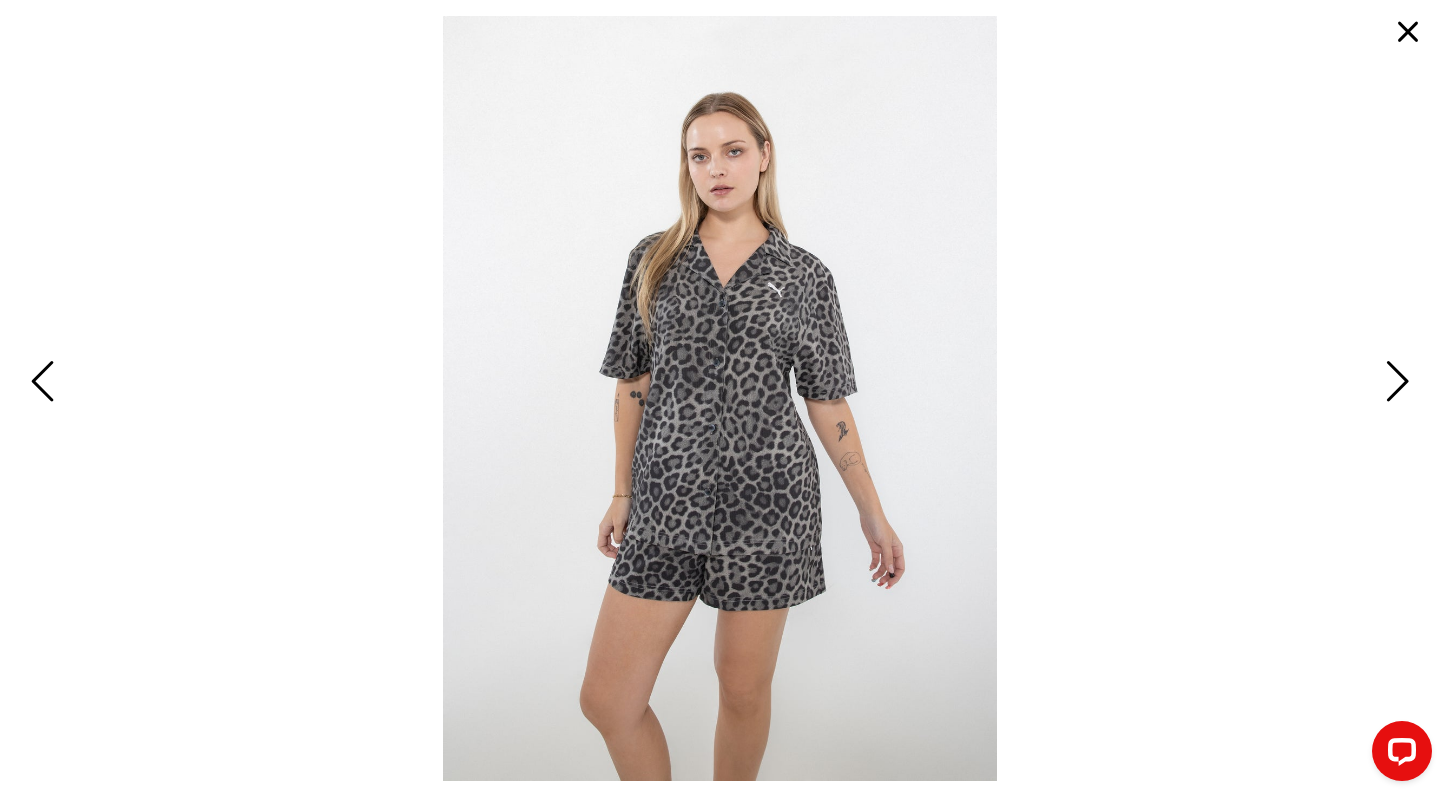 scroll, scrollTop: 59, scrollLeft: 0, axis: vertical 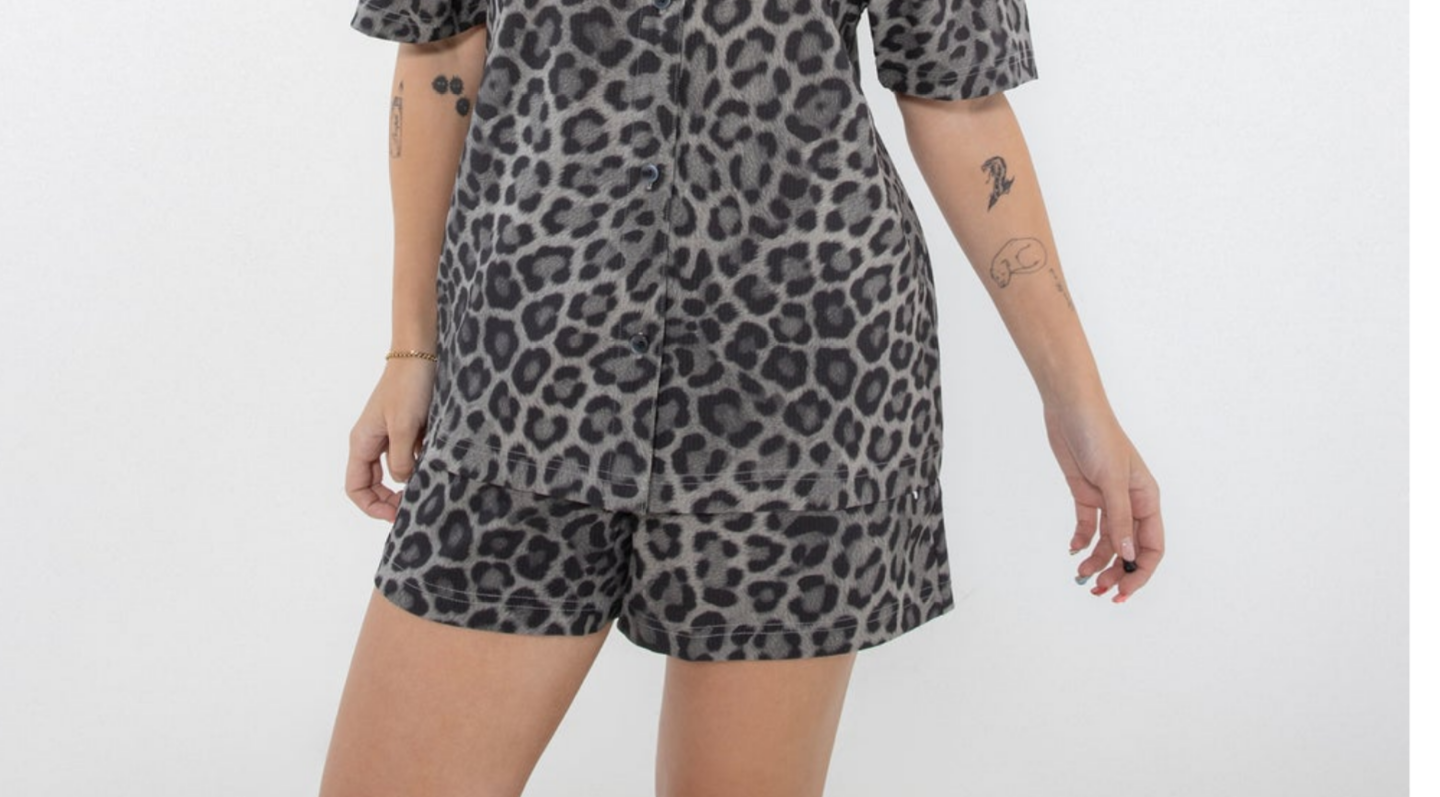 click at bounding box center [720, 398] 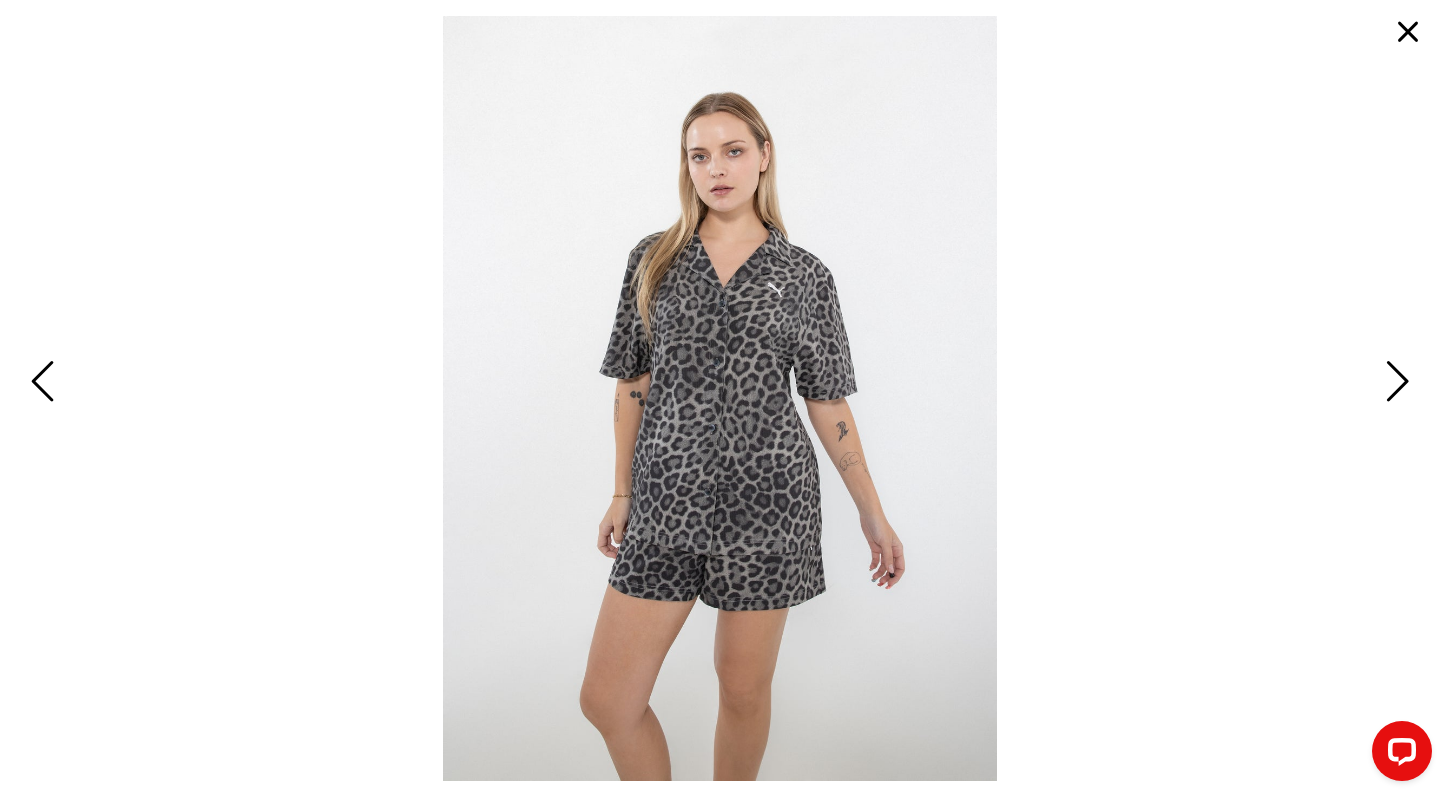 click at bounding box center (1408, 32) 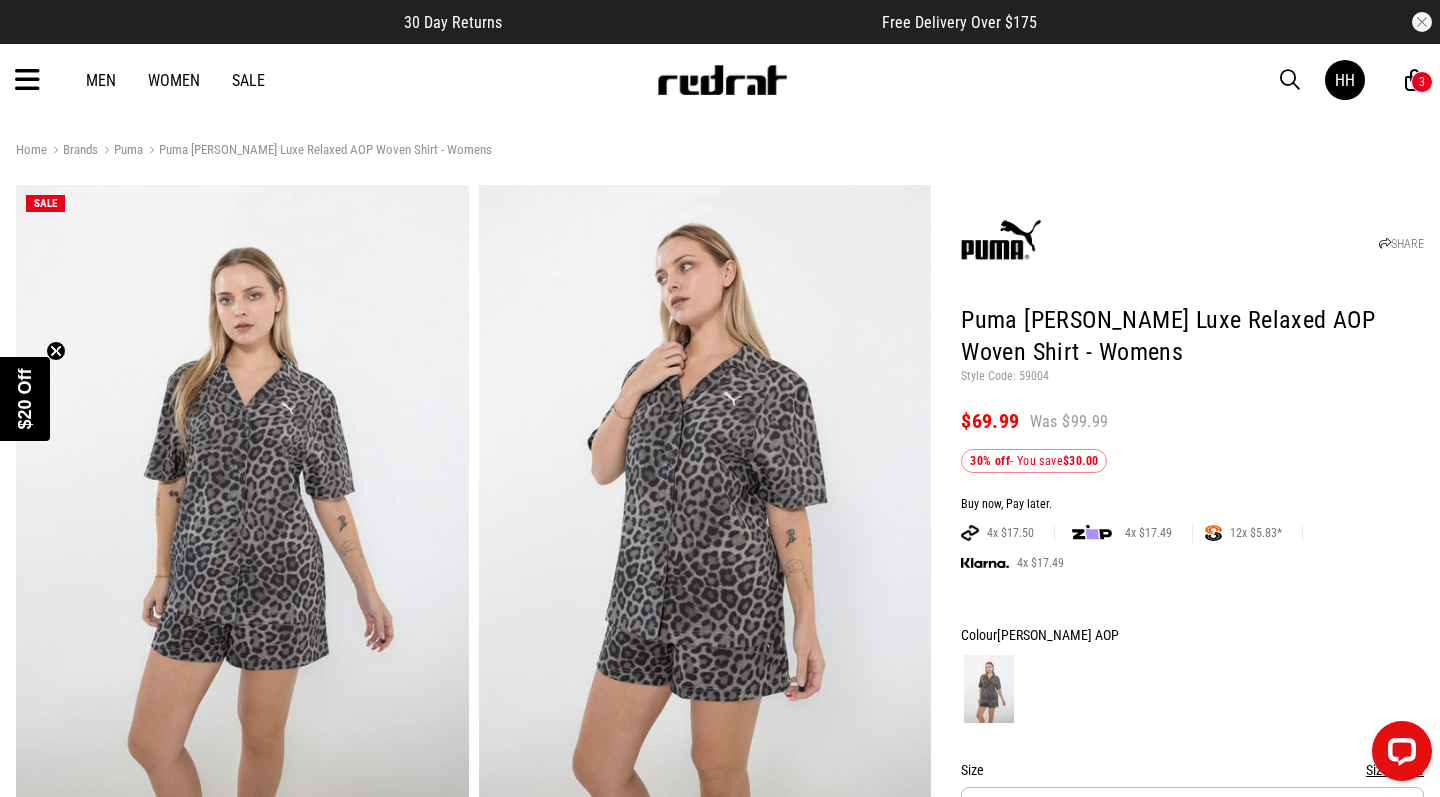 scroll, scrollTop: 0, scrollLeft: 0, axis: both 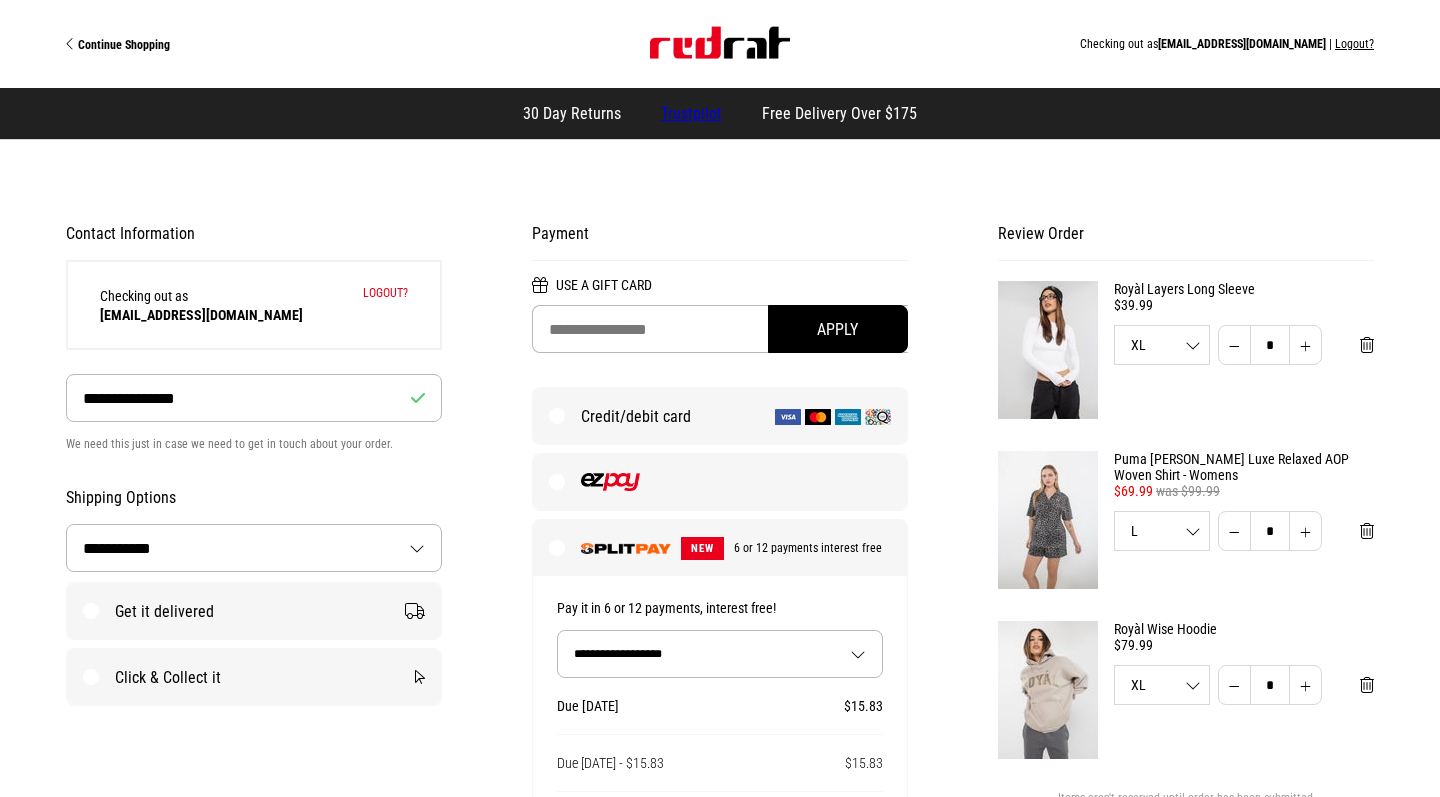 select on "**********" 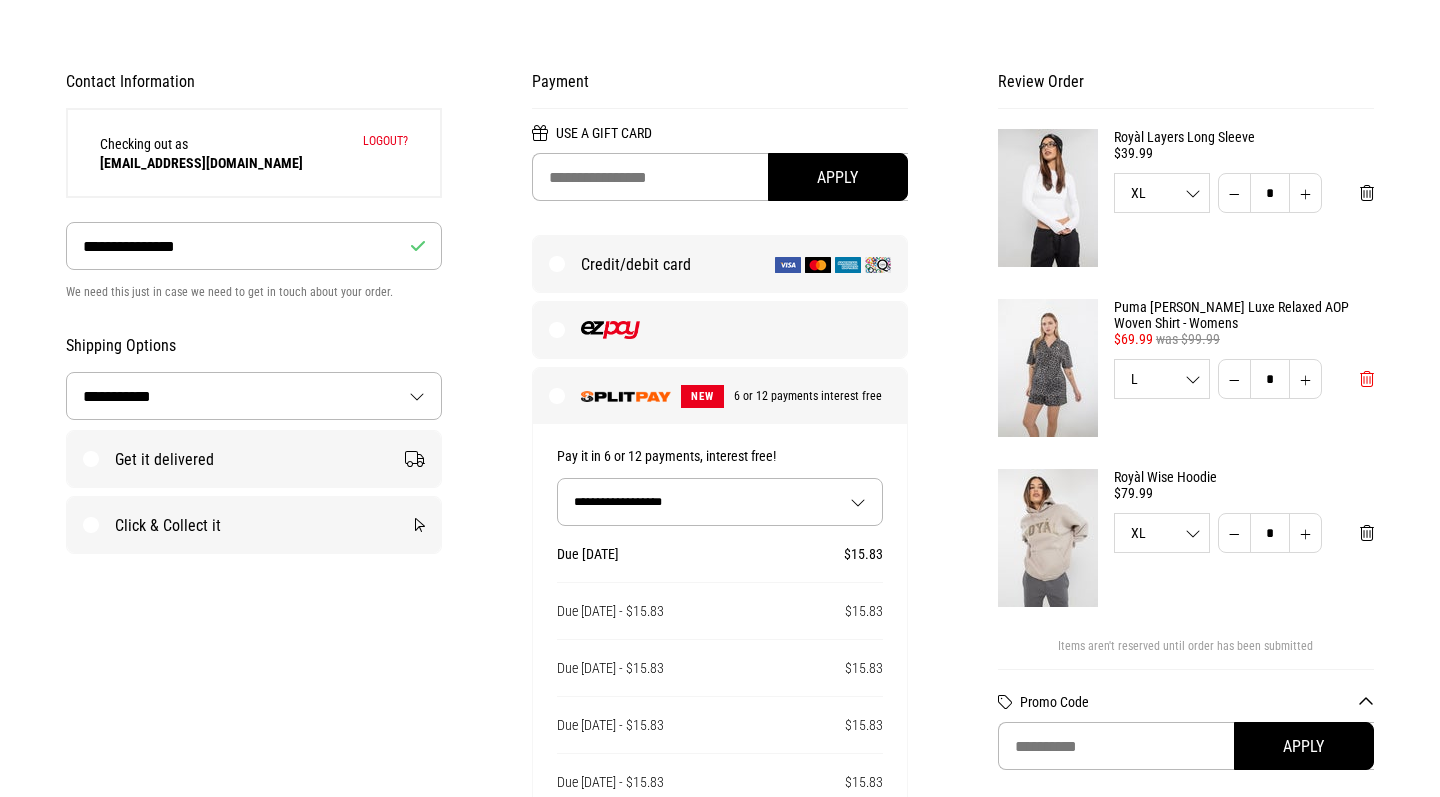 click at bounding box center [1367, 379] 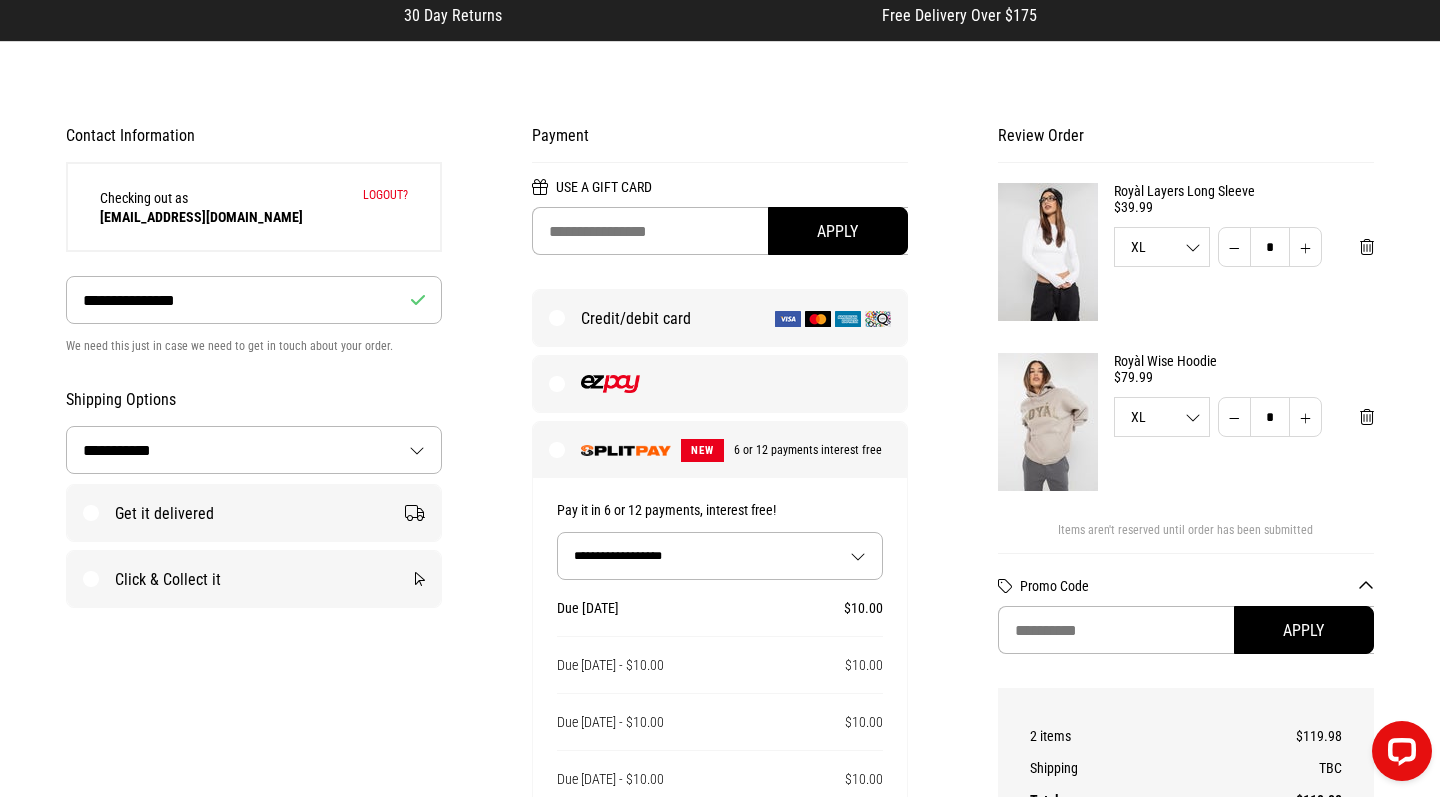 scroll, scrollTop: 121, scrollLeft: 0, axis: vertical 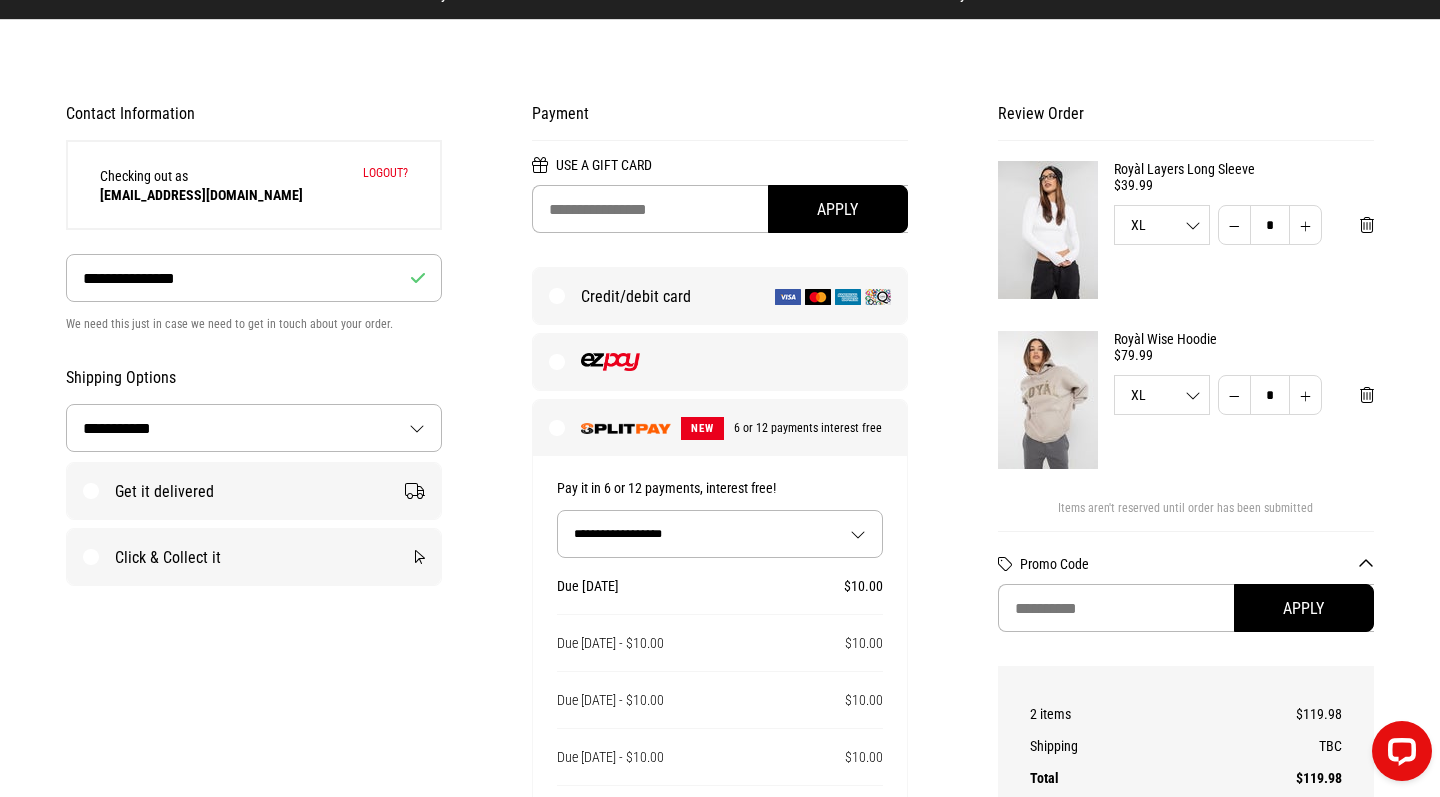 click on "Get it delivered" at bounding box center [254, 491] 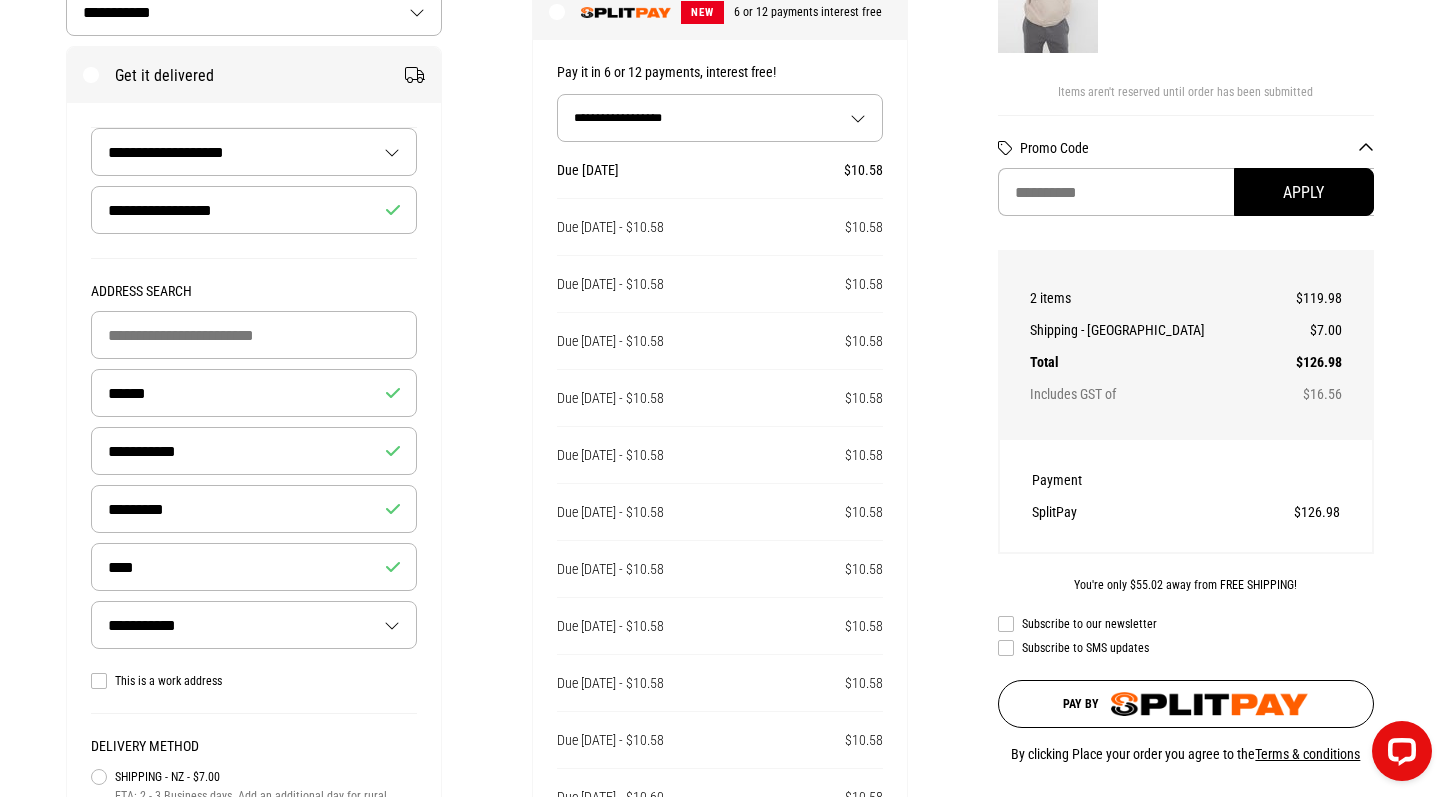scroll, scrollTop: 541, scrollLeft: 0, axis: vertical 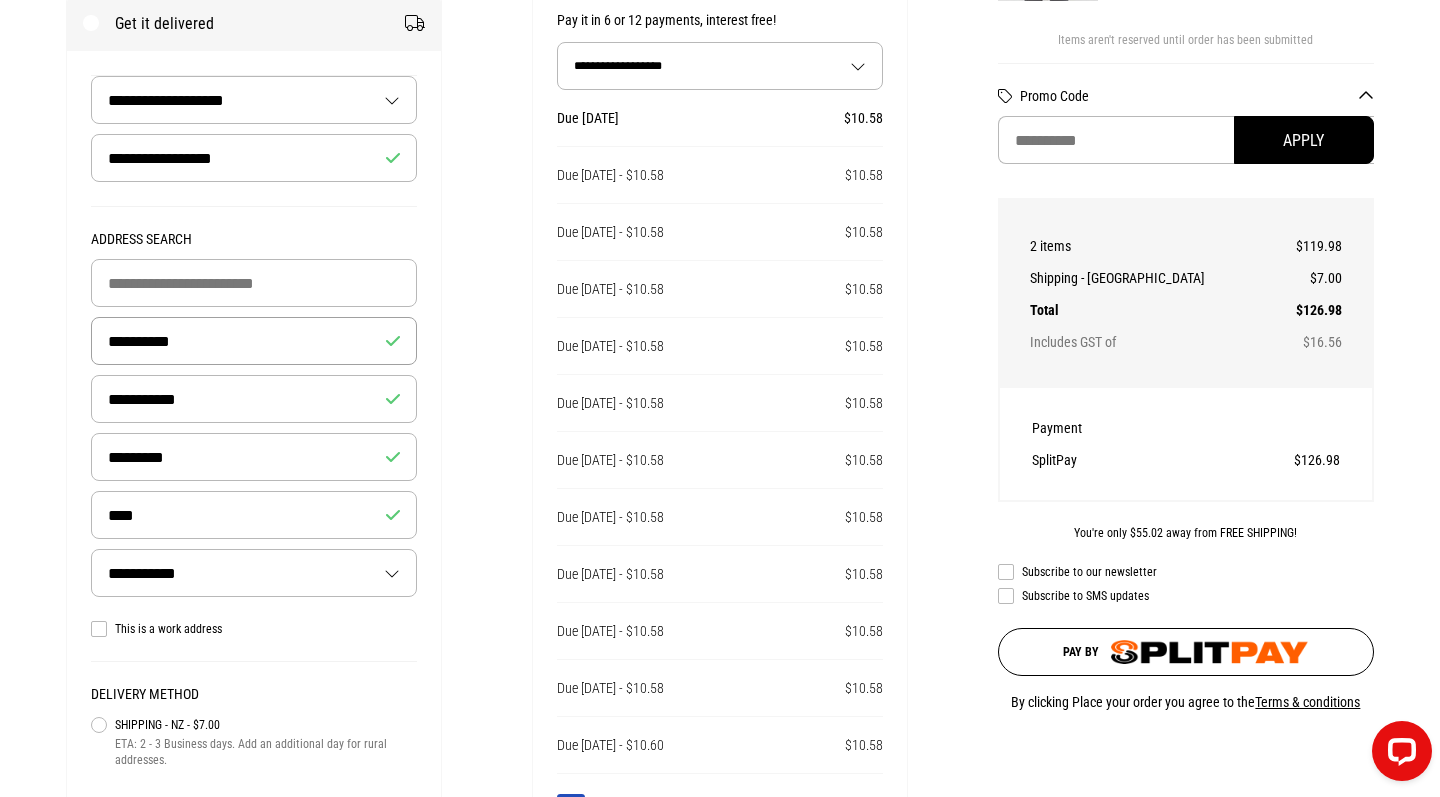 click on "**********" at bounding box center [254, 341] 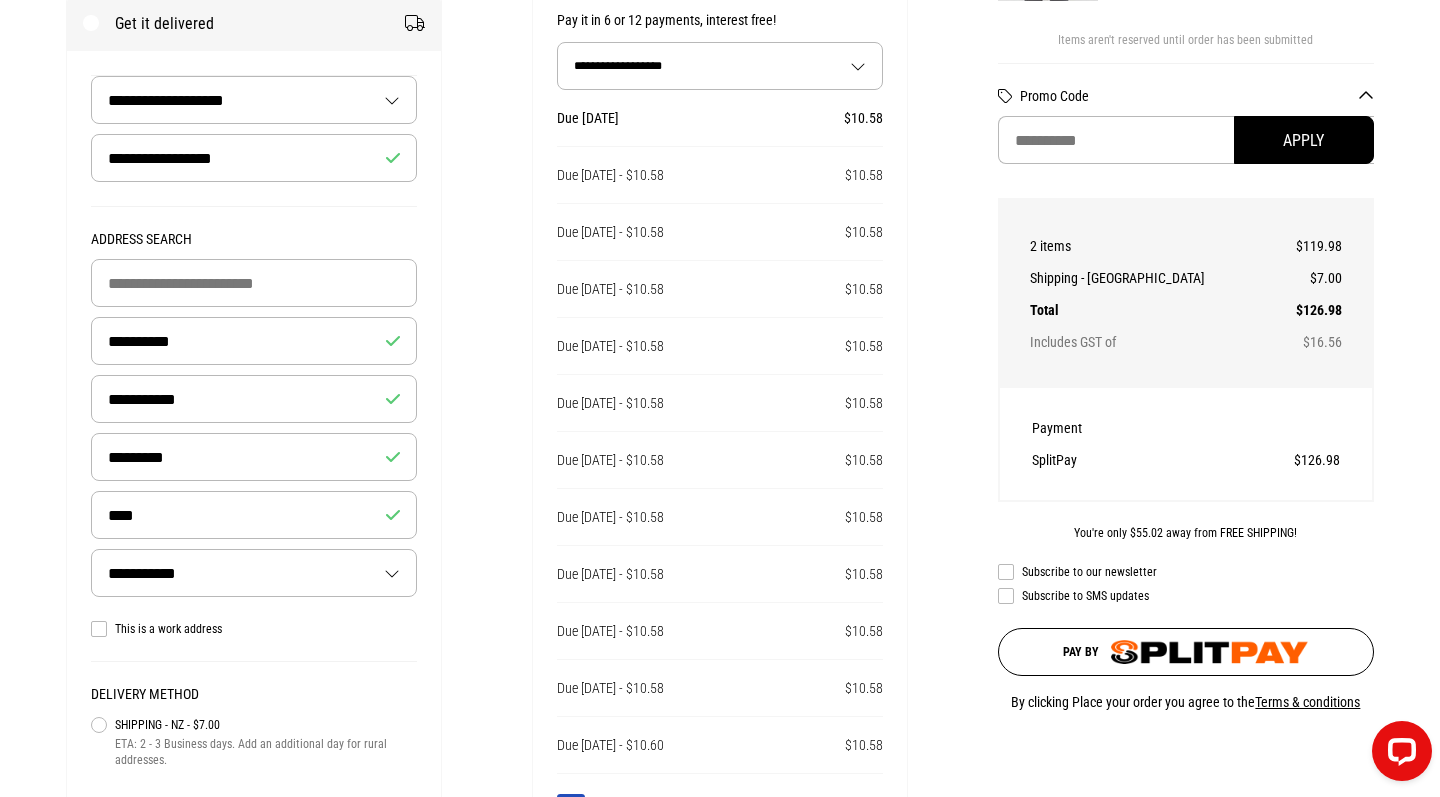 click on "**********" at bounding box center [254, 433] 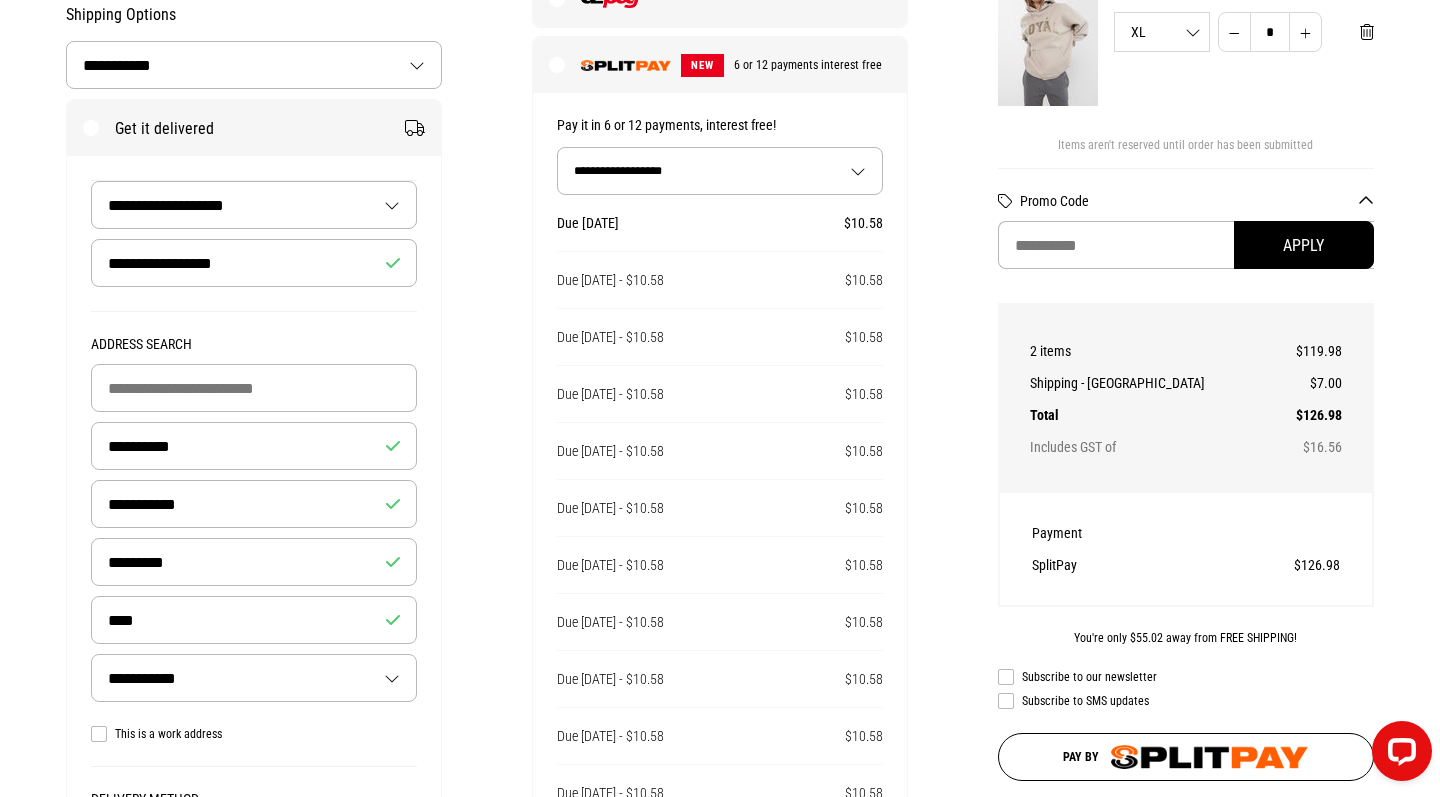 scroll, scrollTop: 483, scrollLeft: 0, axis: vertical 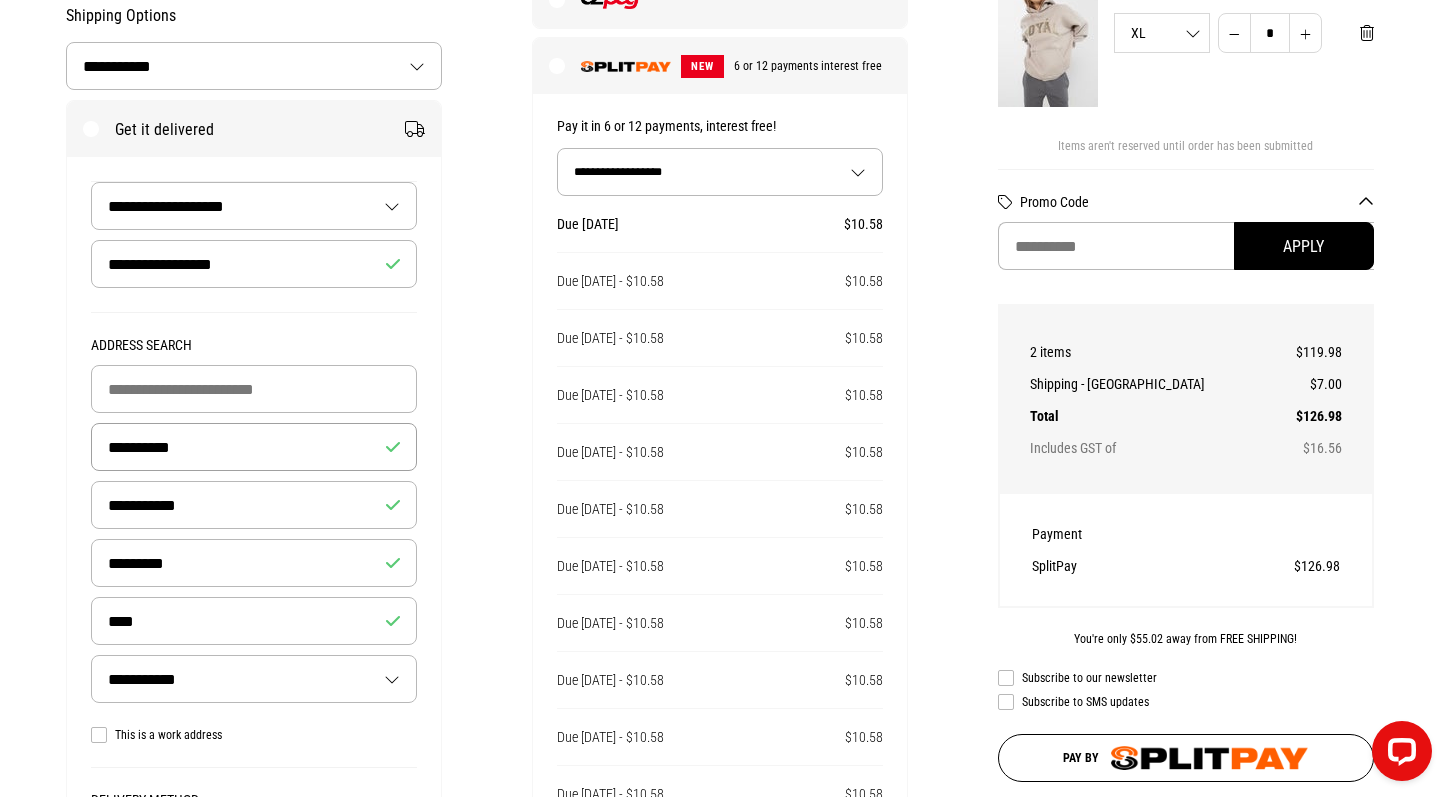 click on "*********" at bounding box center (254, 447) 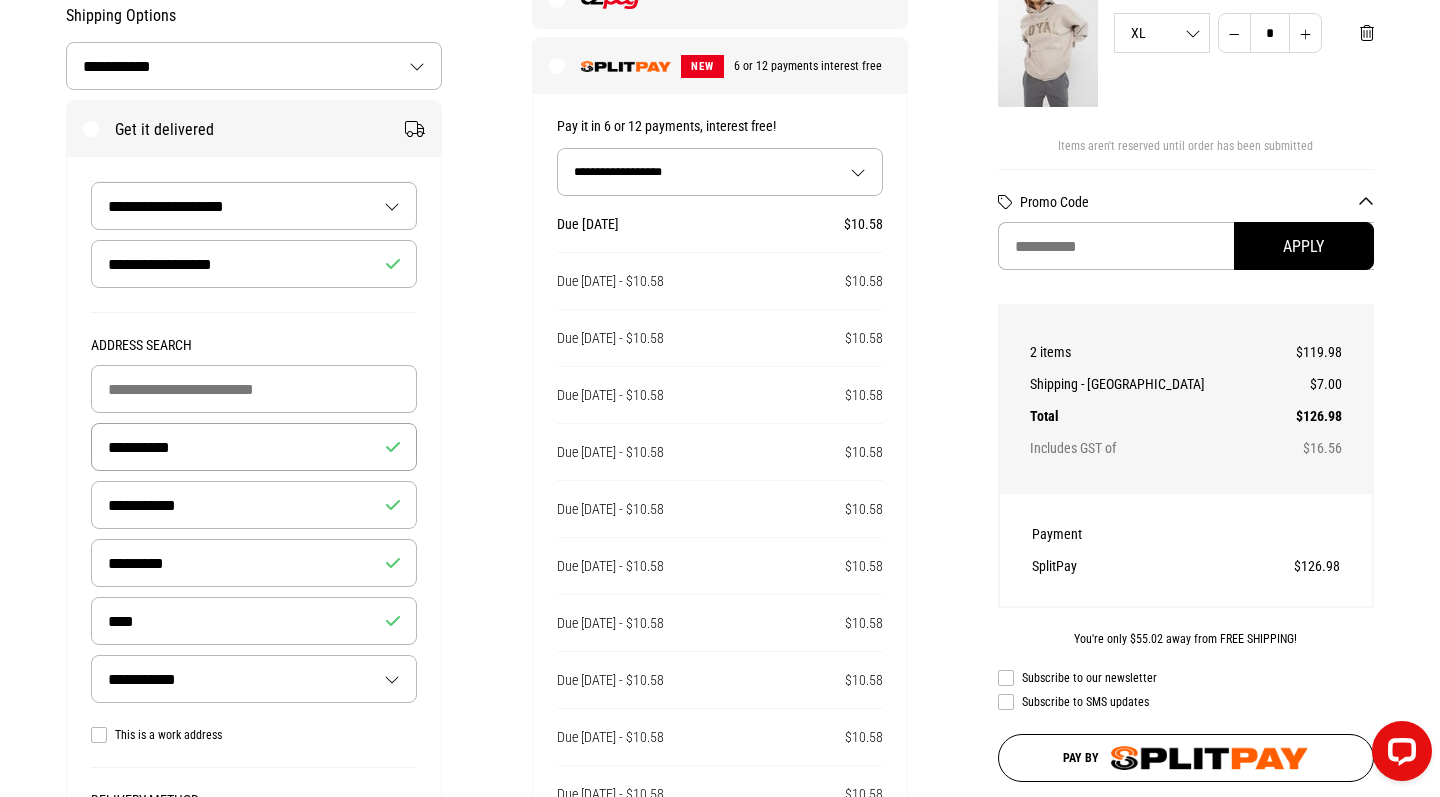 type on "*********" 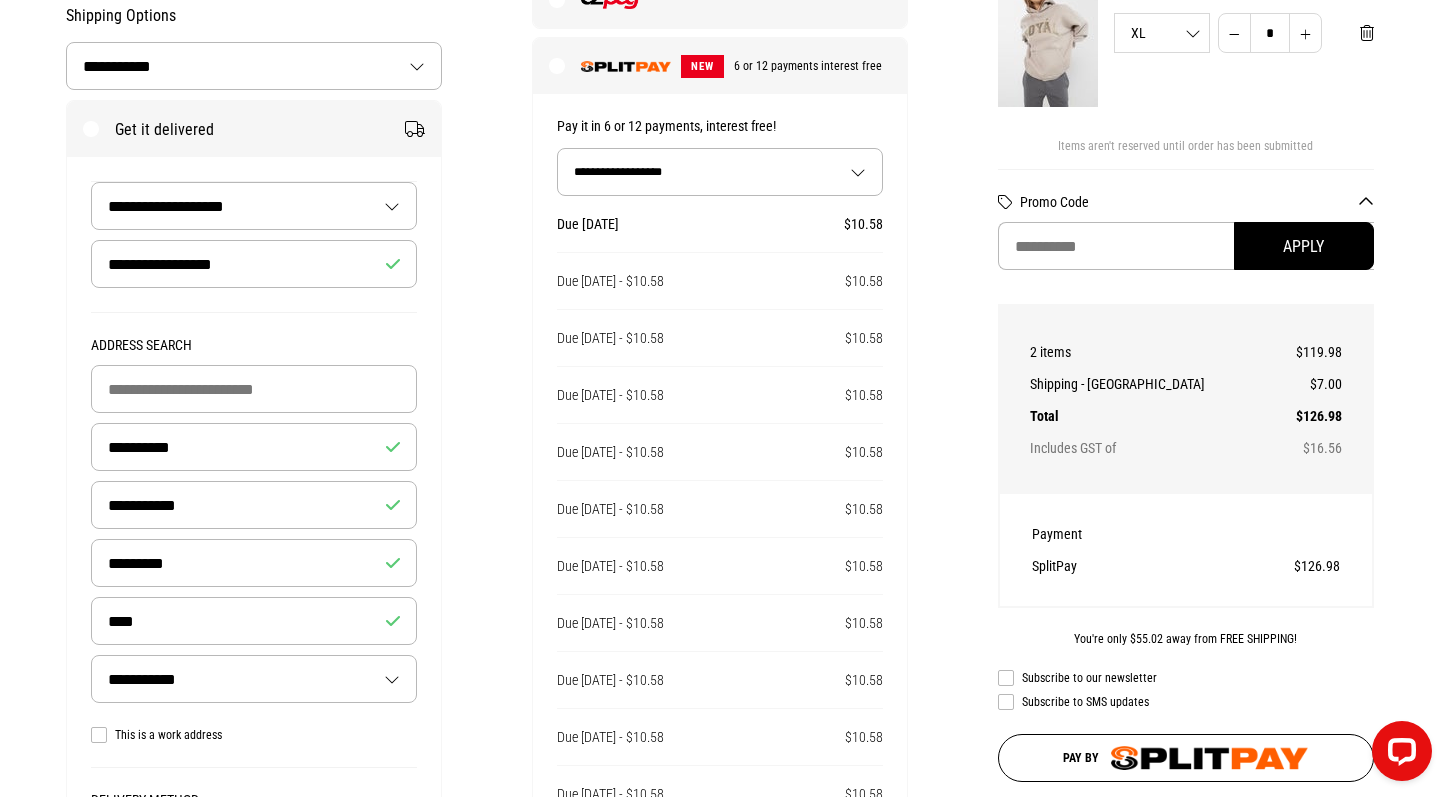 click on "**********" at bounding box center [254, 357] 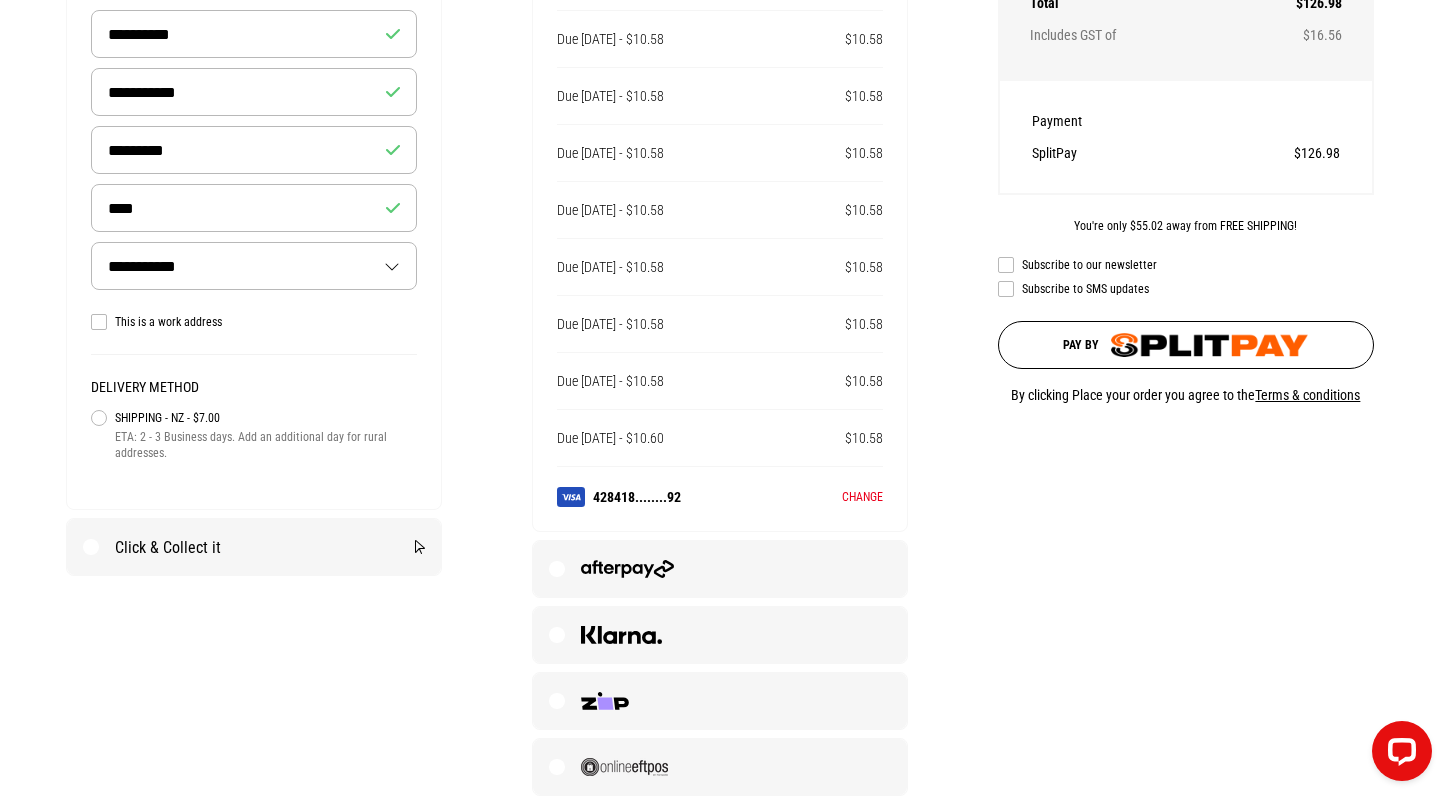 scroll, scrollTop: 897, scrollLeft: 0, axis: vertical 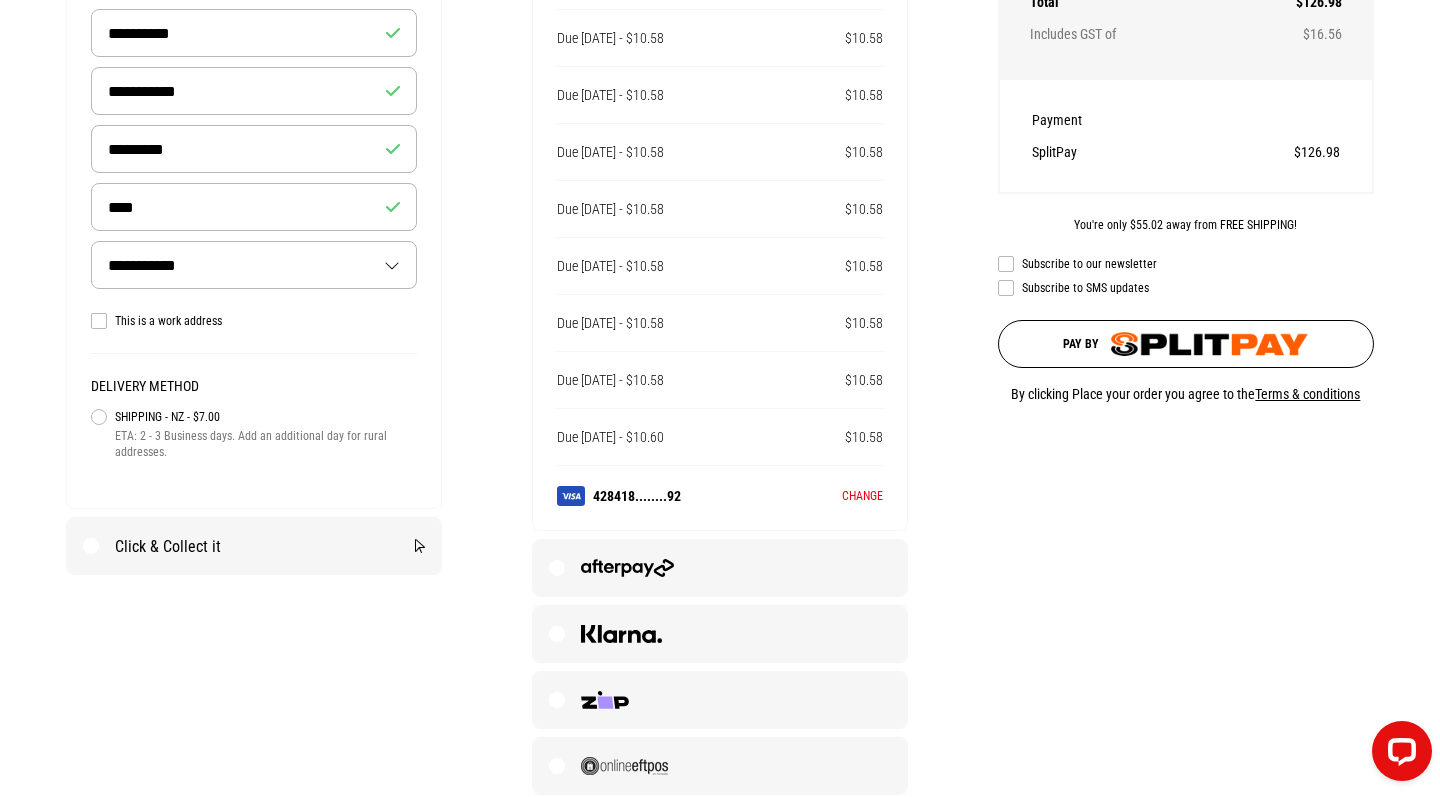 click on "Click & Collect it" at bounding box center (254, 546) 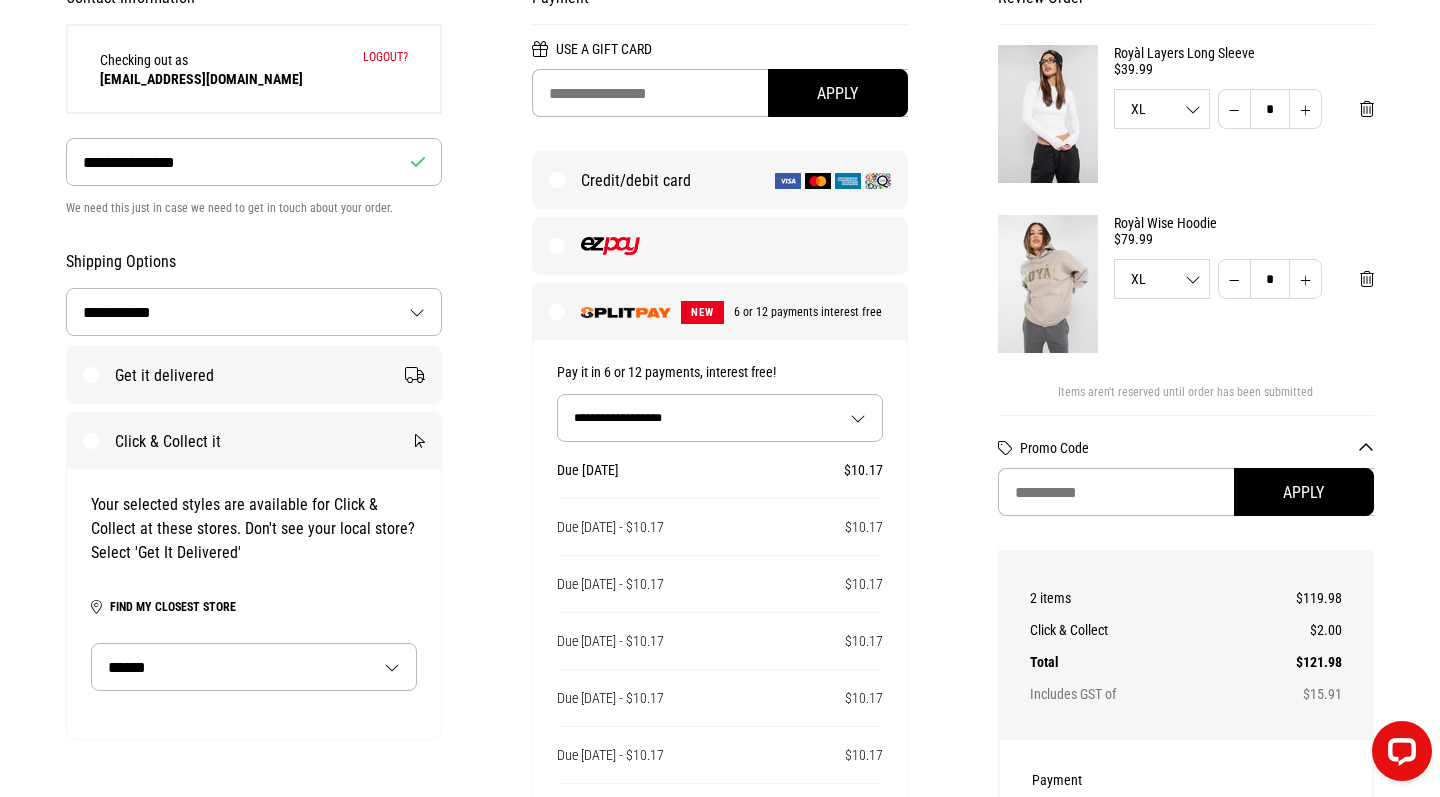 scroll, scrollTop: 243, scrollLeft: 0, axis: vertical 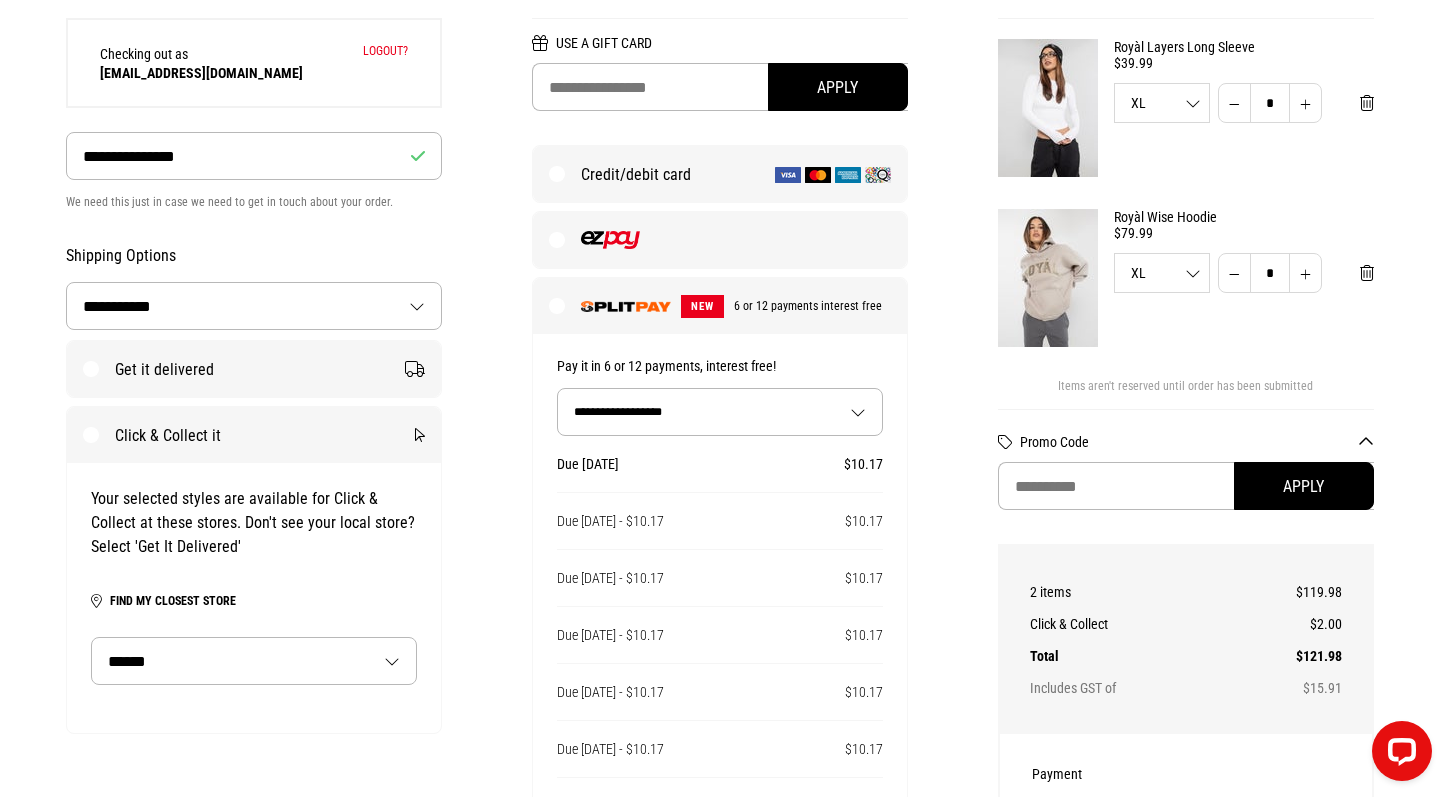 click on "Get it delivered" at bounding box center [254, 369] 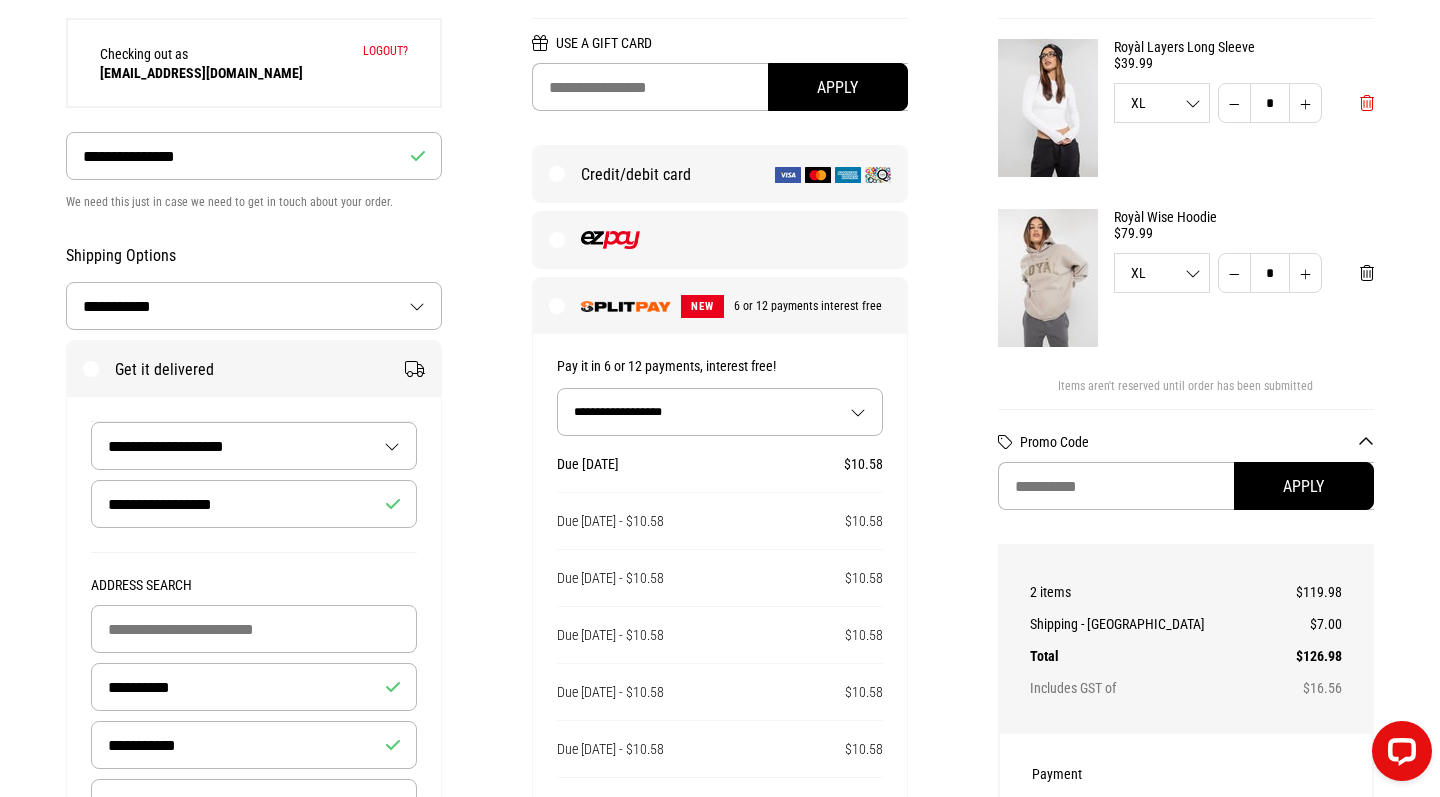 click at bounding box center (1367, 103) 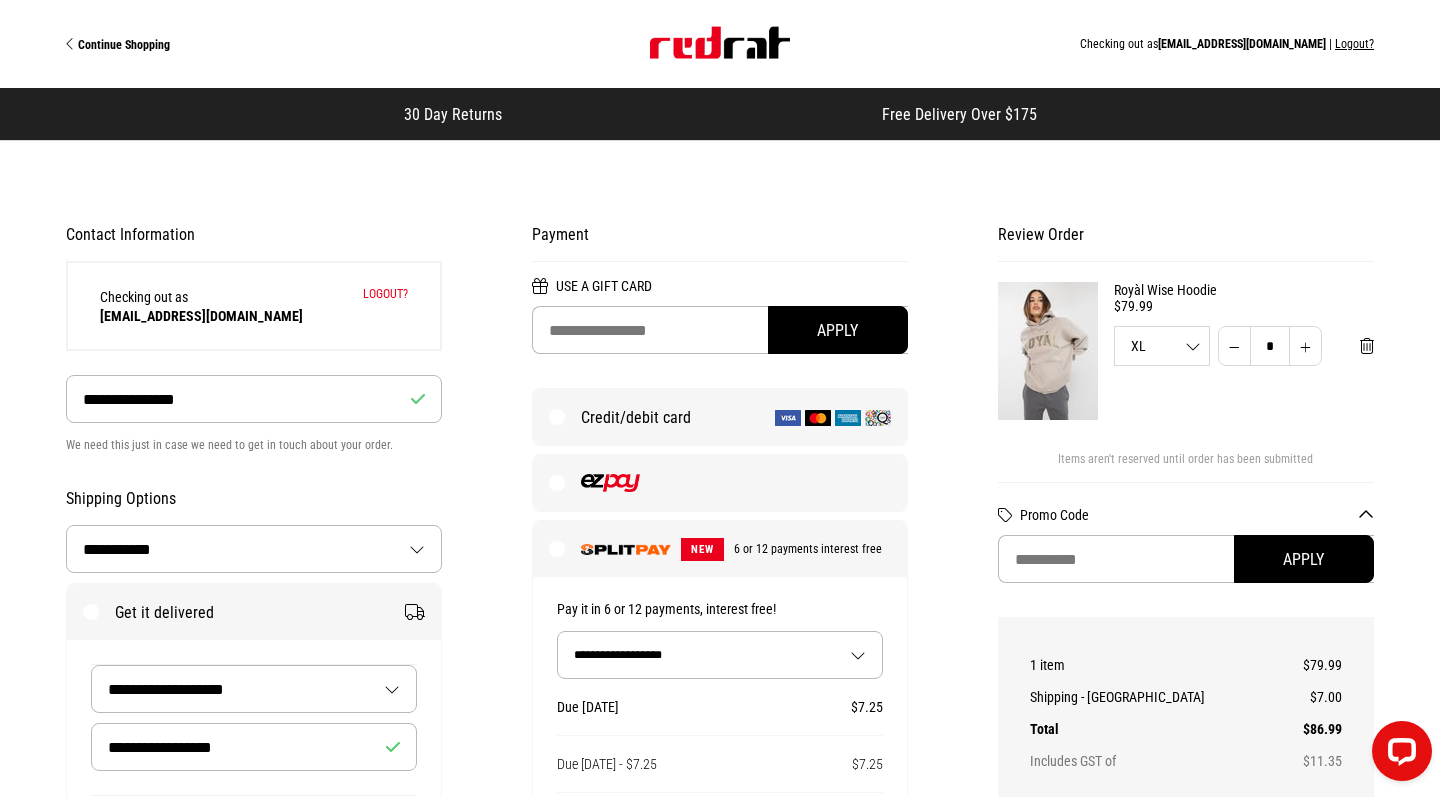 scroll, scrollTop: 0, scrollLeft: 0, axis: both 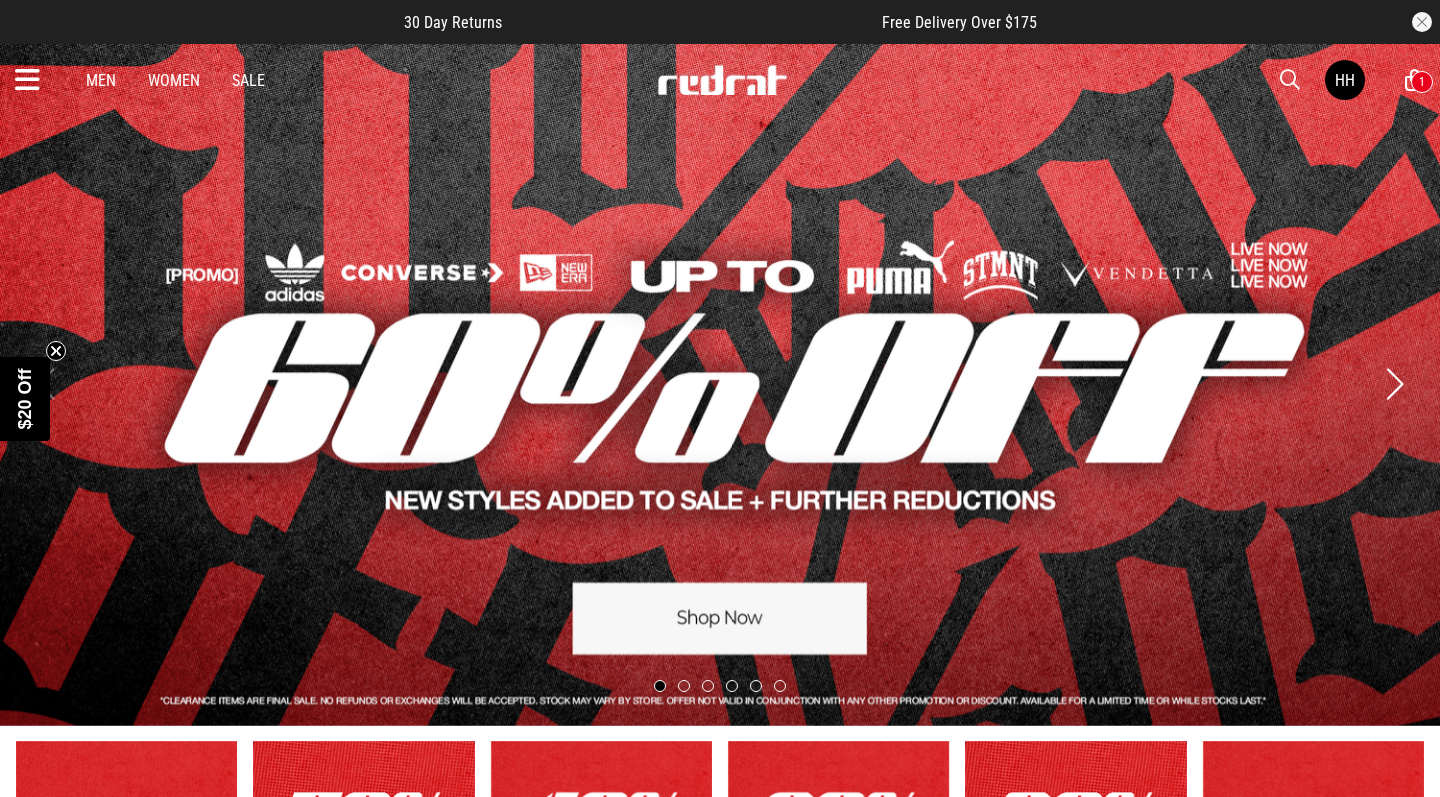 click at bounding box center [1290, 80] 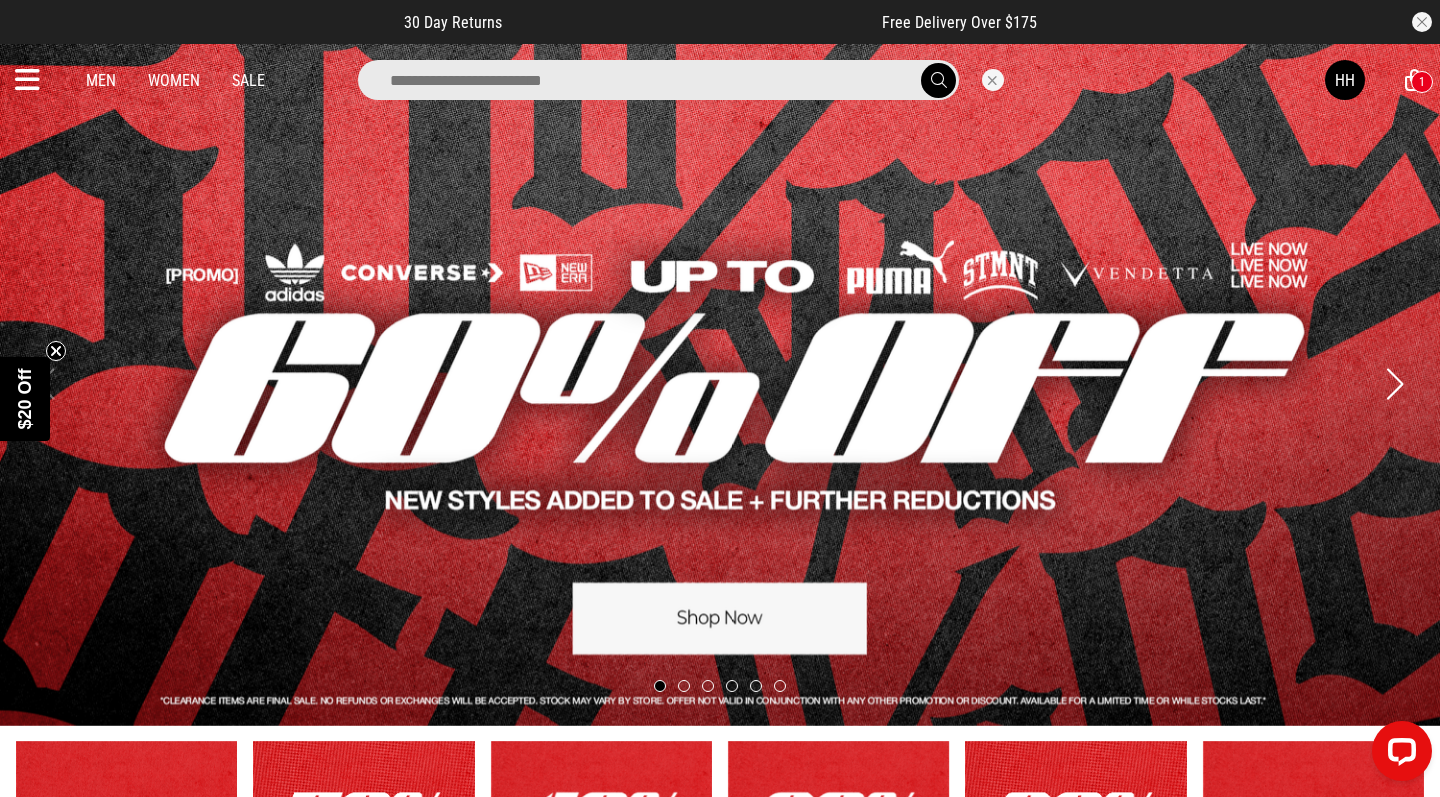 scroll, scrollTop: 0, scrollLeft: 0, axis: both 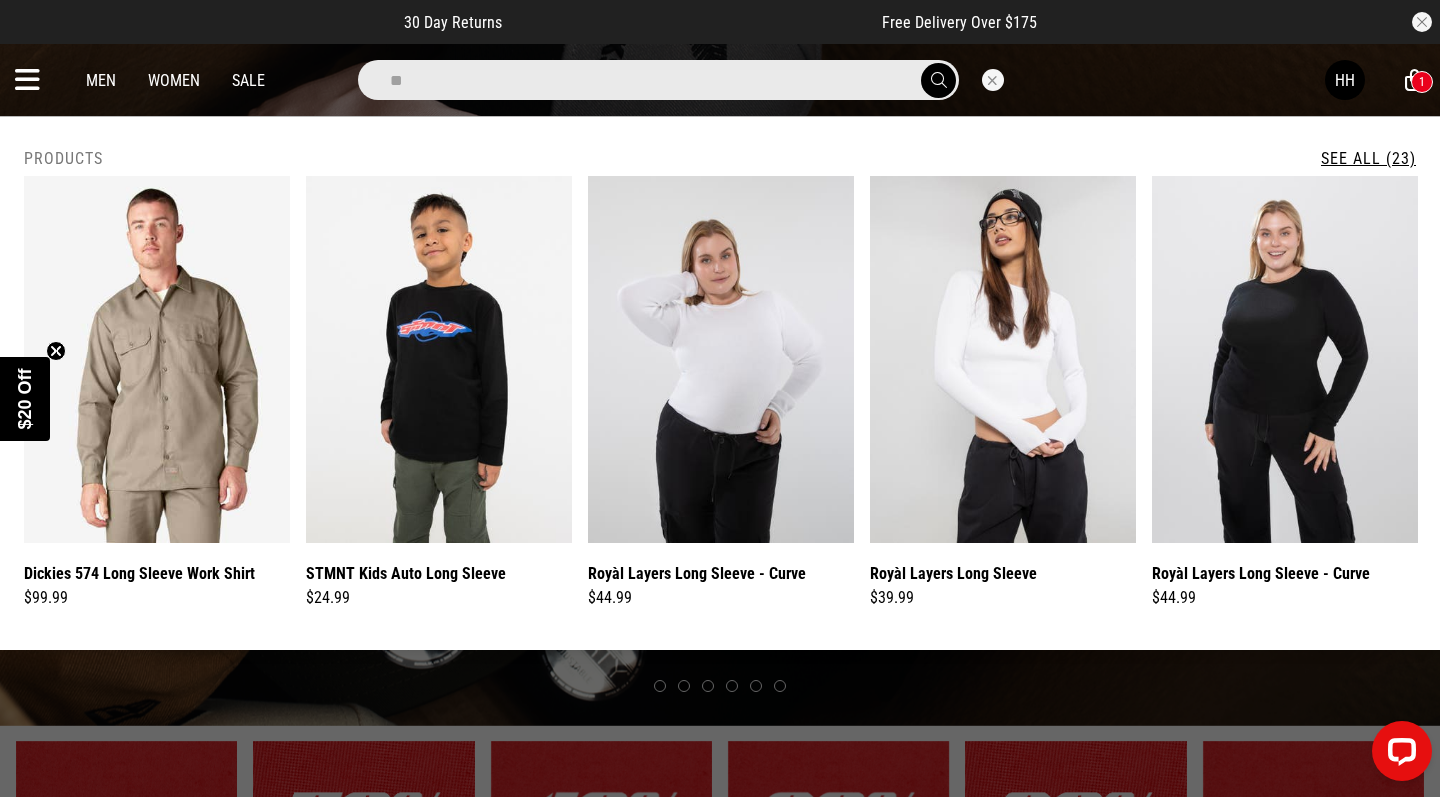 type on "*" 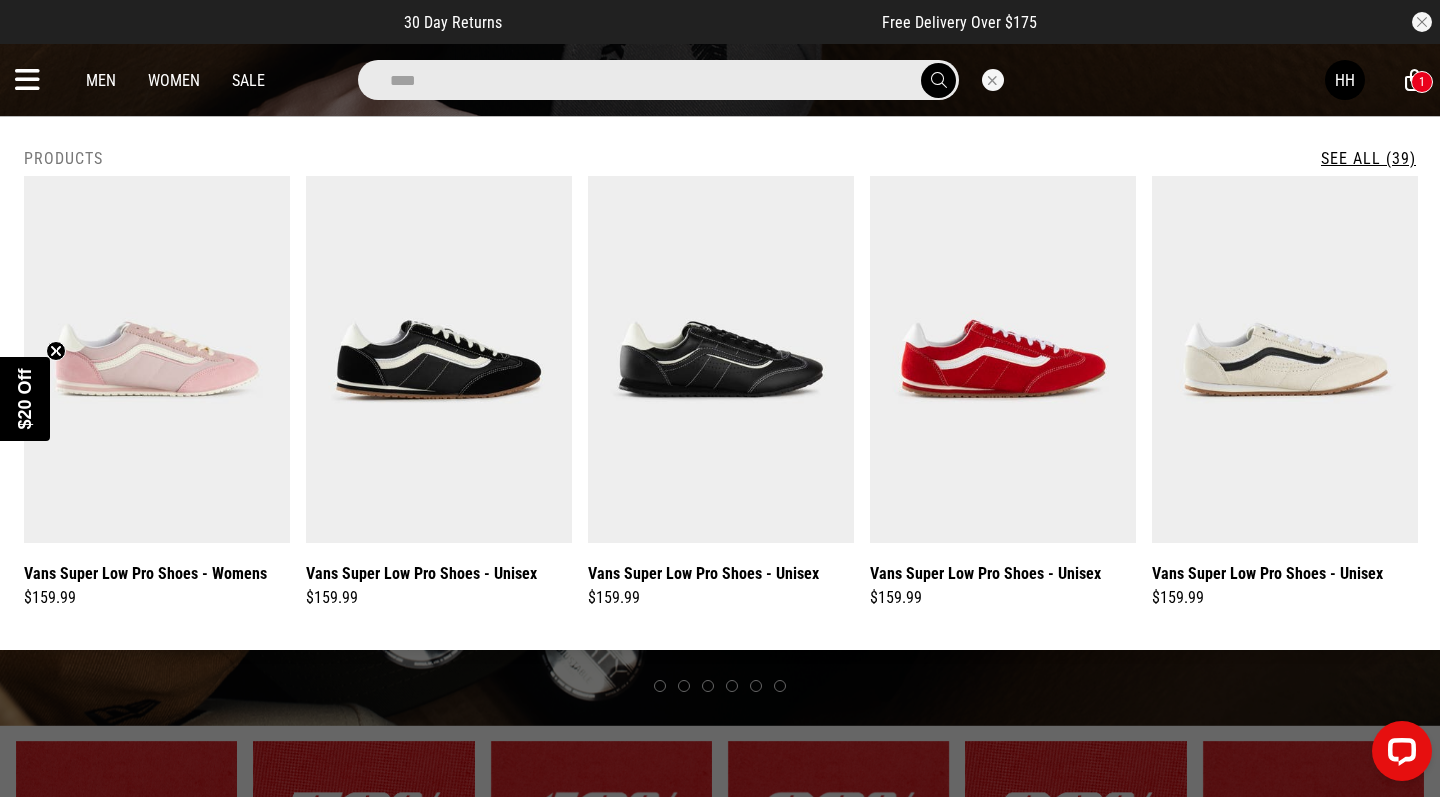 type on "****" 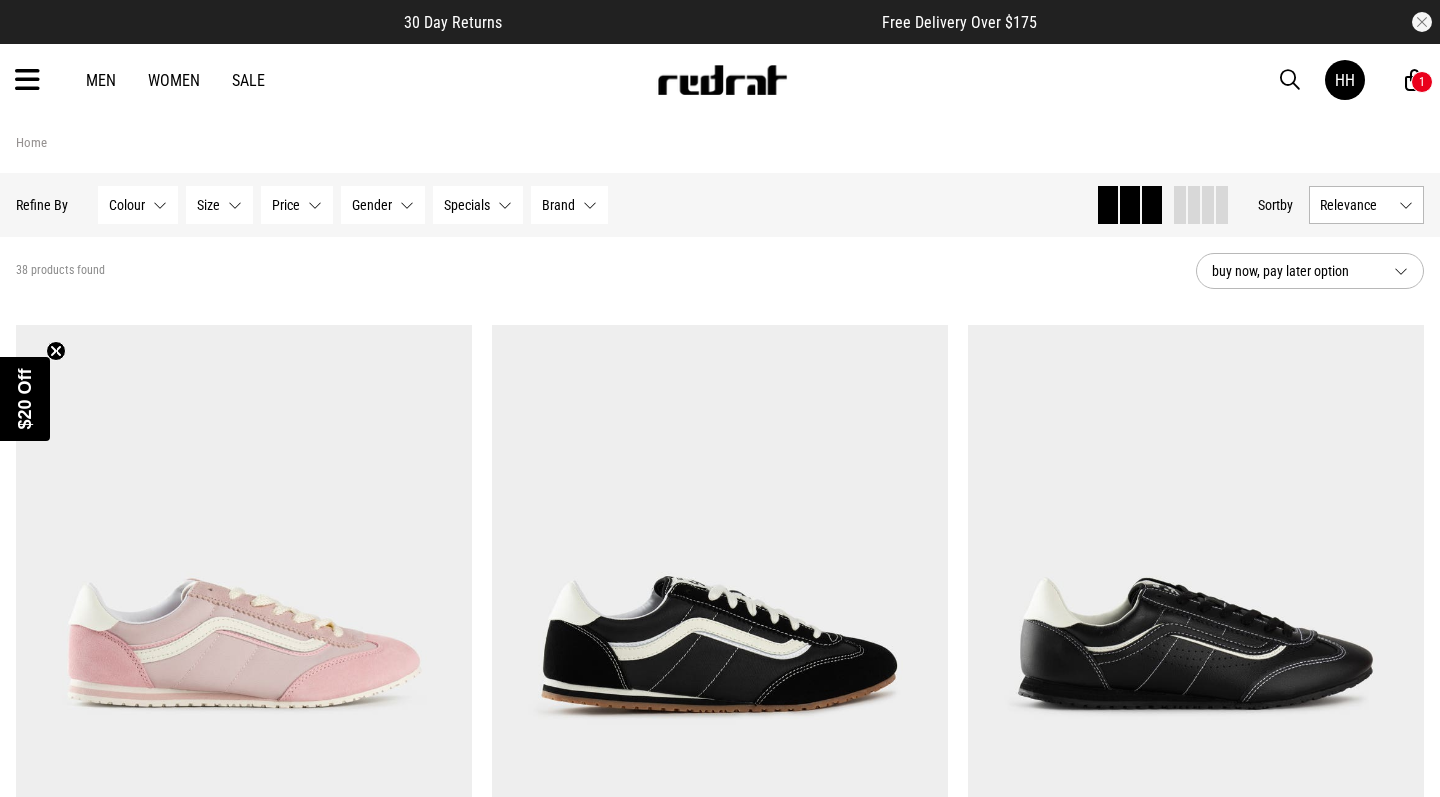 scroll, scrollTop: 0, scrollLeft: 0, axis: both 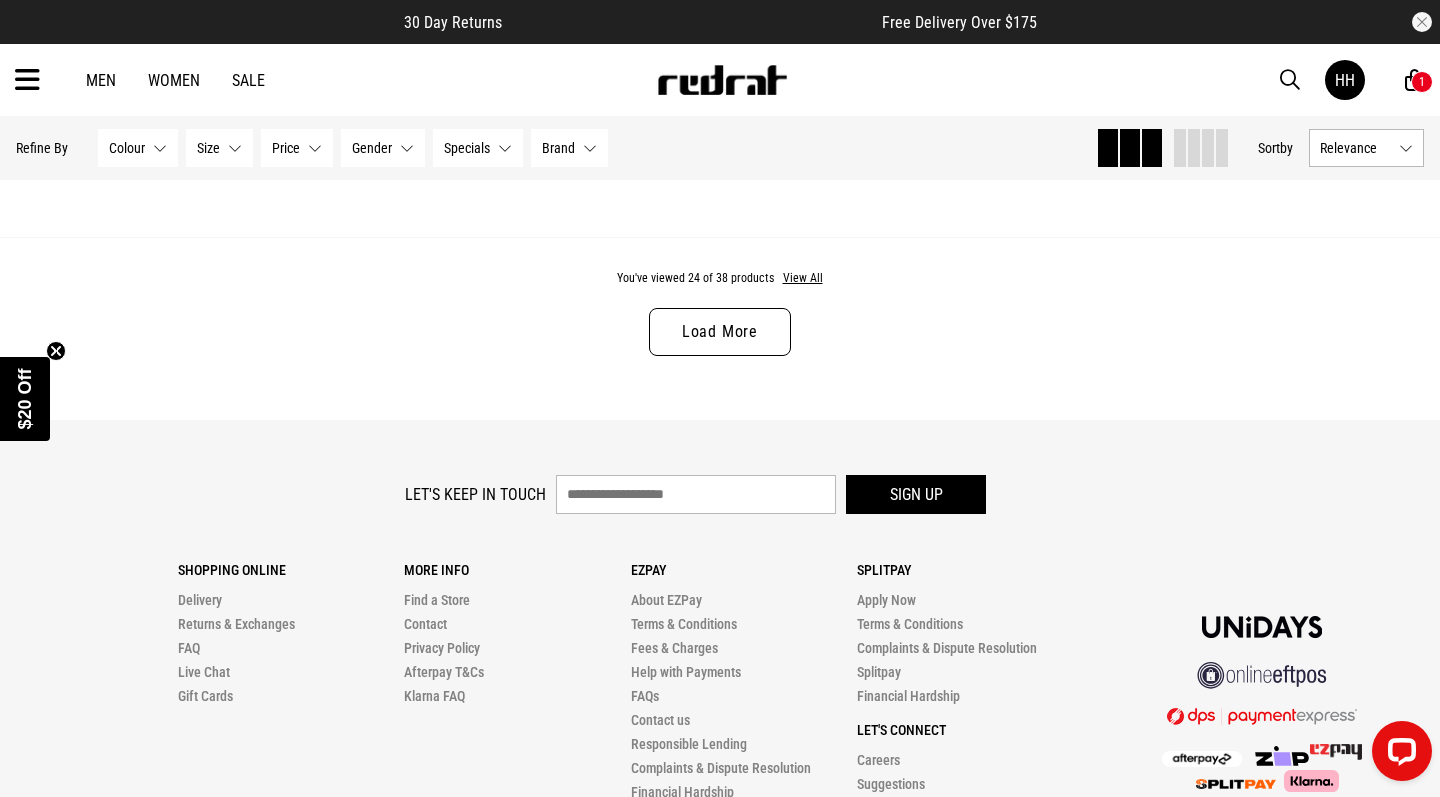 click on "Load More" at bounding box center [720, 332] 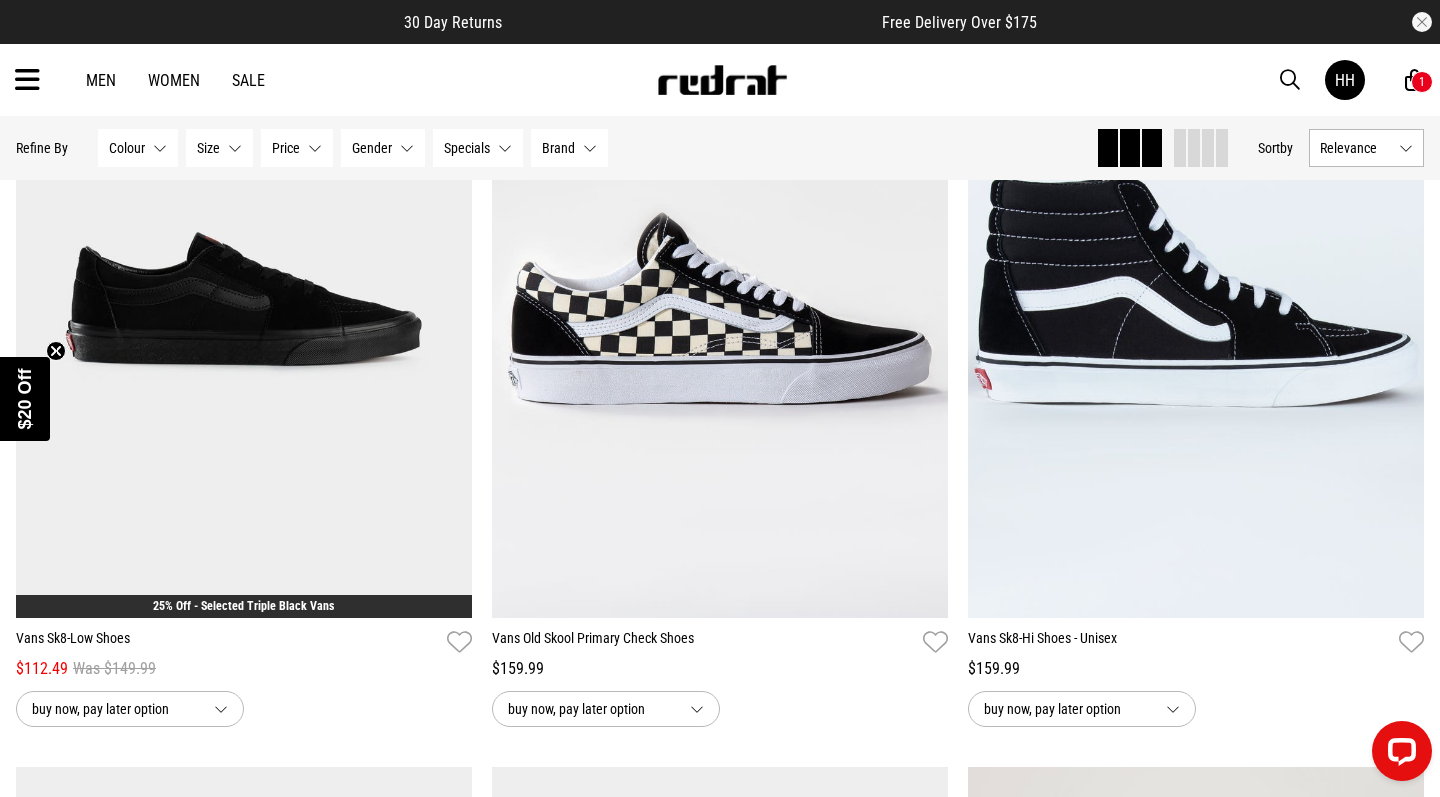 scroll, scrollTop: 6665, scrollLeft: 0, axis: vertical 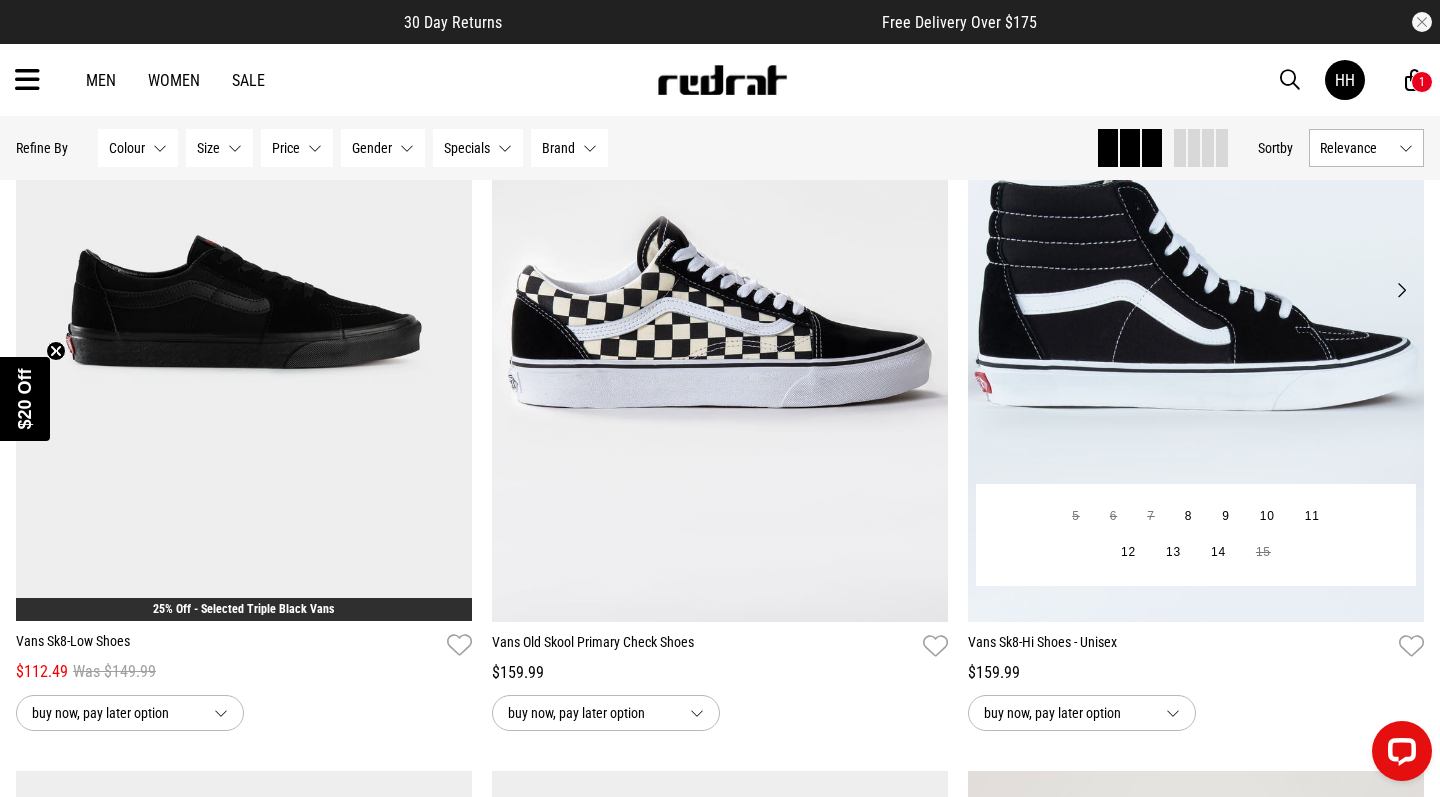 click at bounding box center (1196, 302) 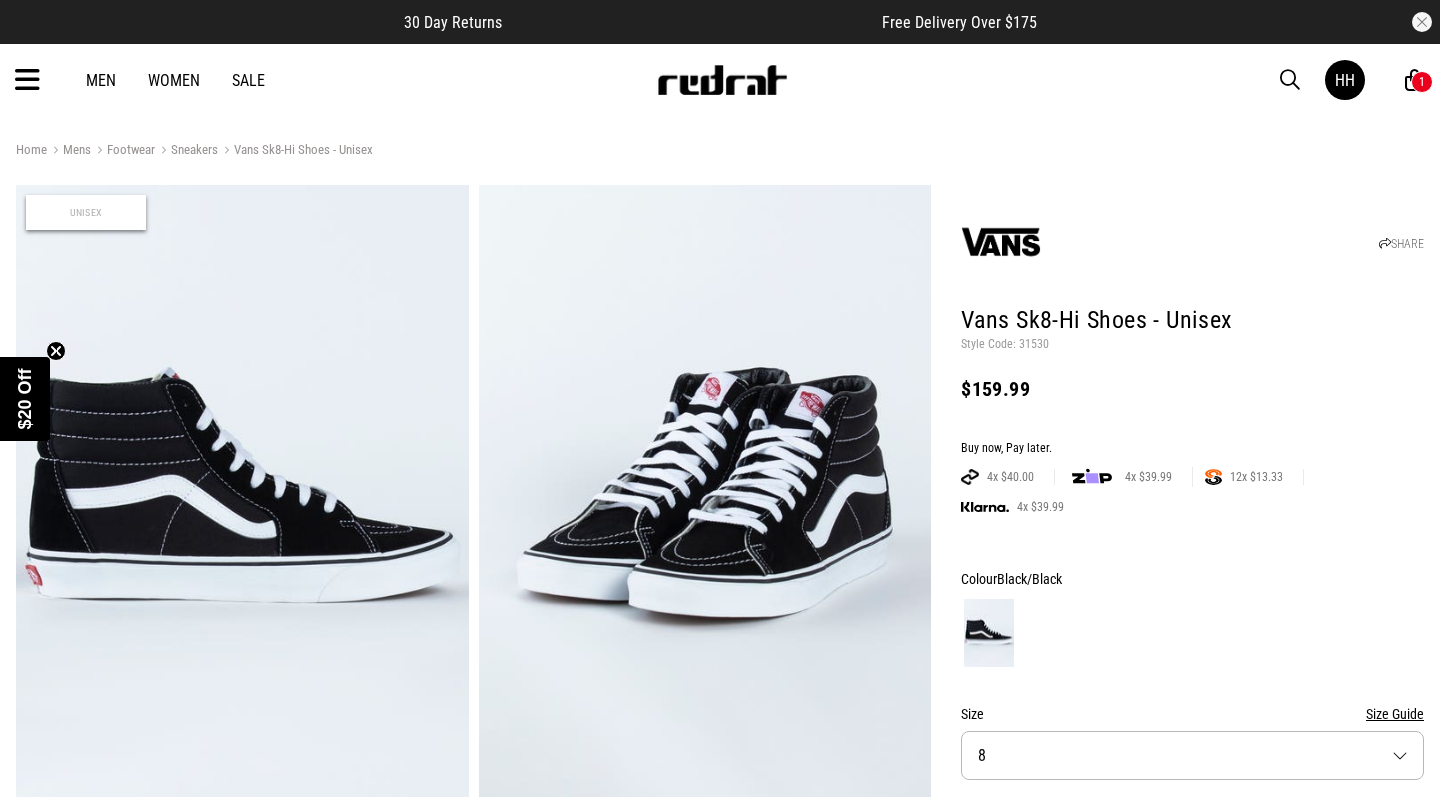 scroll, scrollTop: 0, scrollLeft: 0, axis: both 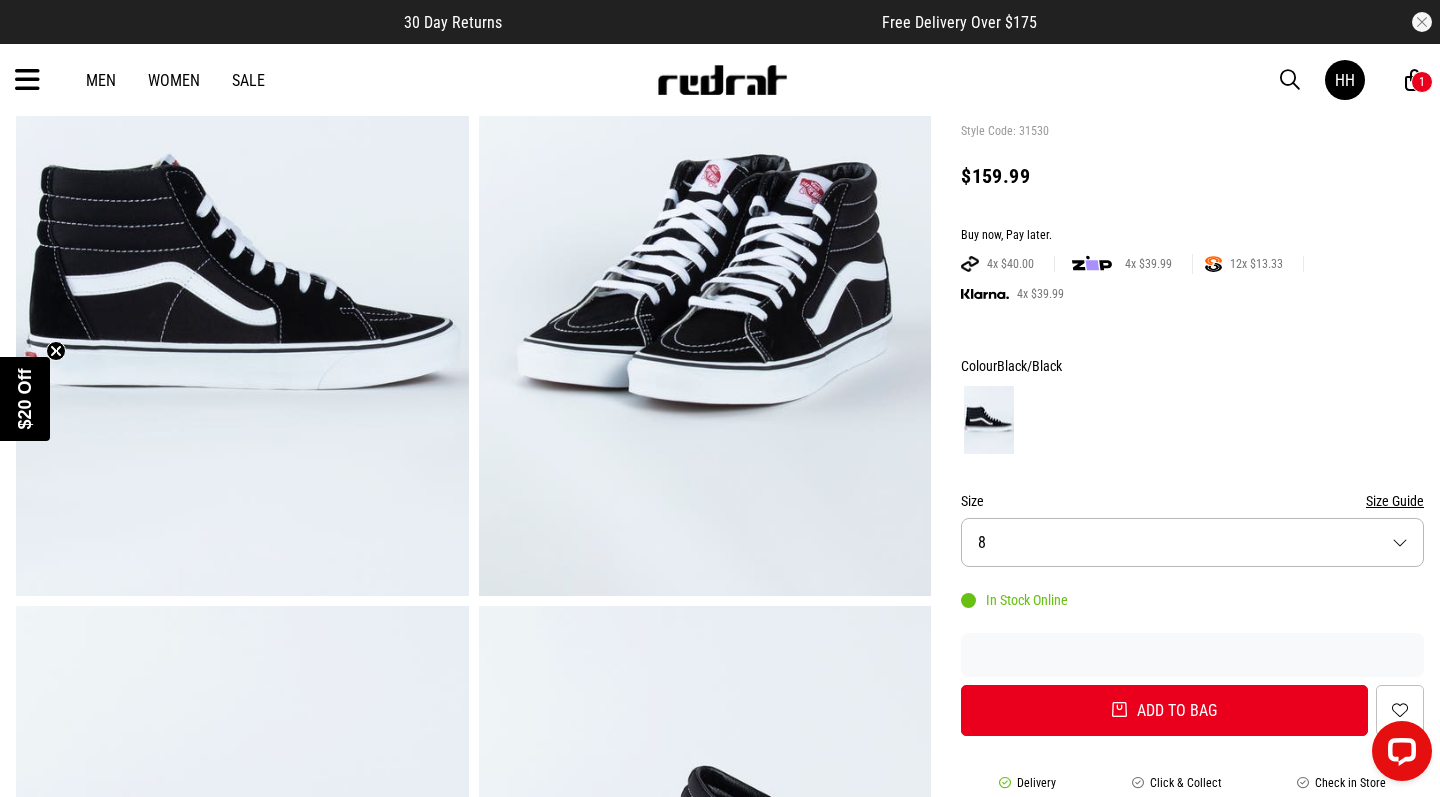 click on "Size 8" at bounding box center (1192, 542) 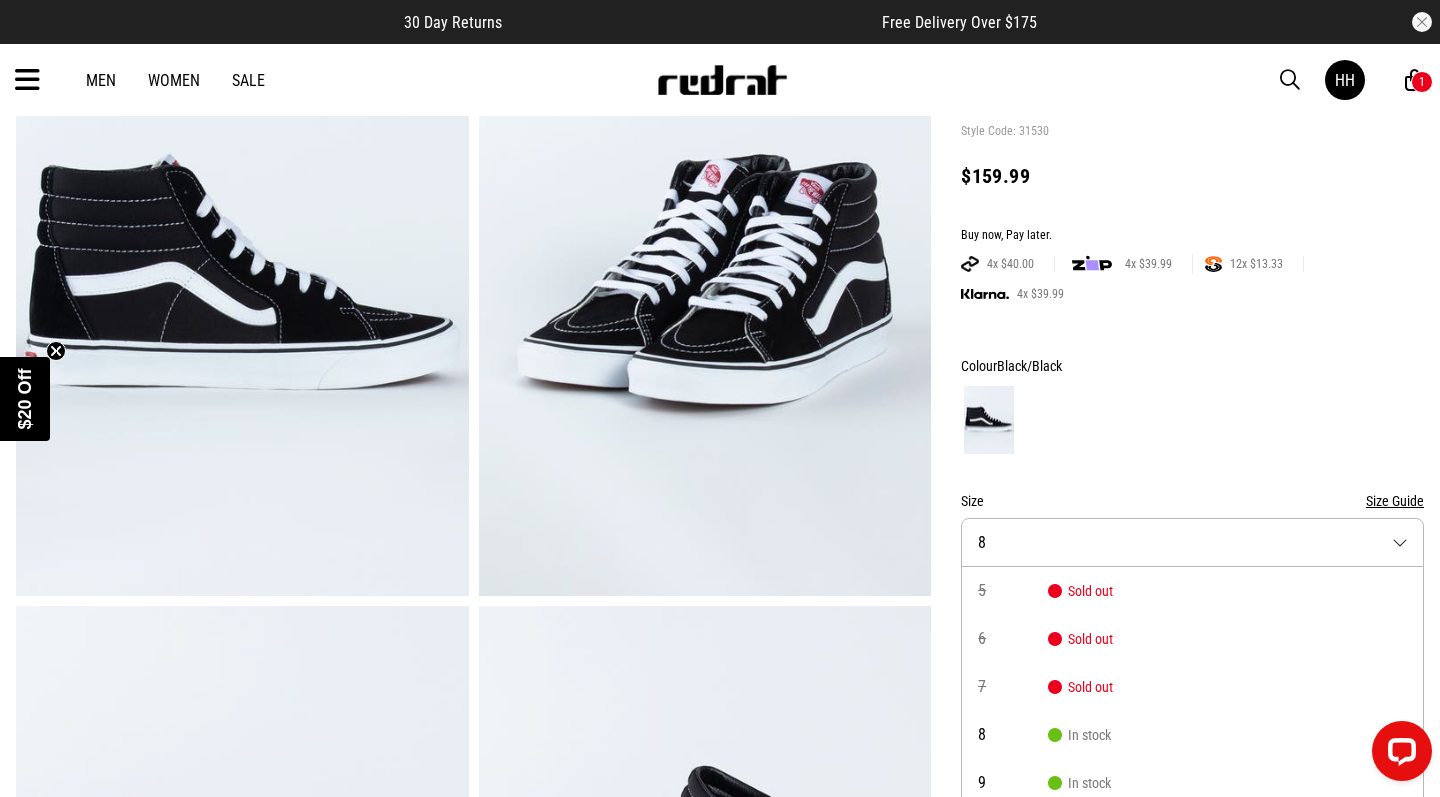scroll, scrollTop: 251, scrollLeft: 0, axis: vertical 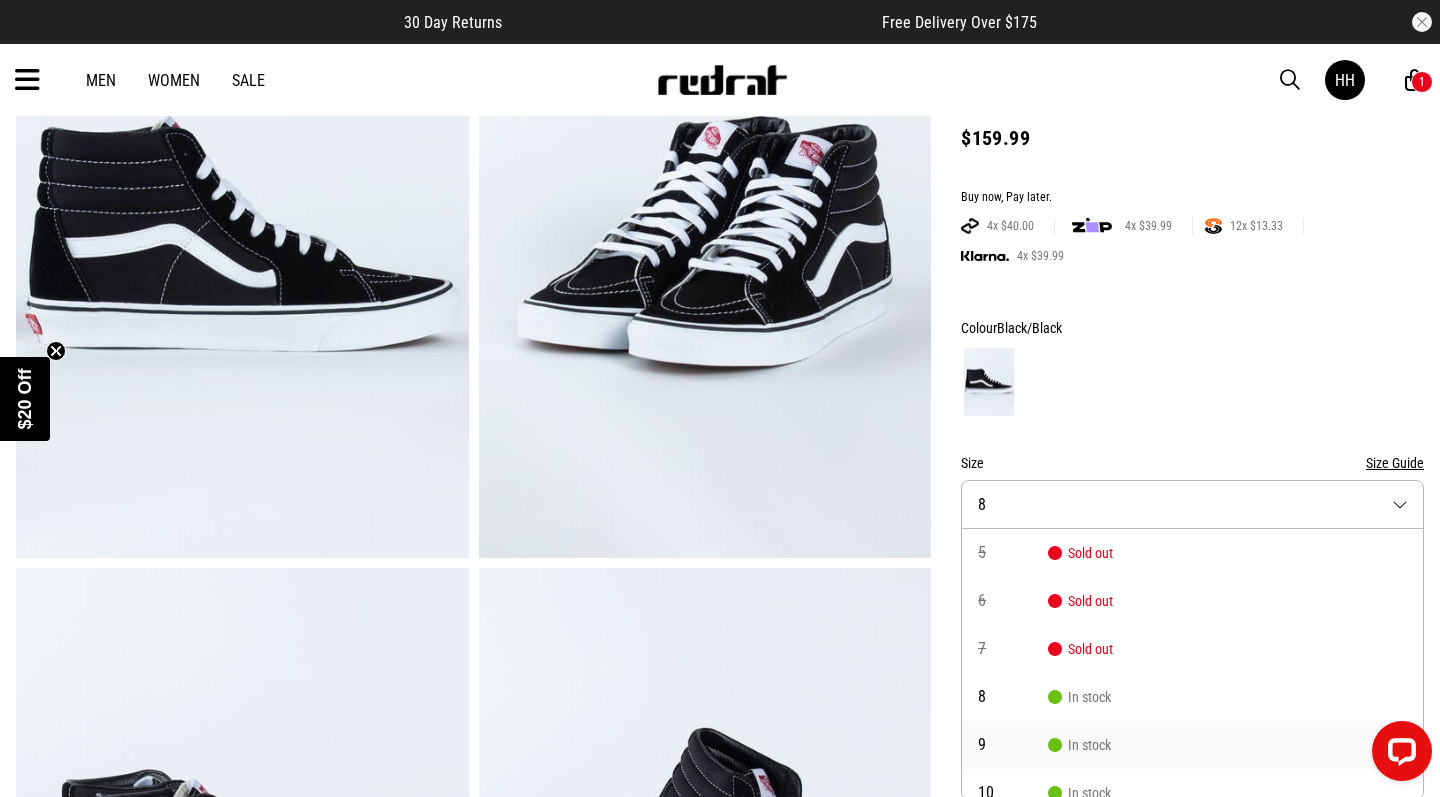 click on "9" at bounding box center [1013, 745] 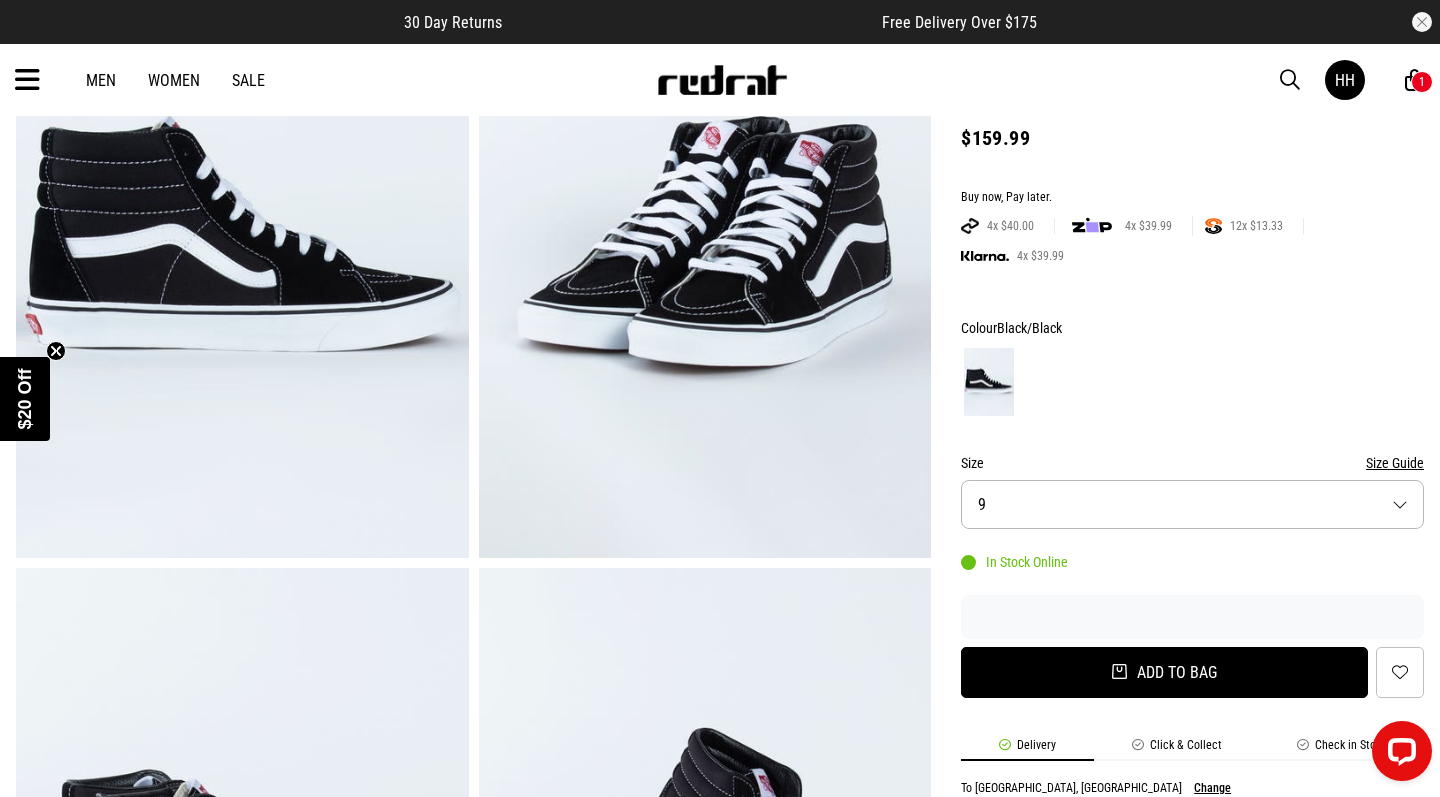 click on "Add to bag" at bounding box center [1164, 672] 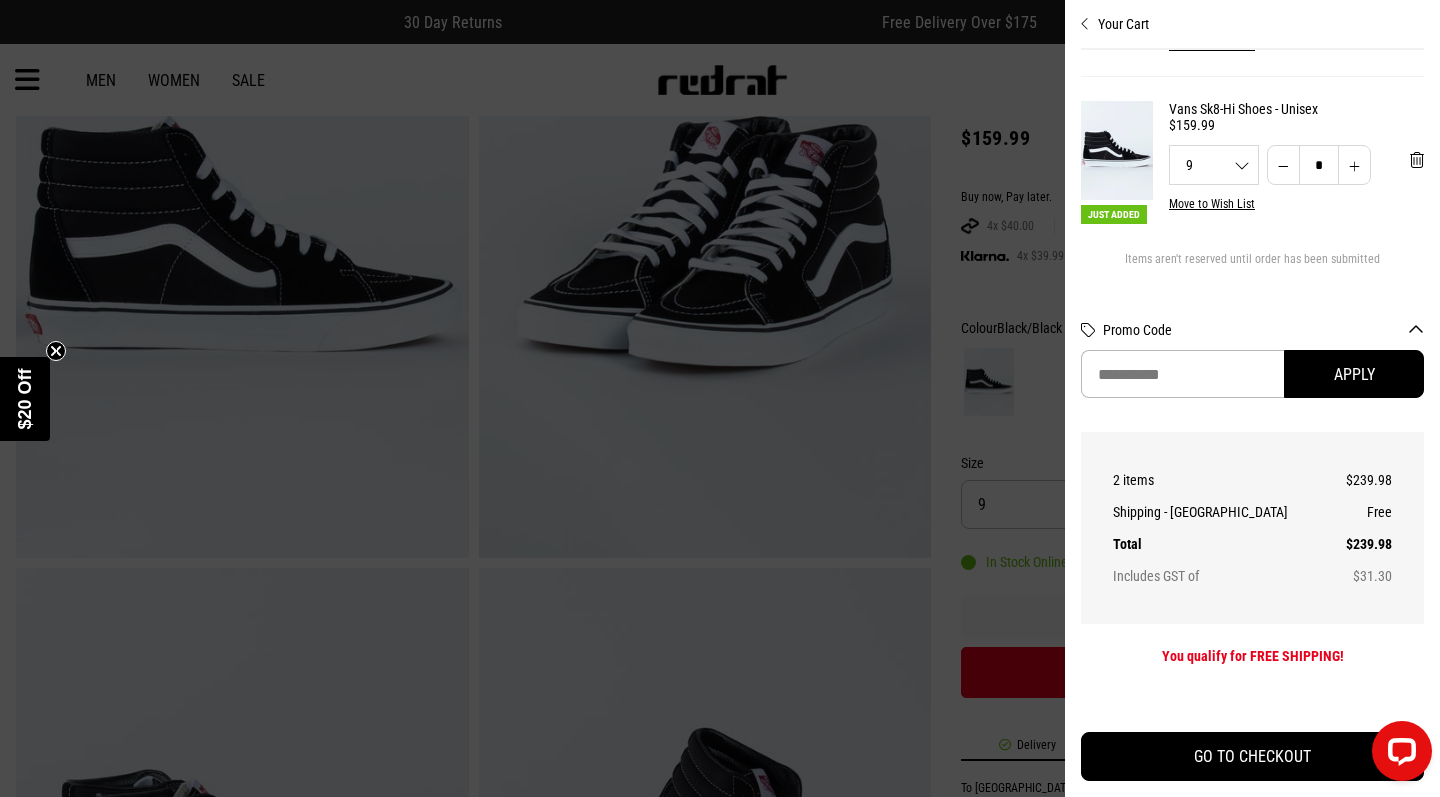scroll, scrollTop: 132, scrollLeft: 0, axis: vertical 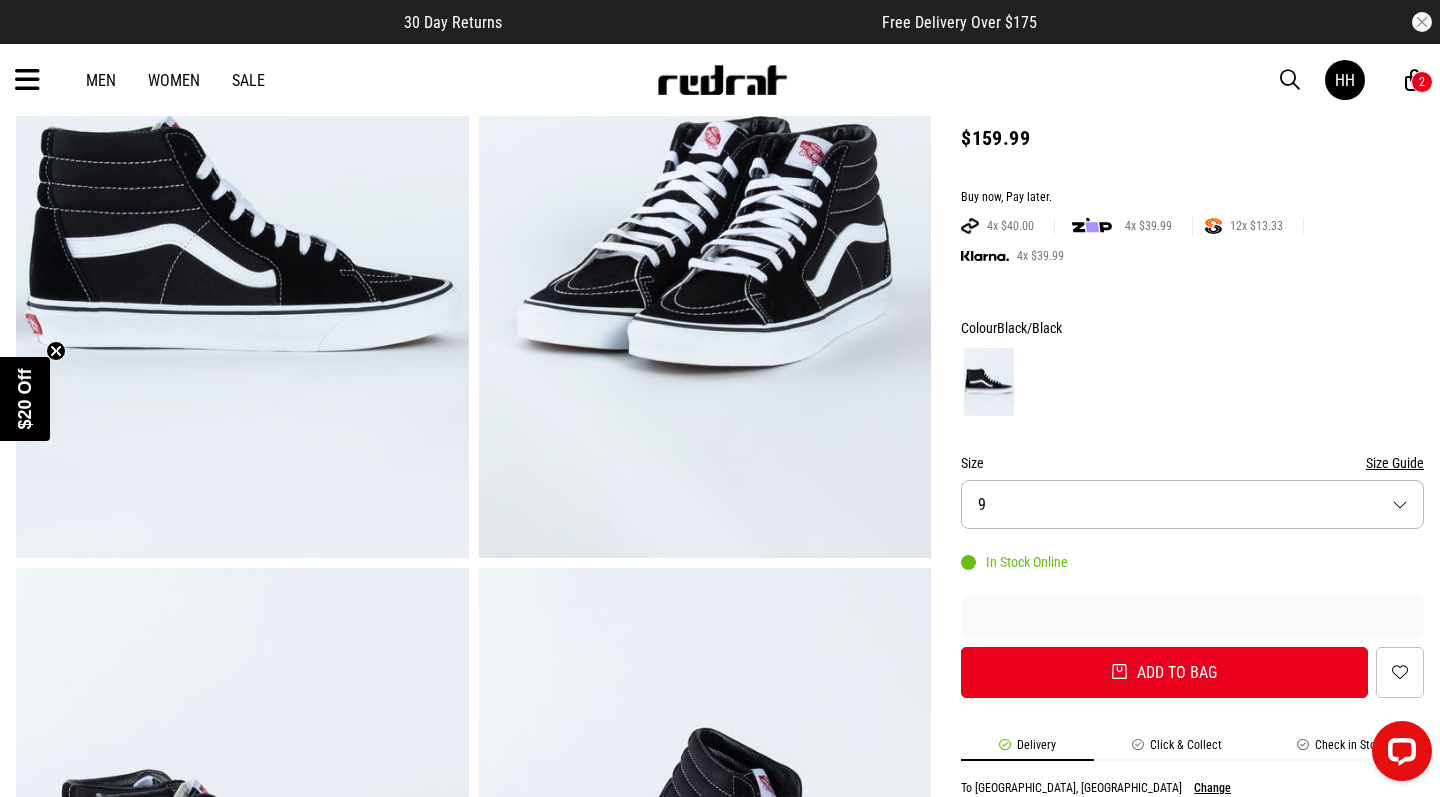 click on "2" at bounding box center (1422, 82) 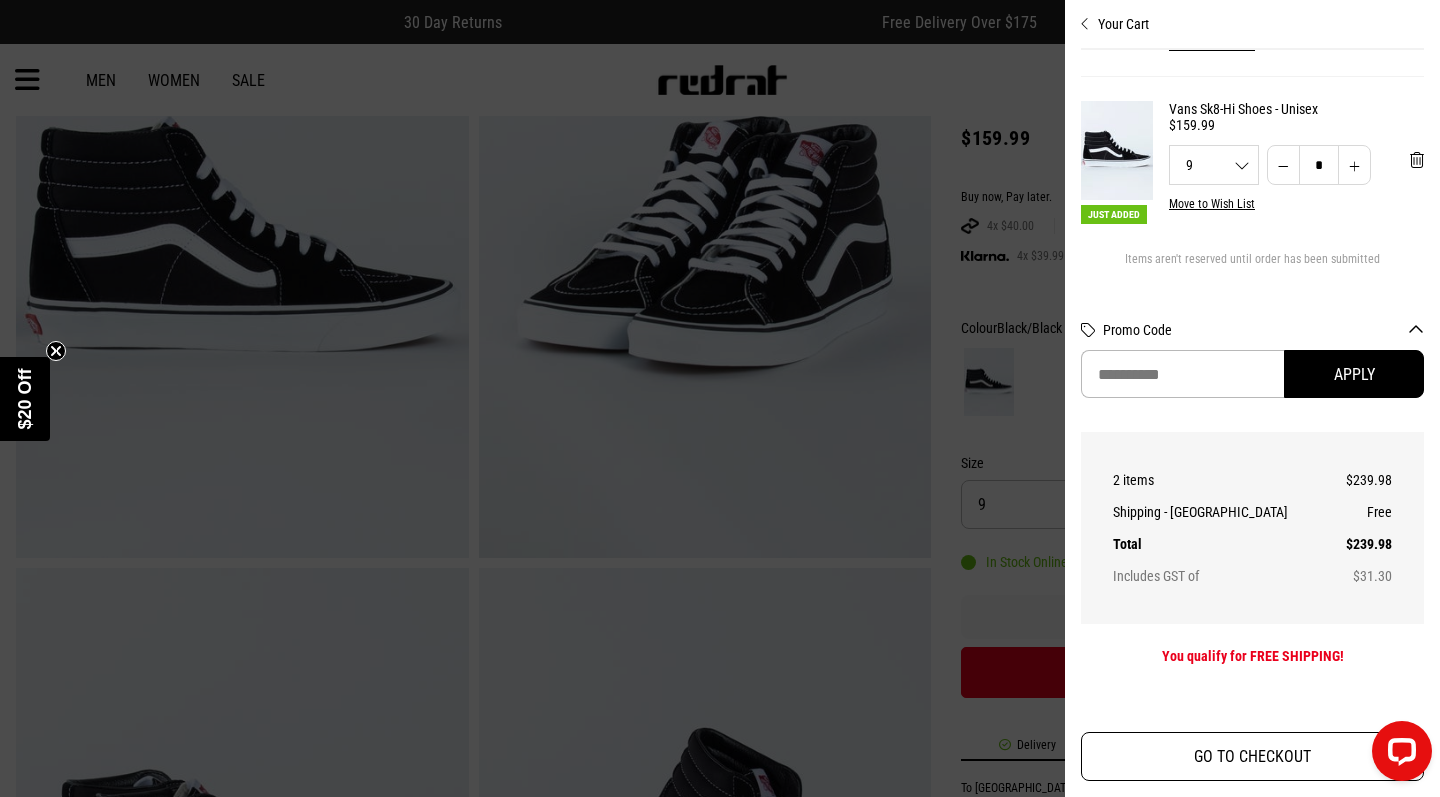 click on "GO TO CHECKOUT" at bounding box center [1252, 756] 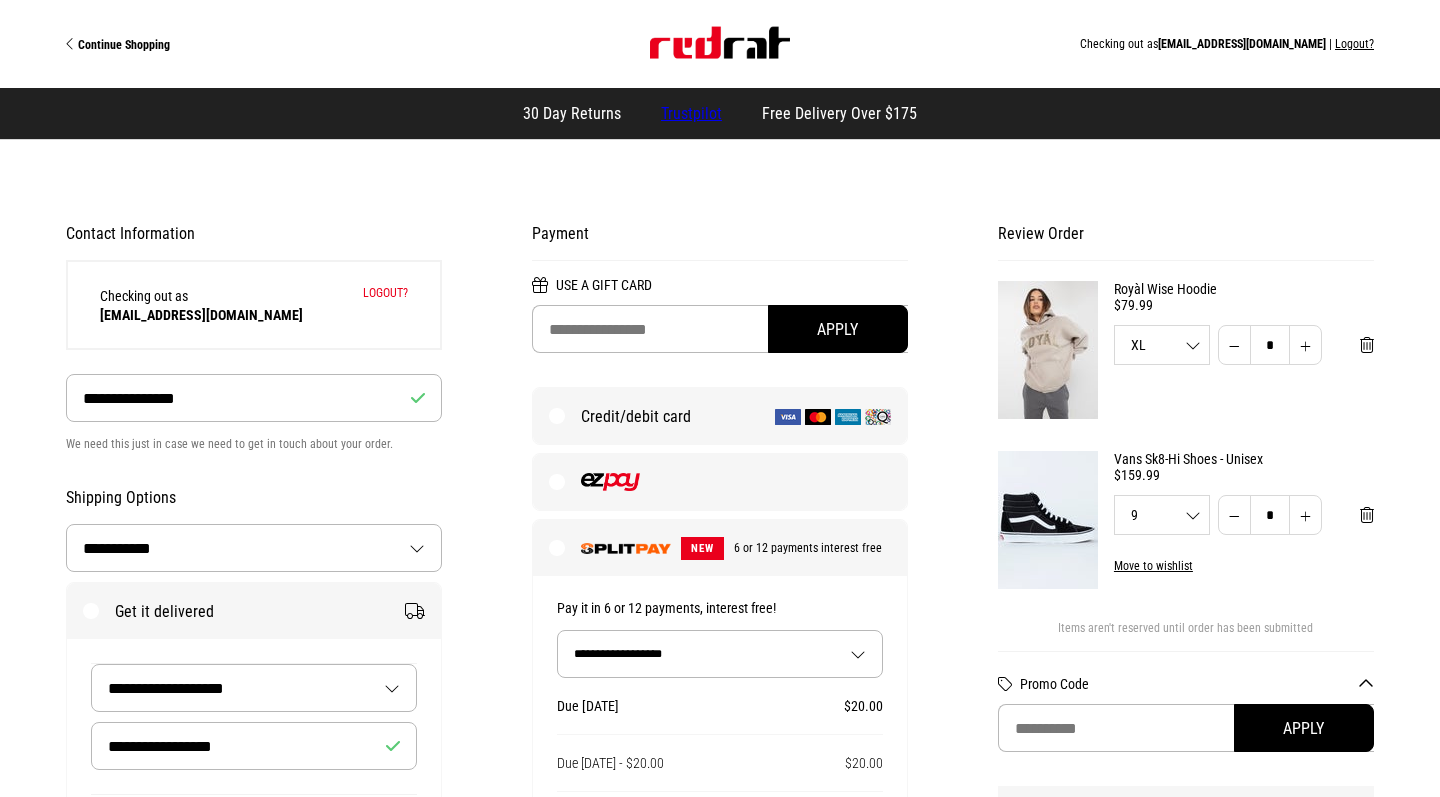 select on "**********" 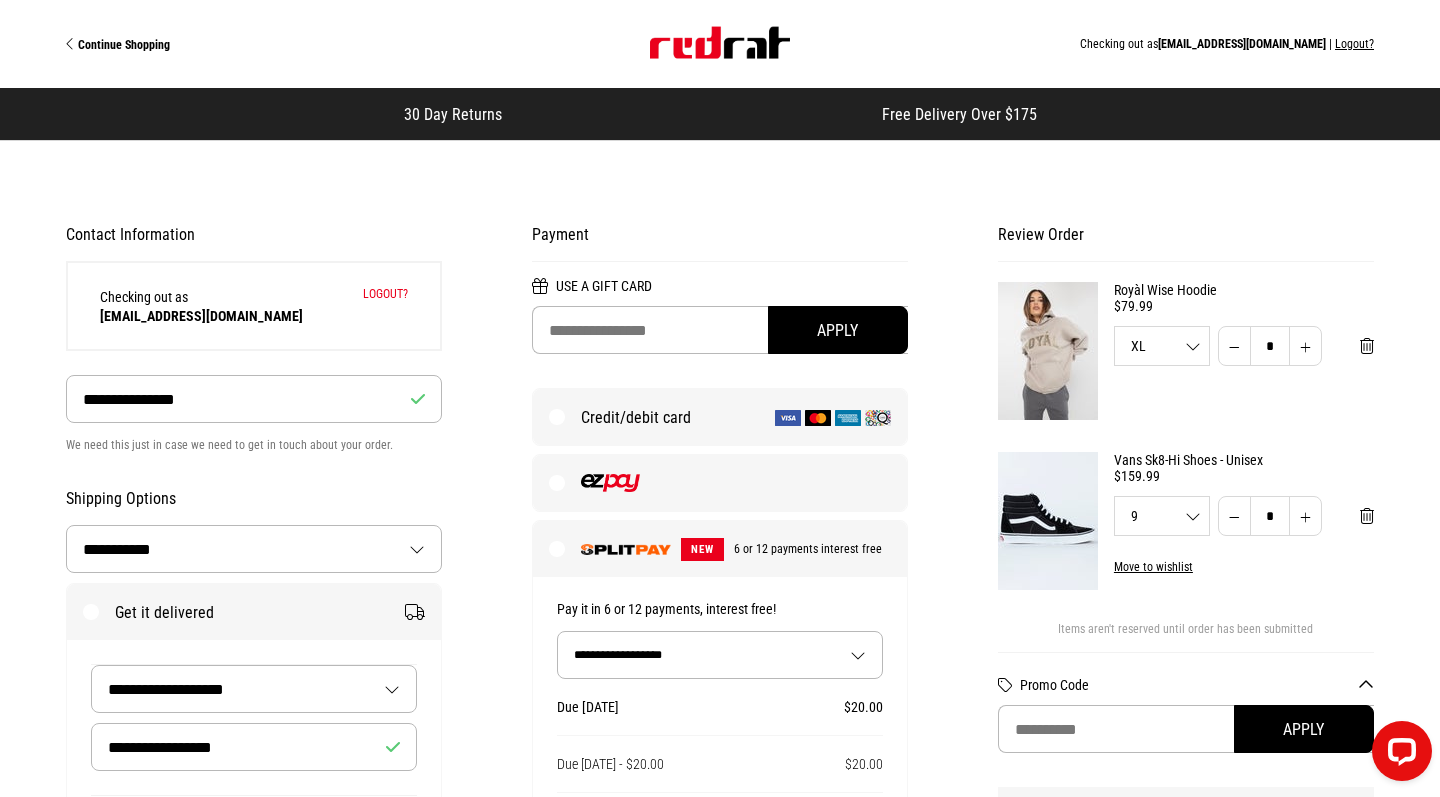 scroll, scrollTop: 0, scrollLeft: 0, axis: both 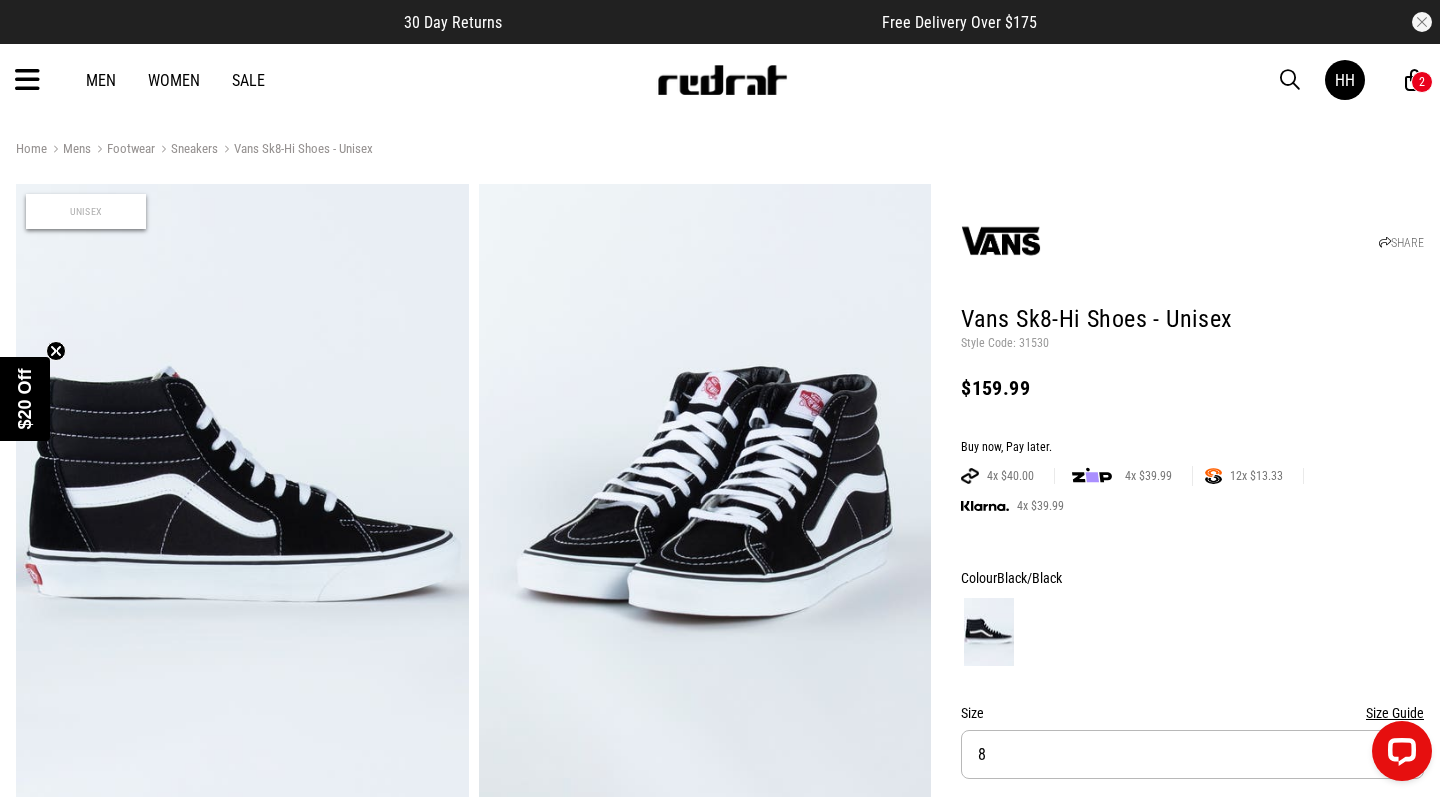 click at bounding box center [1414, 80] 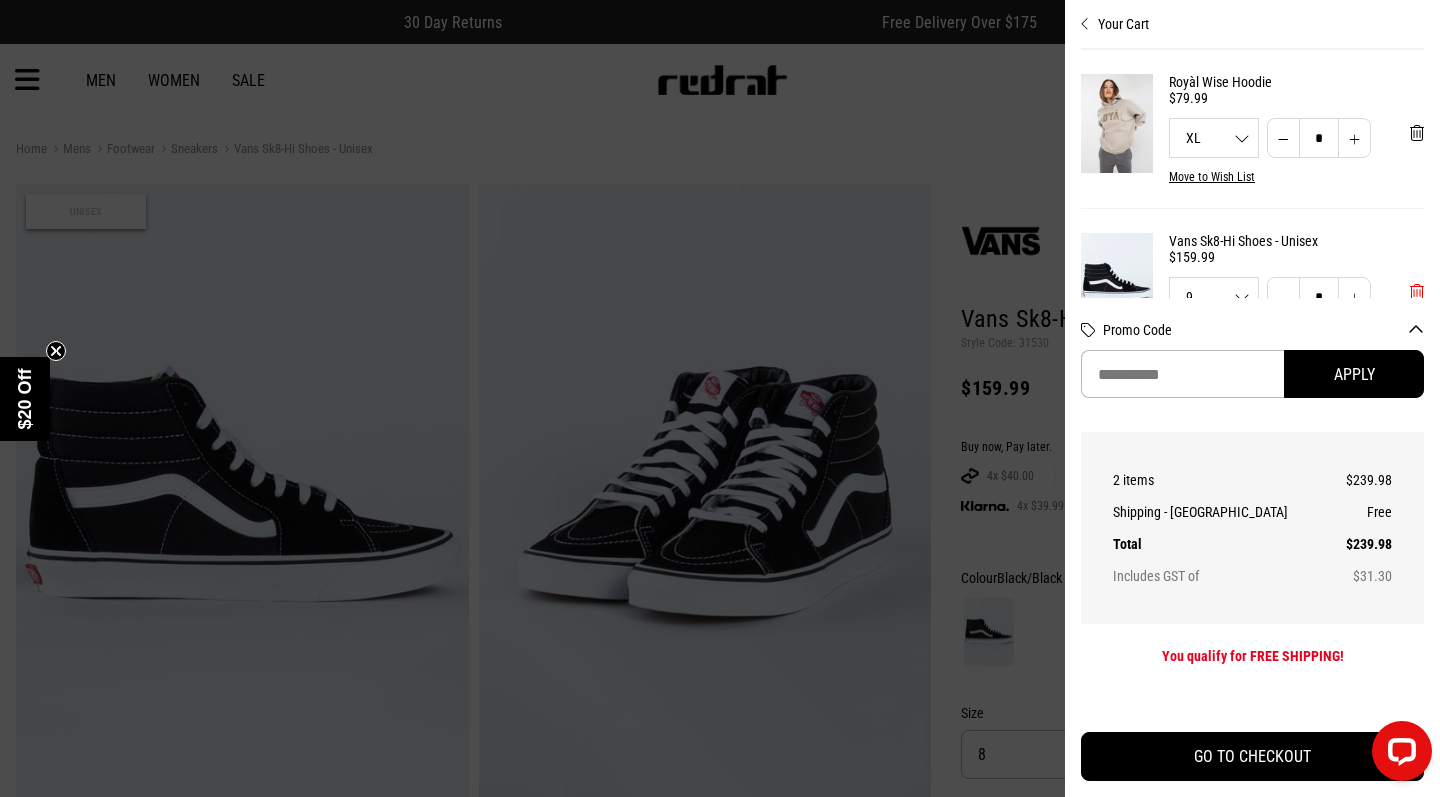 click at bounding box center [1417, 292] 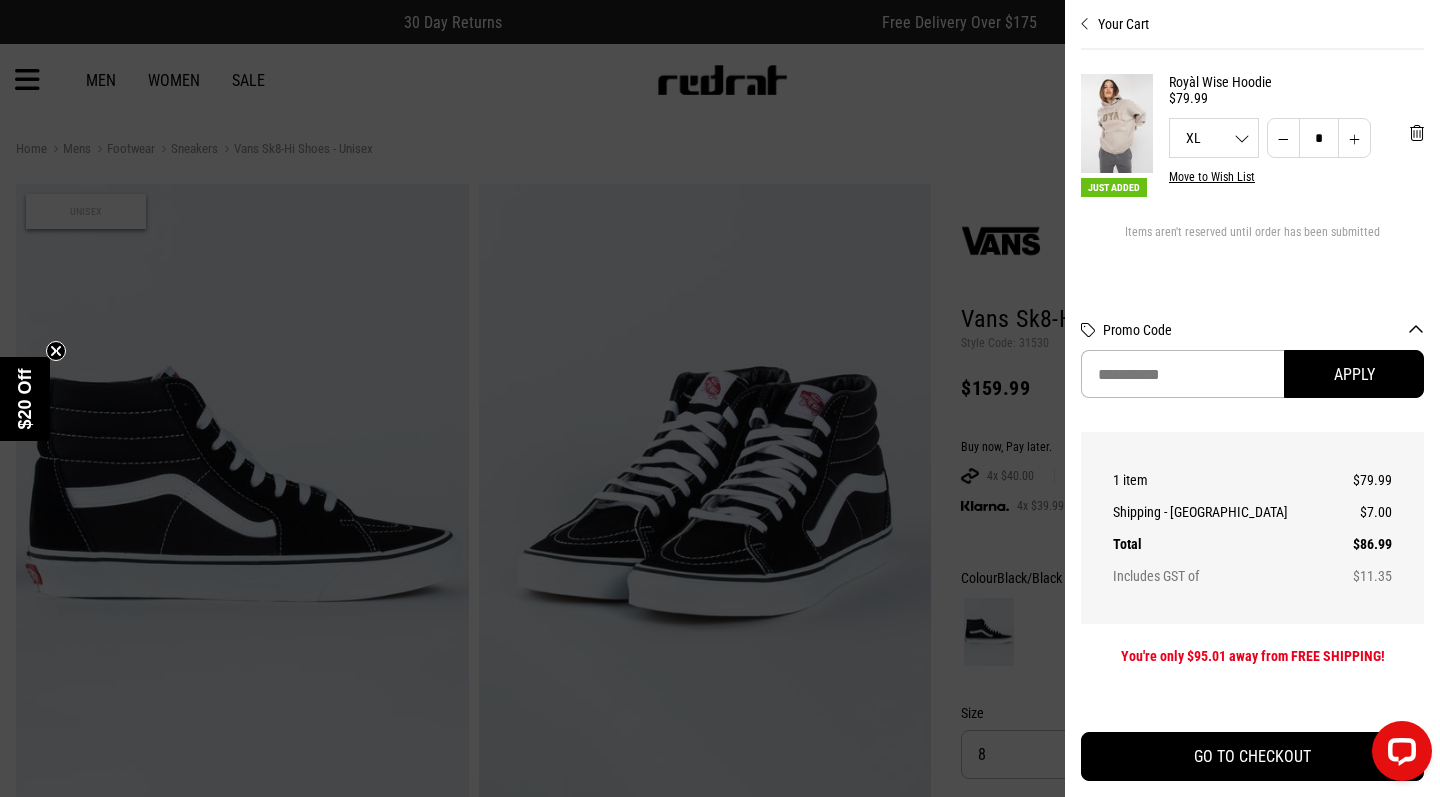 click on "Your Cart" at bounding box center [1252, 16] 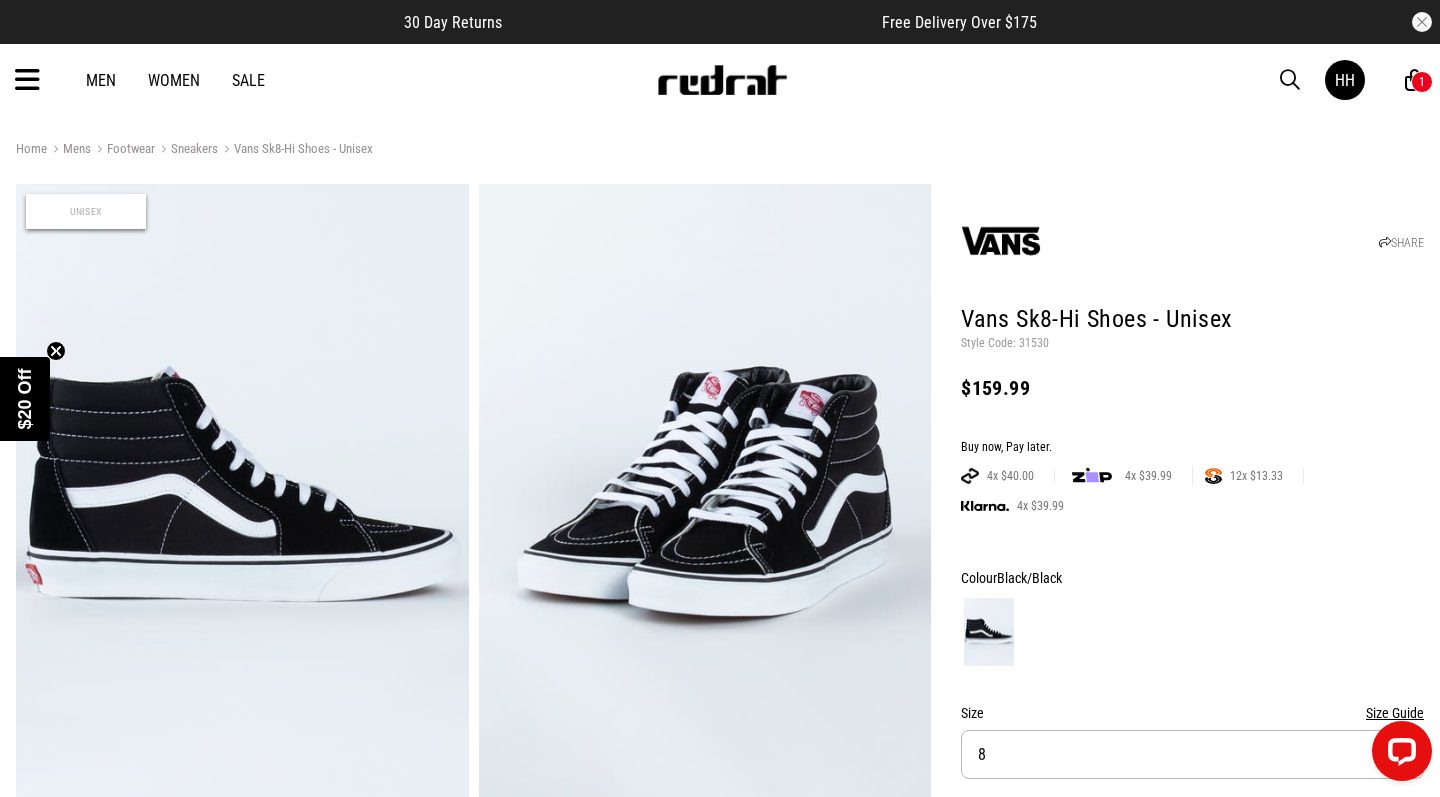 click at bounding box center [1290, 80] 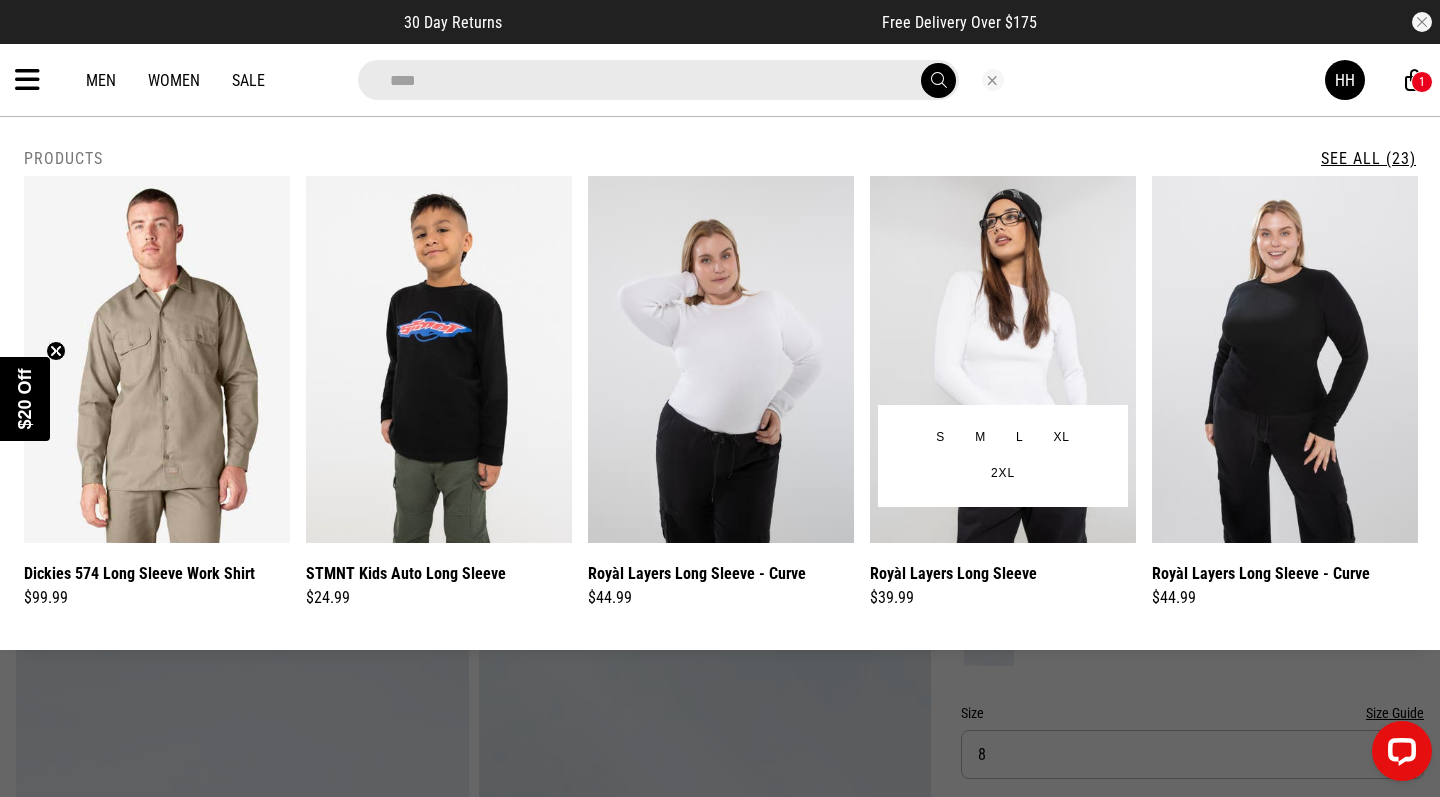 type on "****" 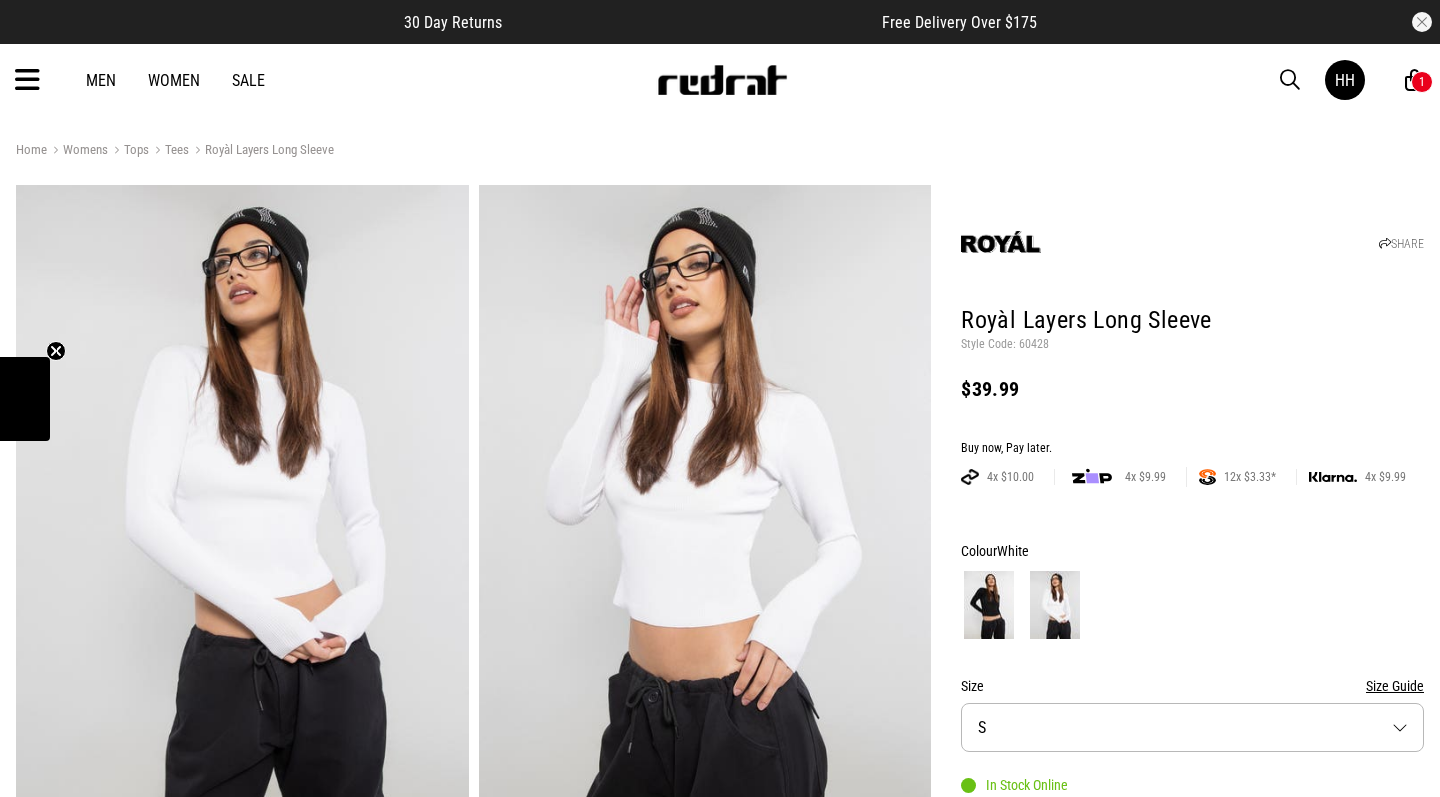 scroll, scrollTop: 0, scrollLeft: 0, axis: both 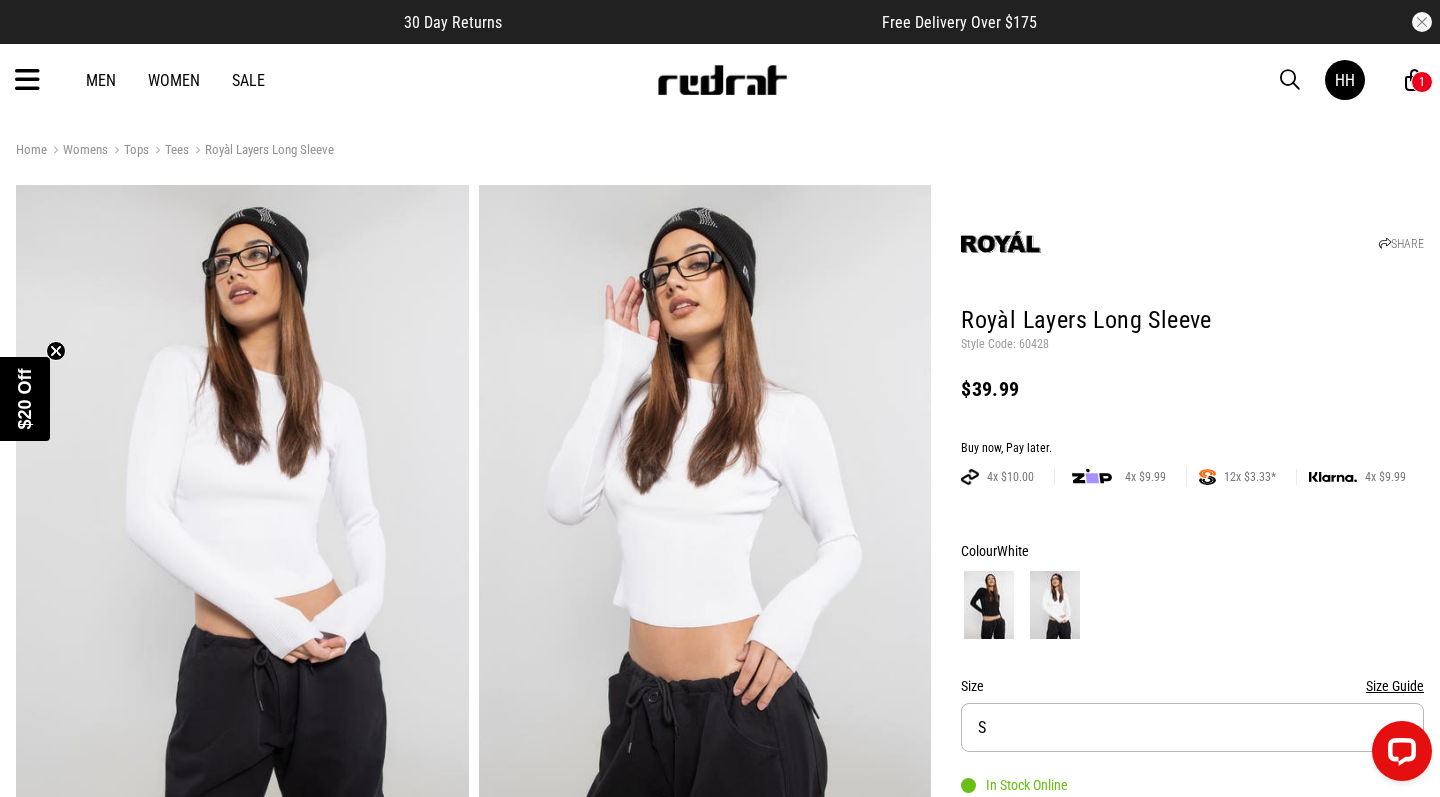 click at bounding box center [989, 605] 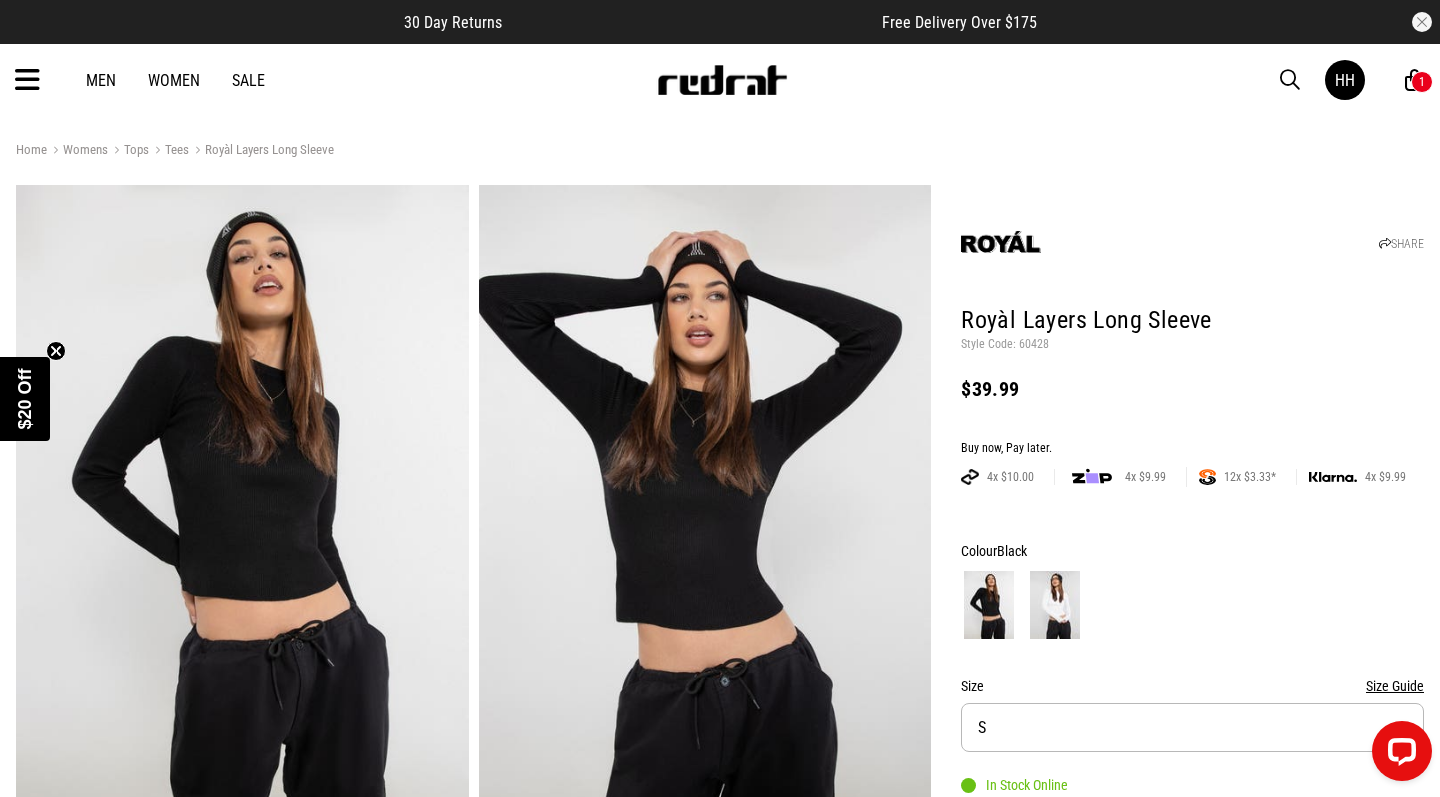 click at bounding box center (1055, 605) 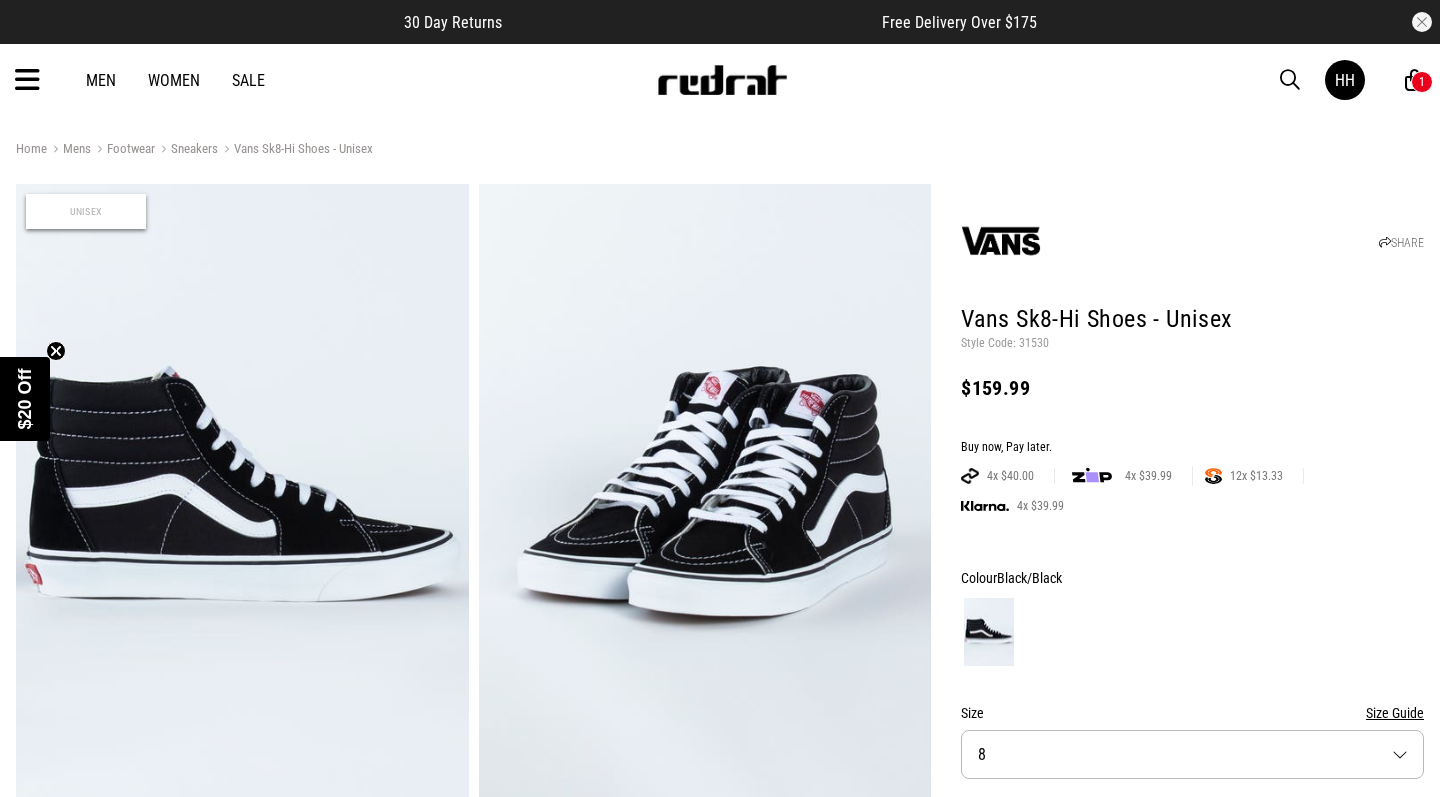 scroll, scrollTop: 0, scrollLeft: 0, axis: both 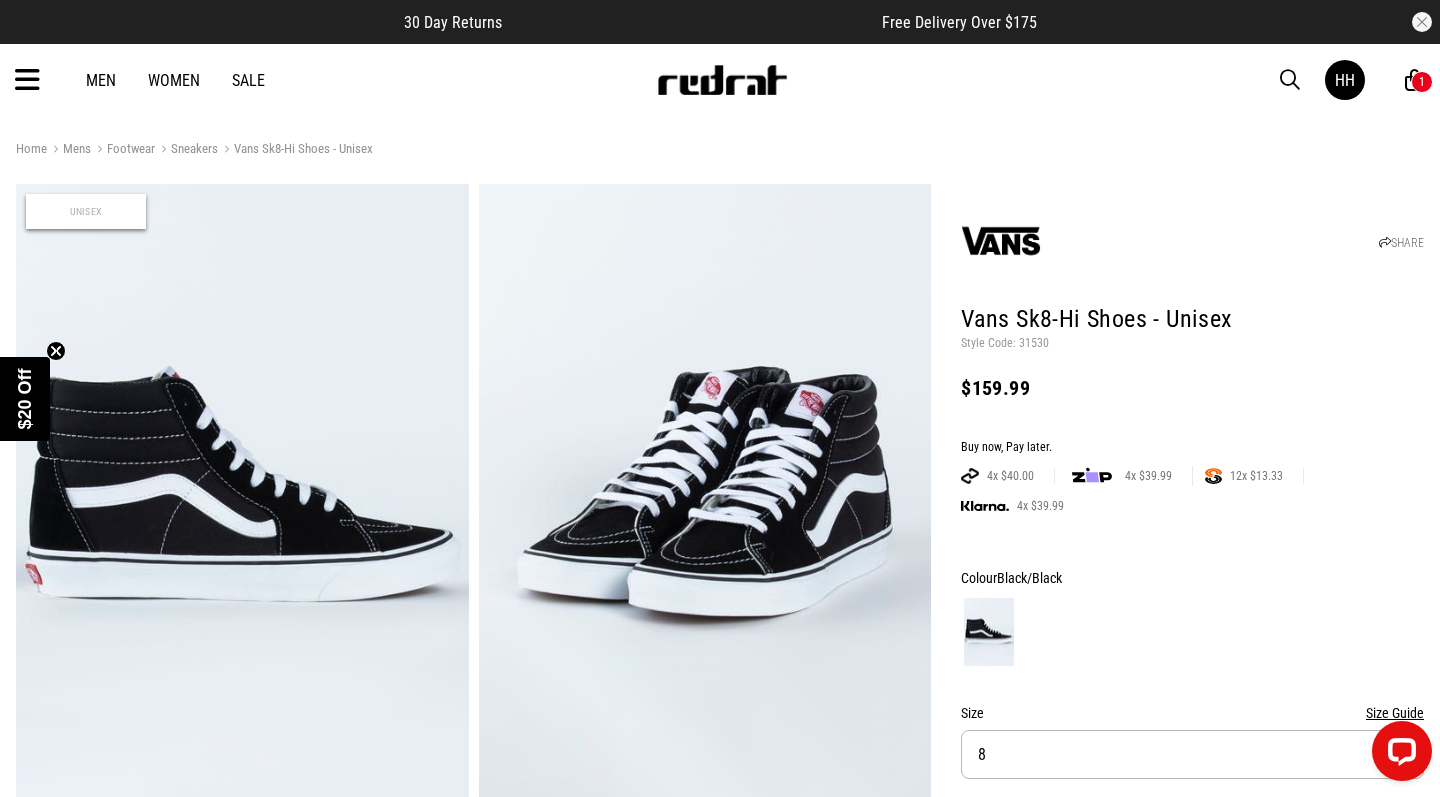 click on "Women" at bounding box center [174, 80] 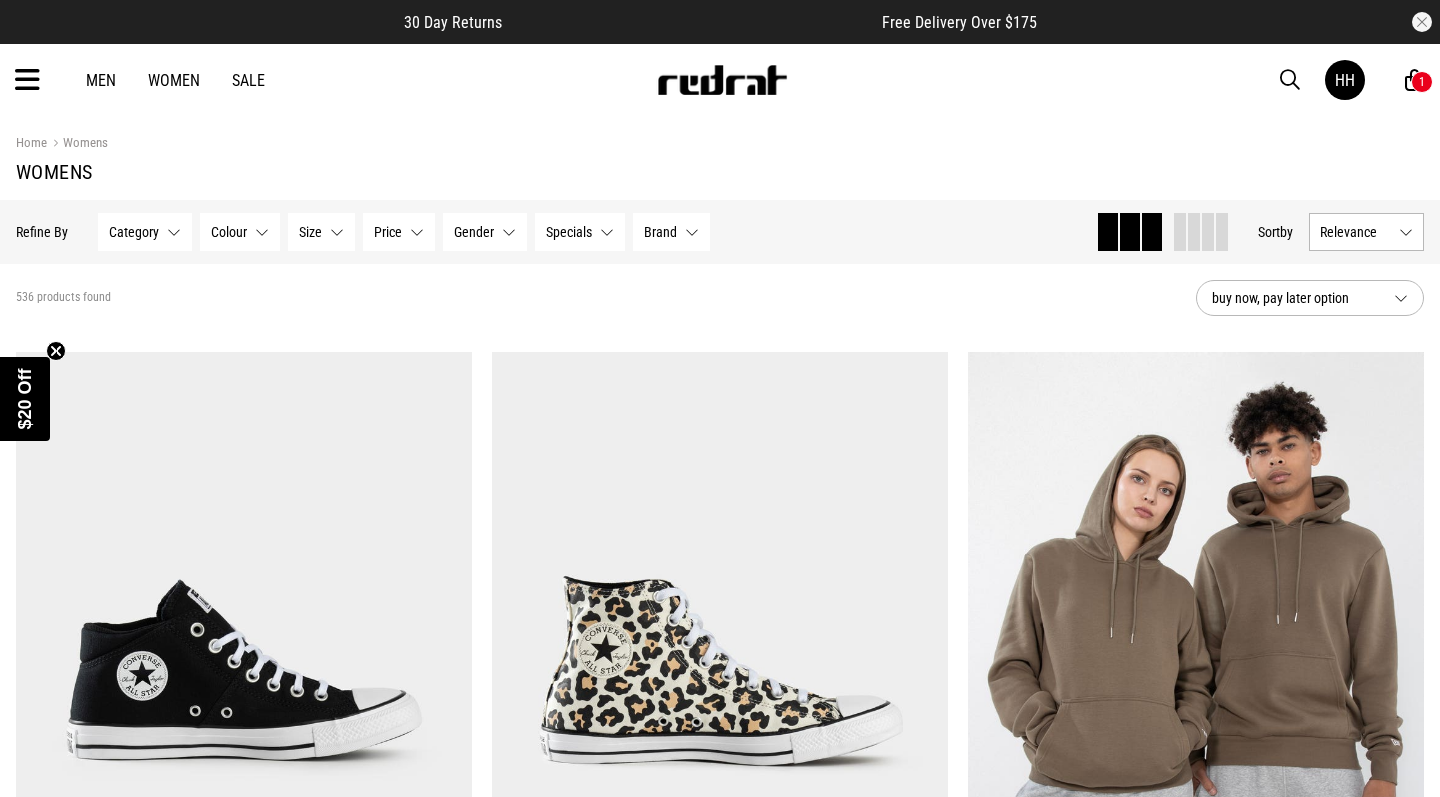 scroll, scrollTop: 0, scrollLeft: 0, axis: both 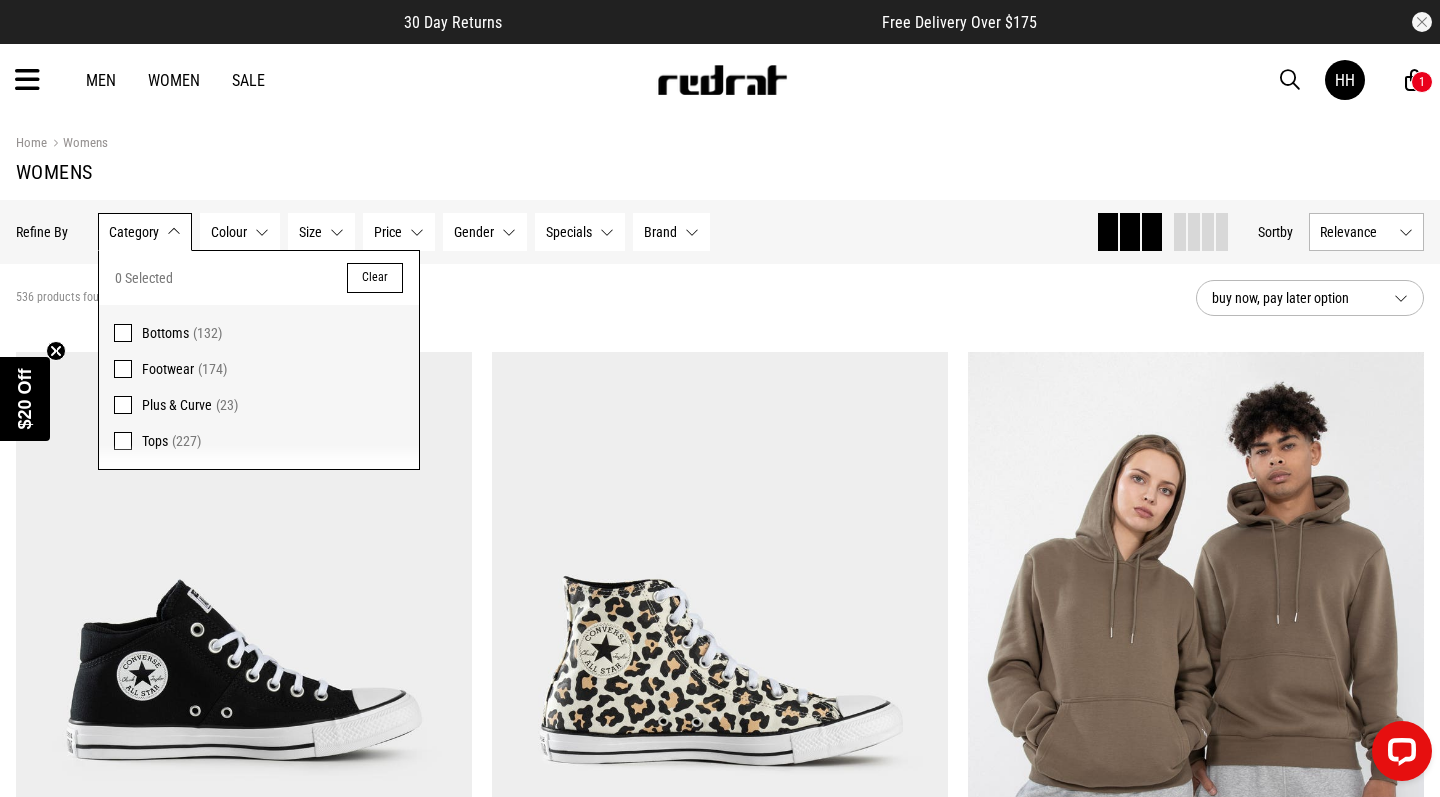 click on "Tops (227)" at bounding box center (273, 441) 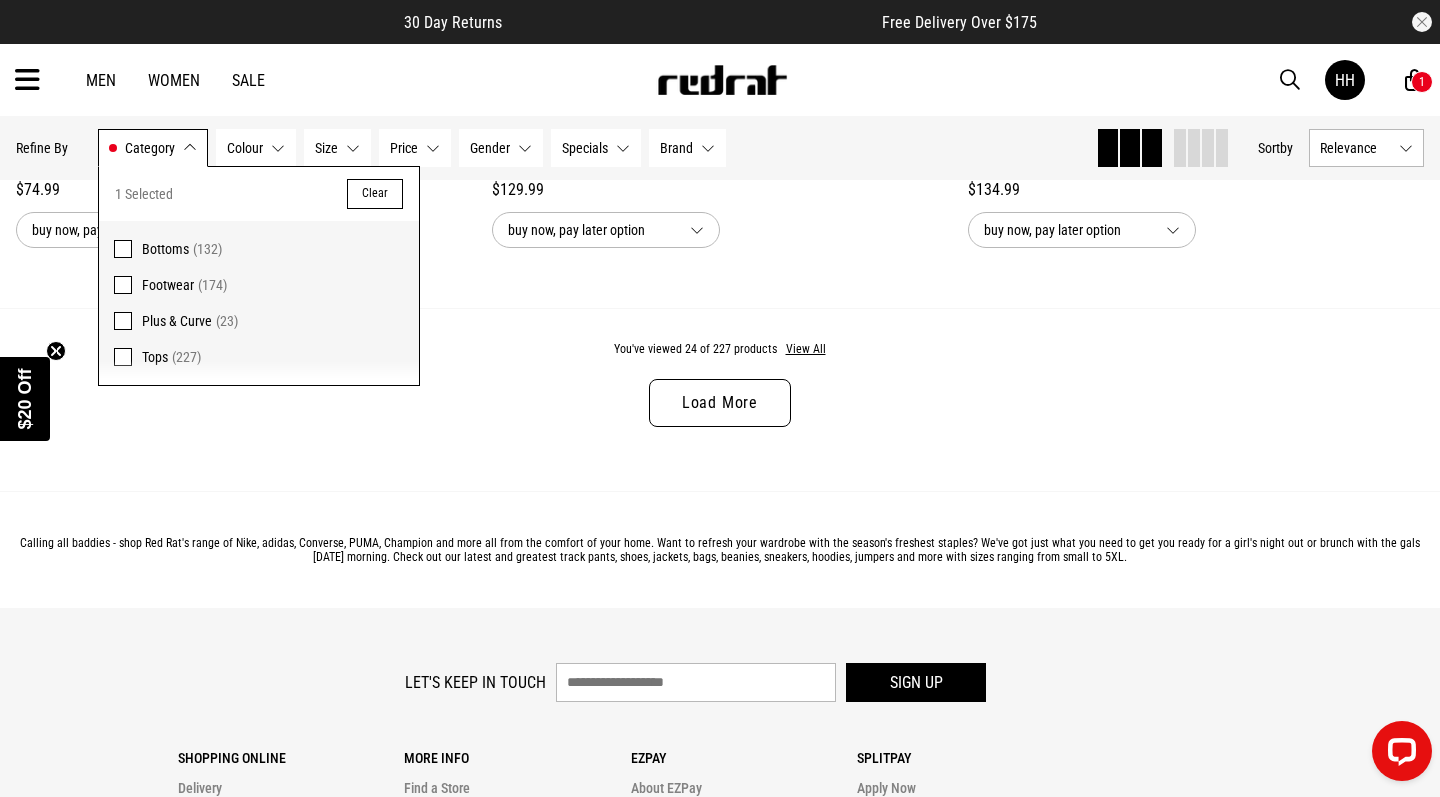 scroll, scrollTop: 6427, scrollLeft: 0, axis: vertical 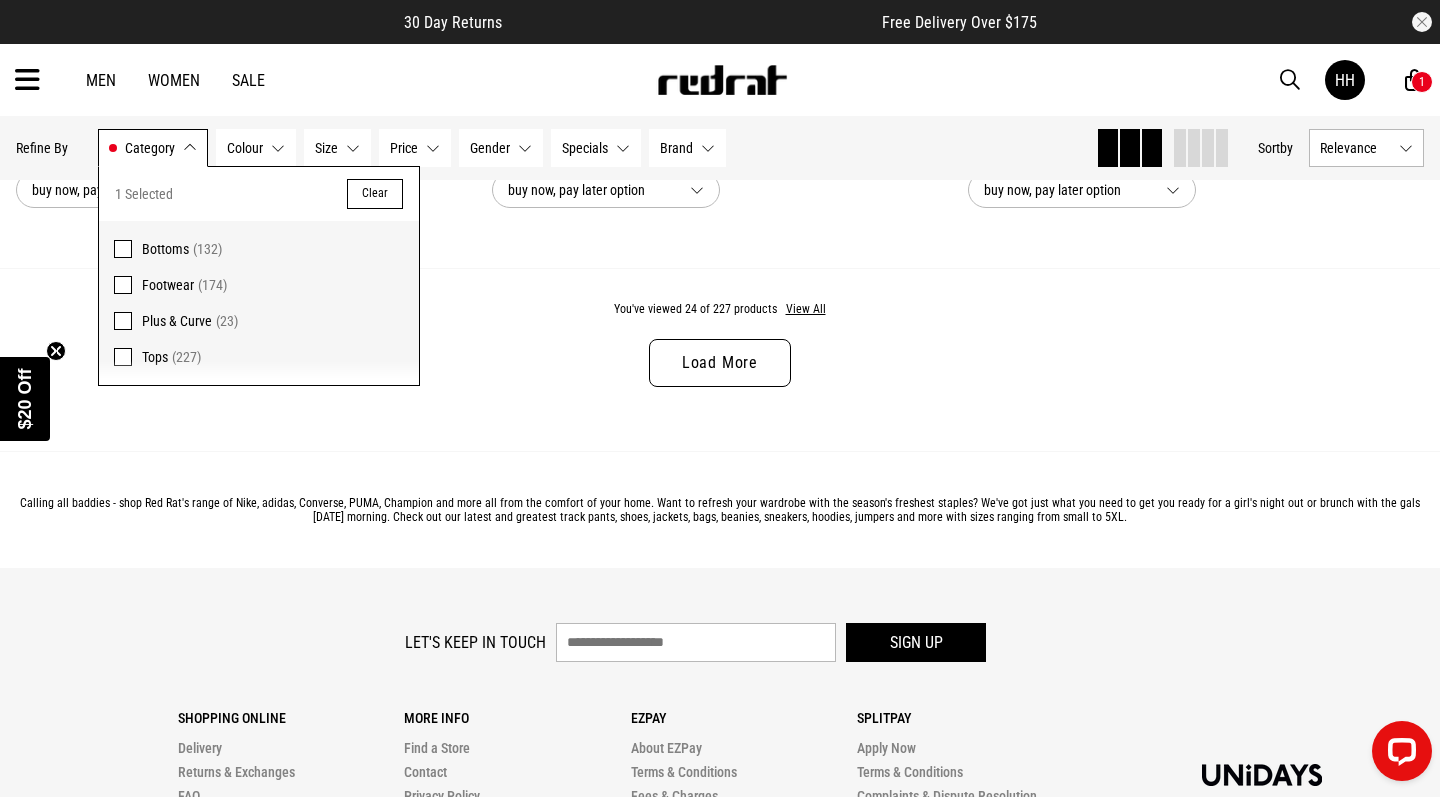 click on "Load More" at bounding box center (720, 363) 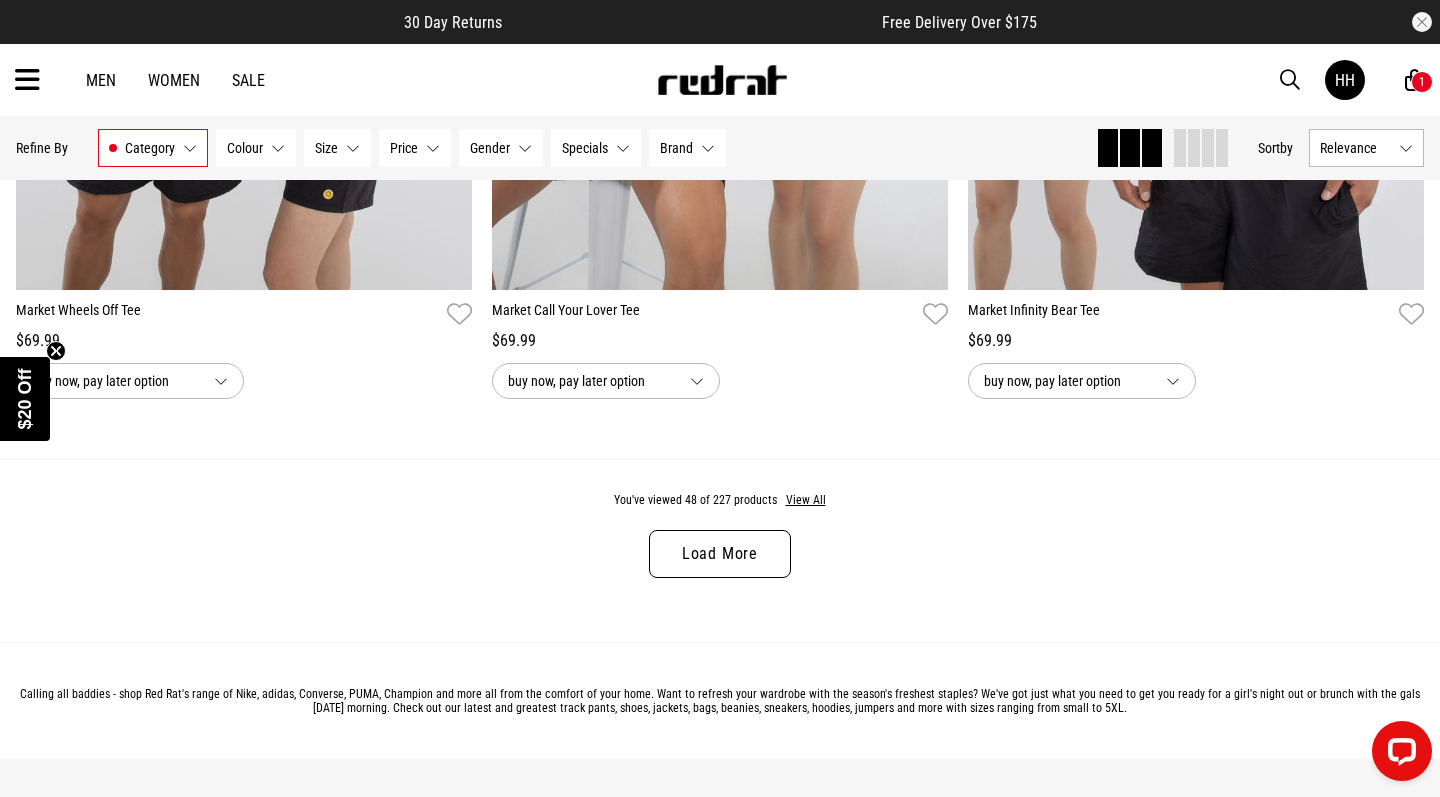 scroll, scrollTop: 12544, scrollLeft: 0, axis: vertical 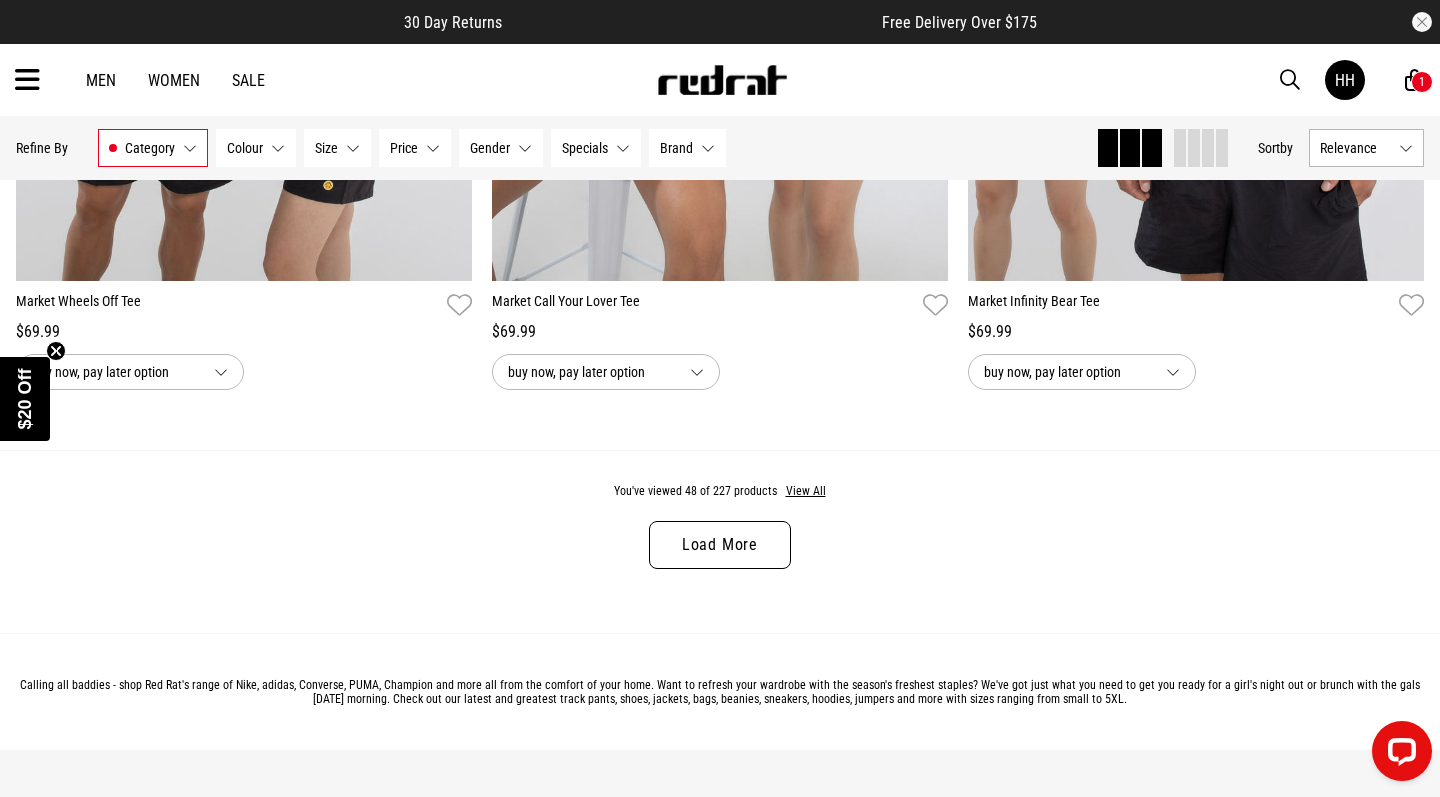 click on "Load More" at bounding box center [720, 545] 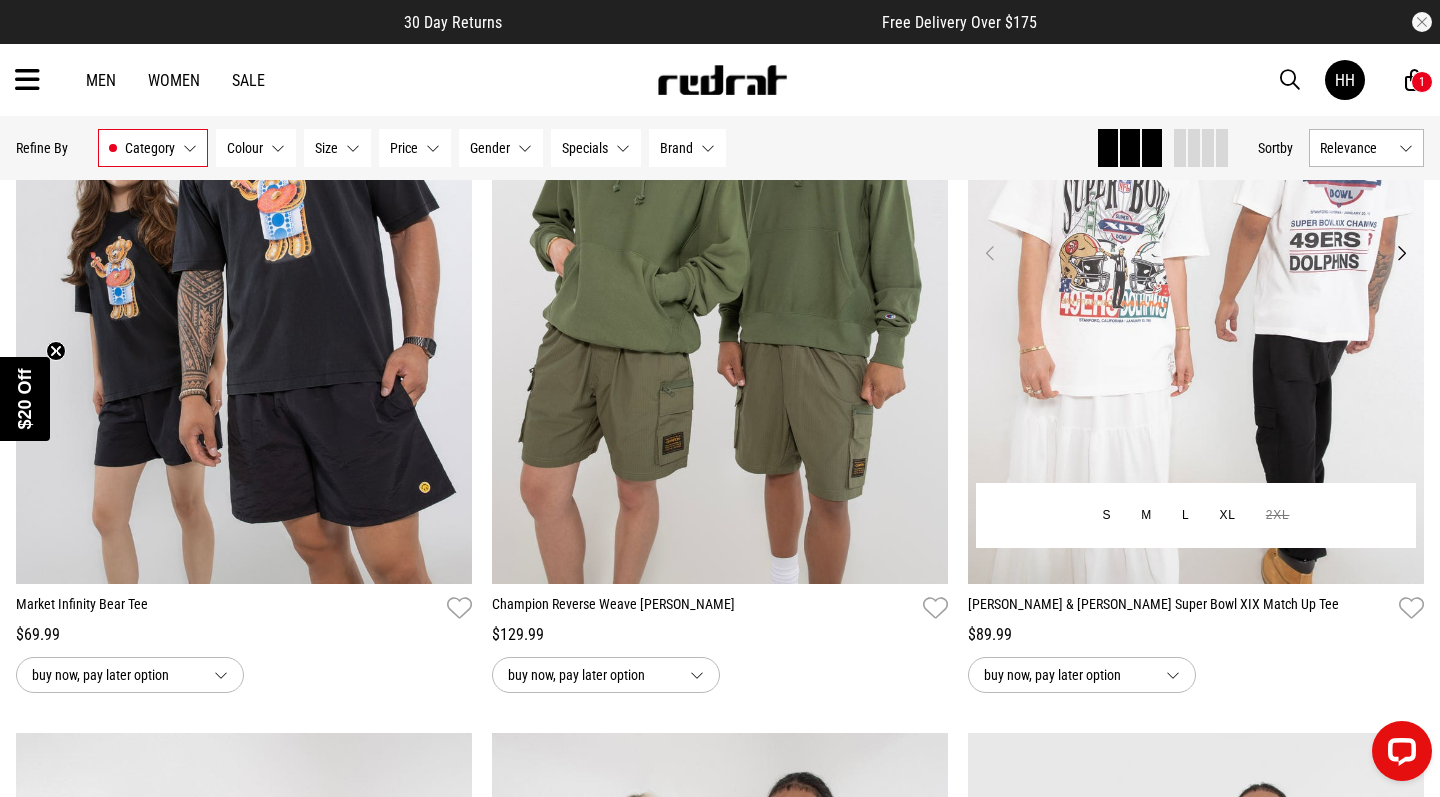 scroll, scrollTop: 13028, scrollLeft: 0, axis: vertical 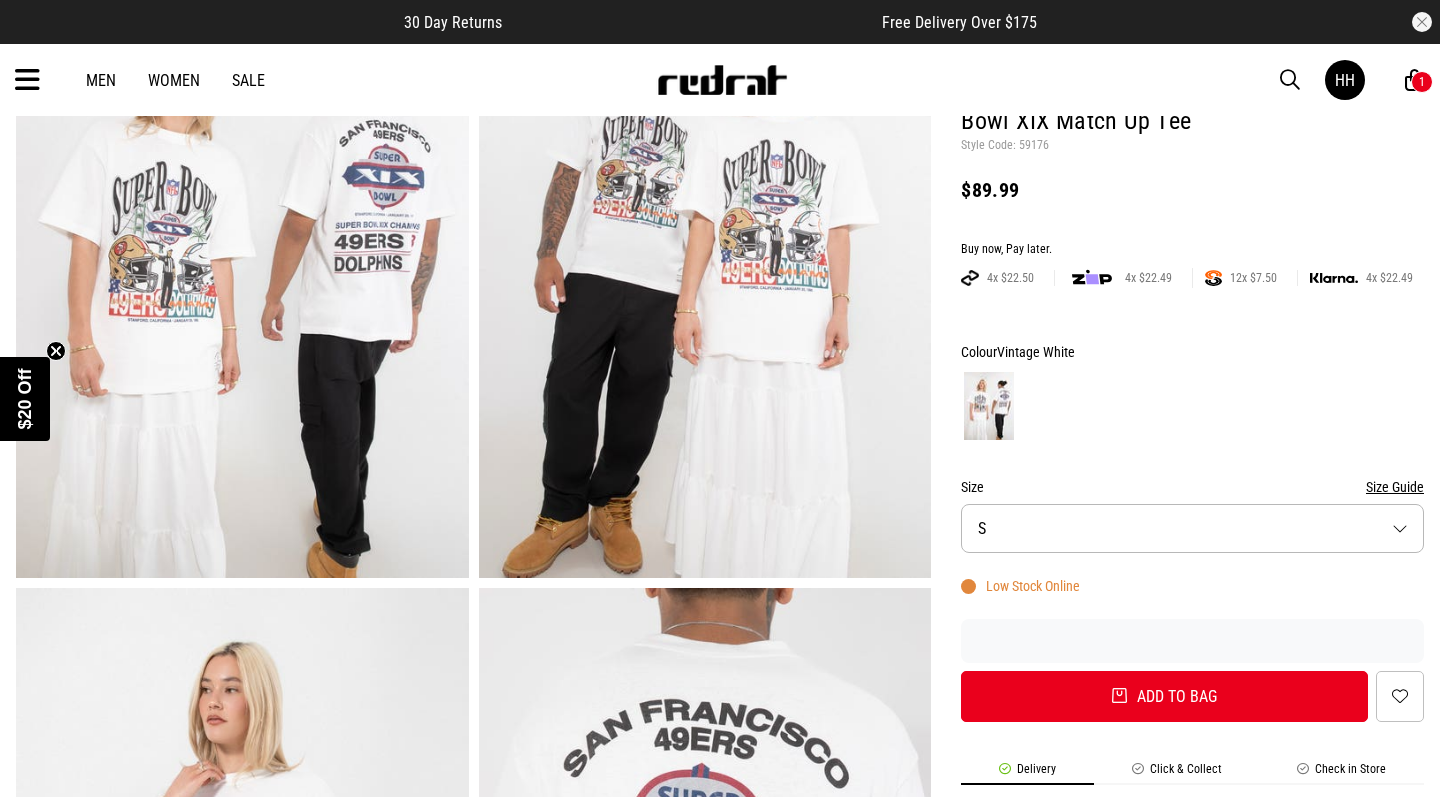 click on "Size S" at bounding box center (1192, 528) 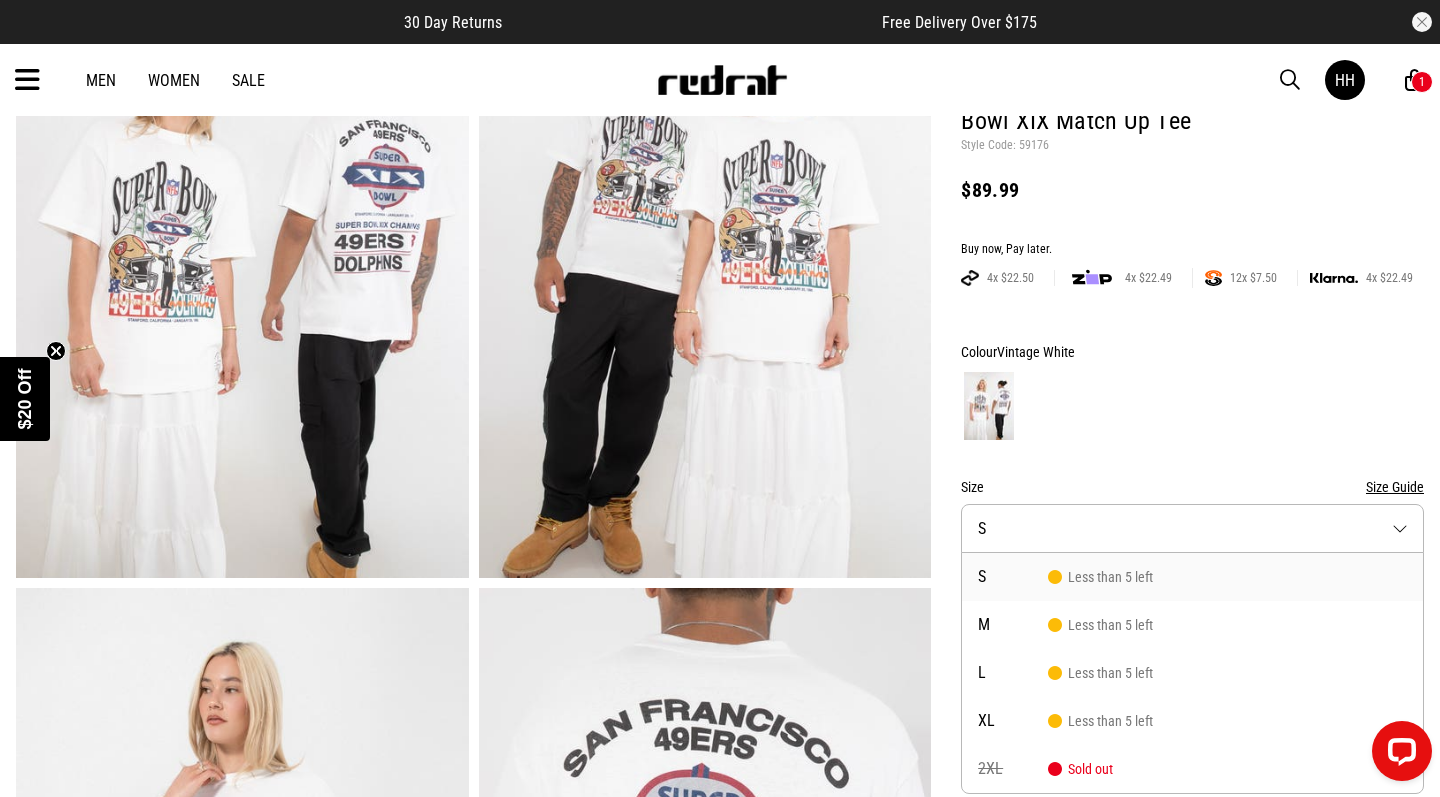 scroll, scrollTop: 0, scrollLeft: 0, axis: both 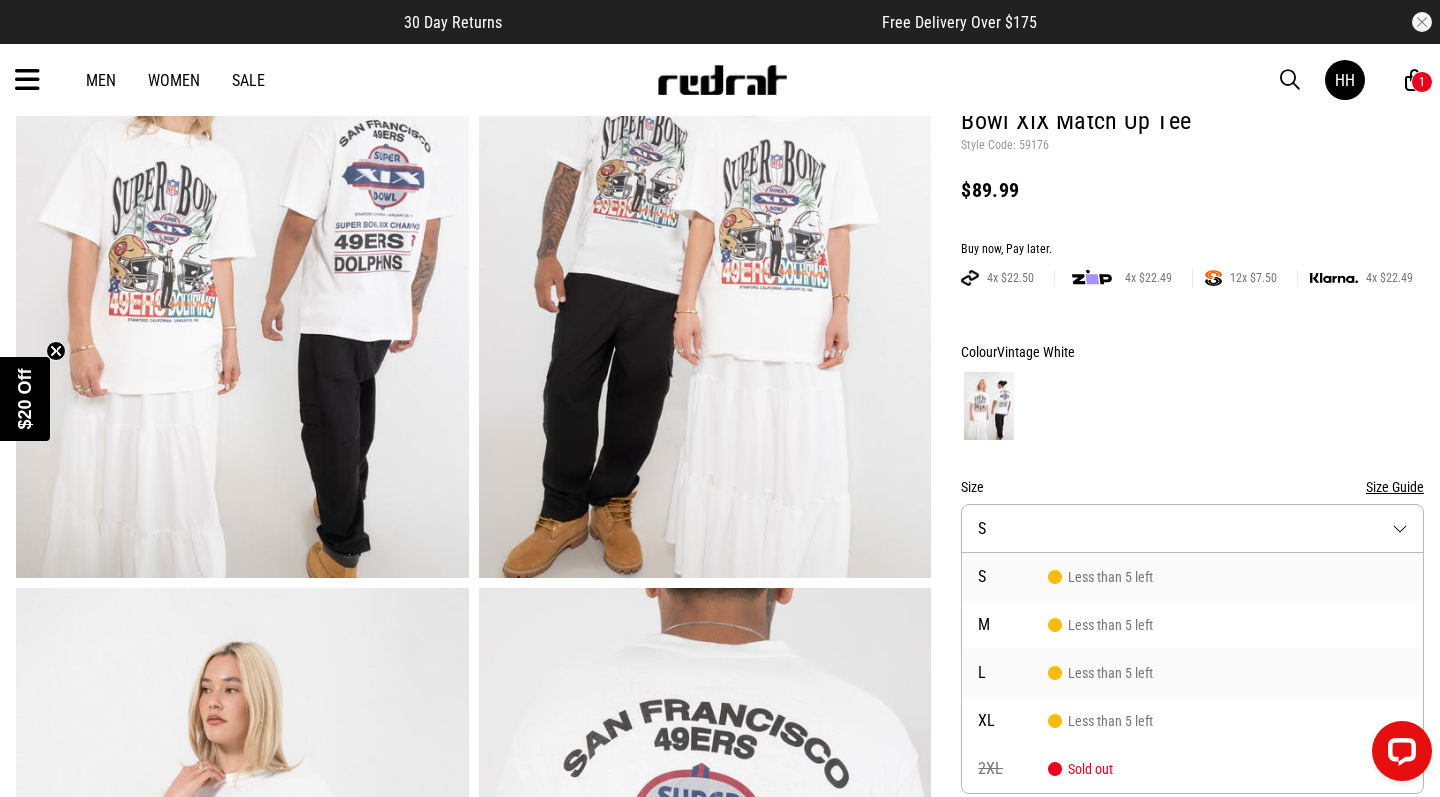 click on "Less than 5 left" at bounding box center [1100, 673] 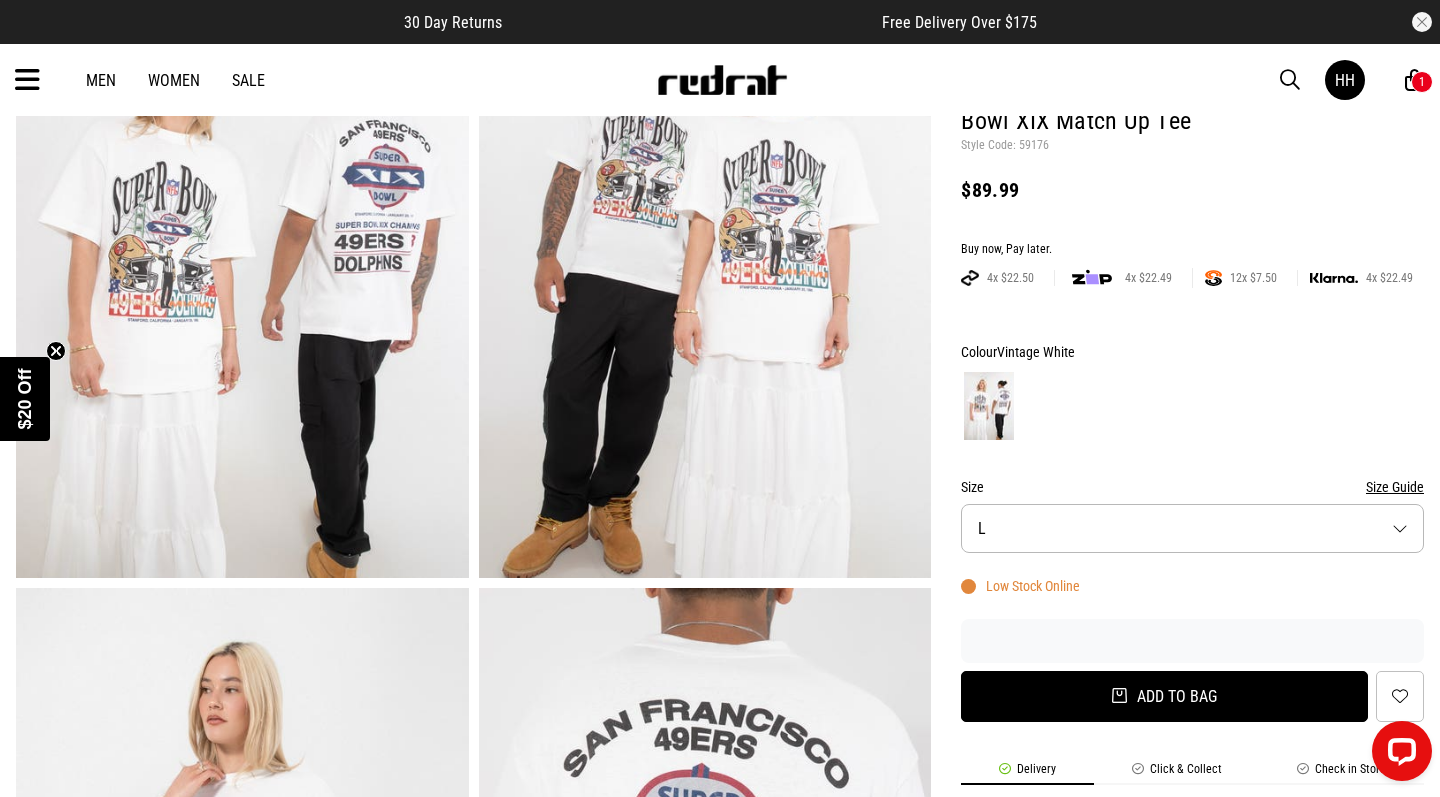click on "Add to bag" at bounding box center (1164, 696) 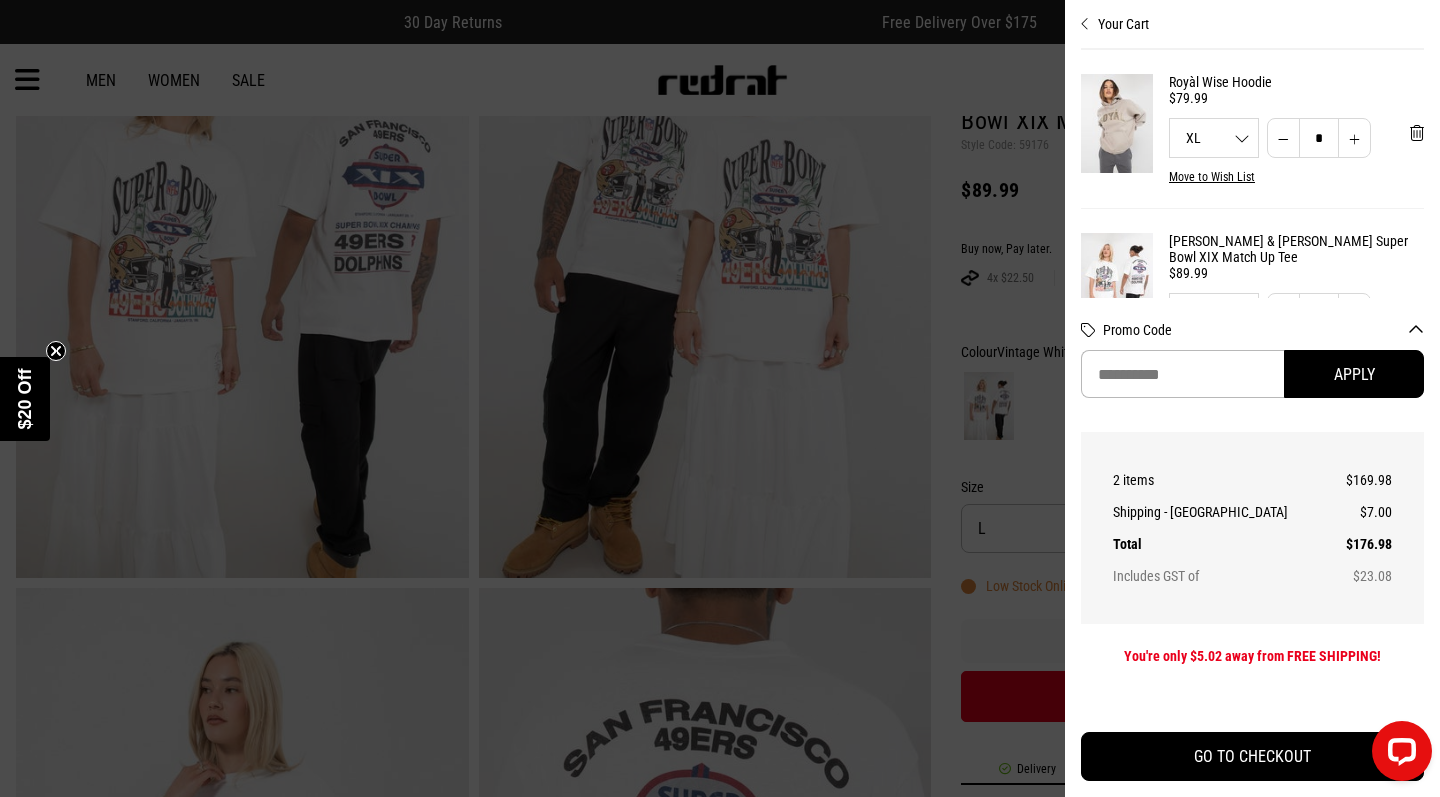 scroll, scrollTop: 0, scrollLeft: 0, axis: both 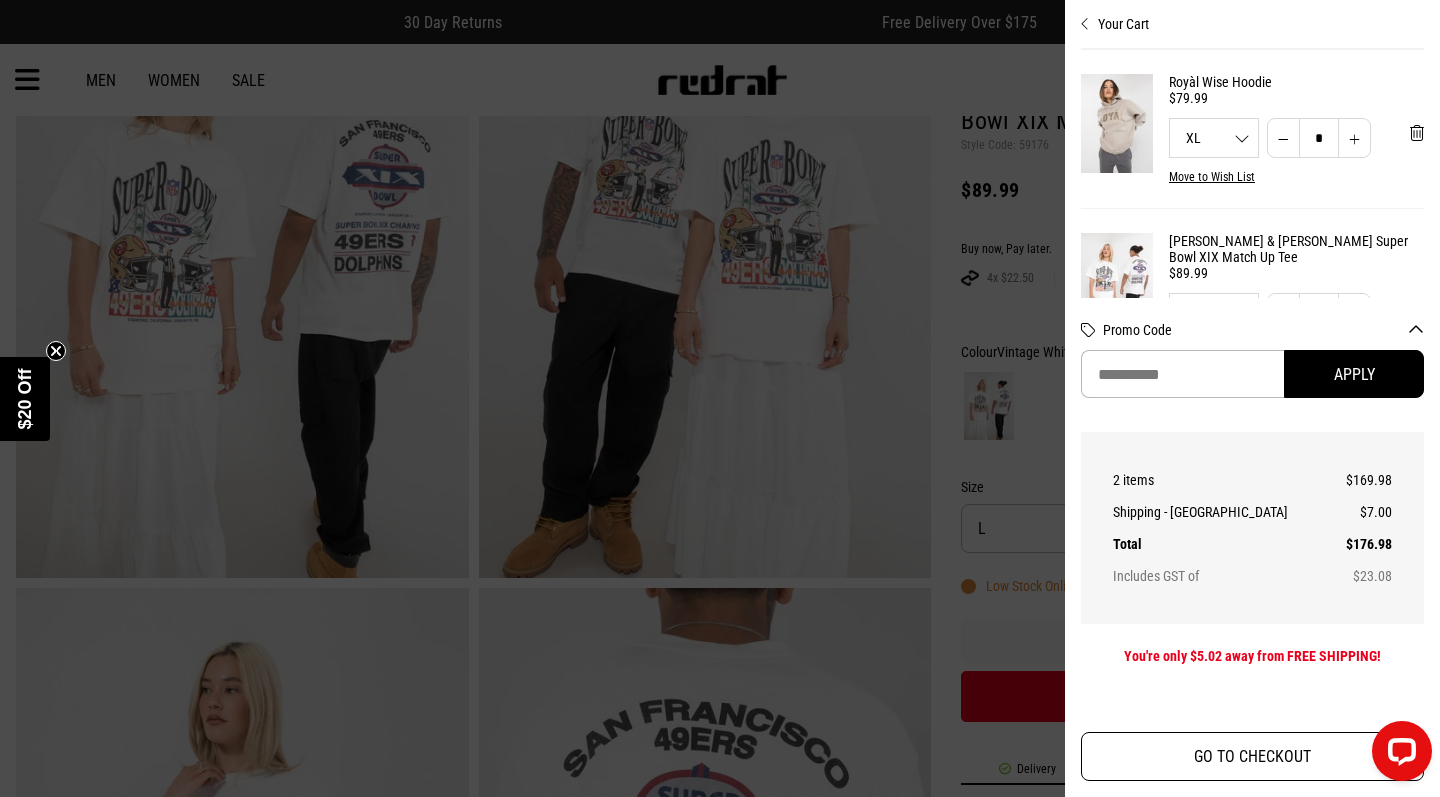 click on "GO TO CHECKOUT" at bounding box center [1252, 756] 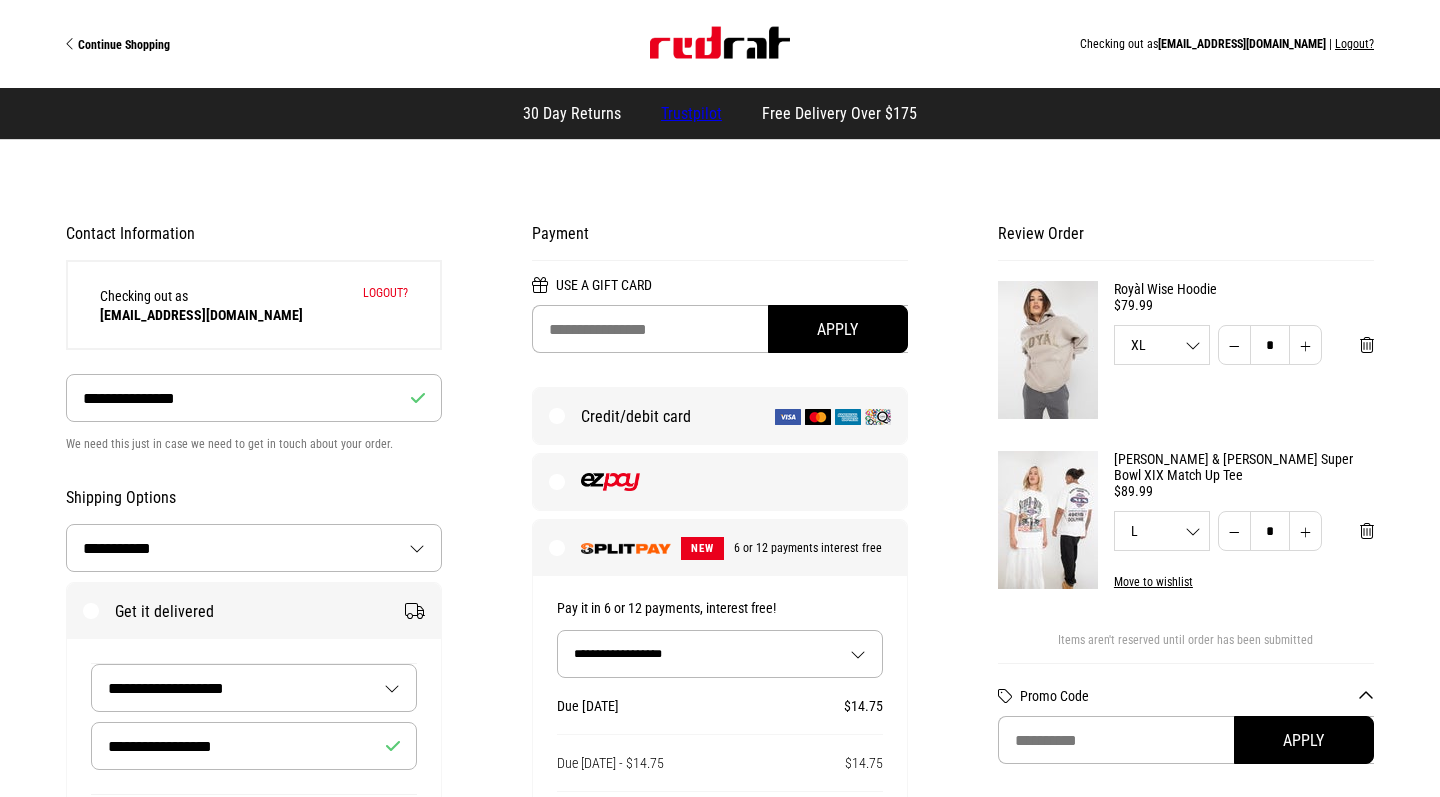 select on "**********" 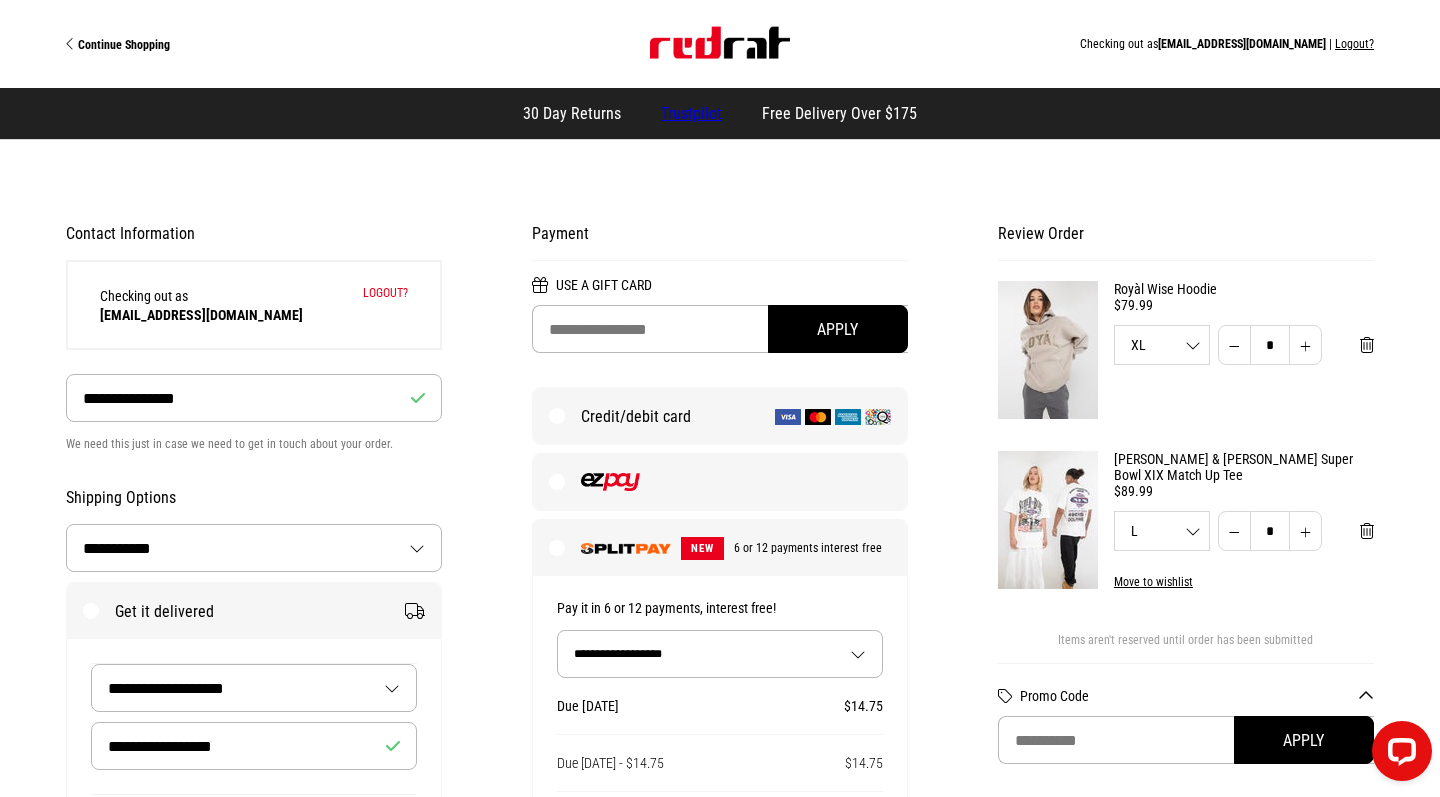 scroll, scrollTop: 0, scrollLeft: 0, axis: both 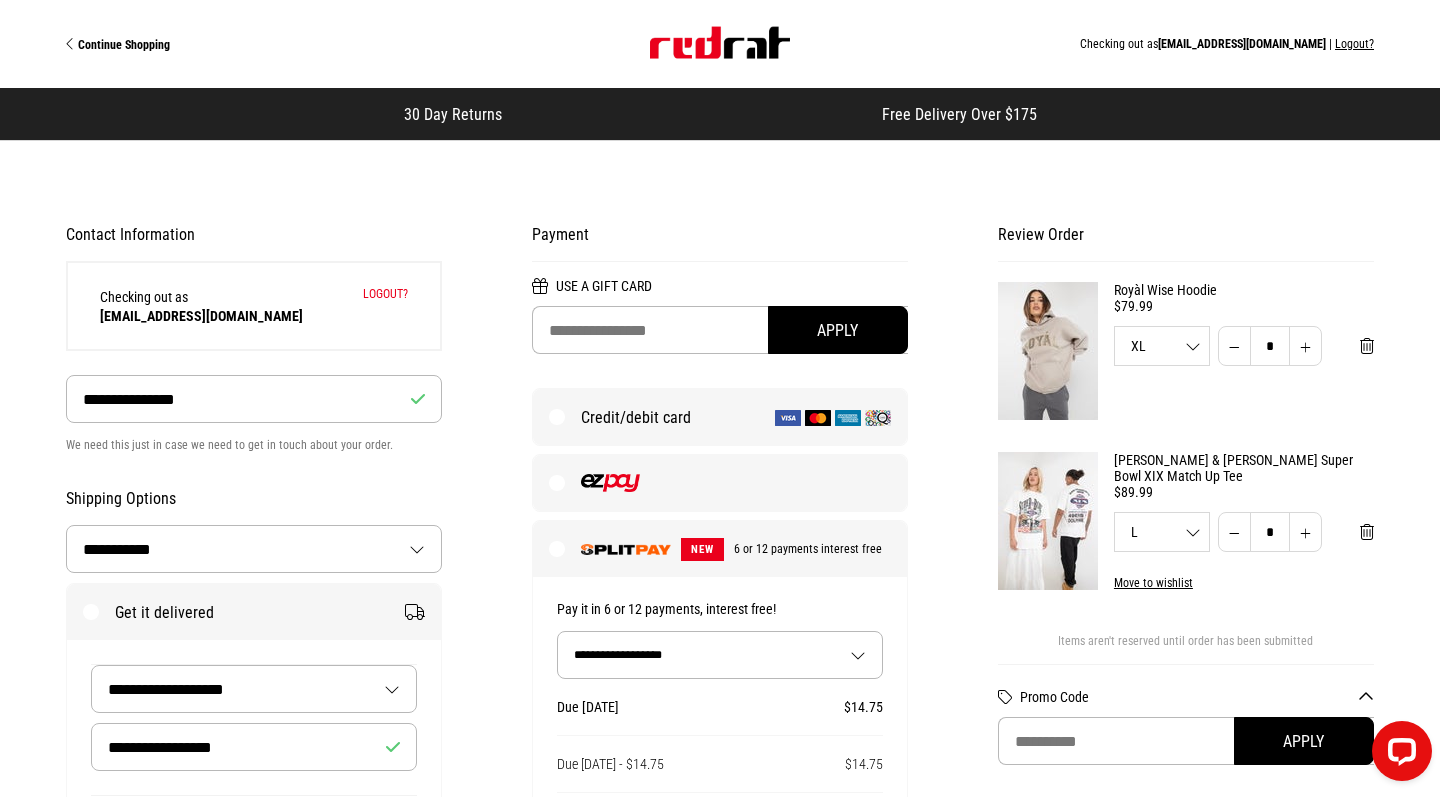 click on "NEW" at bounding box center (702, 549) 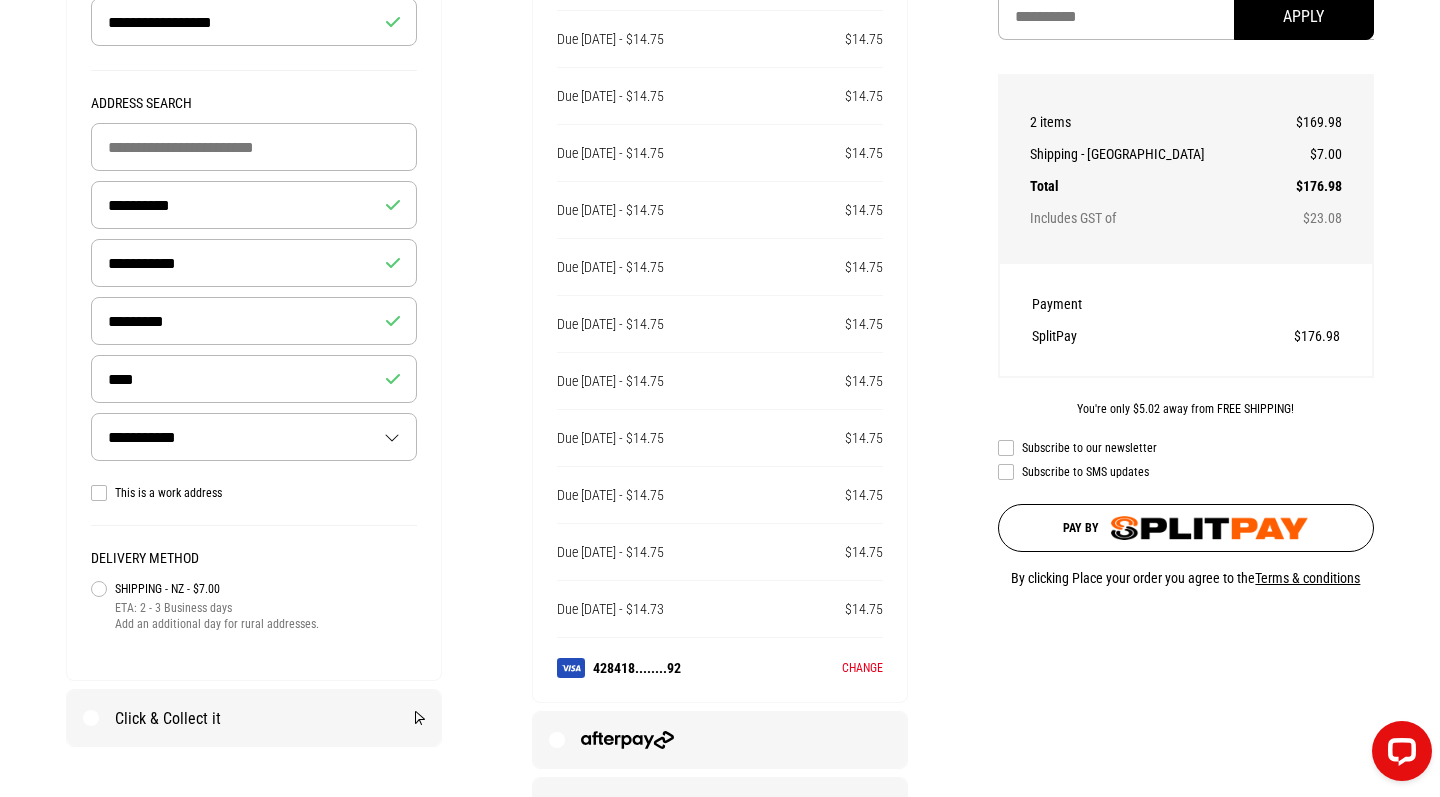 scroll, scrollTop: 722, scrollLeft: 0, axis: vertical 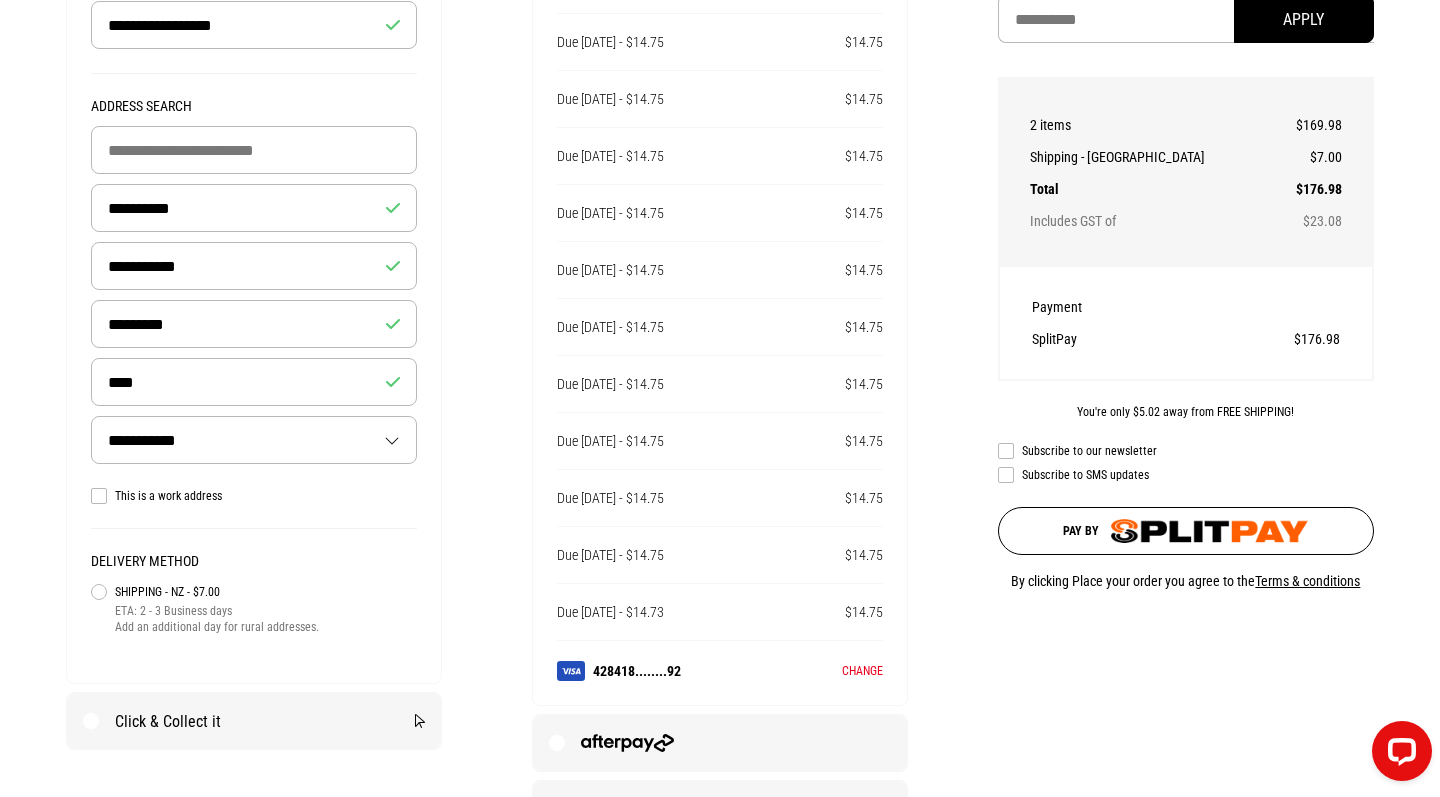 click on "Shipping - NZ - $7.00   ETA: 2 - 3 Business days  Add an additional day for rural addresses." at bounding box center [254, 608] 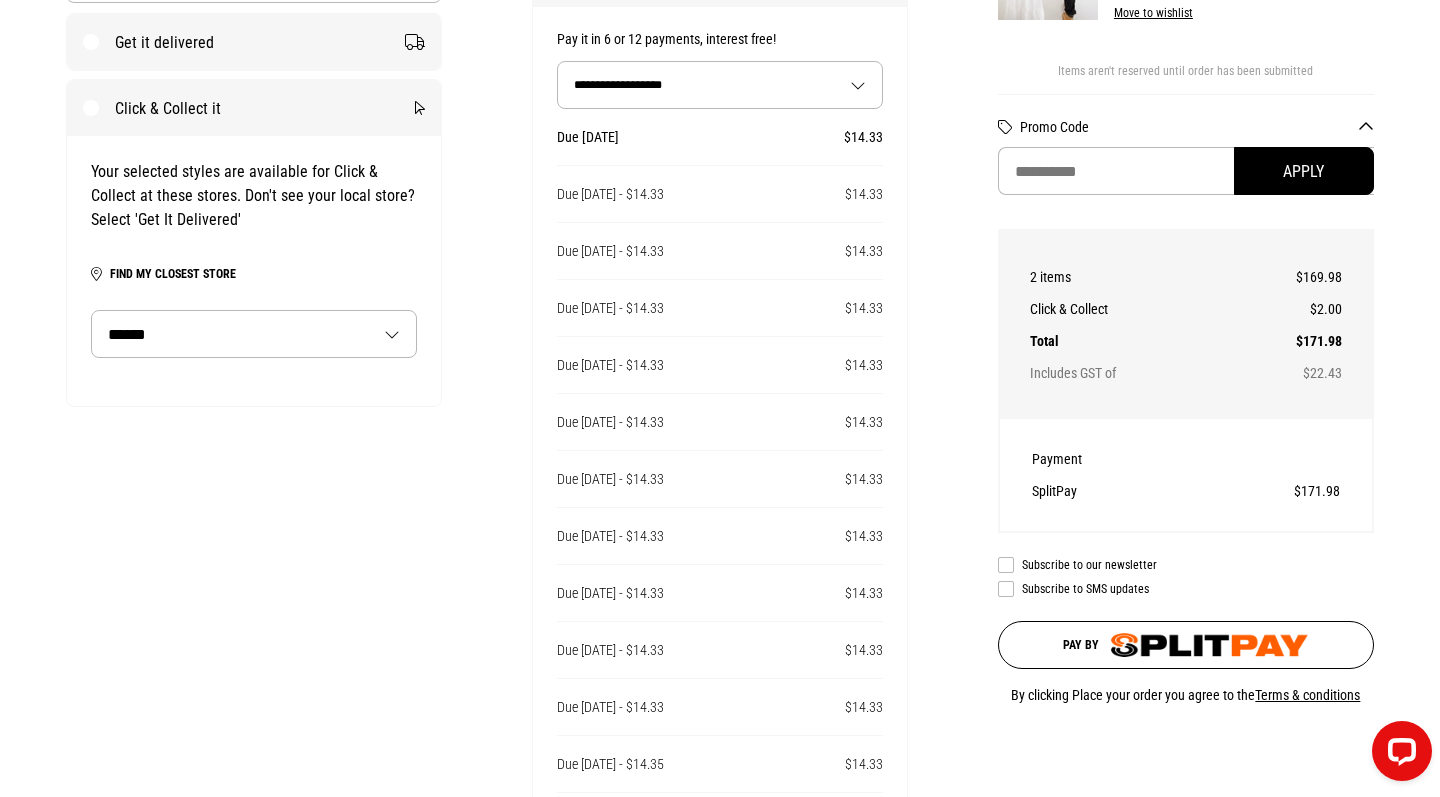 scroll, scrollTop: 354, scrollLeft: 0, axis: vertical 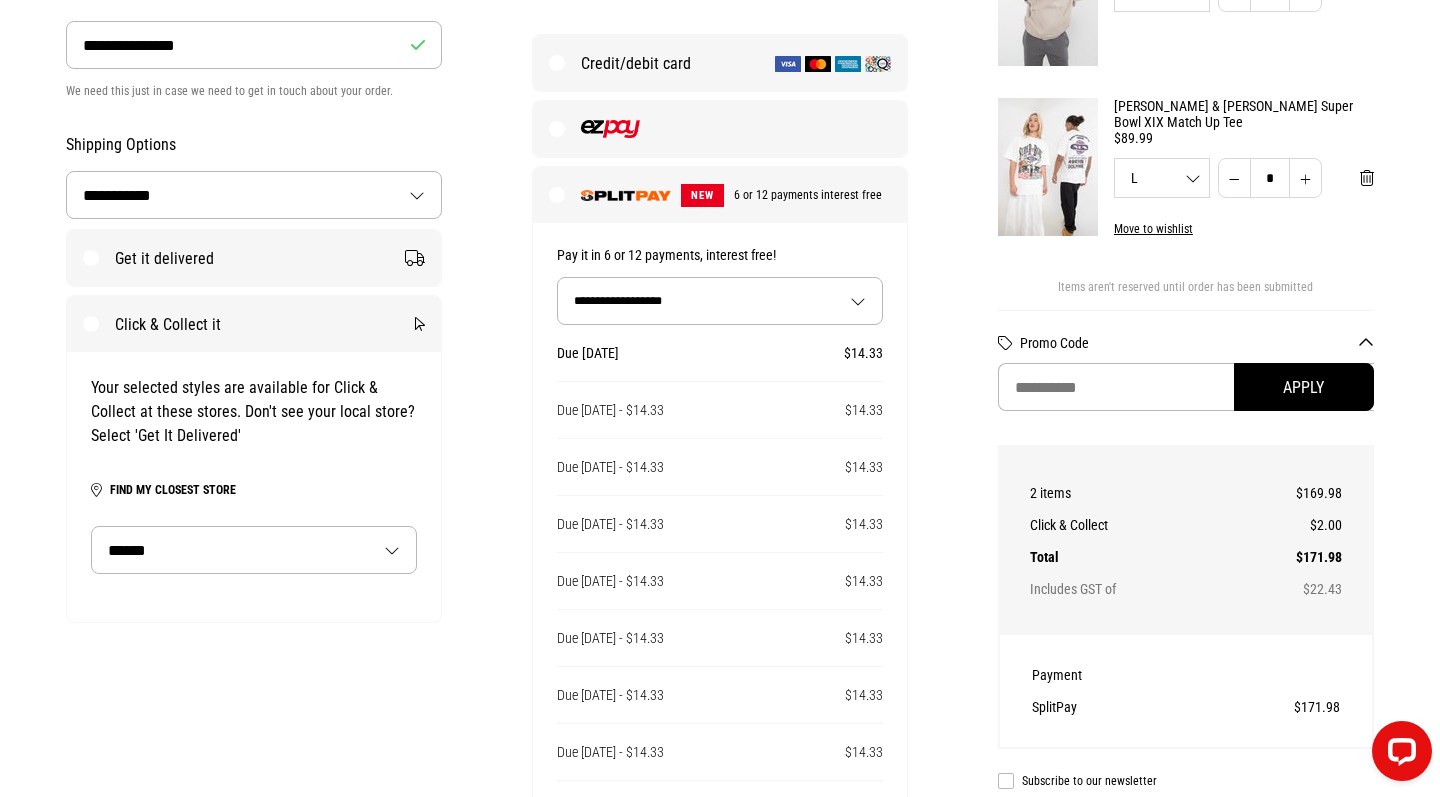 click on "Get it delivered" at bounding box center (254, 258) 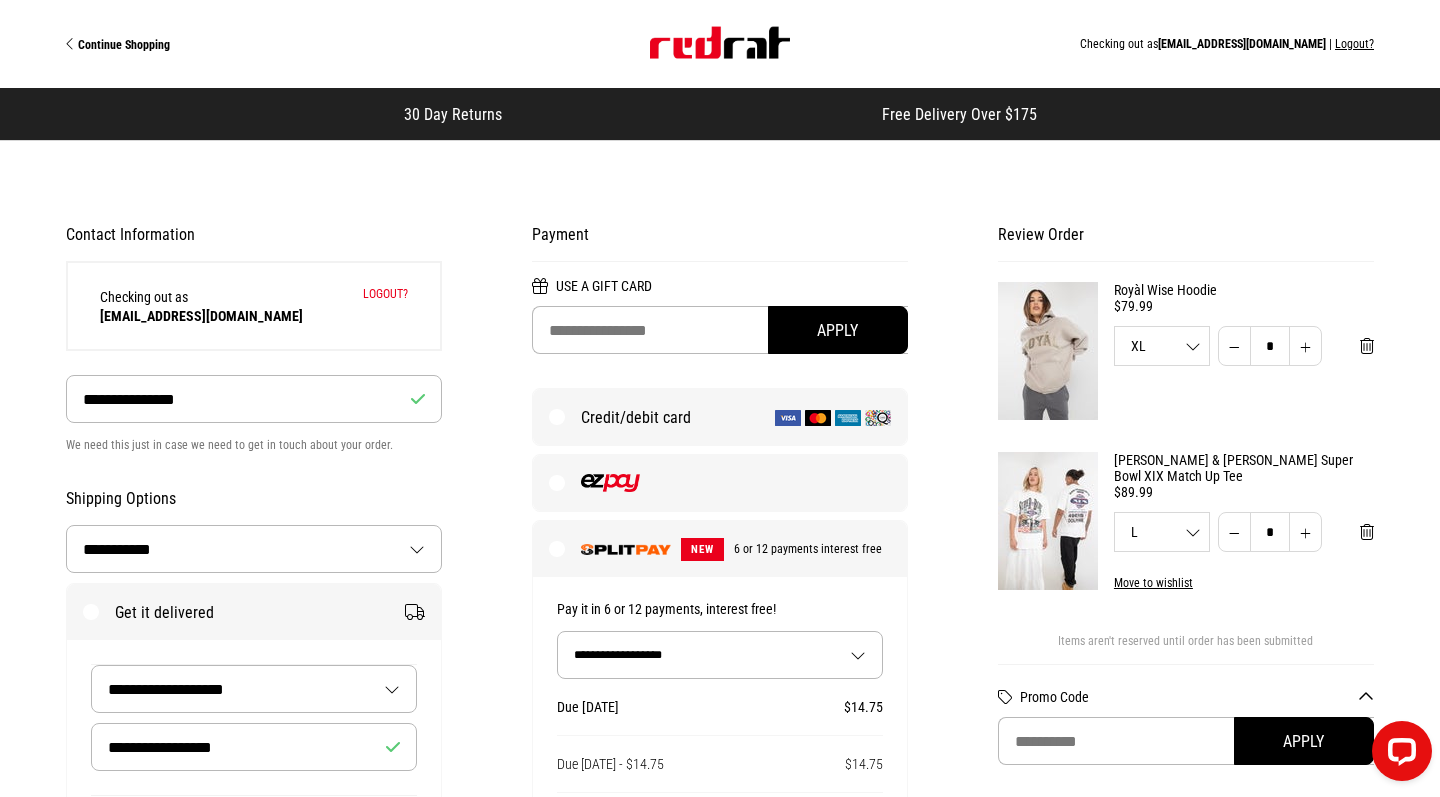 scroll, scrollTop: 0, scrollLeft: 0, axis: both 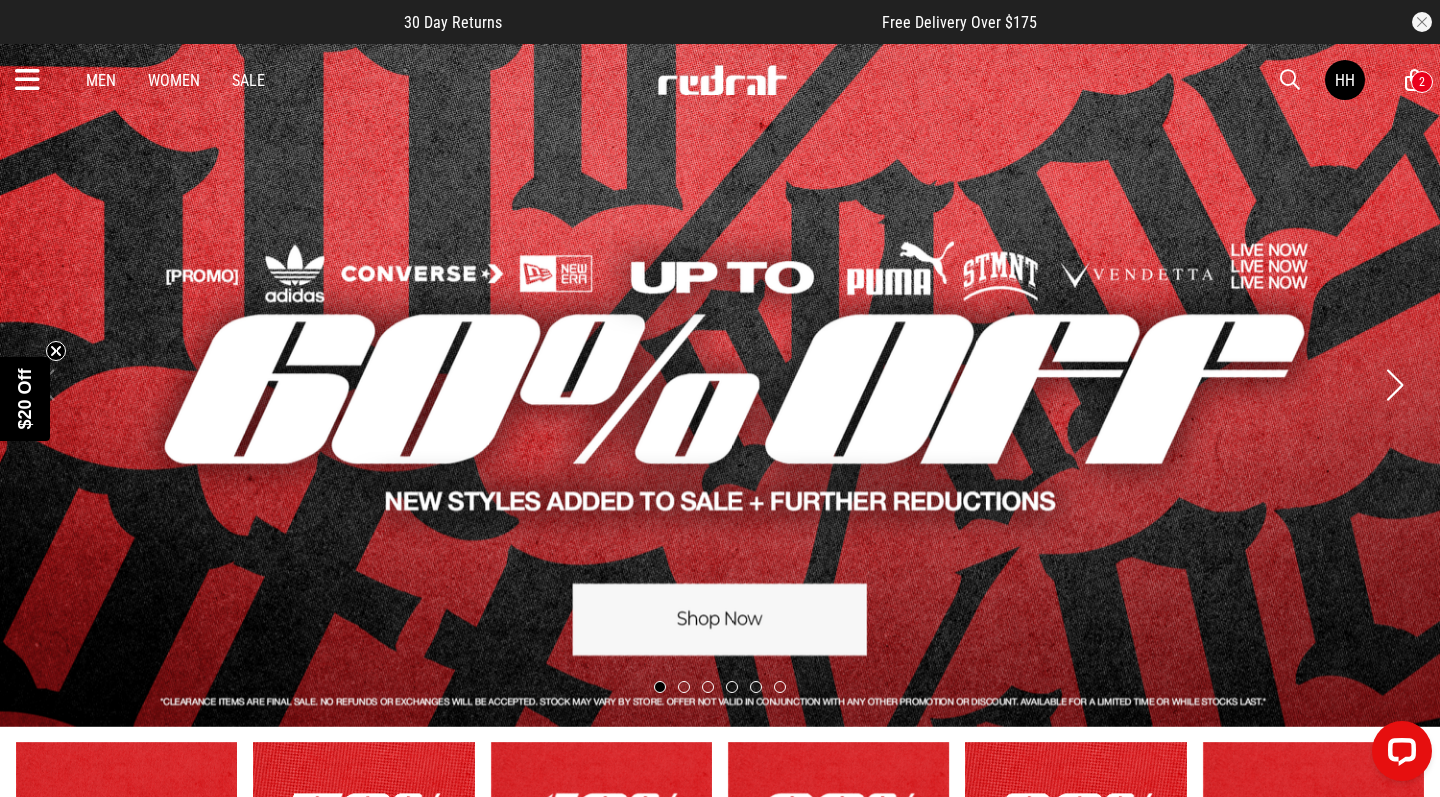 click at bounding box center (1290, 80) 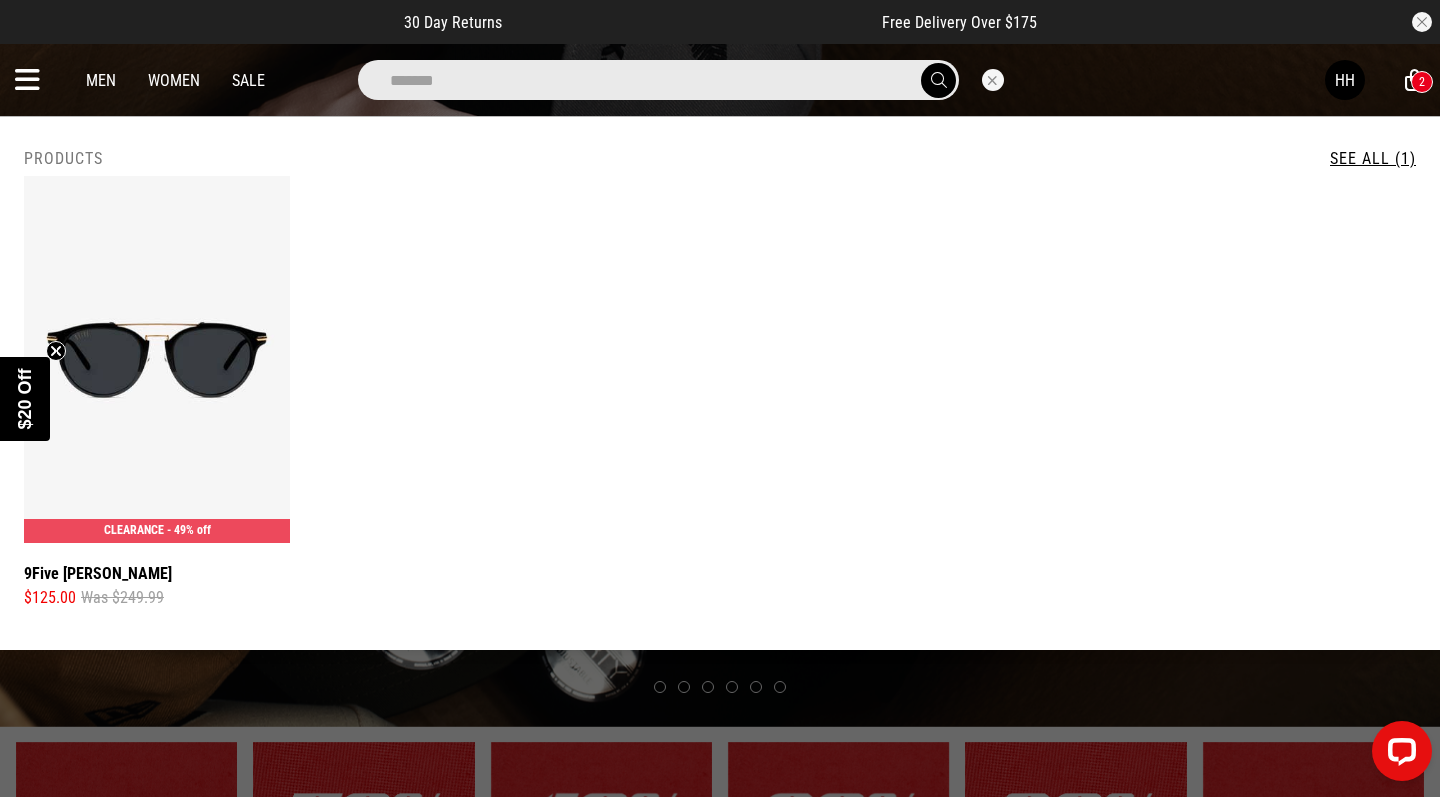 type on "*******" 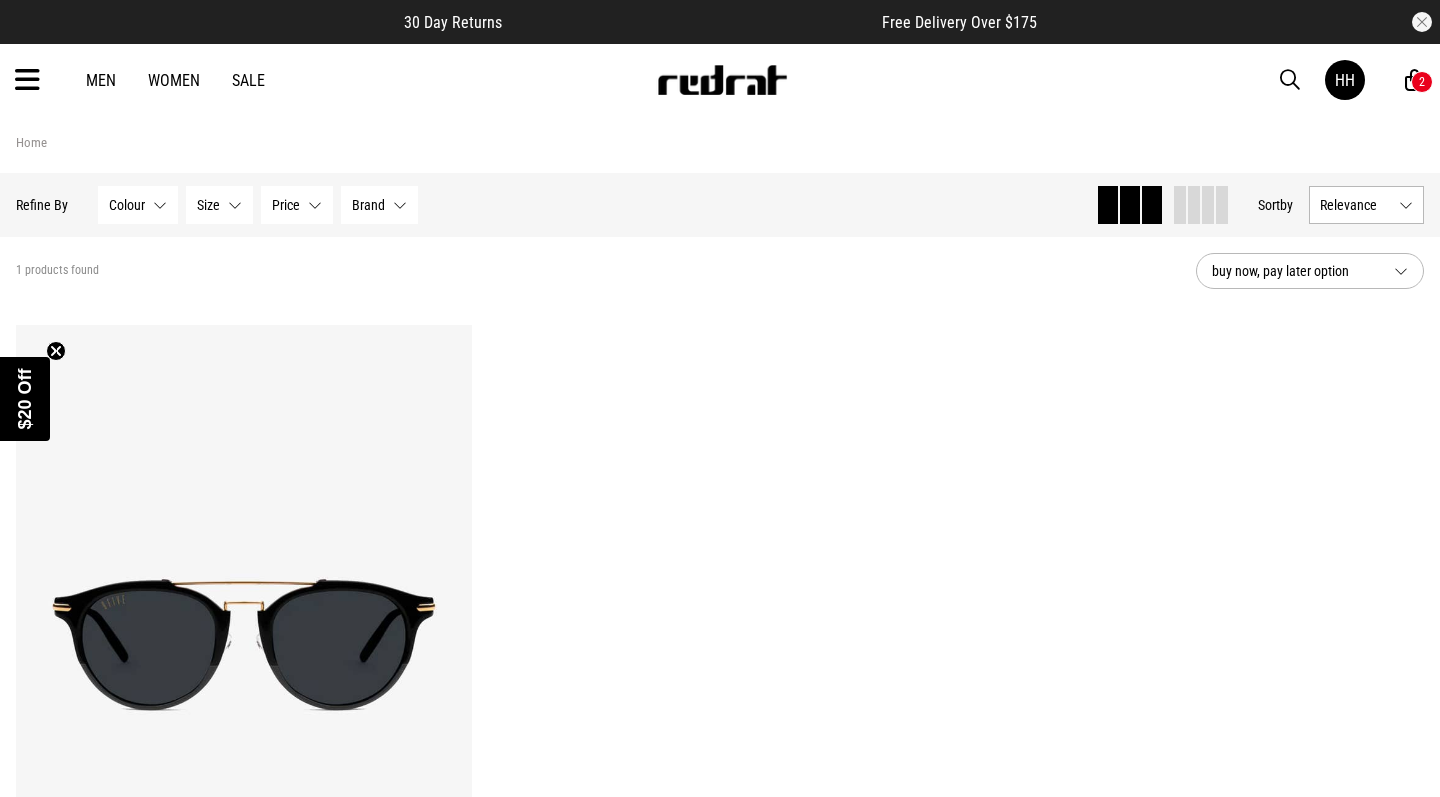 scroll, scrollTop: 0, scrollLeft: 0, axis: both 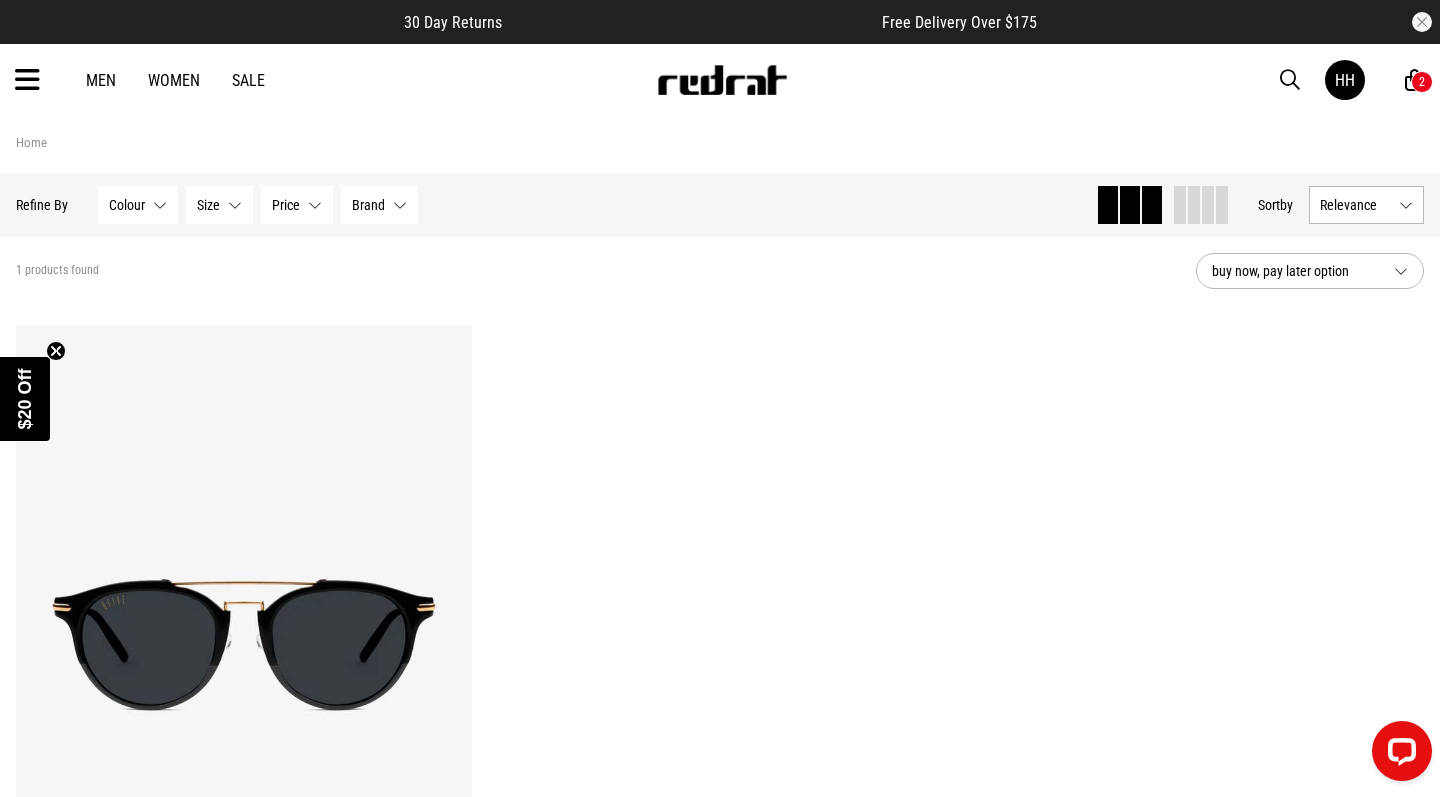 click at bounding box center [1290, 80] 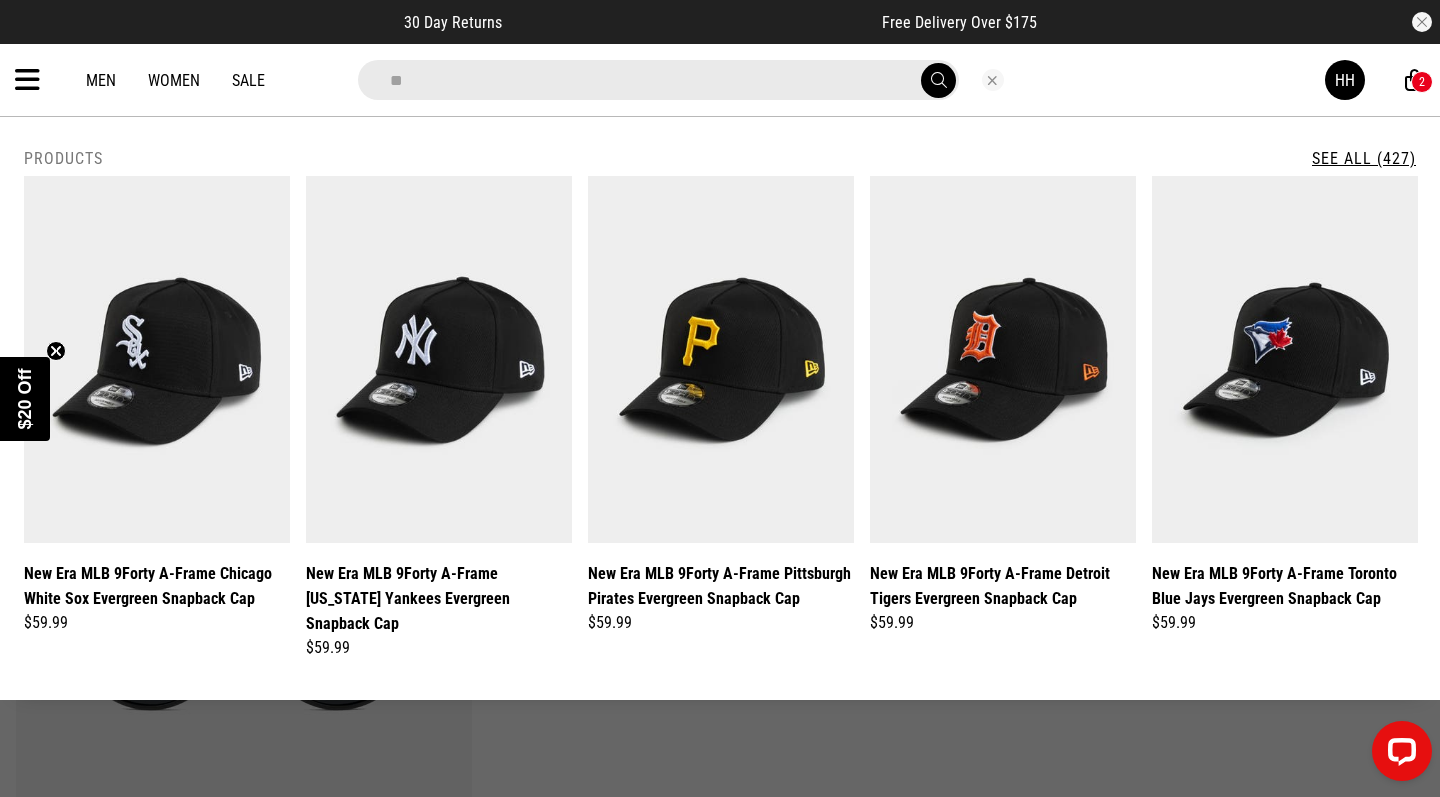 click on "**" at bounding box center [658, 80] 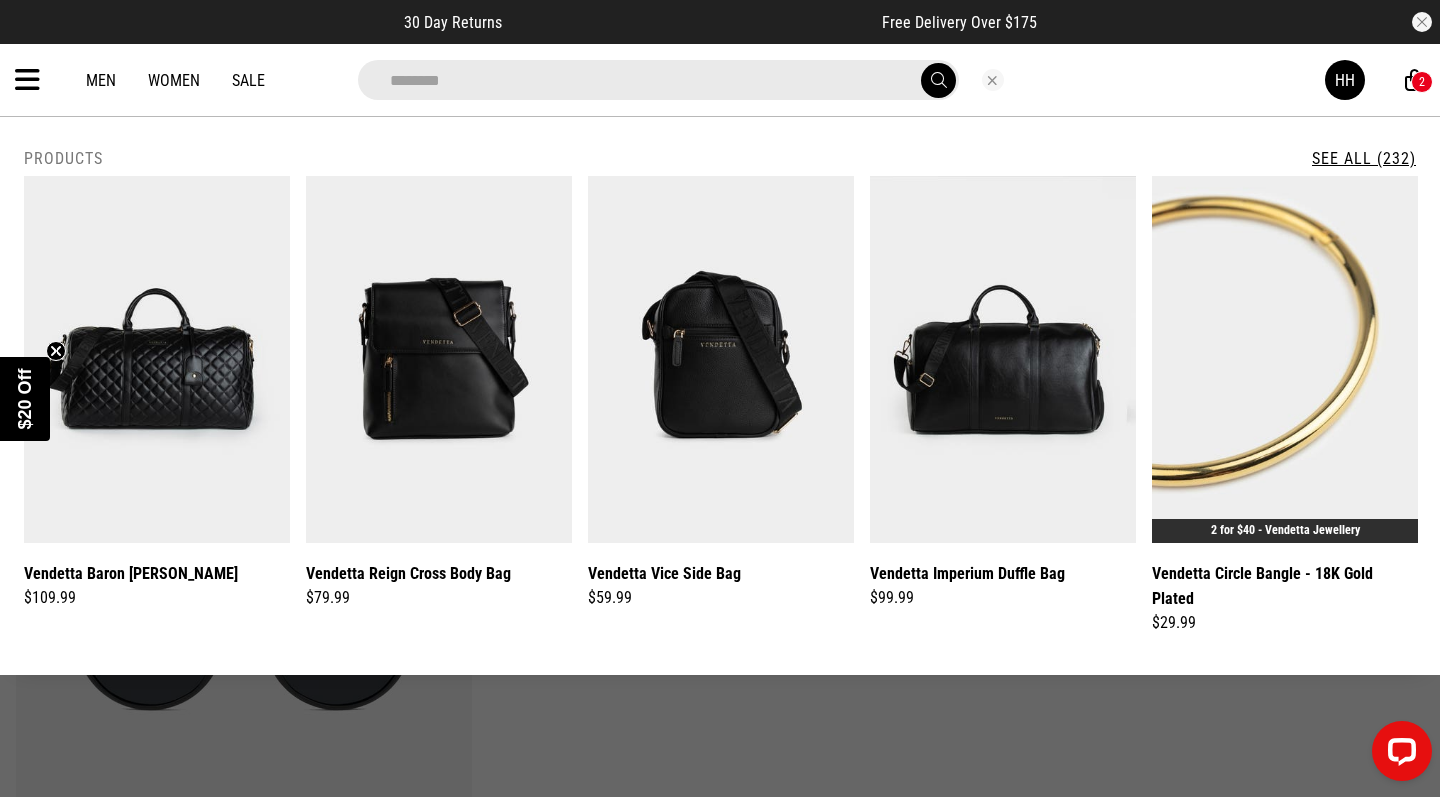 type on "********" 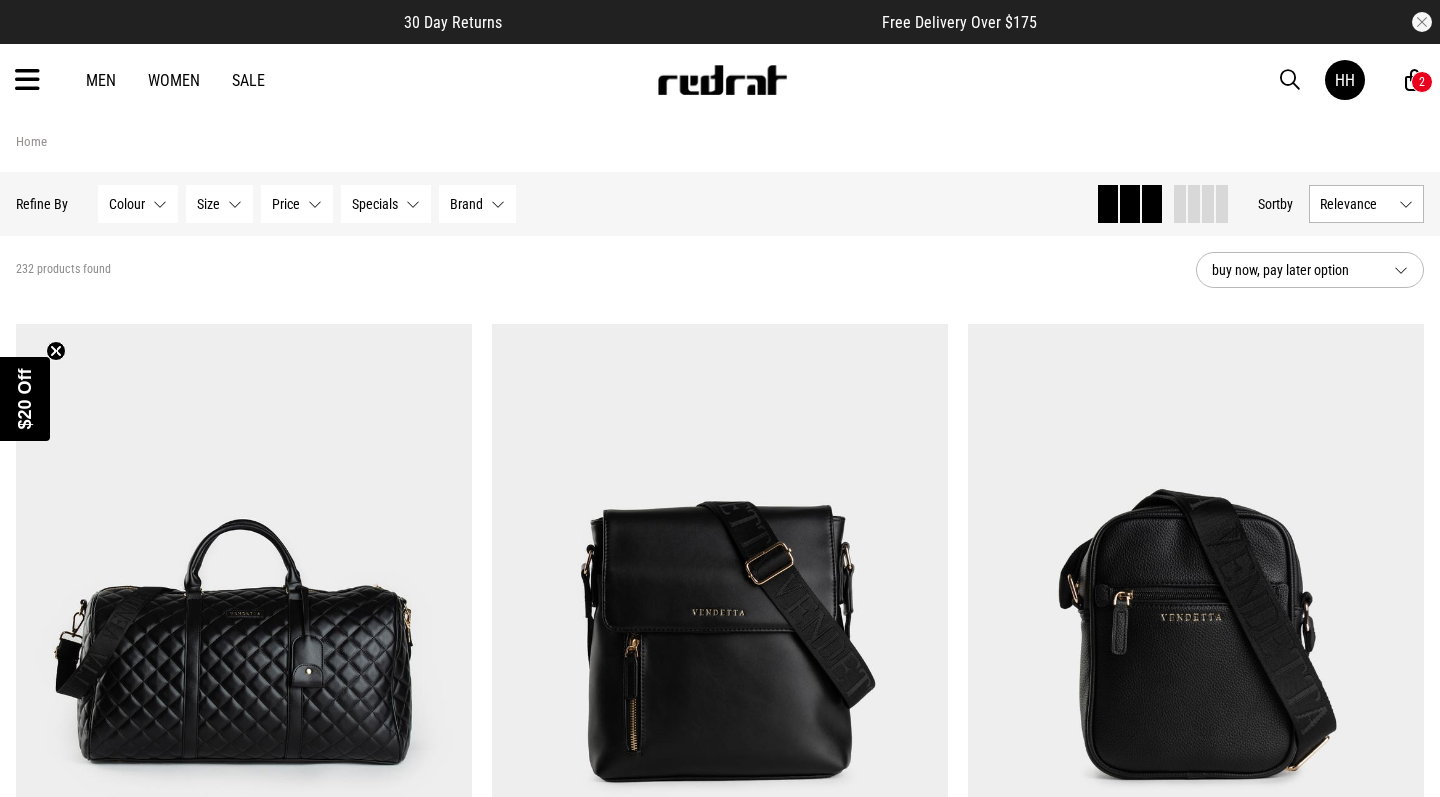 scroll, scrollTop: 0, scrollLeft: 0, axis: both 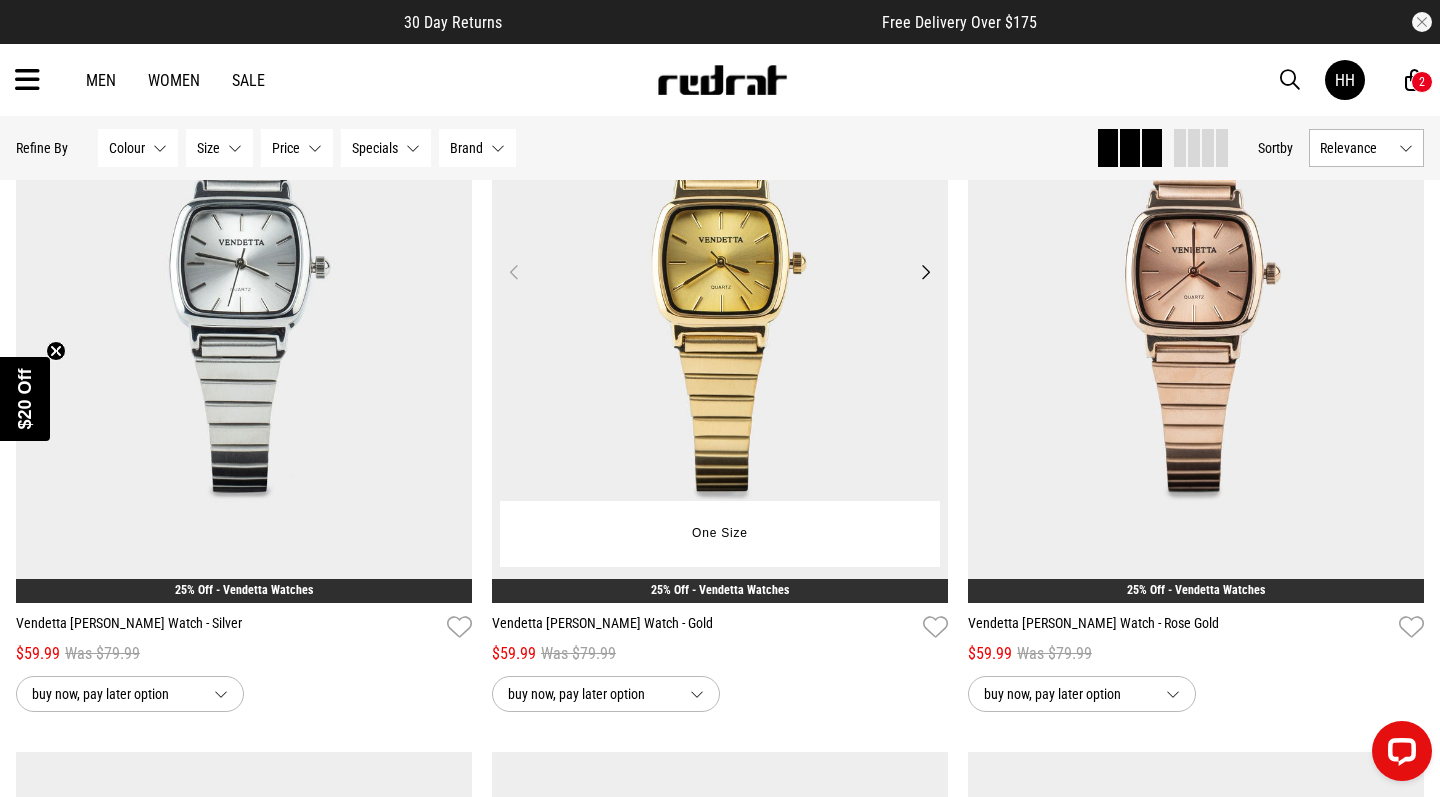click at bounding box center [720, 284] 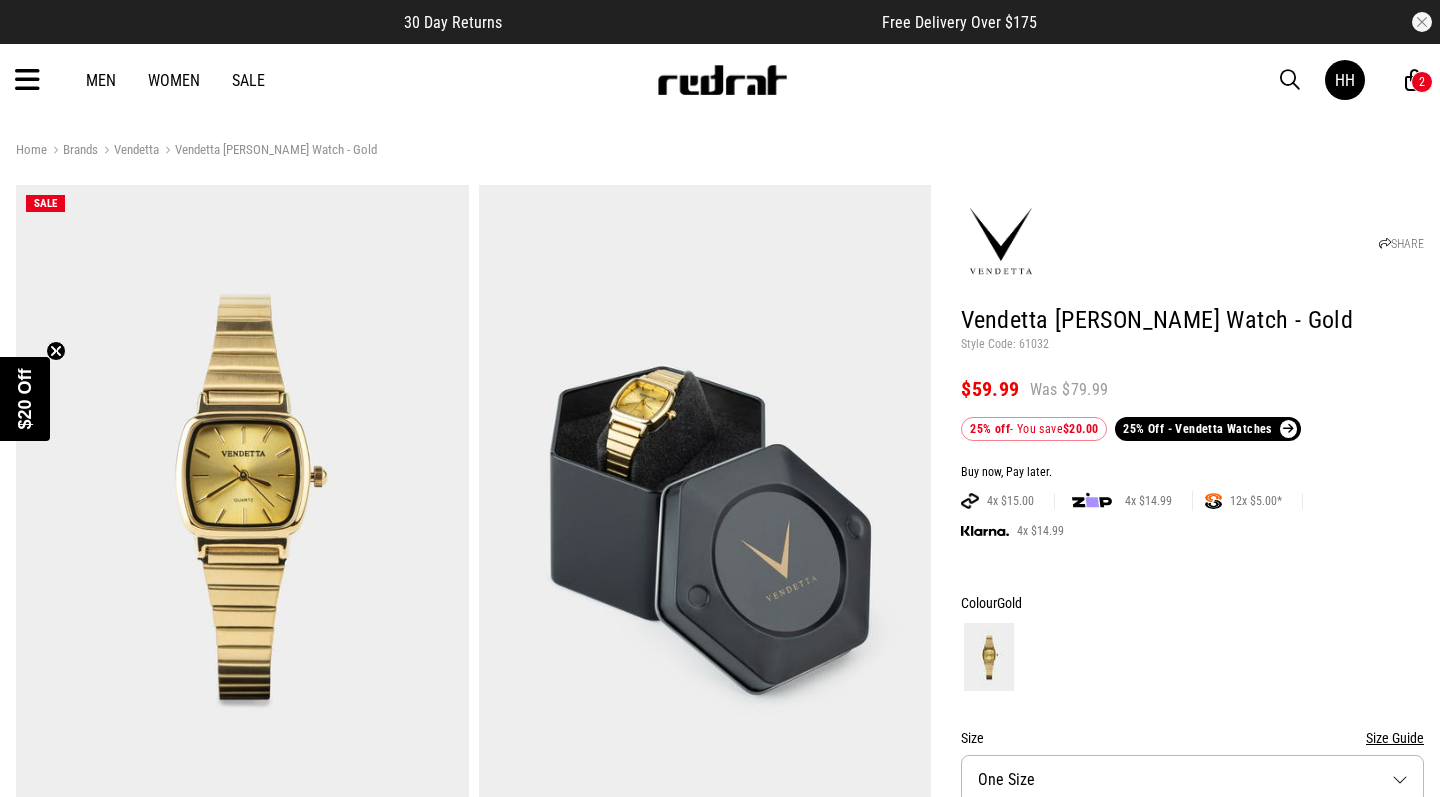 scroll, scrollTop: 0, scrollLeft: 0, axis: both 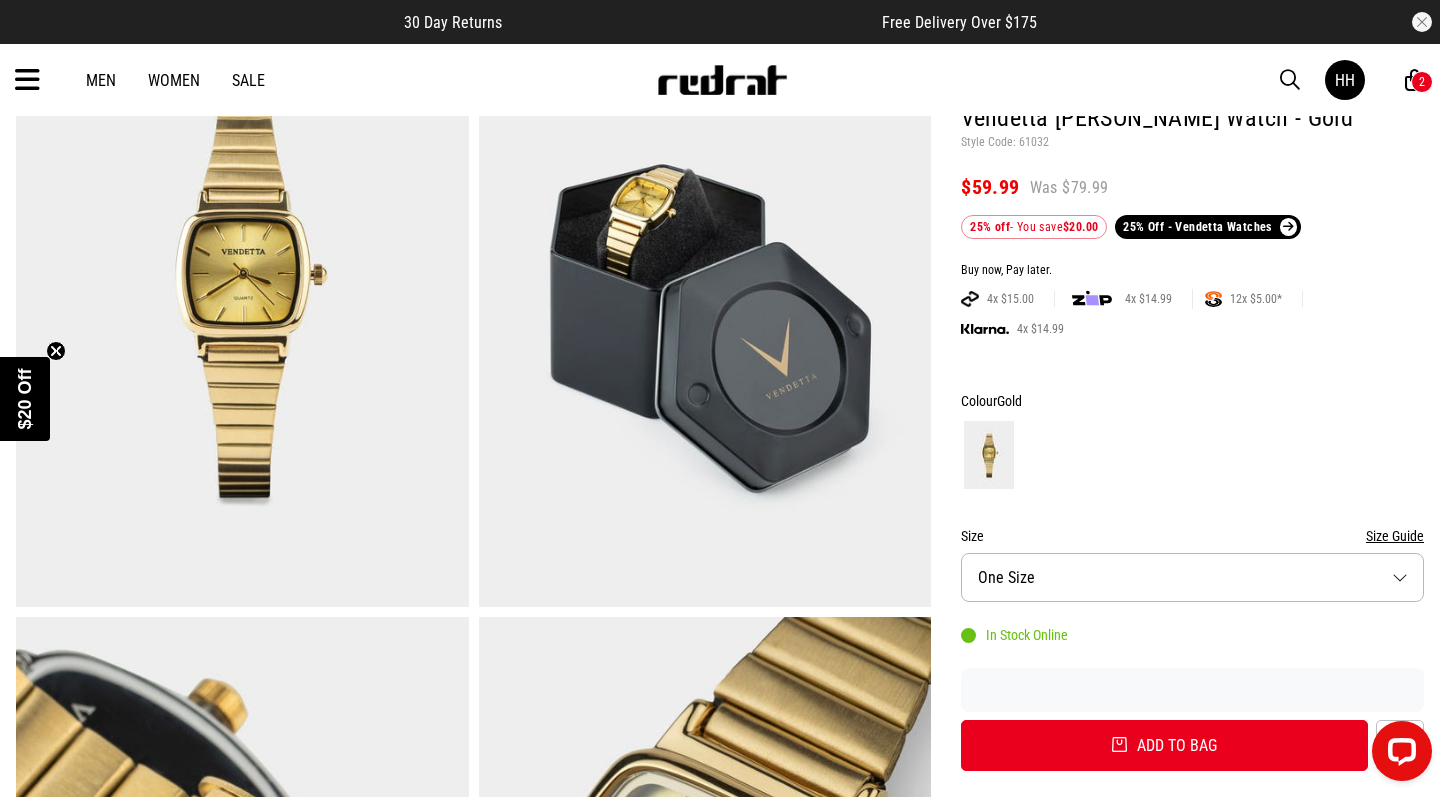 click on "Size One Size" at bounding box center [1192, 577] 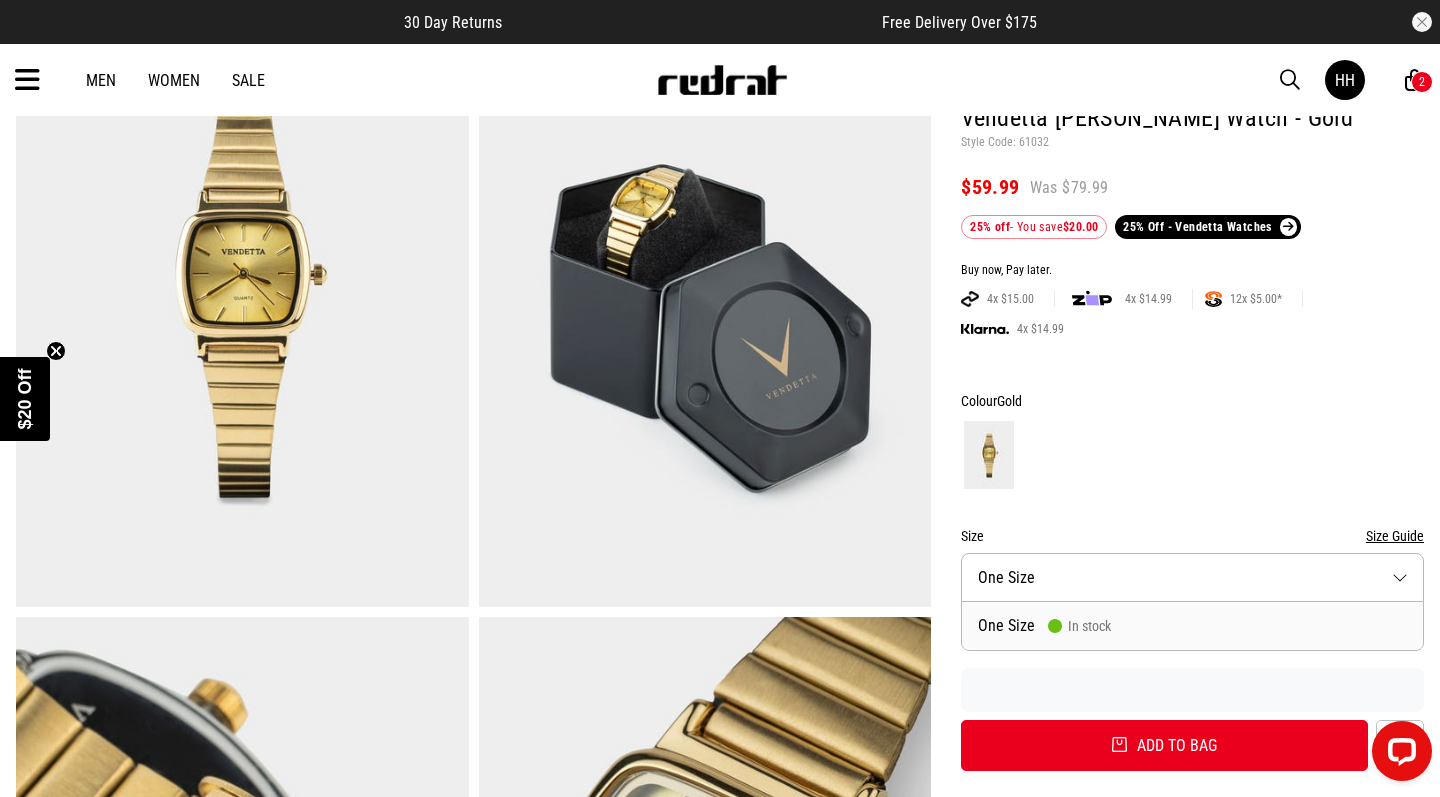 click on "Size One Size" at bounding box center (1192, 577) 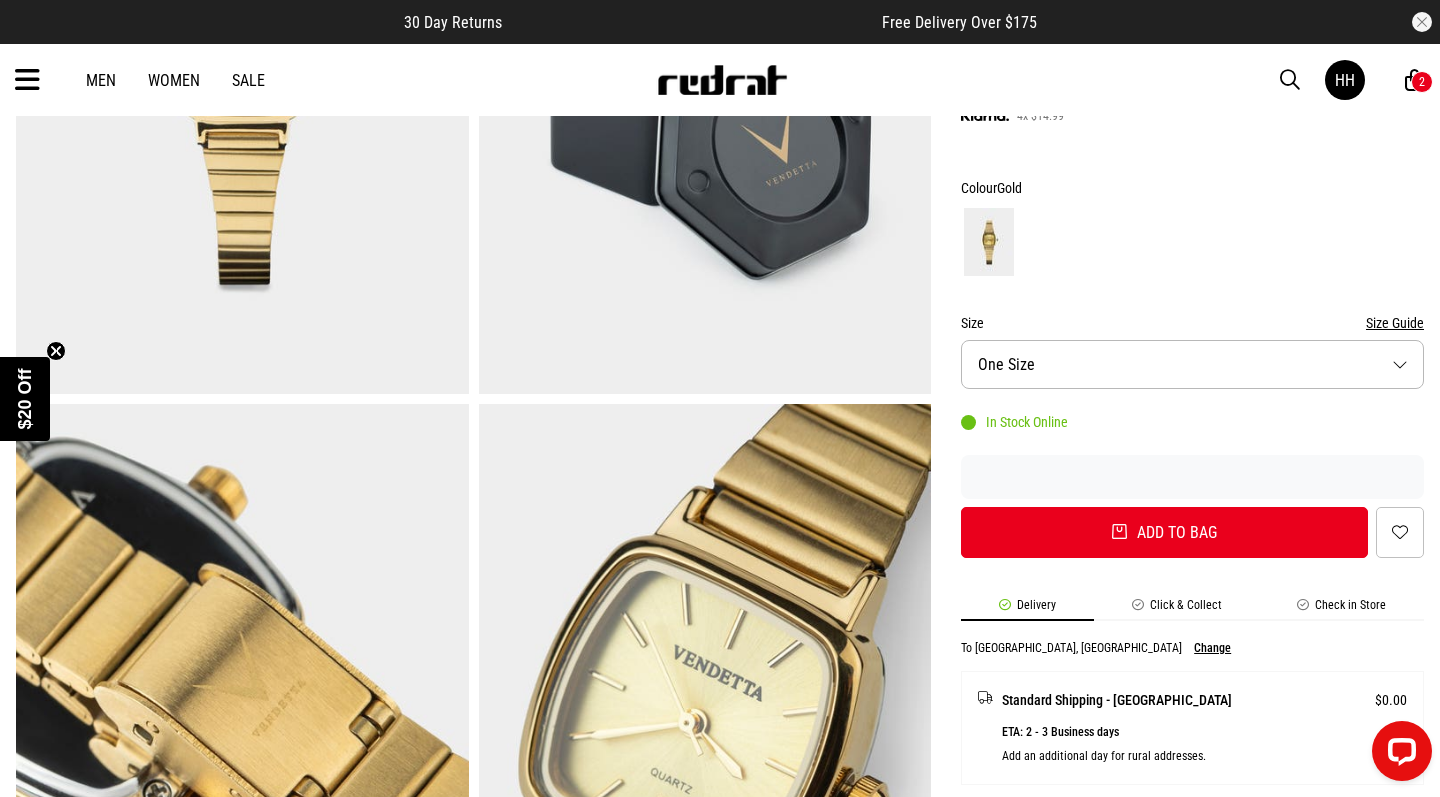 scroll, scrollTop: 493, scrollLeft: 0, axis: vertical 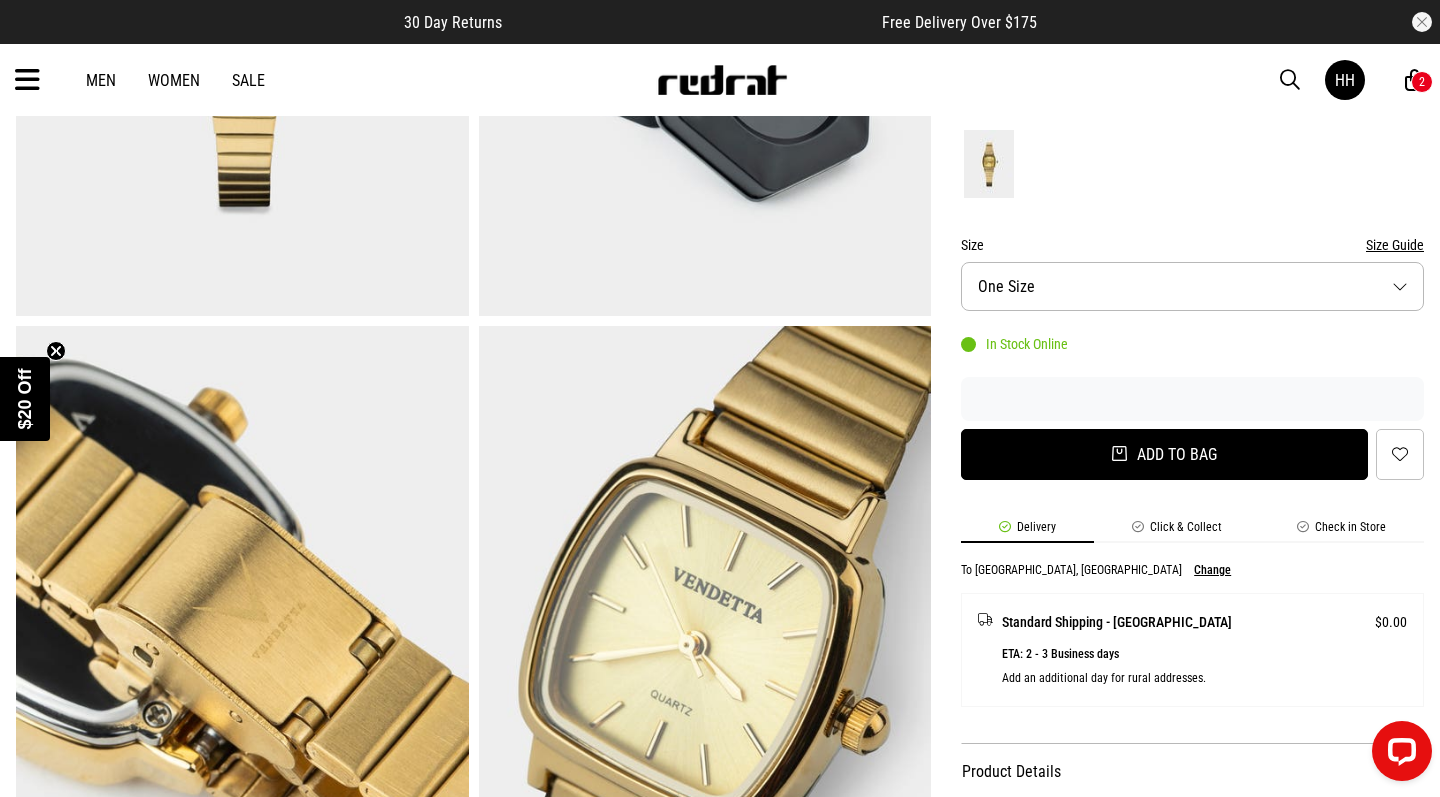 click on "Add to bag" at bounding box center (1164, 454) 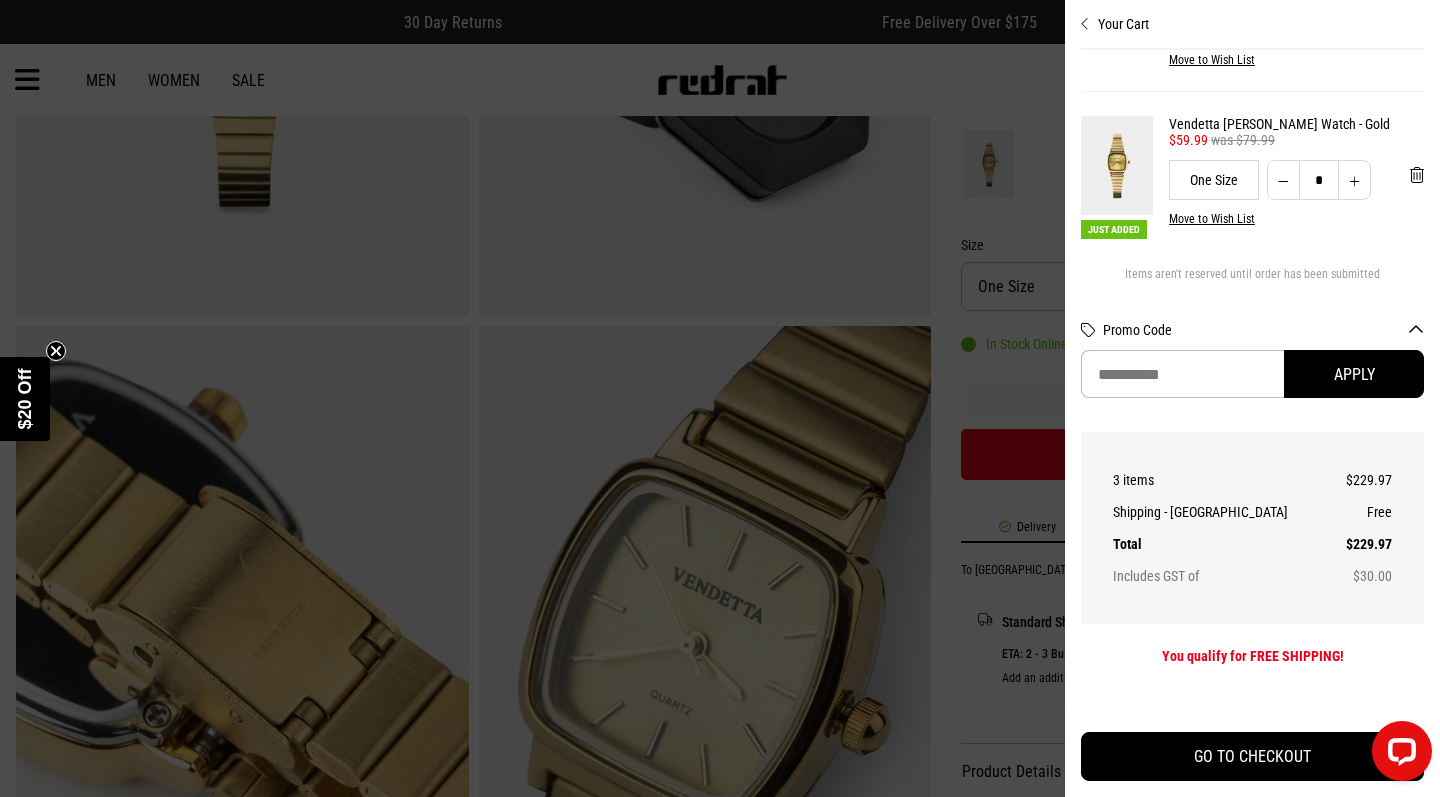 scroll, scrollTop: 291, scrollLeft: 0, axis: vertical 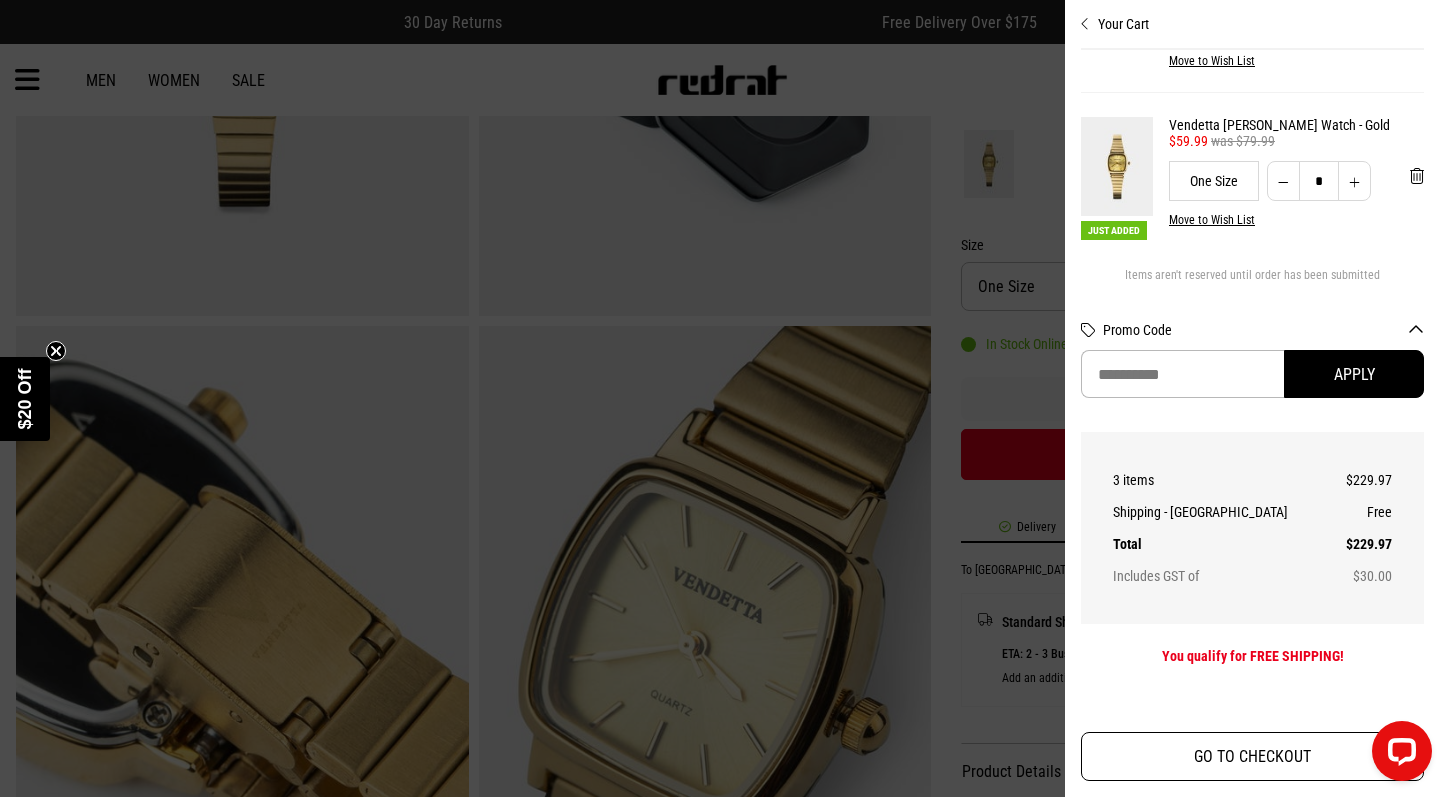 click on "GO TO CHECKOUT" at bounding box center (1252, 756) 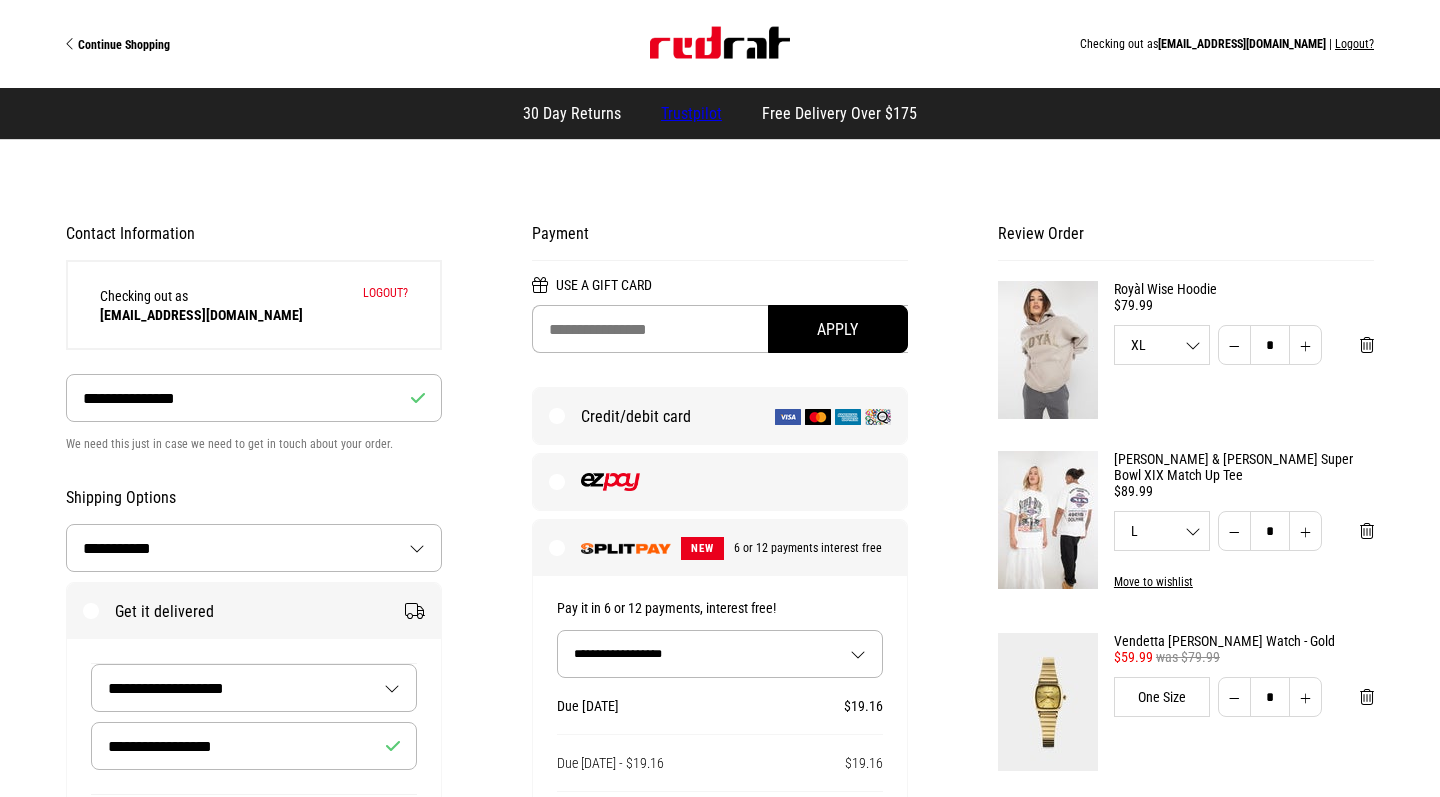 select on "**********" 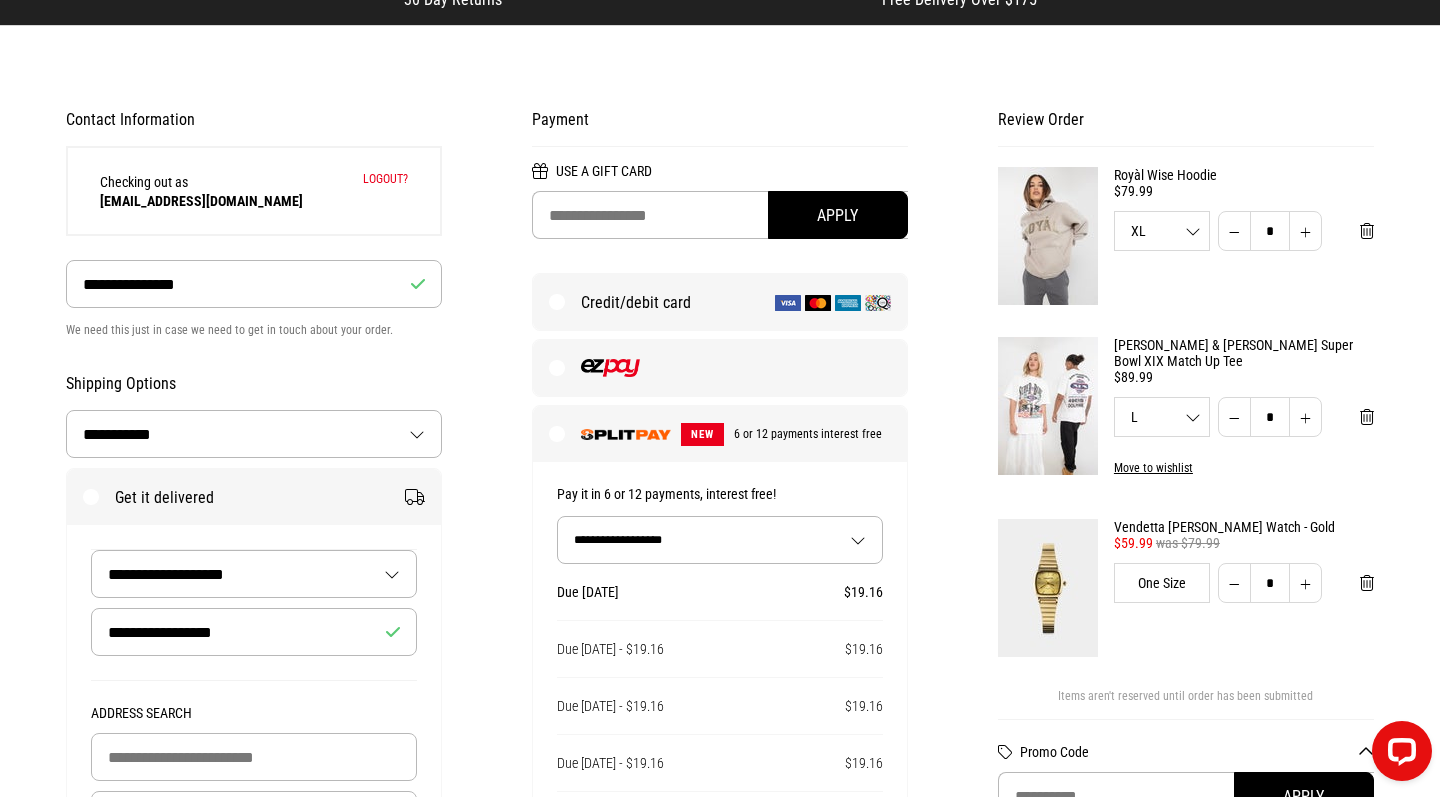 scroll, scrollTop: 130, scrollLeft: 0, axis: vertical 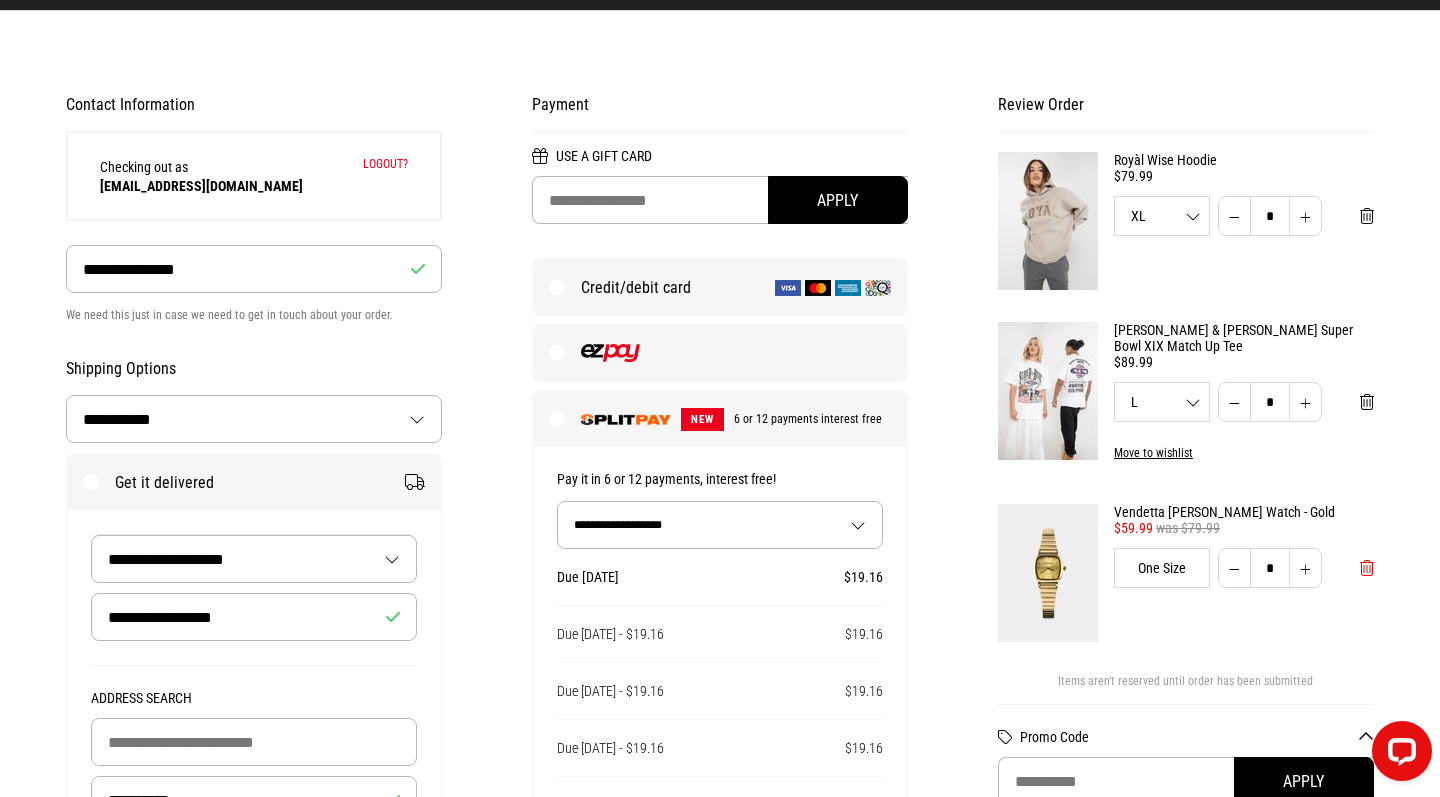 click at bounding box center [1367, 568] 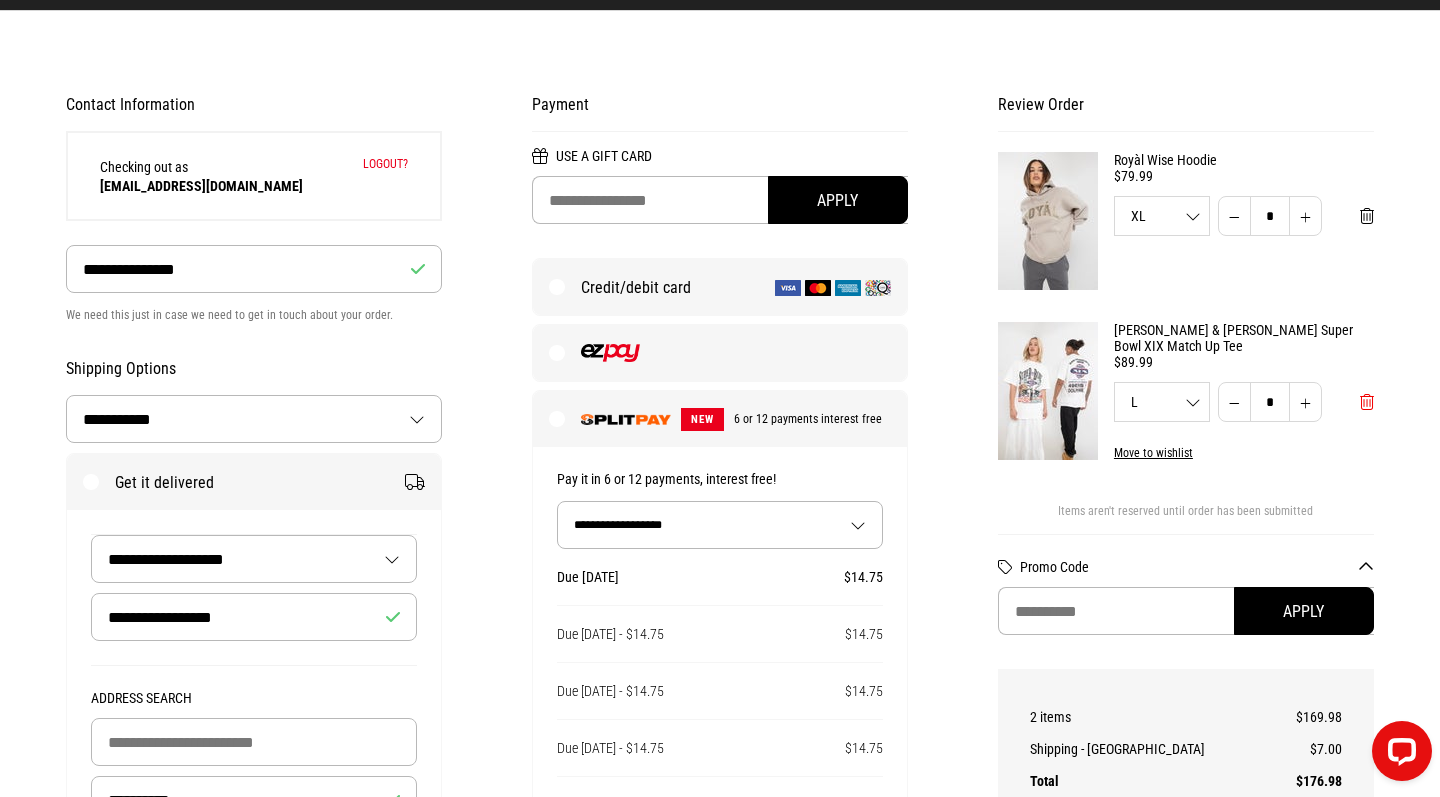 click at bounding box center [1367, 402] 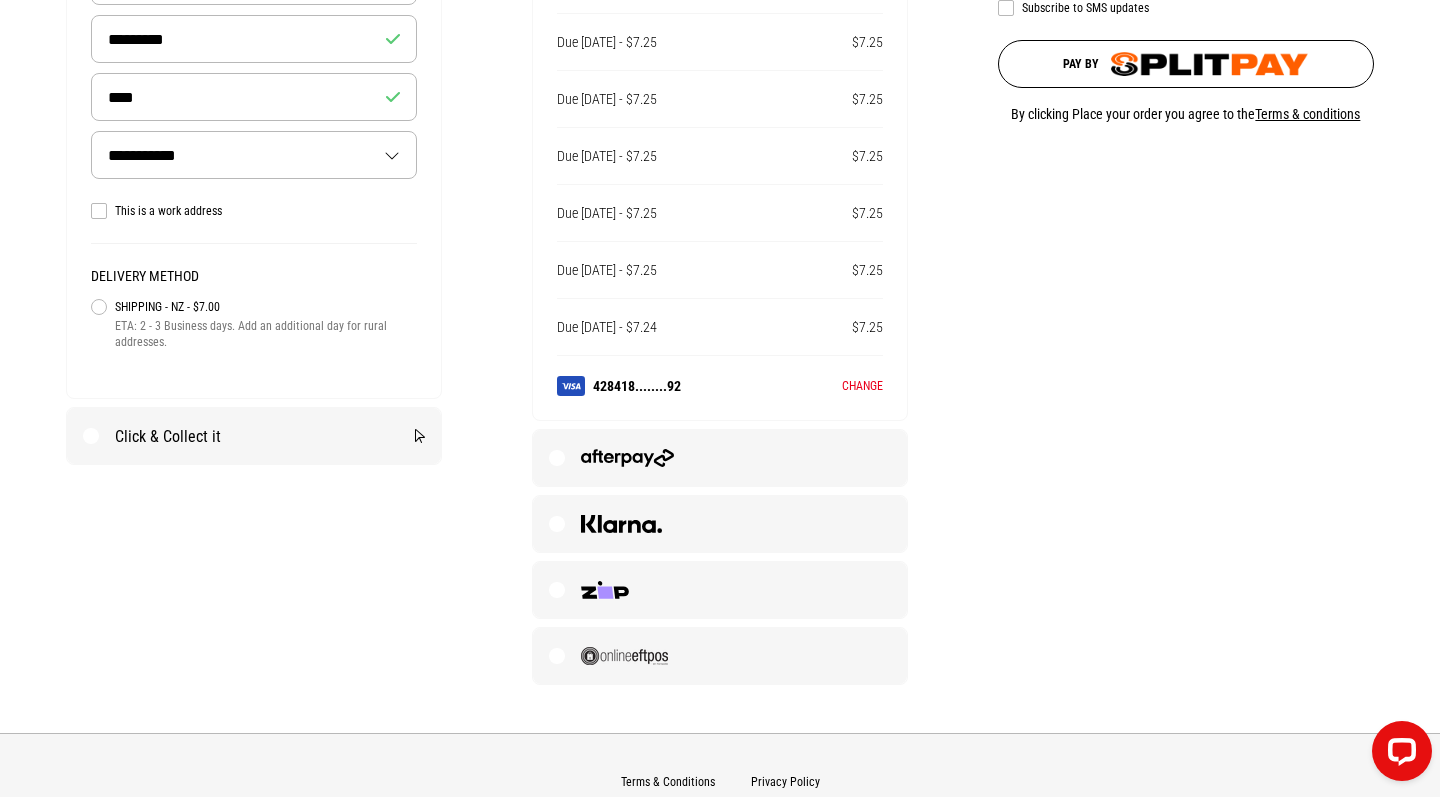 scroll, scrollTop: 1136, scrollLeft: 0, axis: vertical 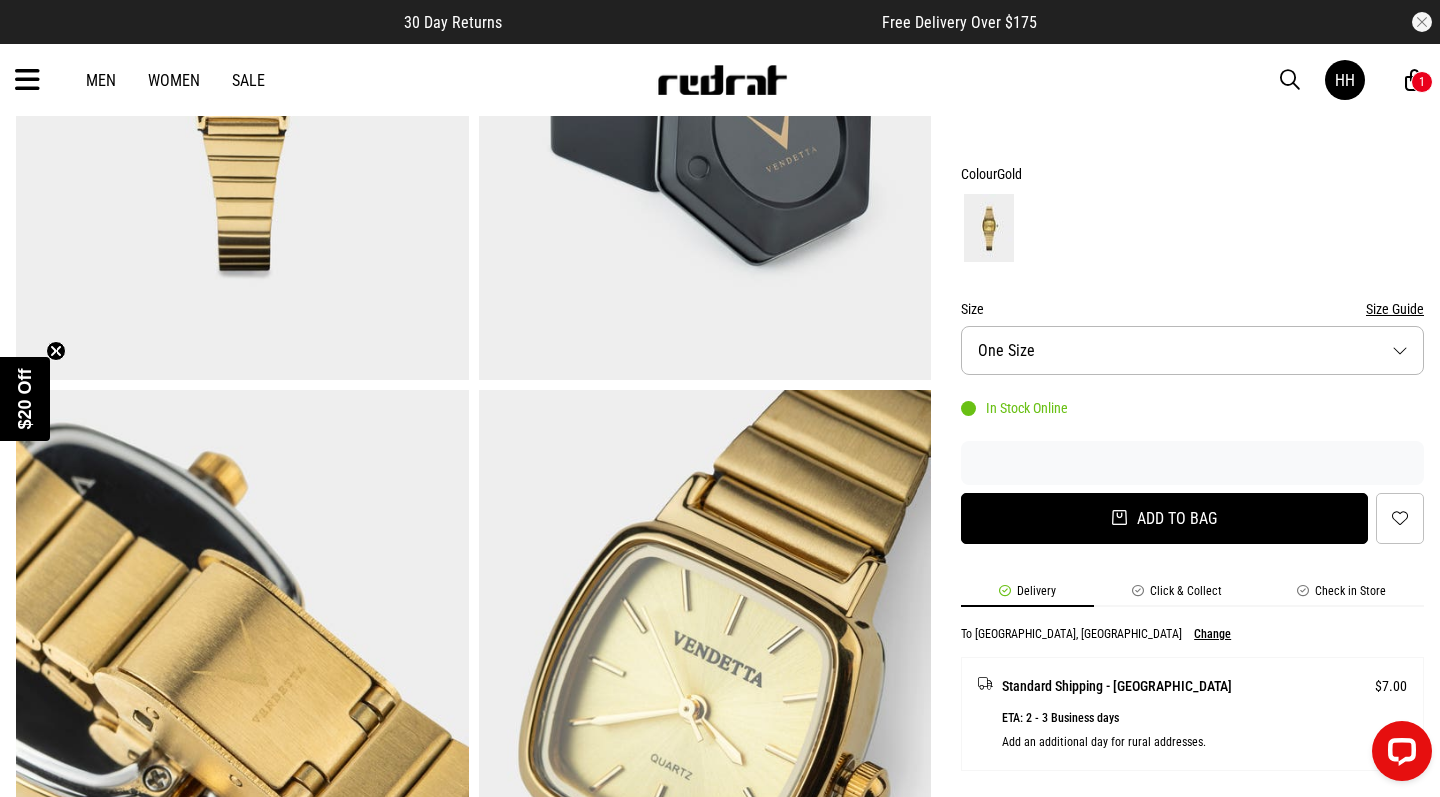 click on "Add to bag" at bounding box center (1164, 518) 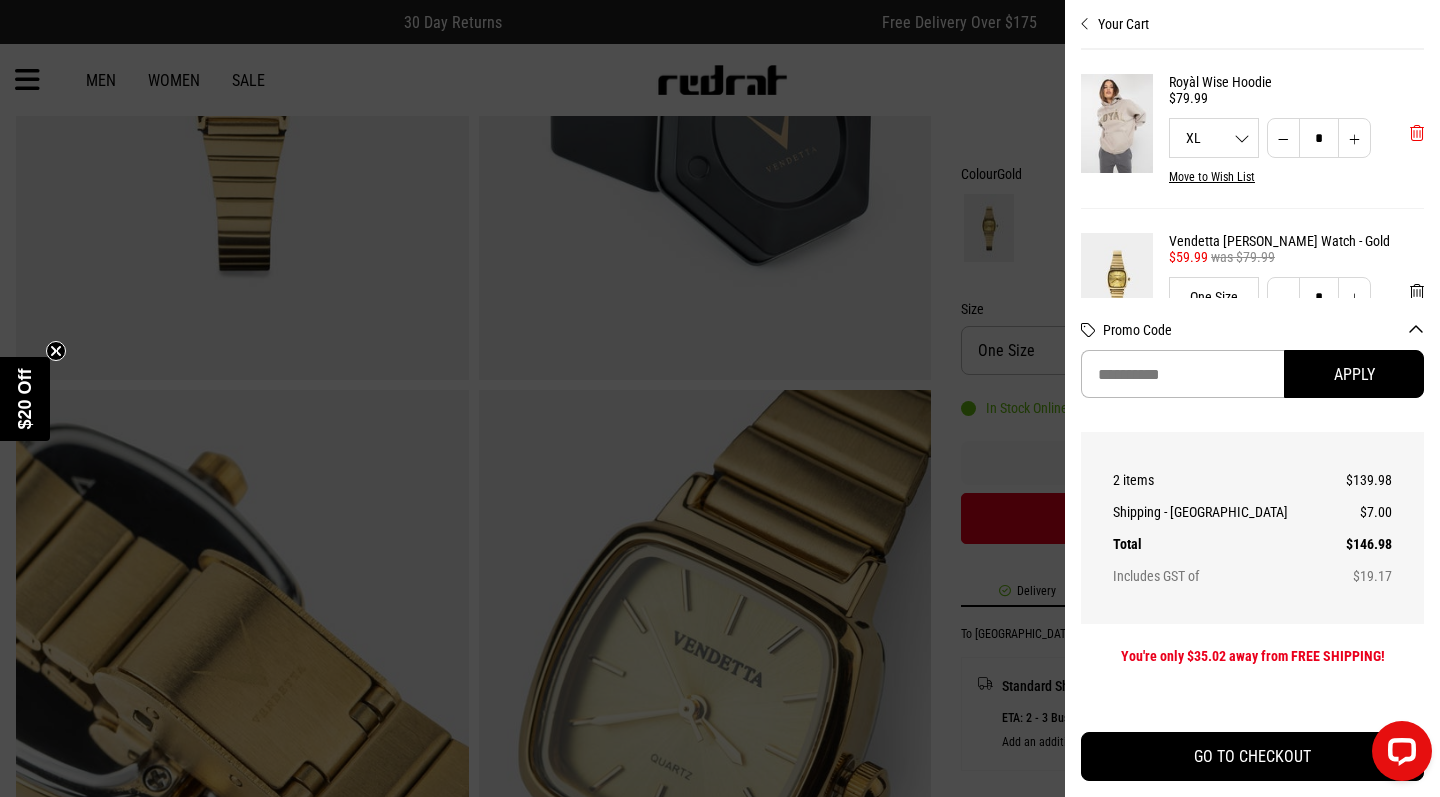 click at bounding box center (1417, 133) 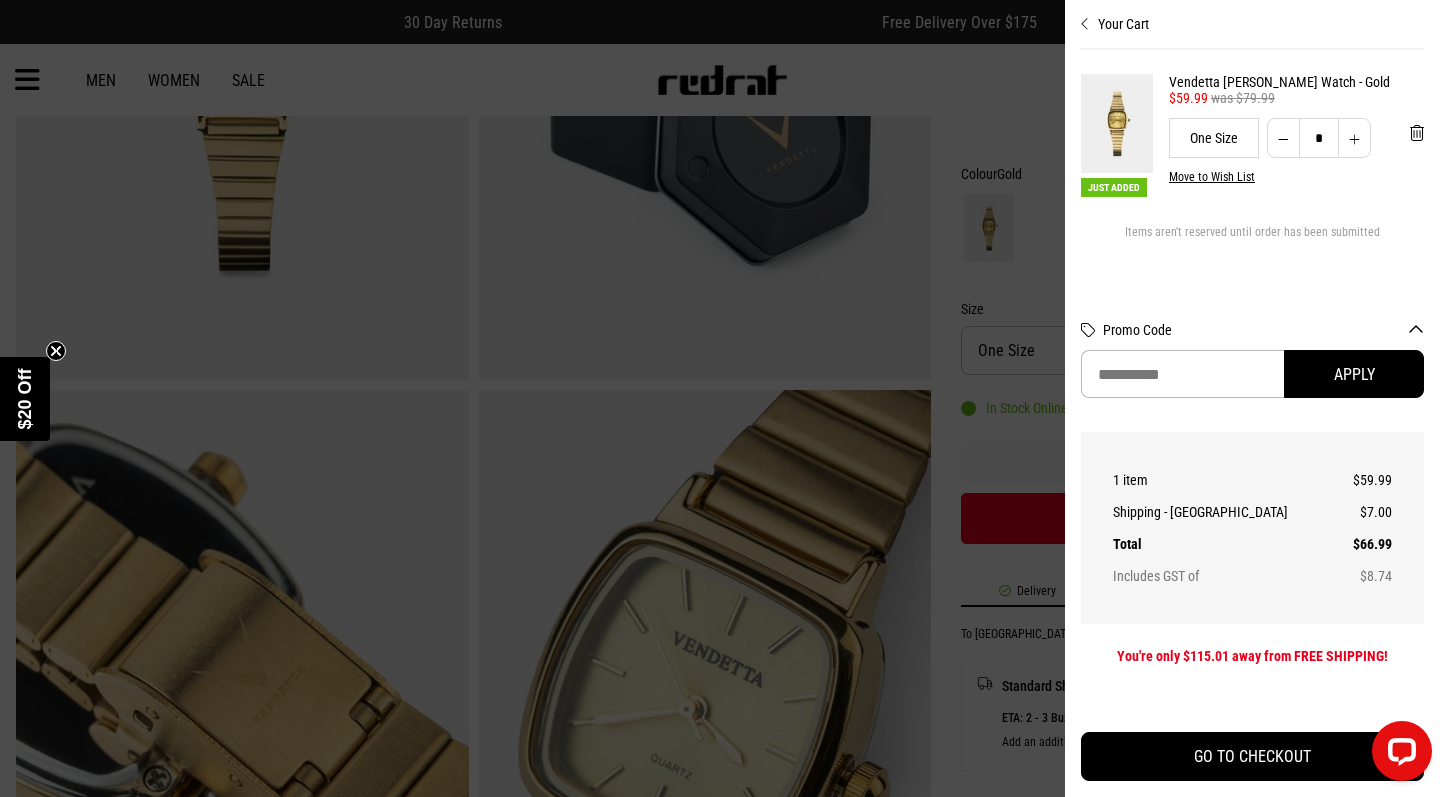 click on "Your Cart            Just Added   Vendetta Camille Watch - Gold
25% Off - Vendetta Watches
$59.99   was $79.99         One Size     *       Move to Wish List             Items aren't reserved until order has been submitted
Promo Code
Apply         Order Summary   1 item   $59.99   Shipping - NZ   $7.00       Total   $66.99   Includes GST of   $8.74     You're only $115.01 away from FREE SHIPPING!          GO TO CHECKOUT" at bounding box center [1252, 398] 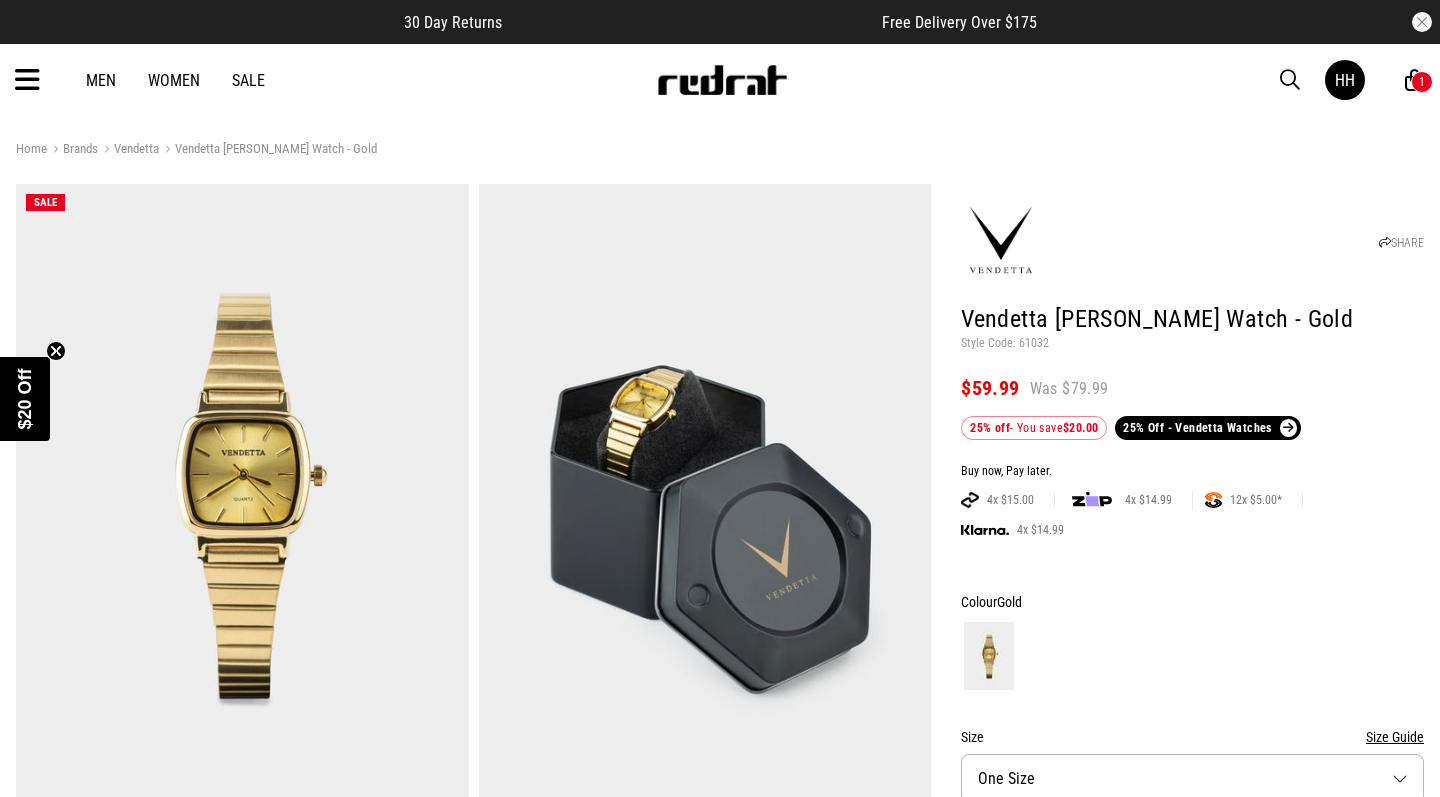 scroll, scrollTop: 429, scrollLeft: 0, axis: vertical 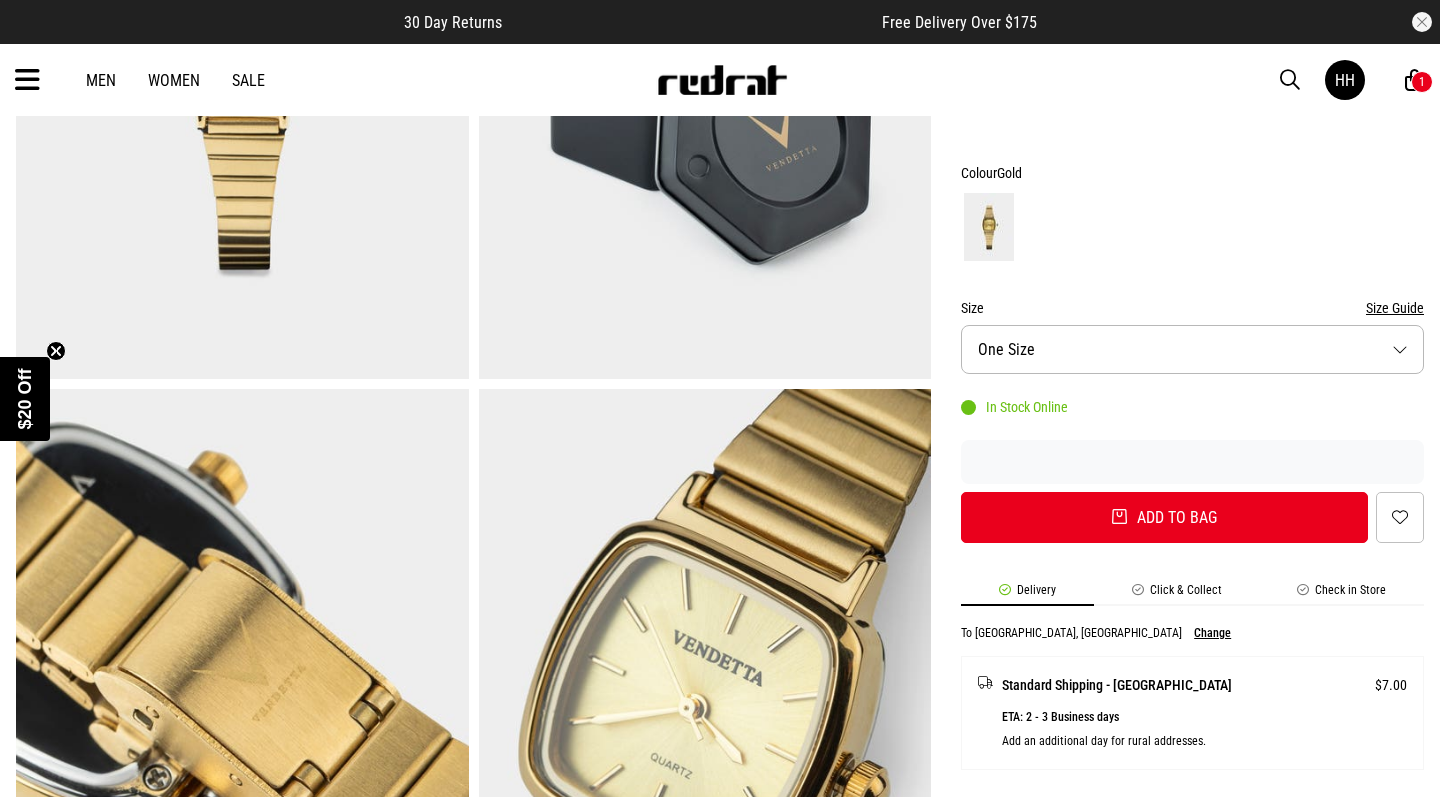 click at bounding box center [27, 80] 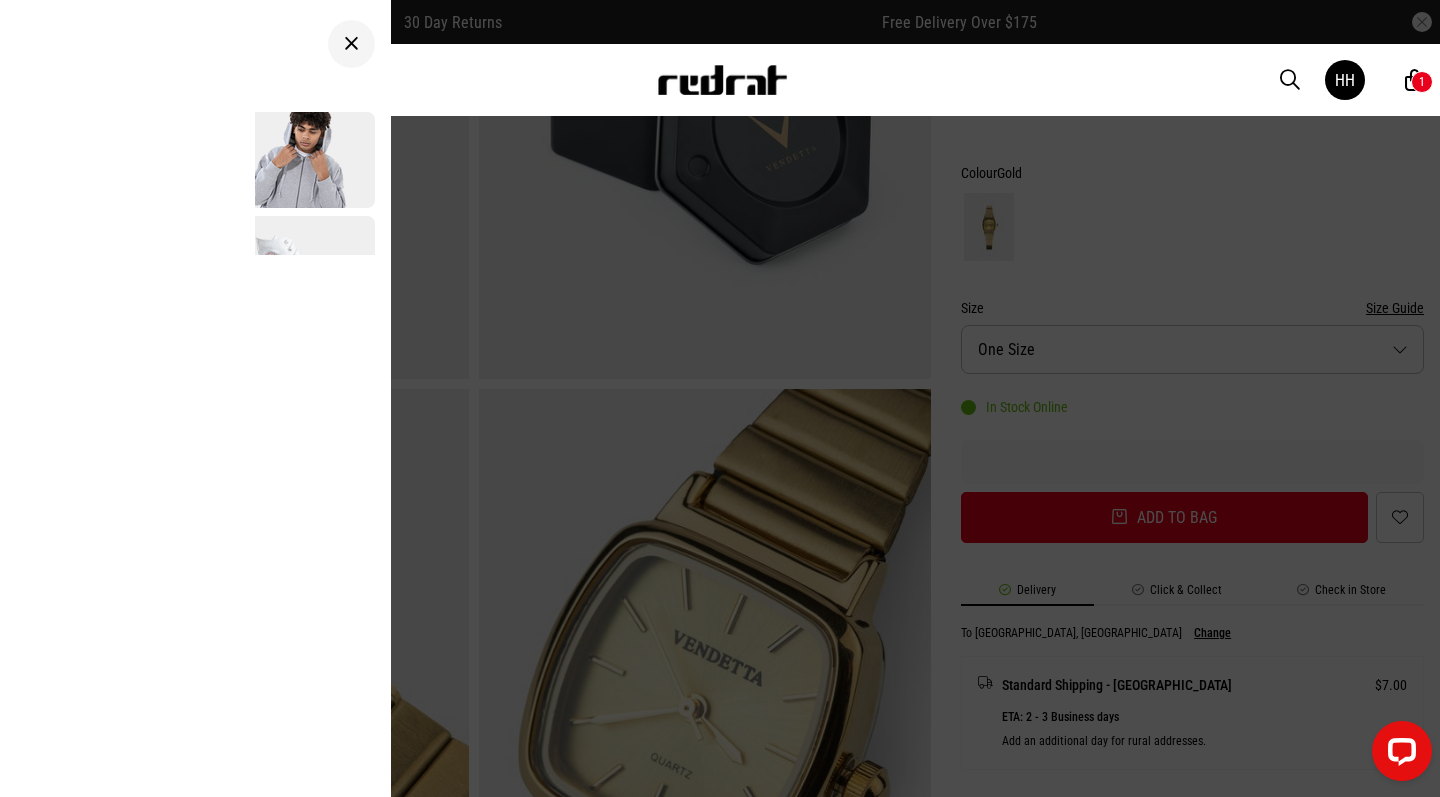 scroll, scrollTop: 0, scrollLeft: 0, axis: both 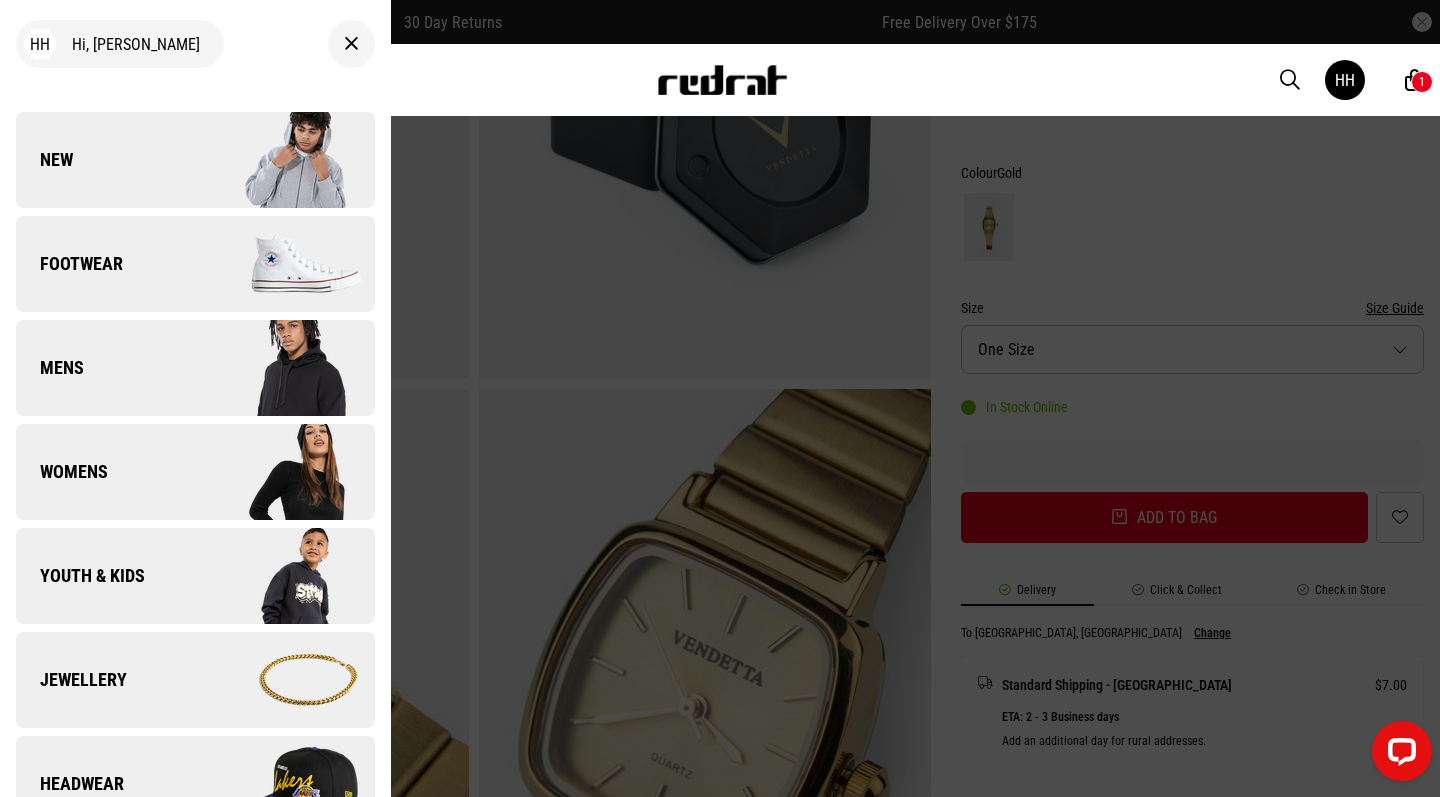 click on "Jewellery" at bounding box center [195, 680] 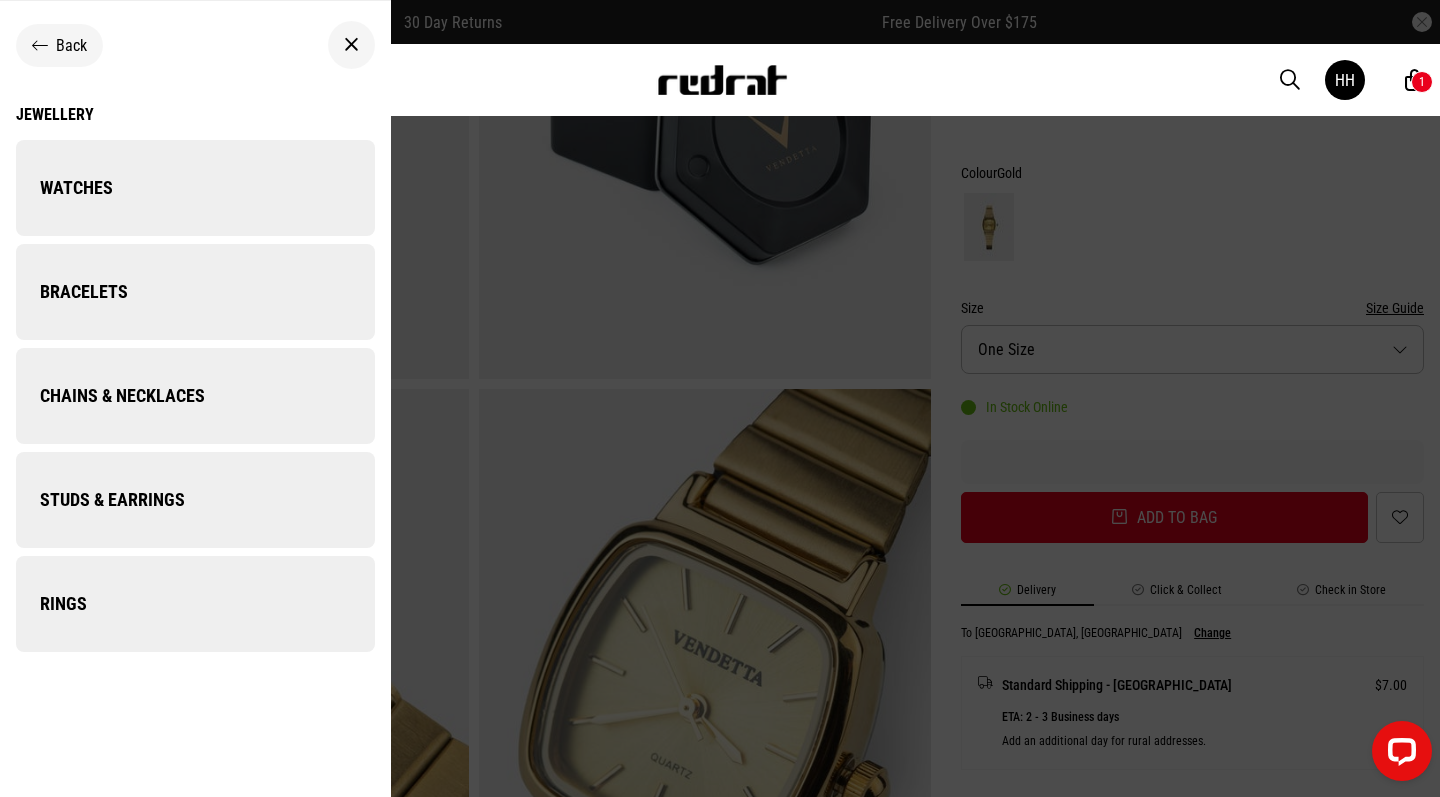 click on "Studs & Earrings" at bounding box center [195, 500] 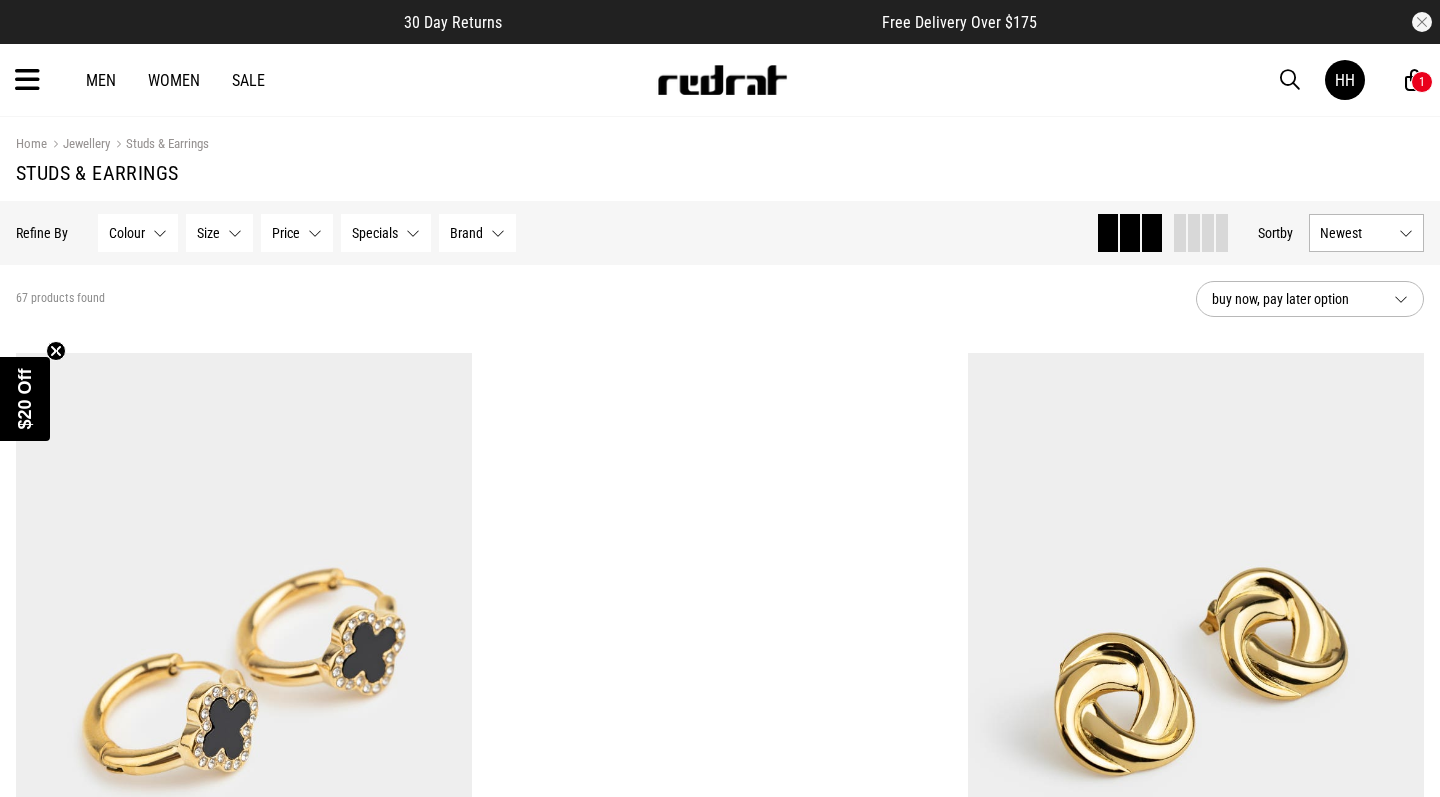 scroll, scrollTop: 0, scrollLeft: 0, axis: both 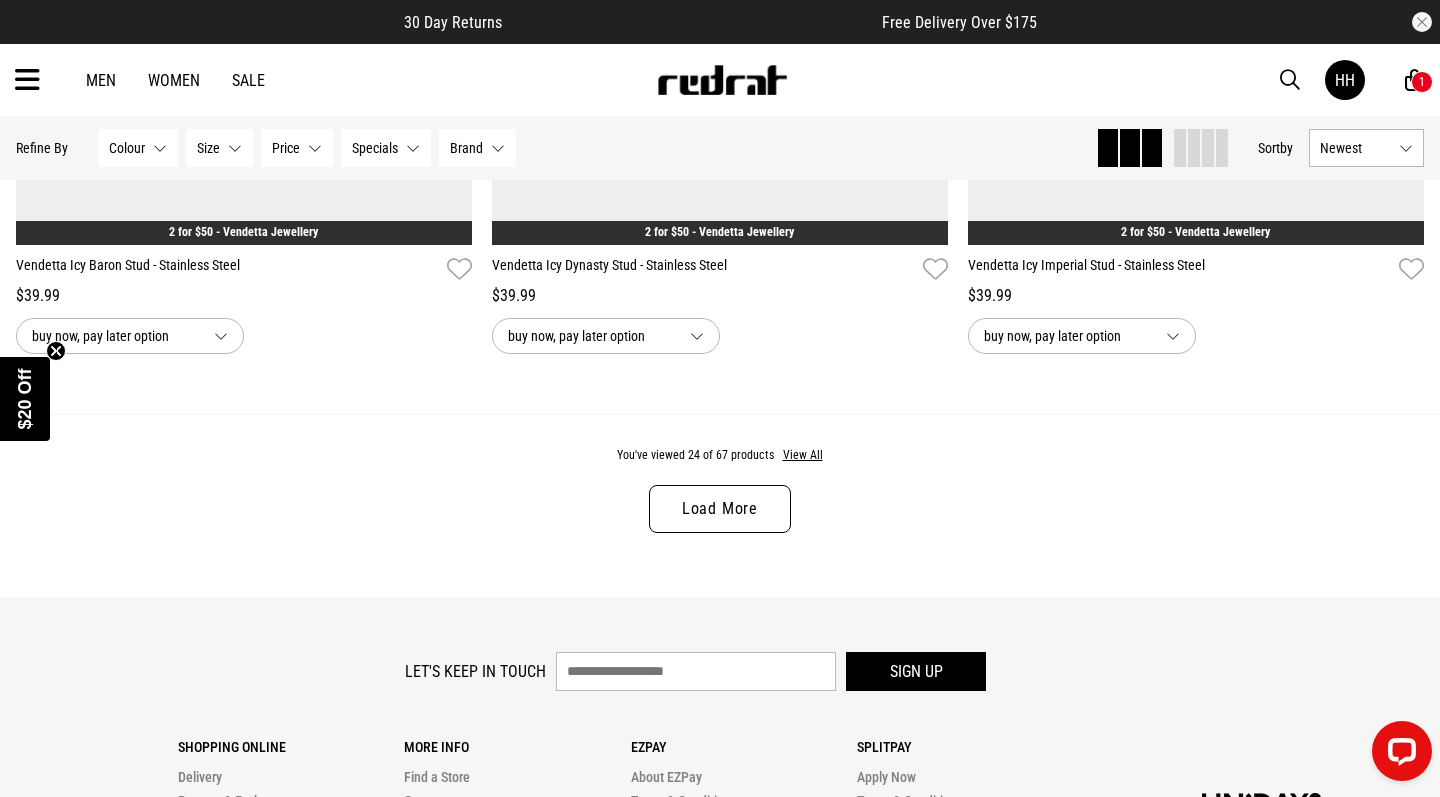 click on "Load More" at bounding box center (720, 509) 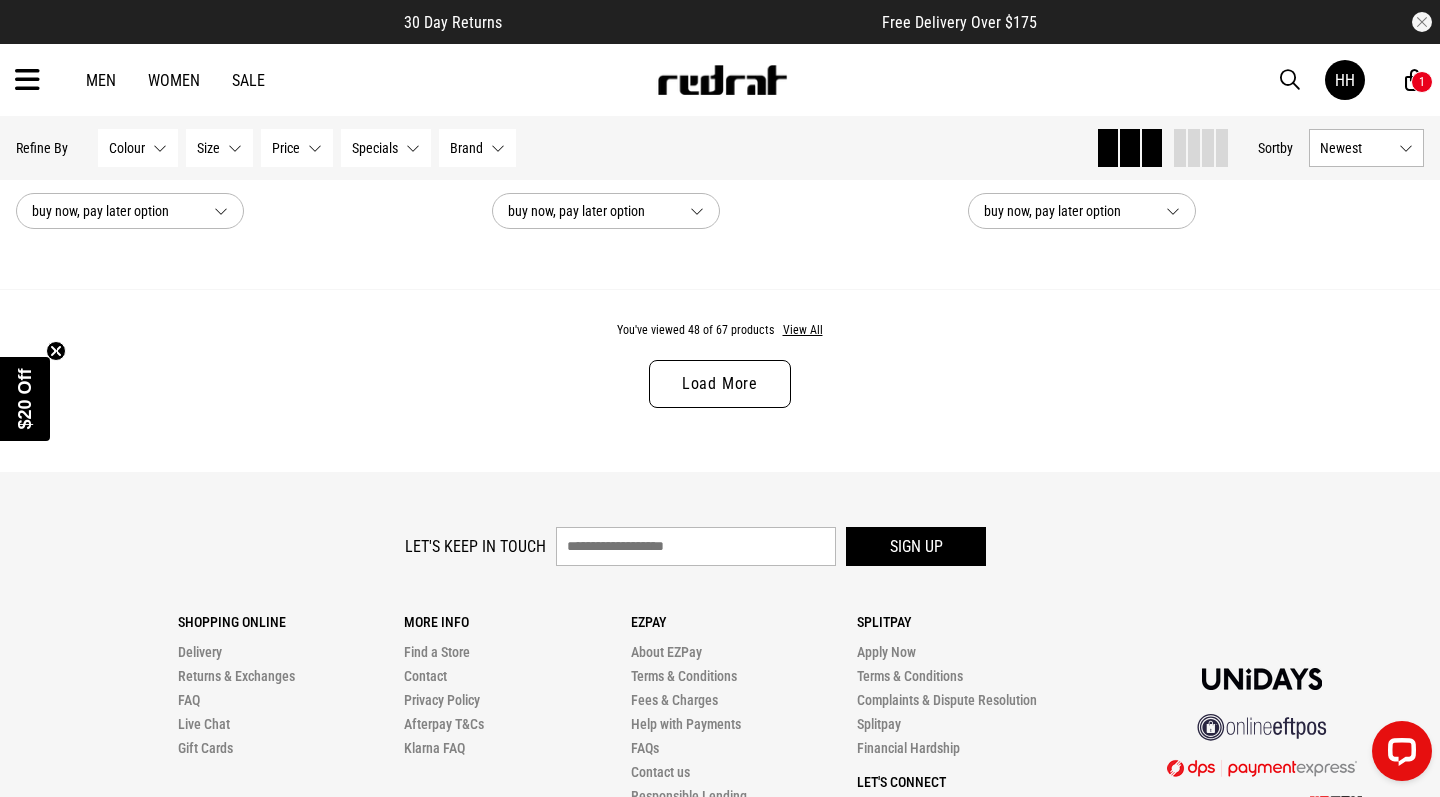 scroll, scrollTop: 12774, scrollLeft: 0, axis: vertical 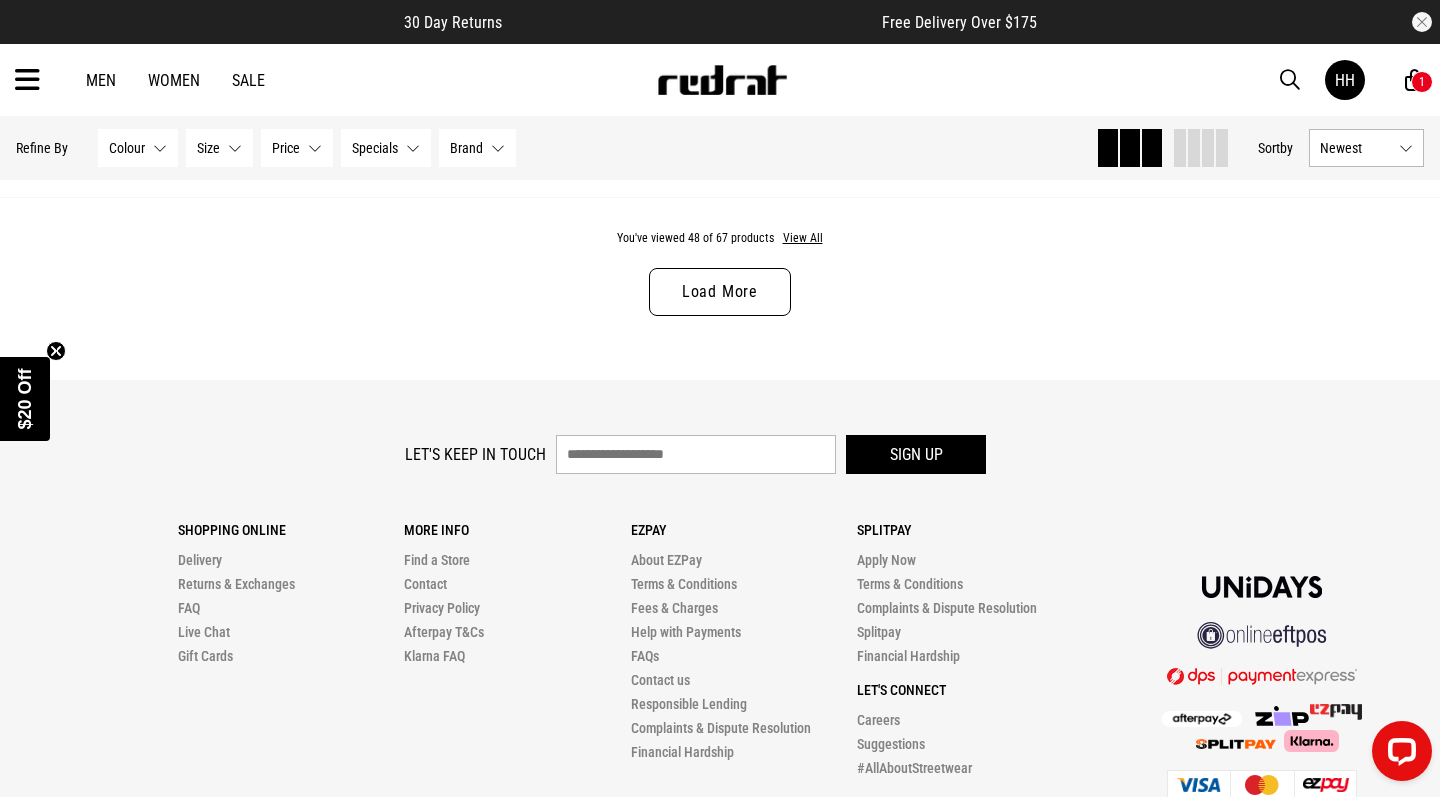 click on "Load More" at bounding box center [720, 292] 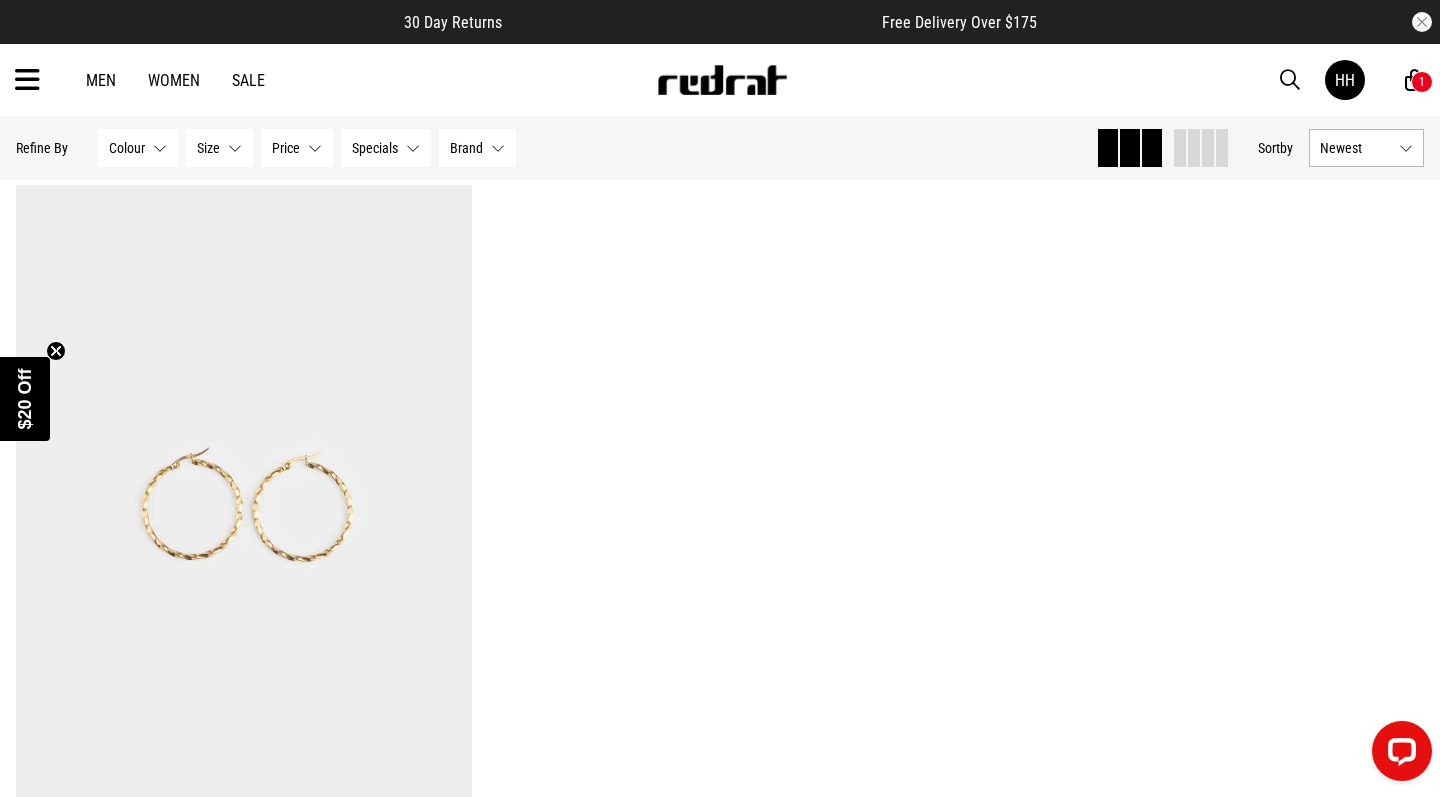 scroll, scrollTop: 17574, scrollLeft: 0, axis: vertical 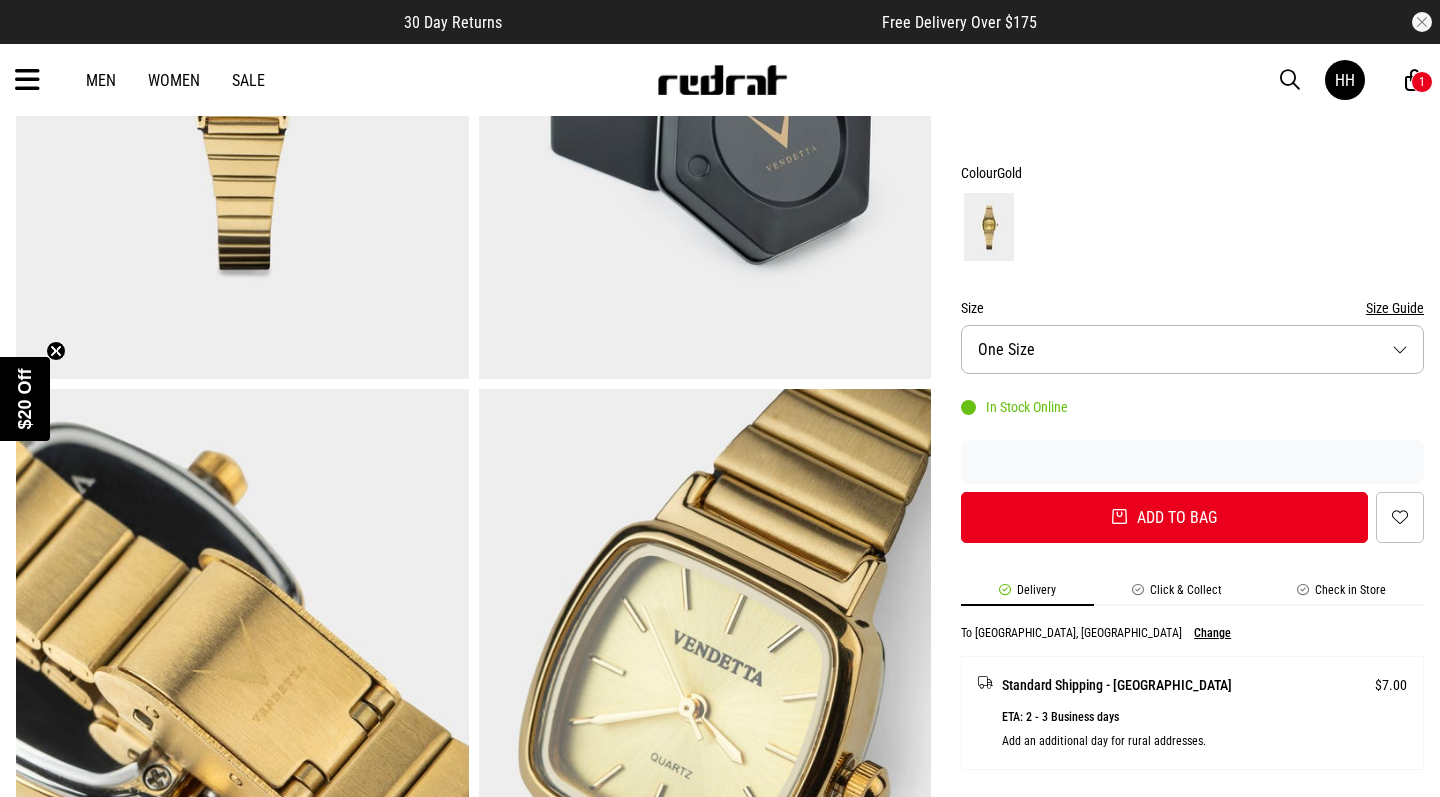 click at bounding box center (27, 80) 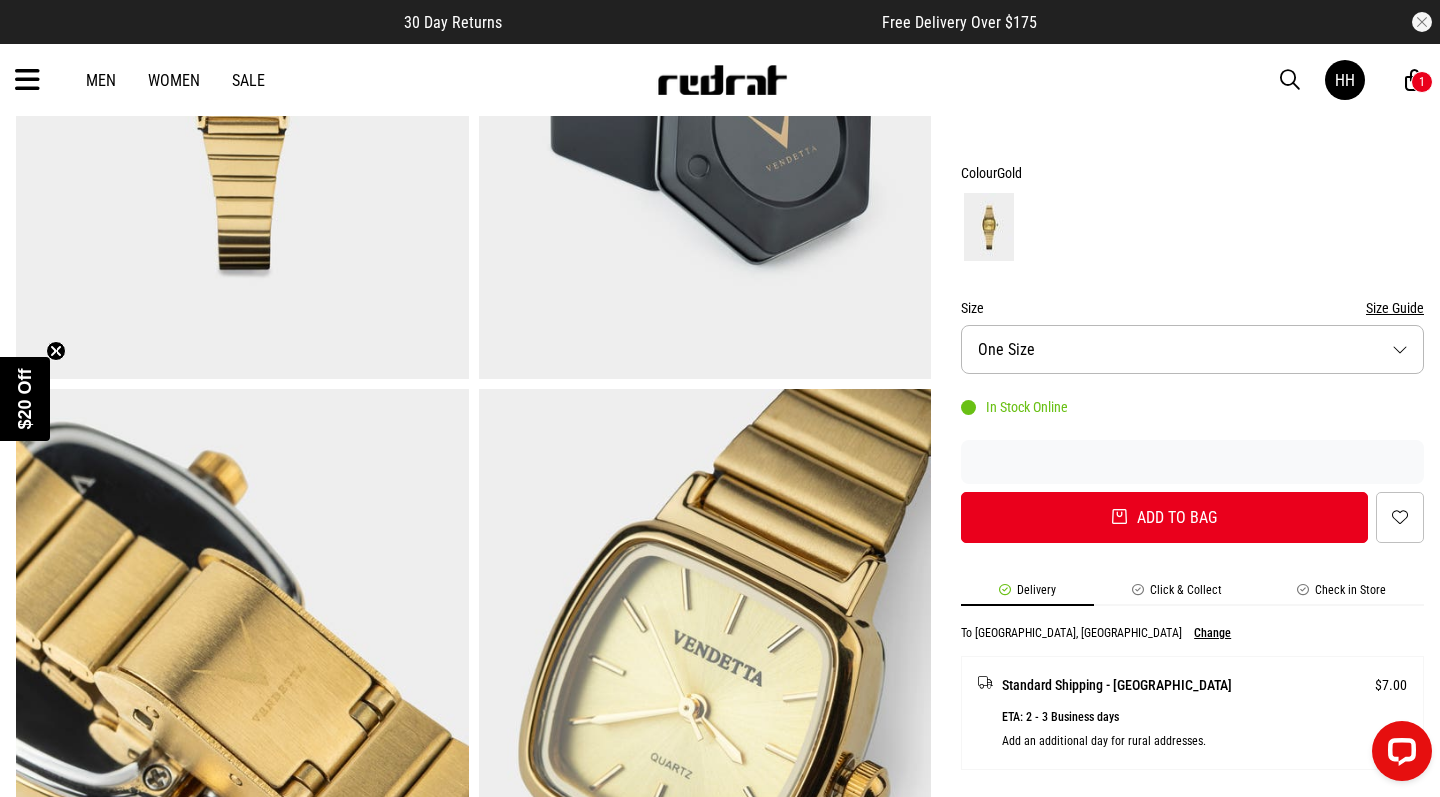 scroll, scrollTop: 0, scrollLeft: 0, axis: both 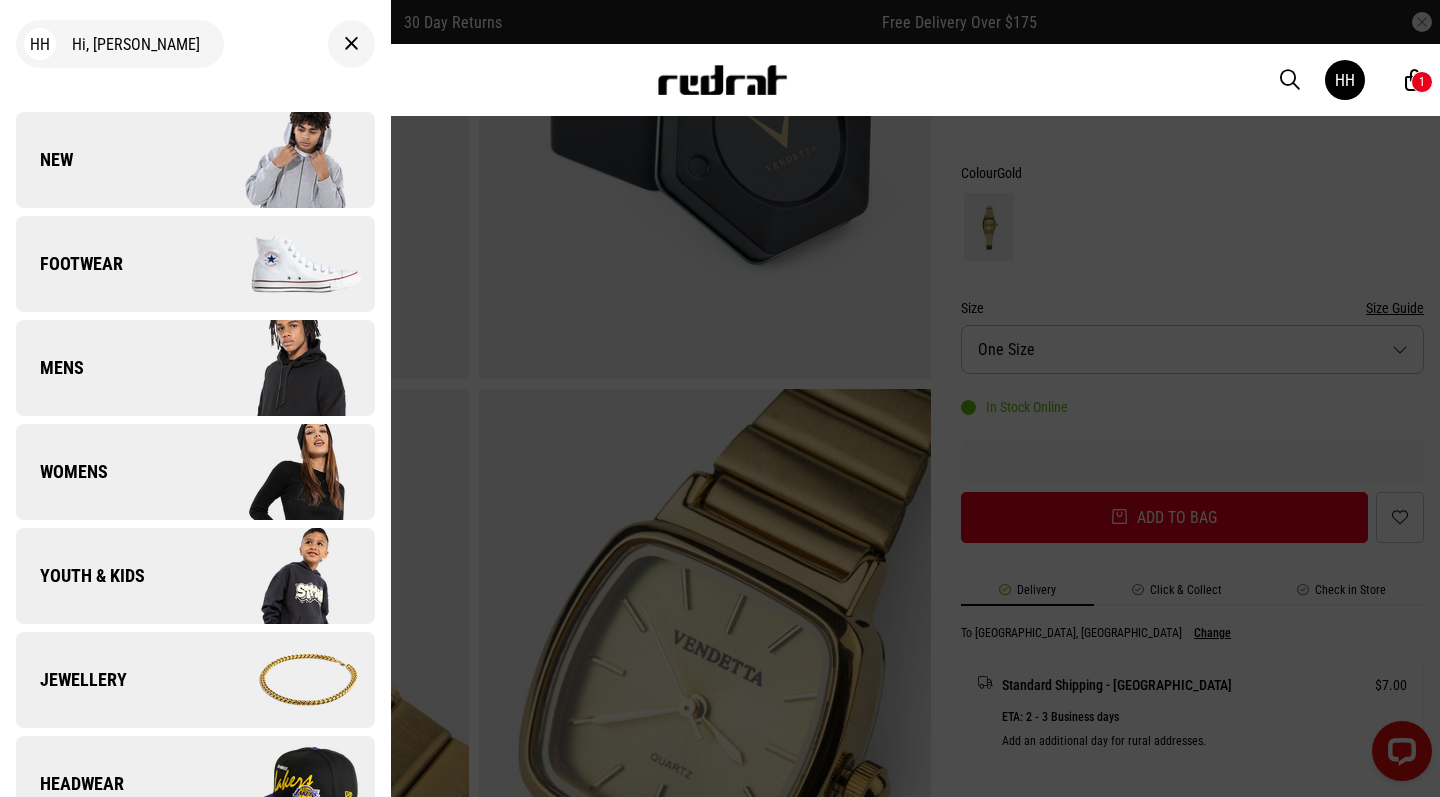 click at bounding box center [284, 680] 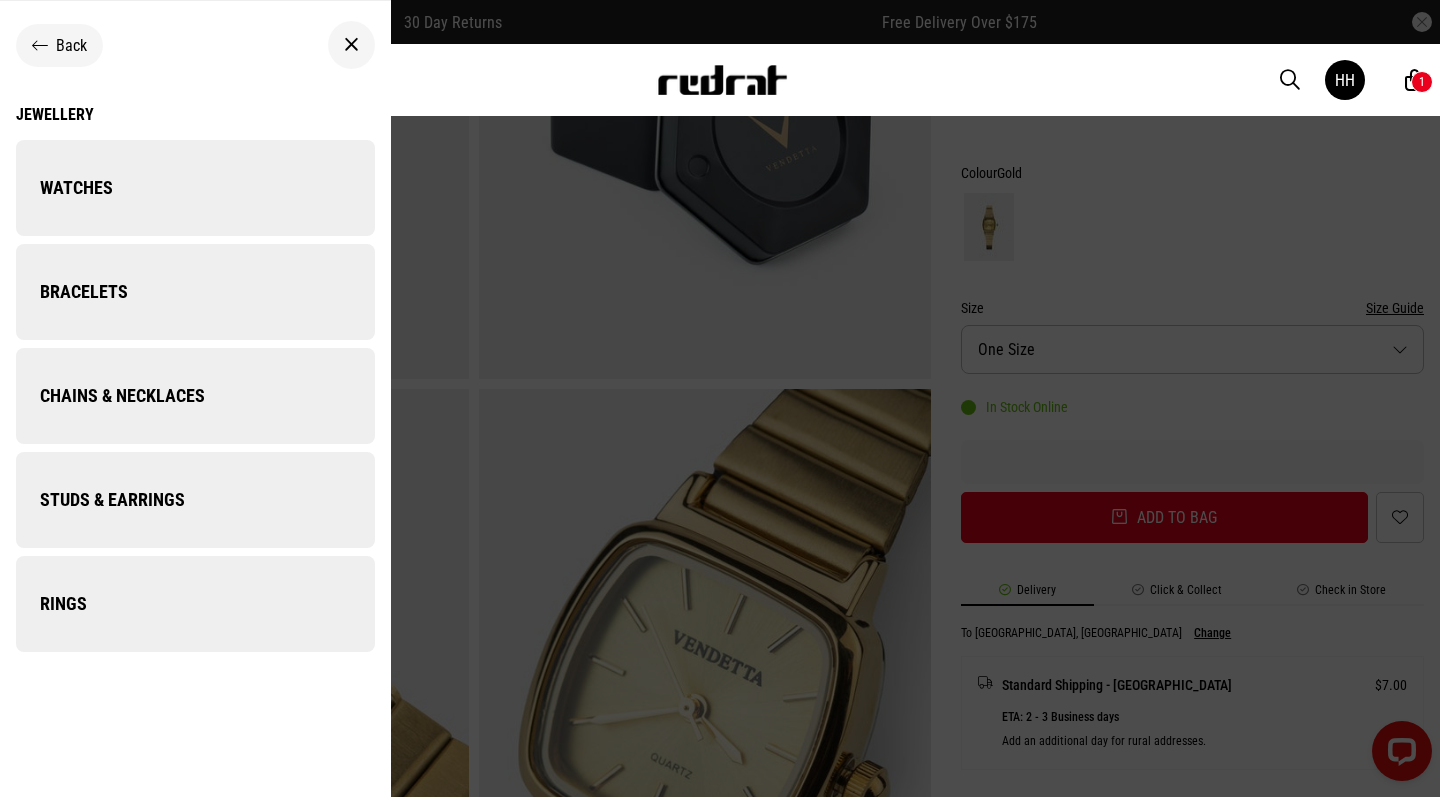 click on "Chains & Necklaces" at bounding box center (110, 396) 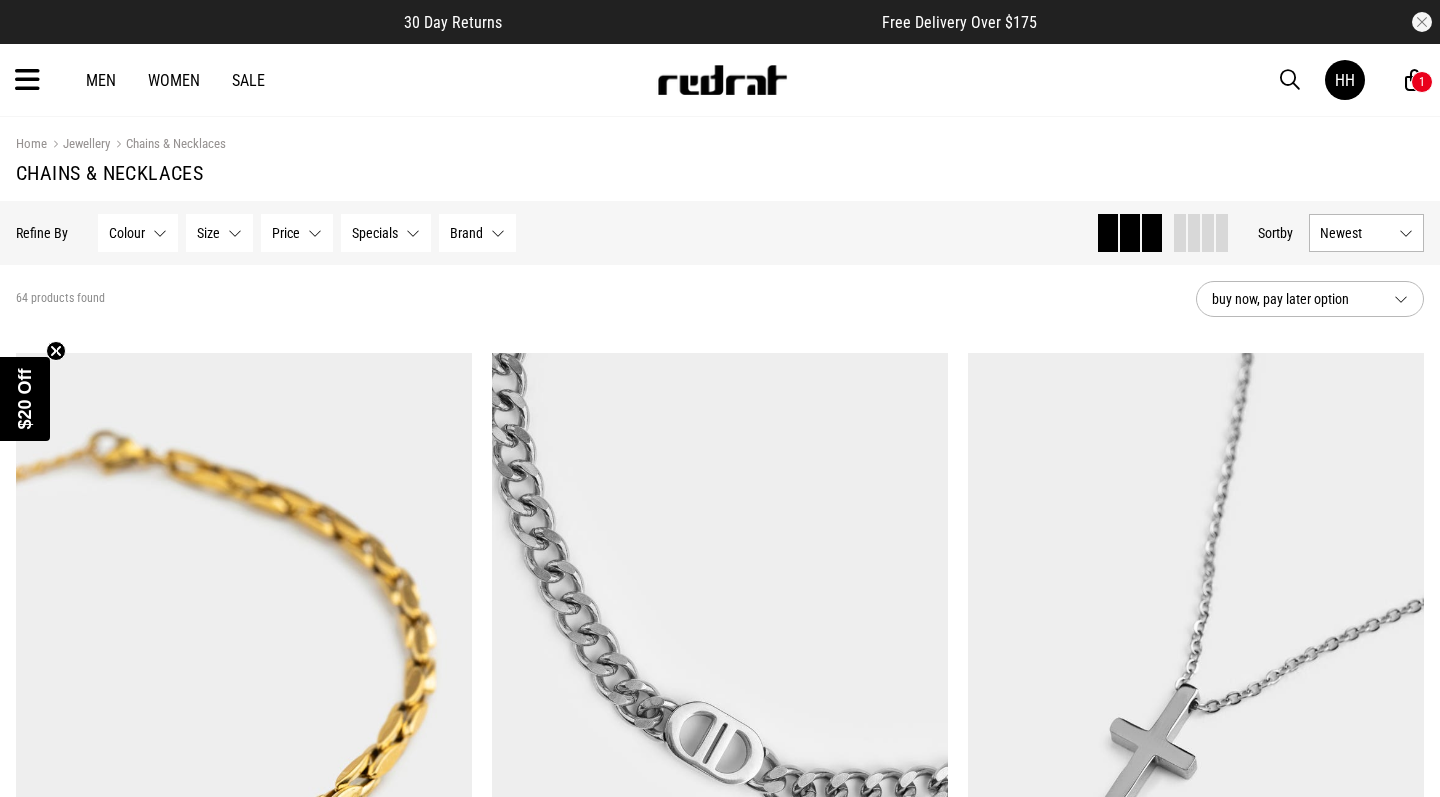 scroll, scrollTop: 0, scrollLeft: 0, axis: both 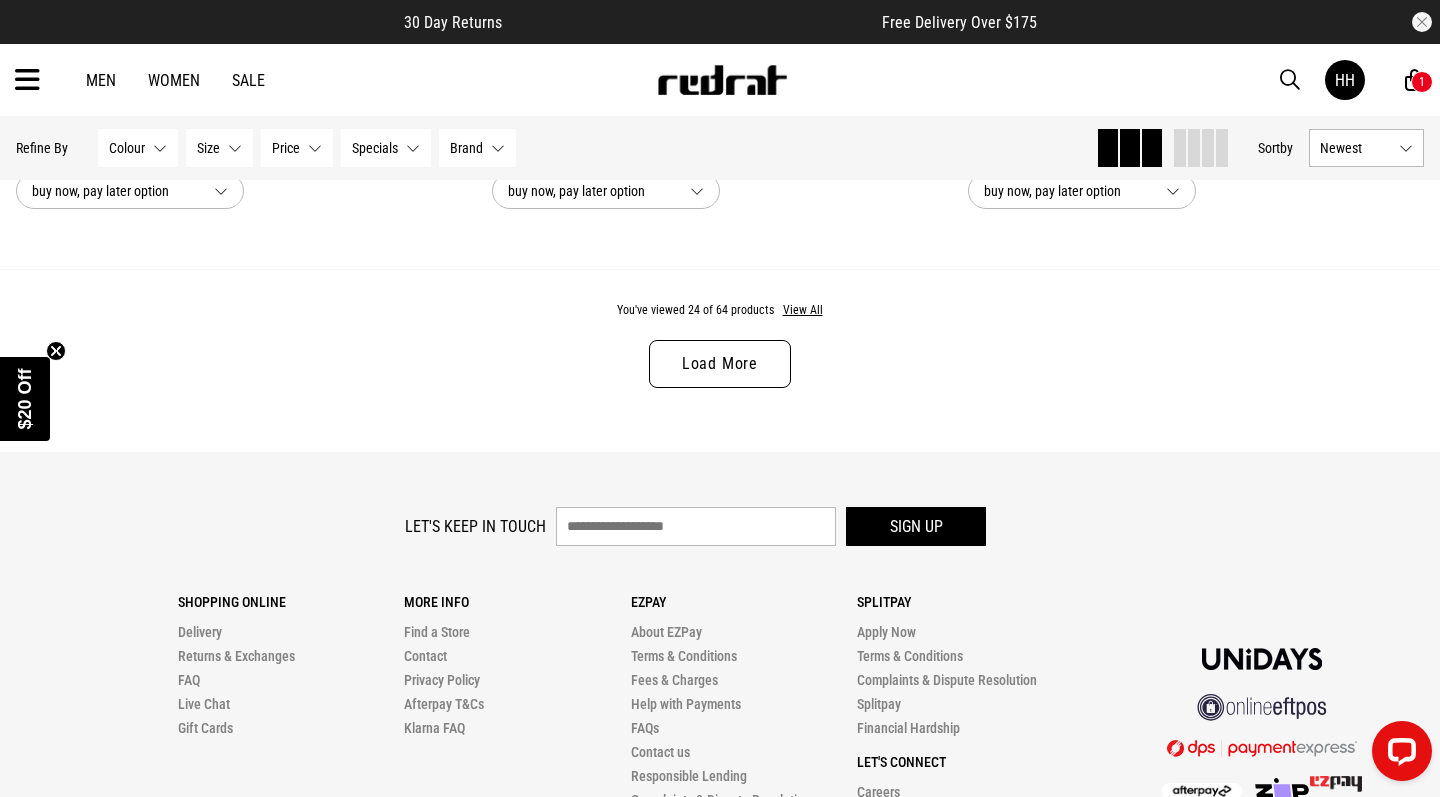 click on "Load More" at bounding box center [720, 364] 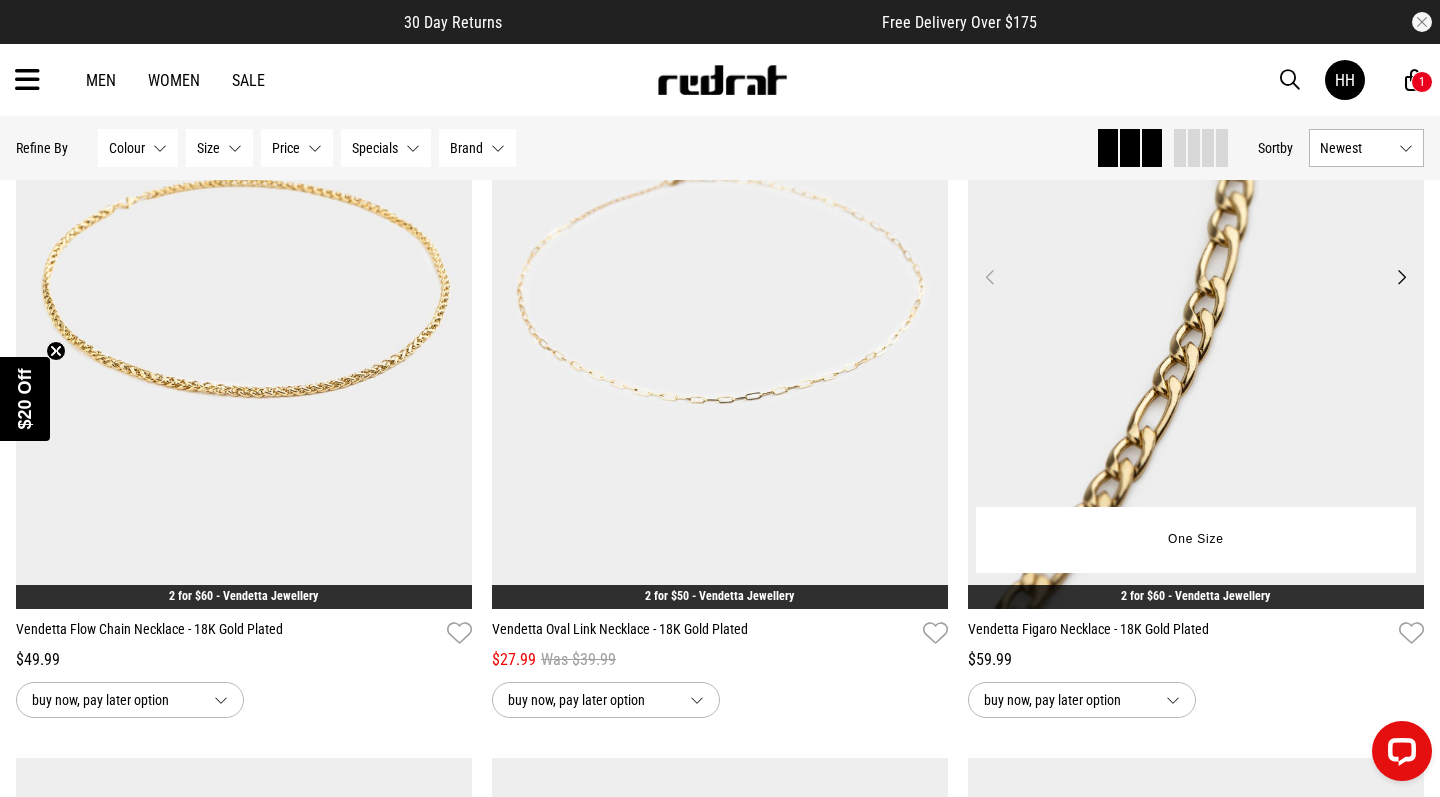 scroll, scrollTop: 9044, scrollLeft: 0, axis: vertical 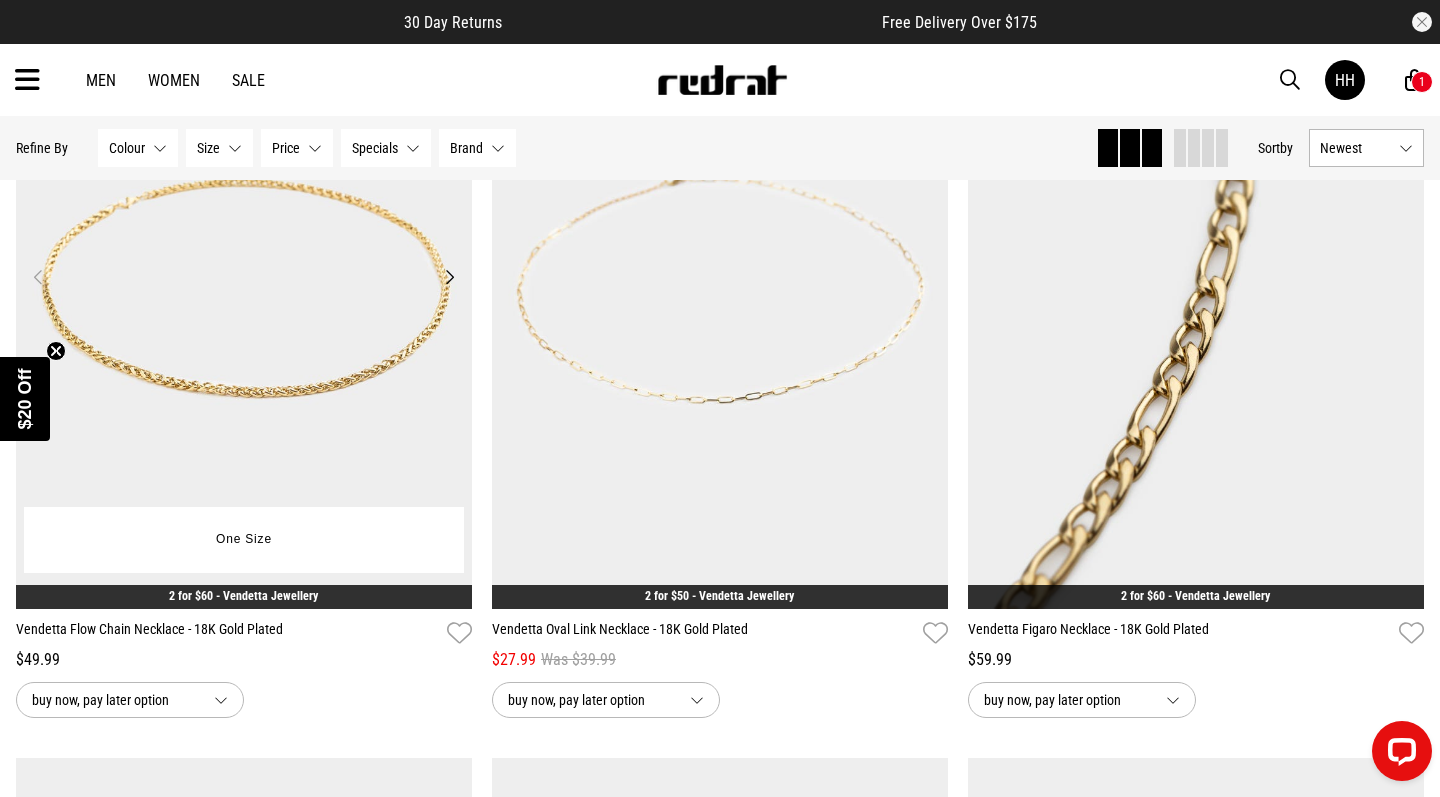 click at bounding box center [244, 289] 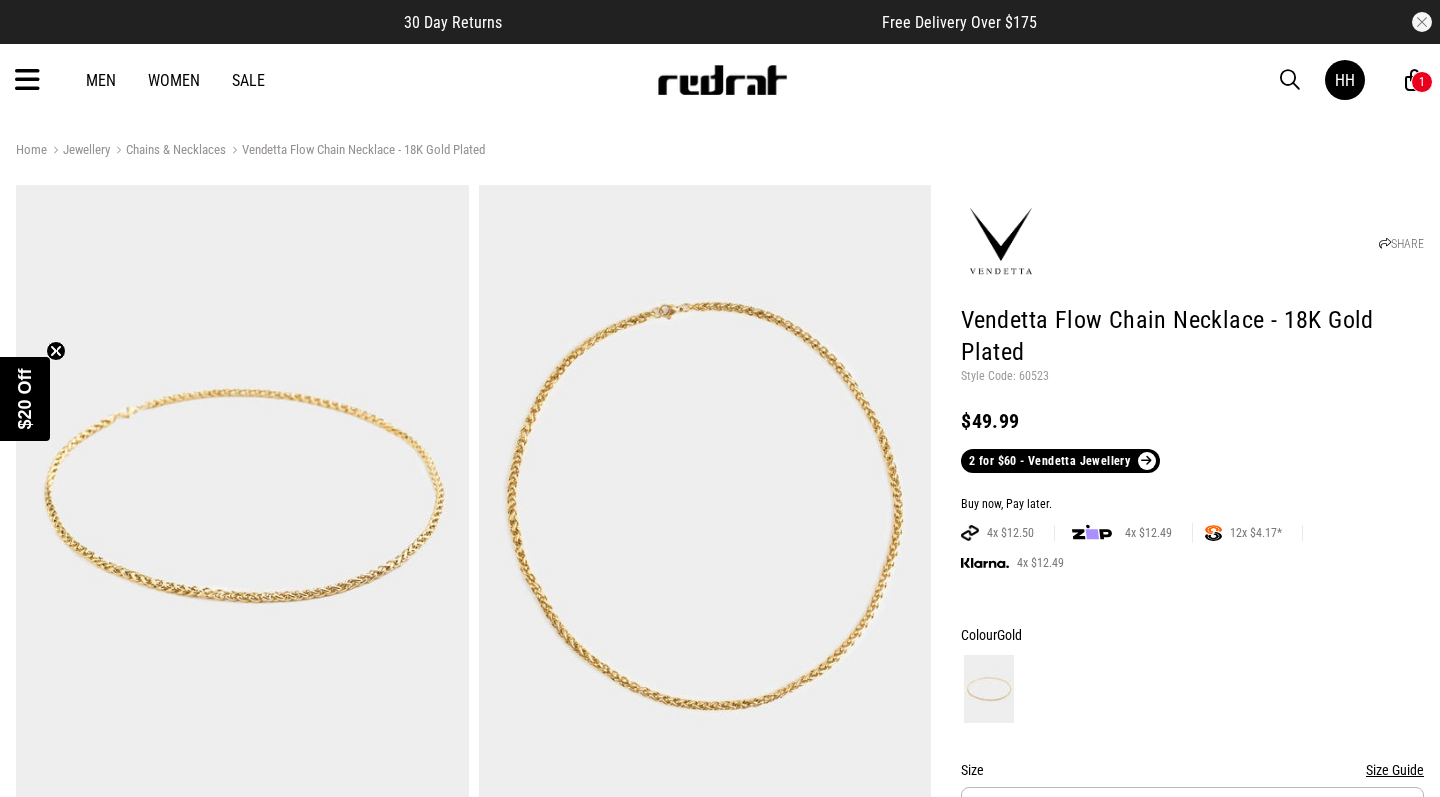 scroll, scrollTop: 0, scrollLeft: 0, axis: both 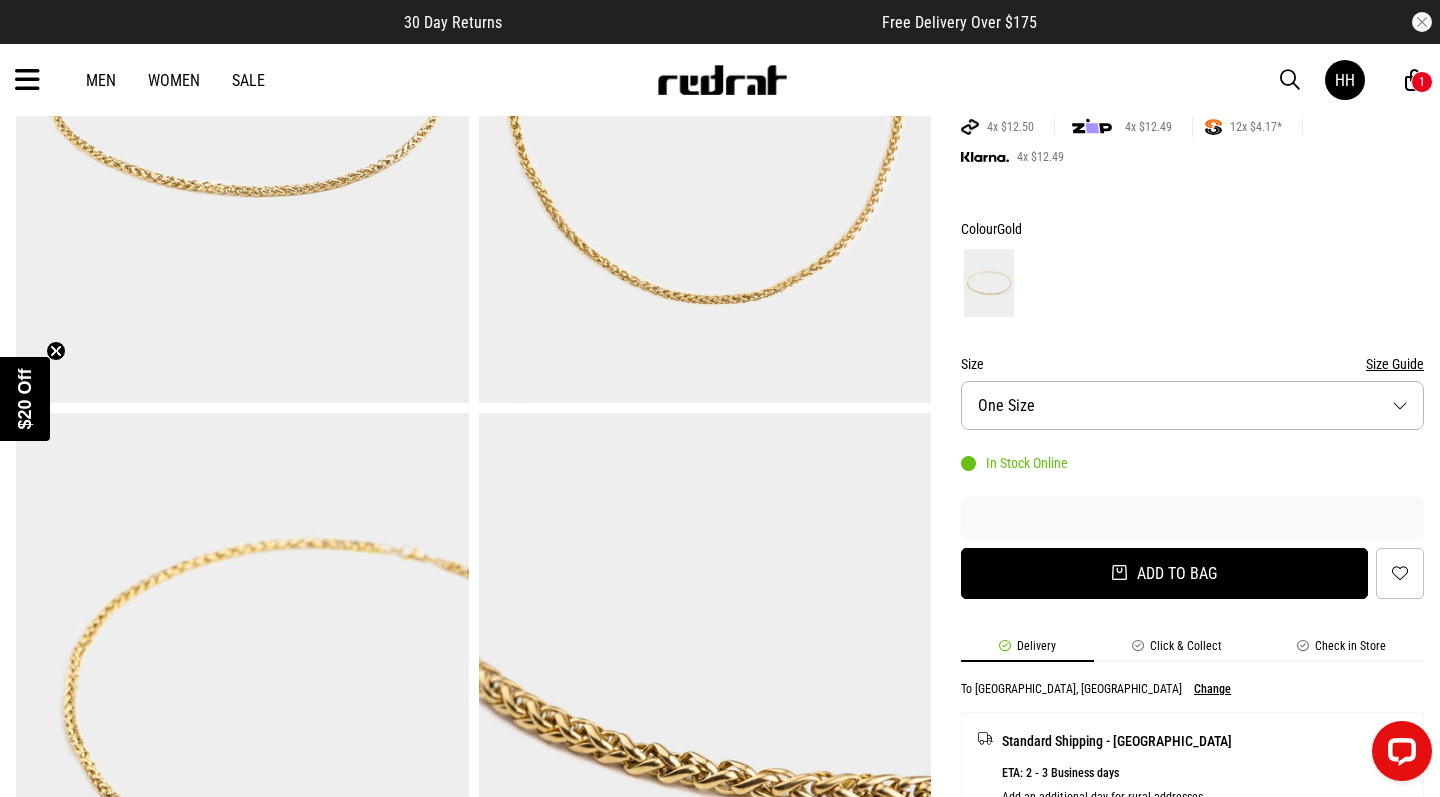 click on "Add to bag" at bounding box center [1164, 573] 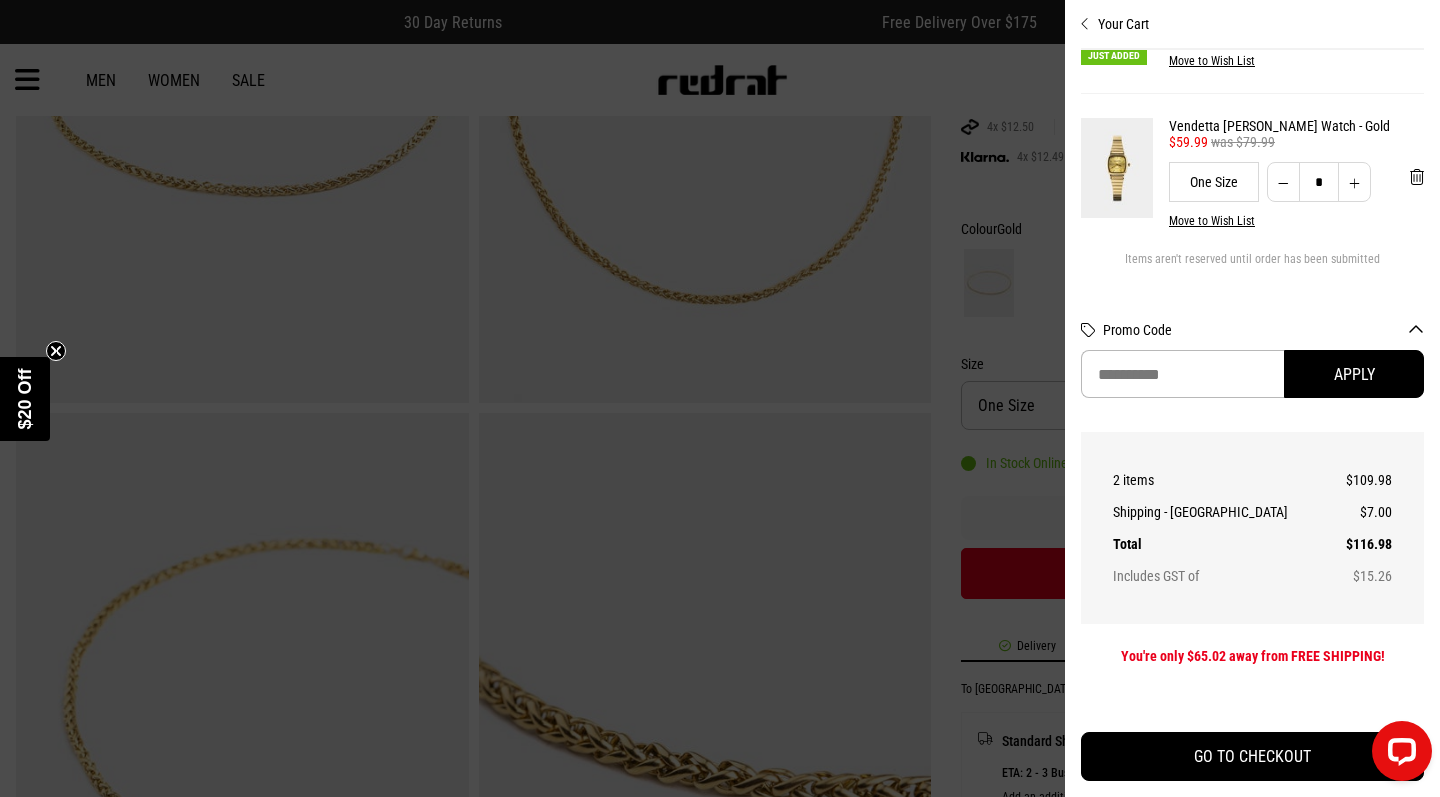 scroll, scrollTop: 132, scrollLeft: 0, axis: vertical 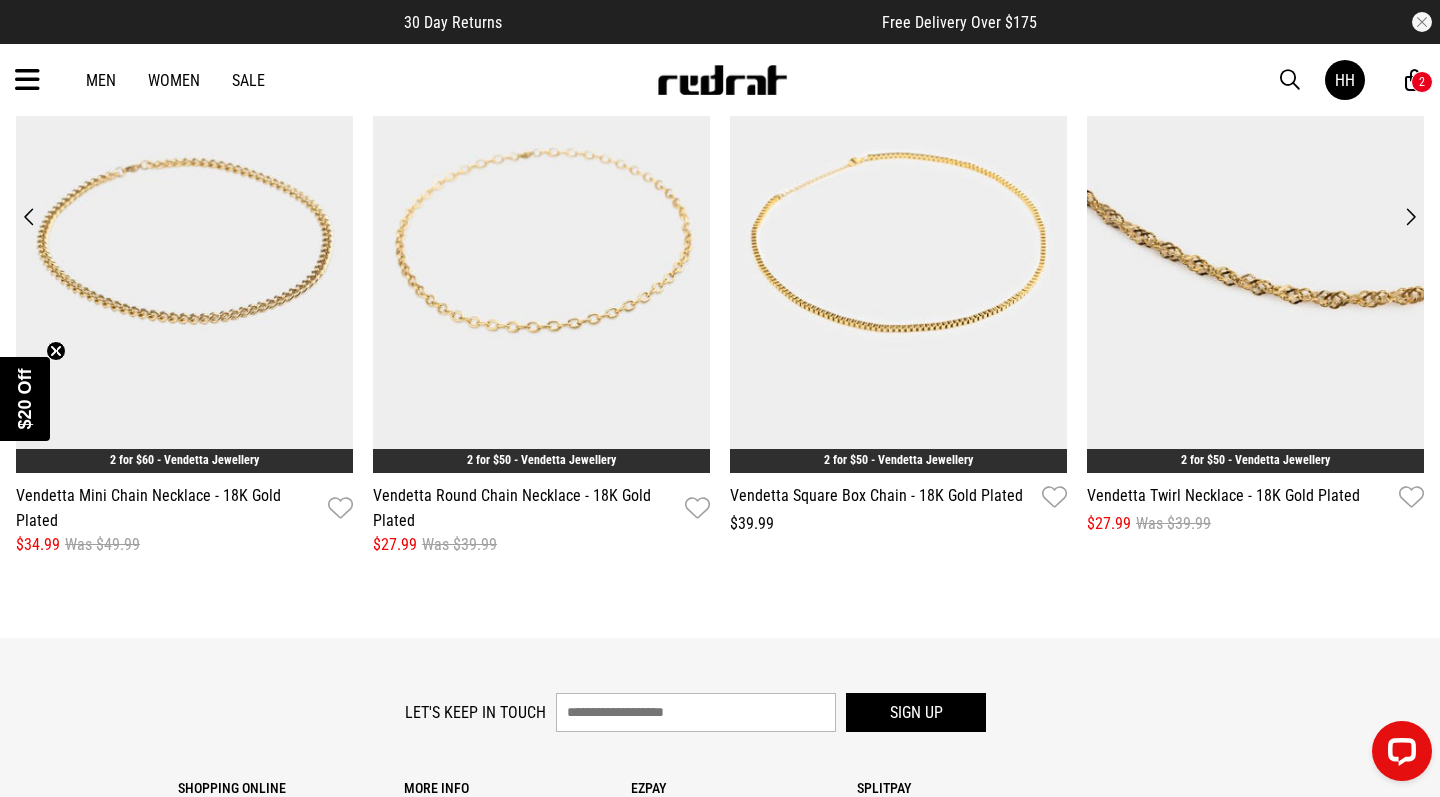 click on "Next" at bounding box center [1410, 217] 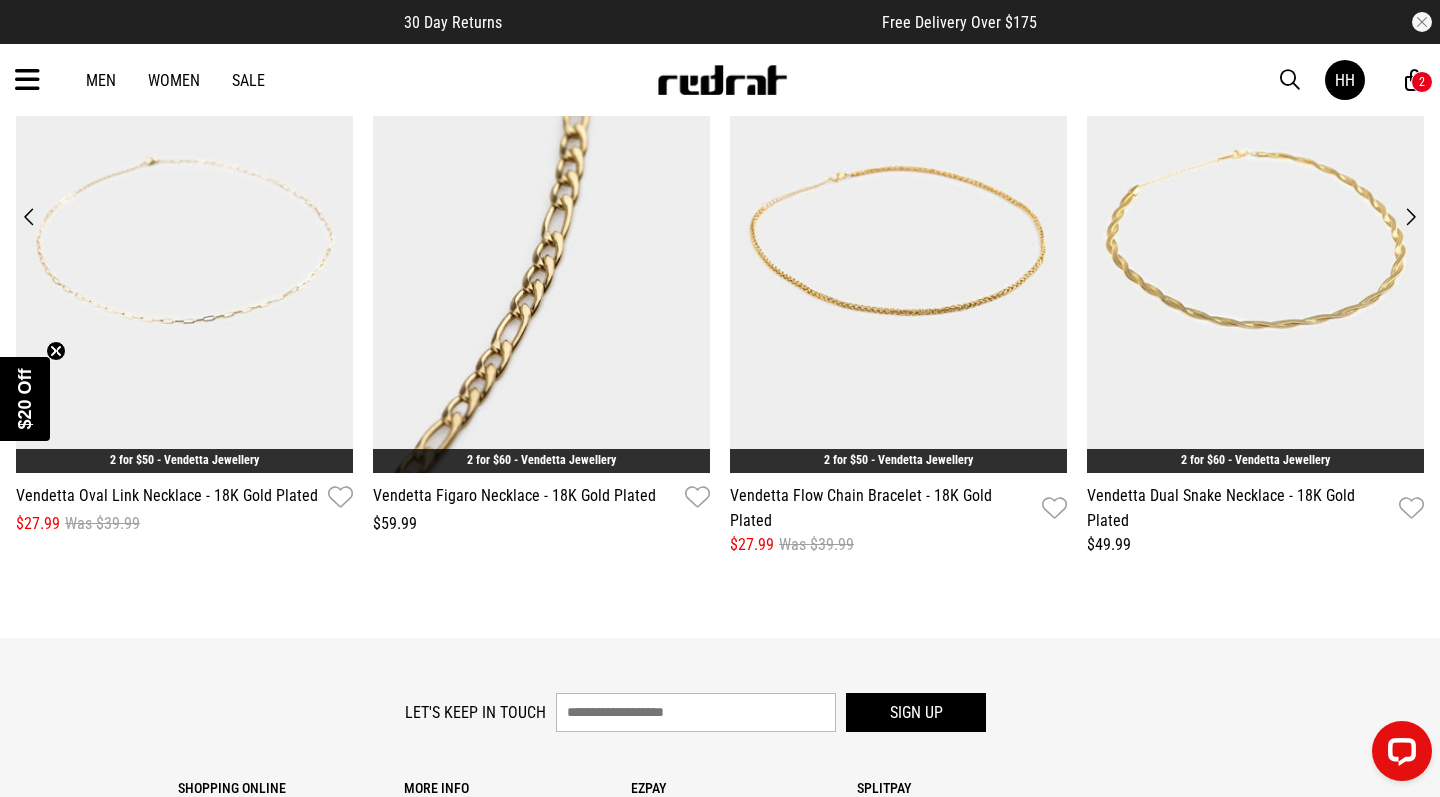 click on "Next" at bounding box center (1410, 217) 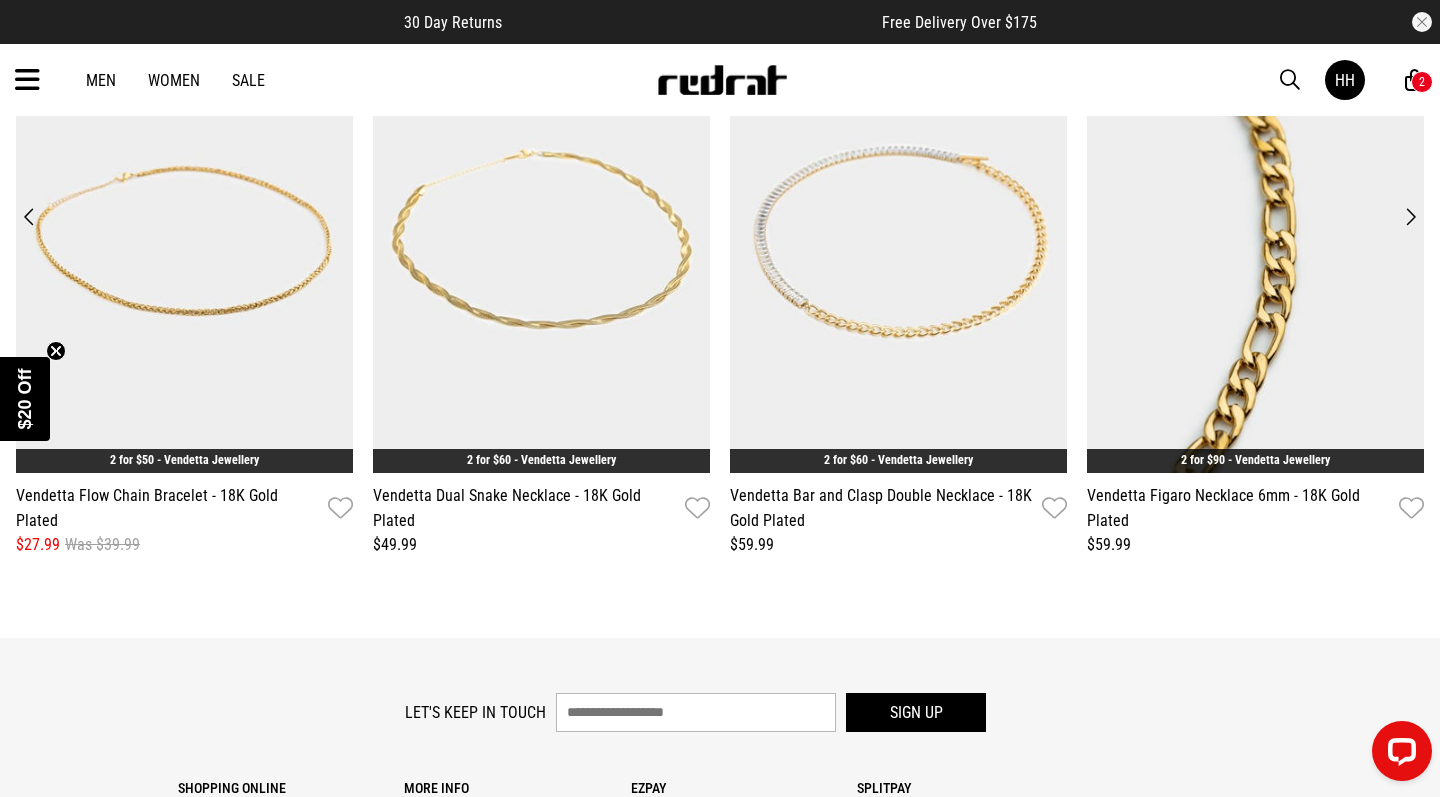 click on "Next" at bounding box center (1410, 217) 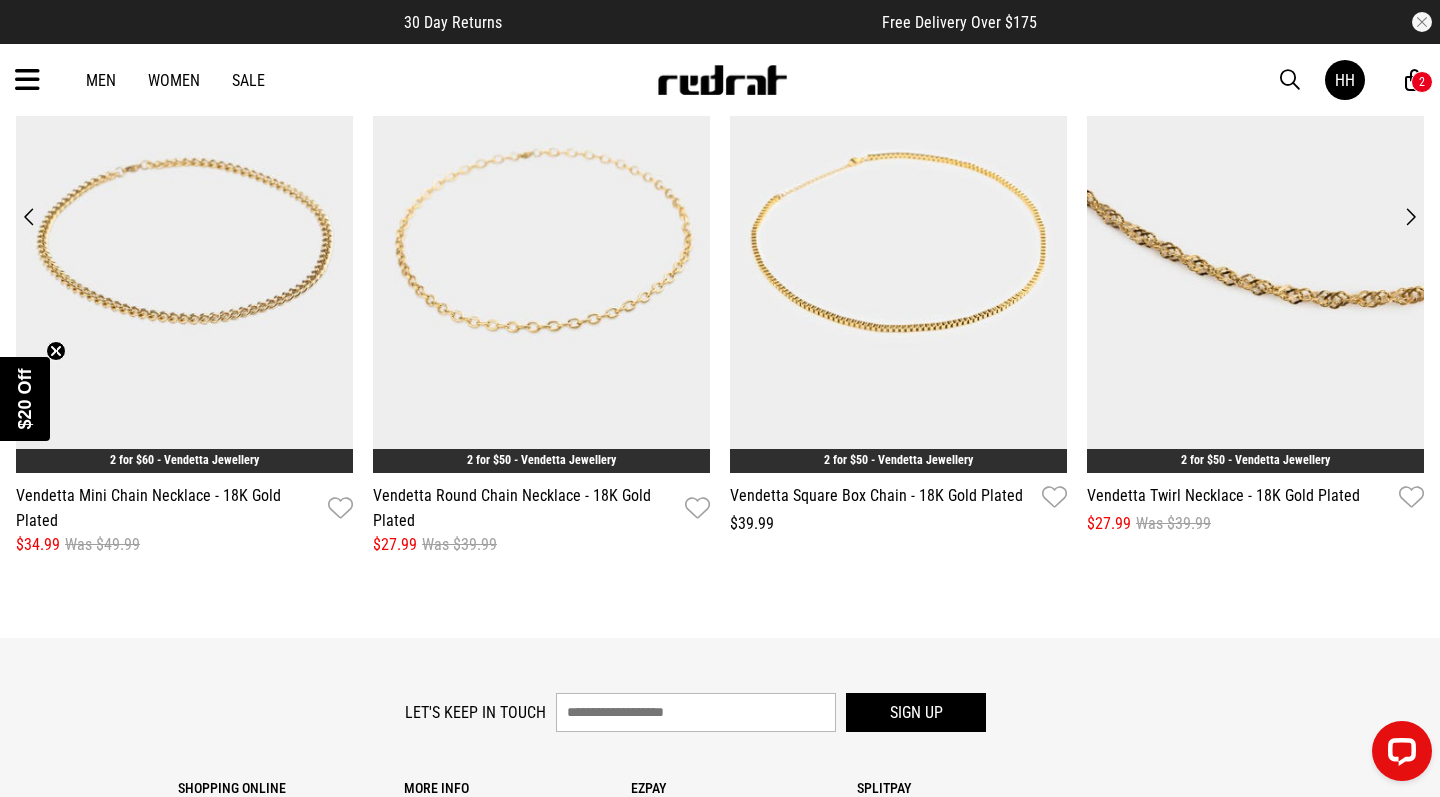click on "Next" at bounding box center (1410, 217) 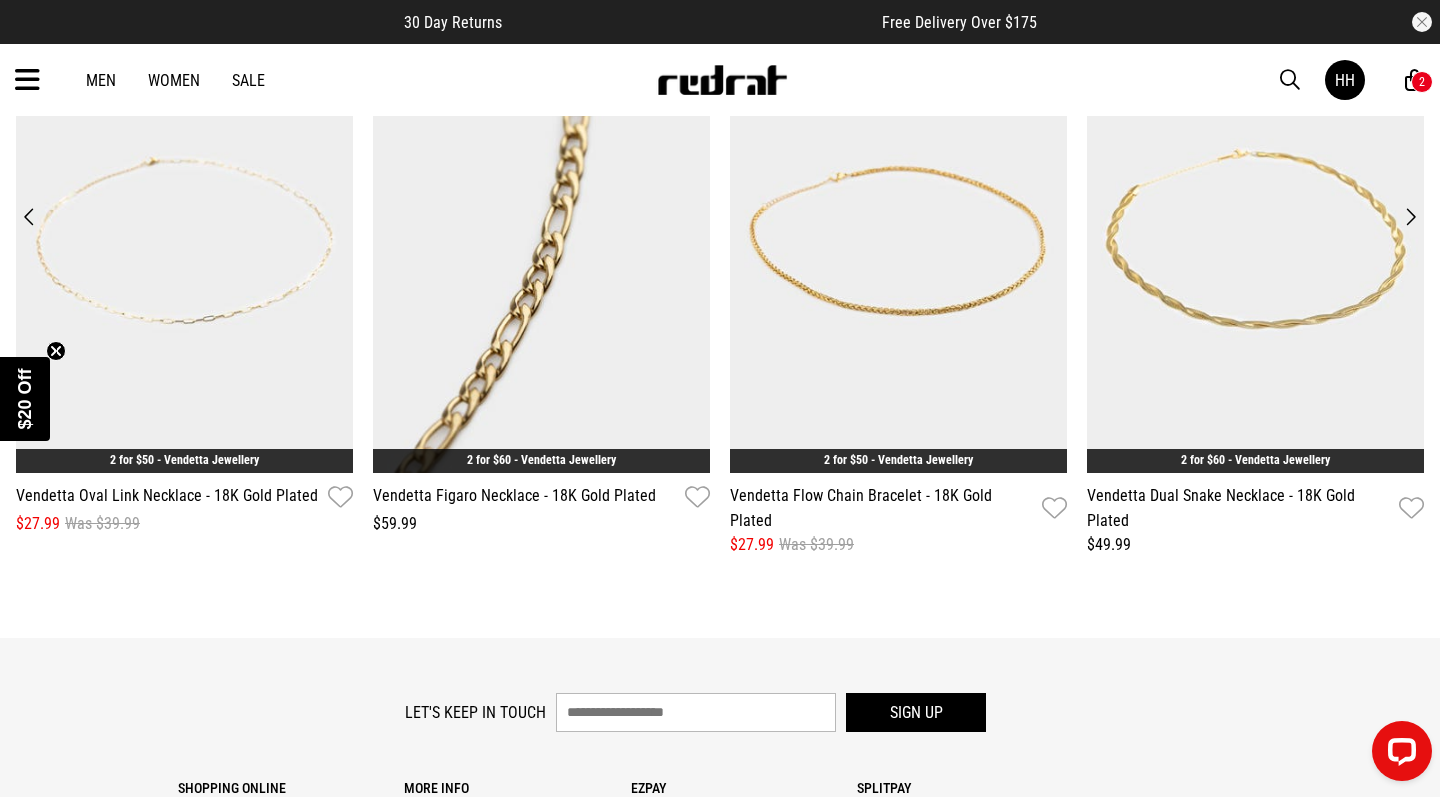 click on "Next" at bounding box center [1410, 217] 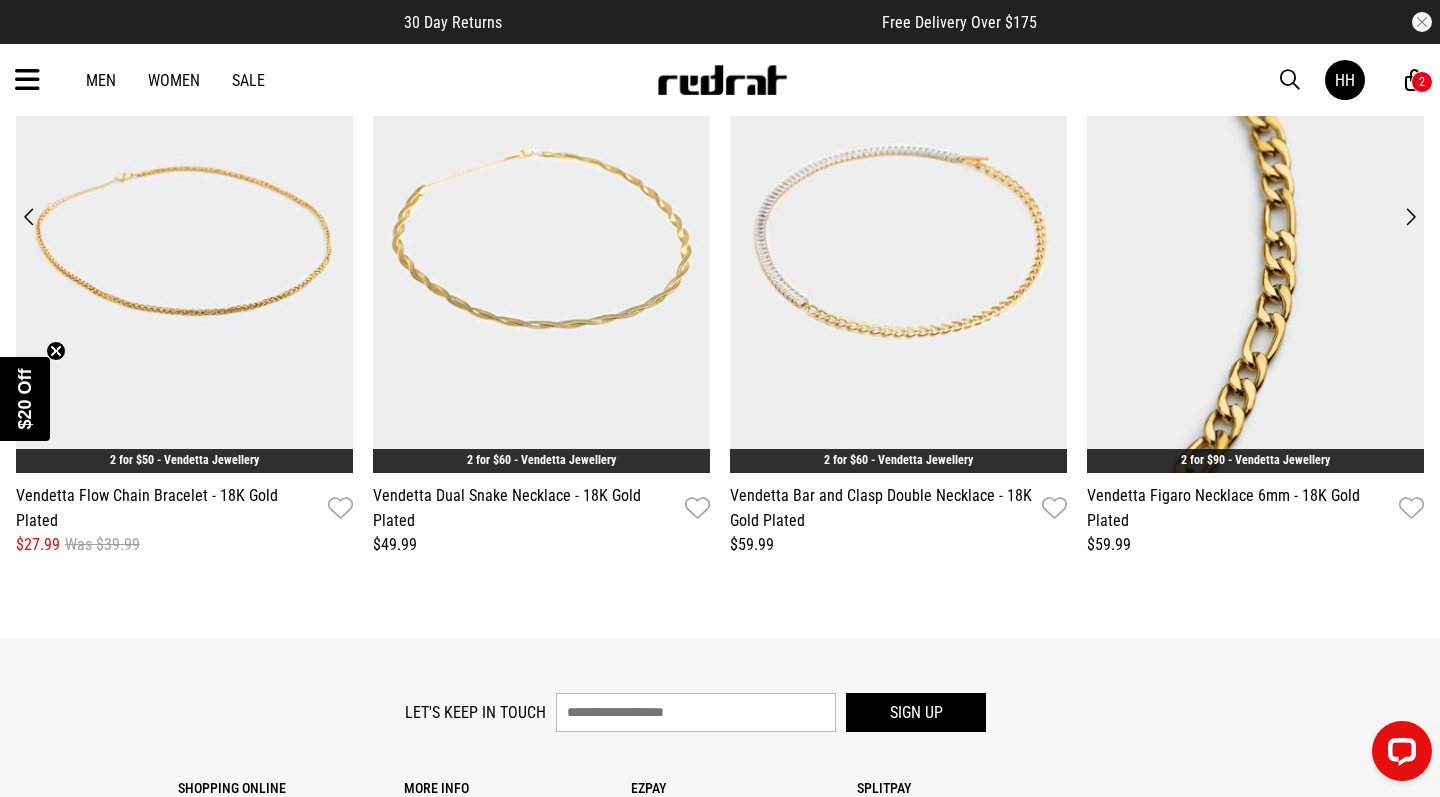 click on "Next" at bounding box center [1410, 217] 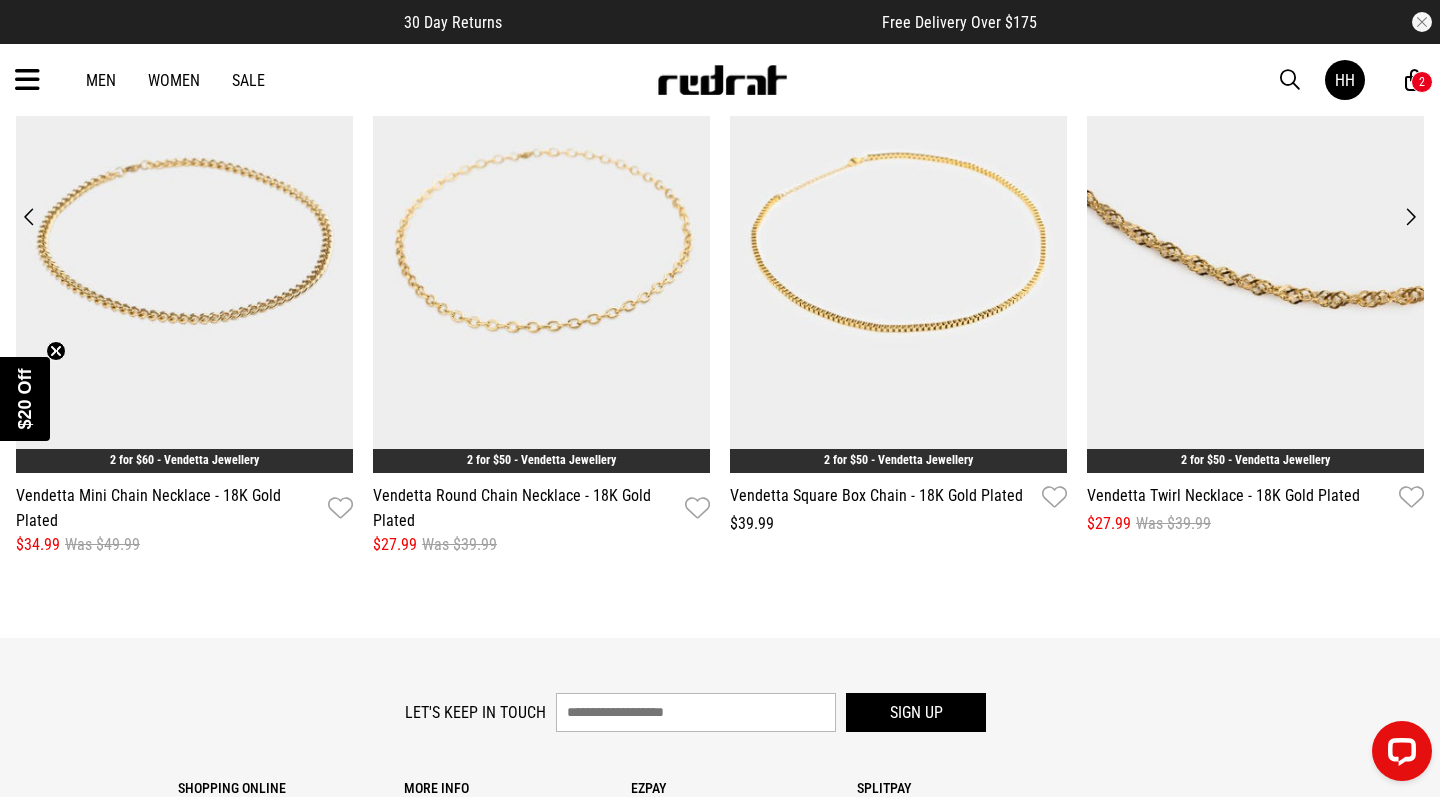 click on "Next" at bounding box center (1410, 217) 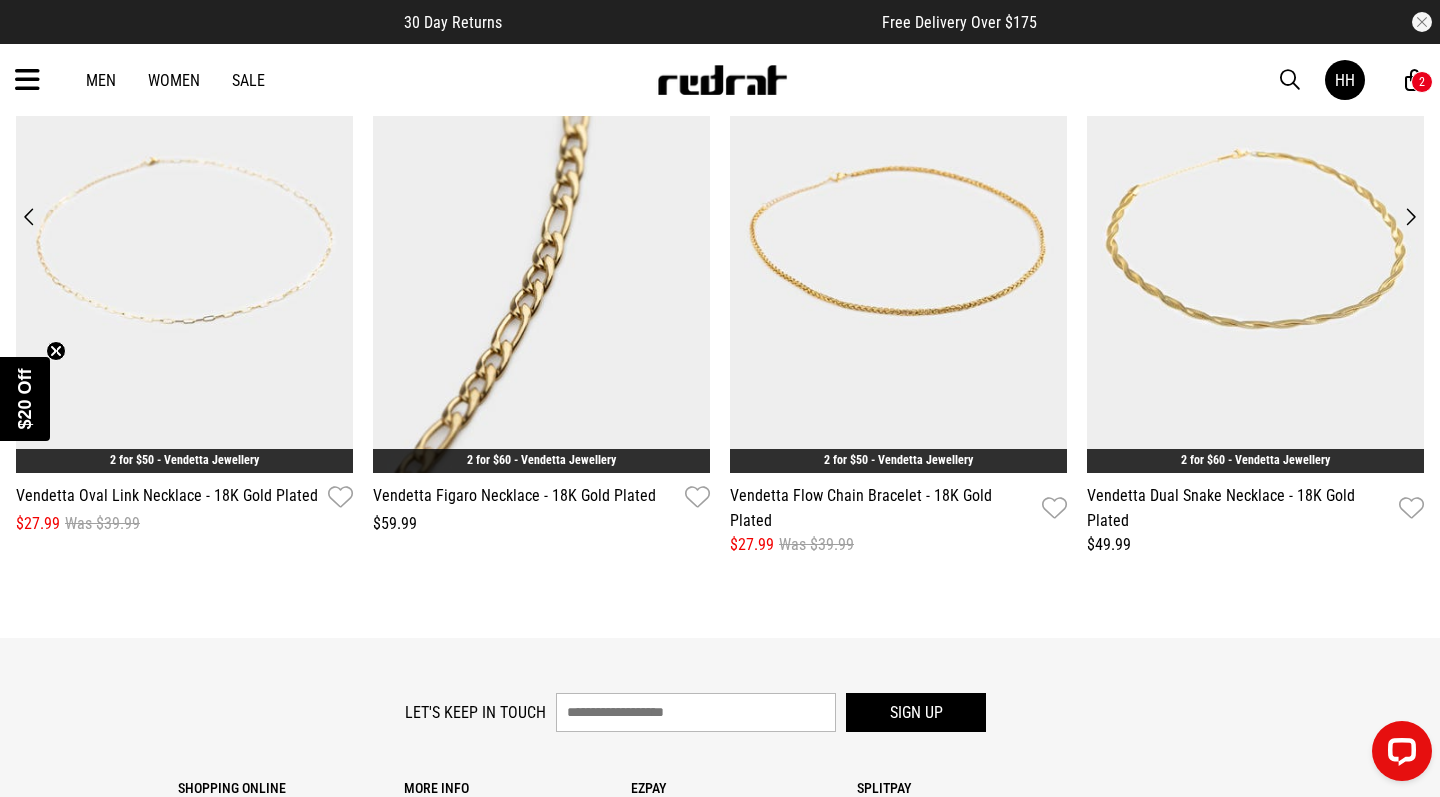 click on "Next" at bounding box center [1410, 217] 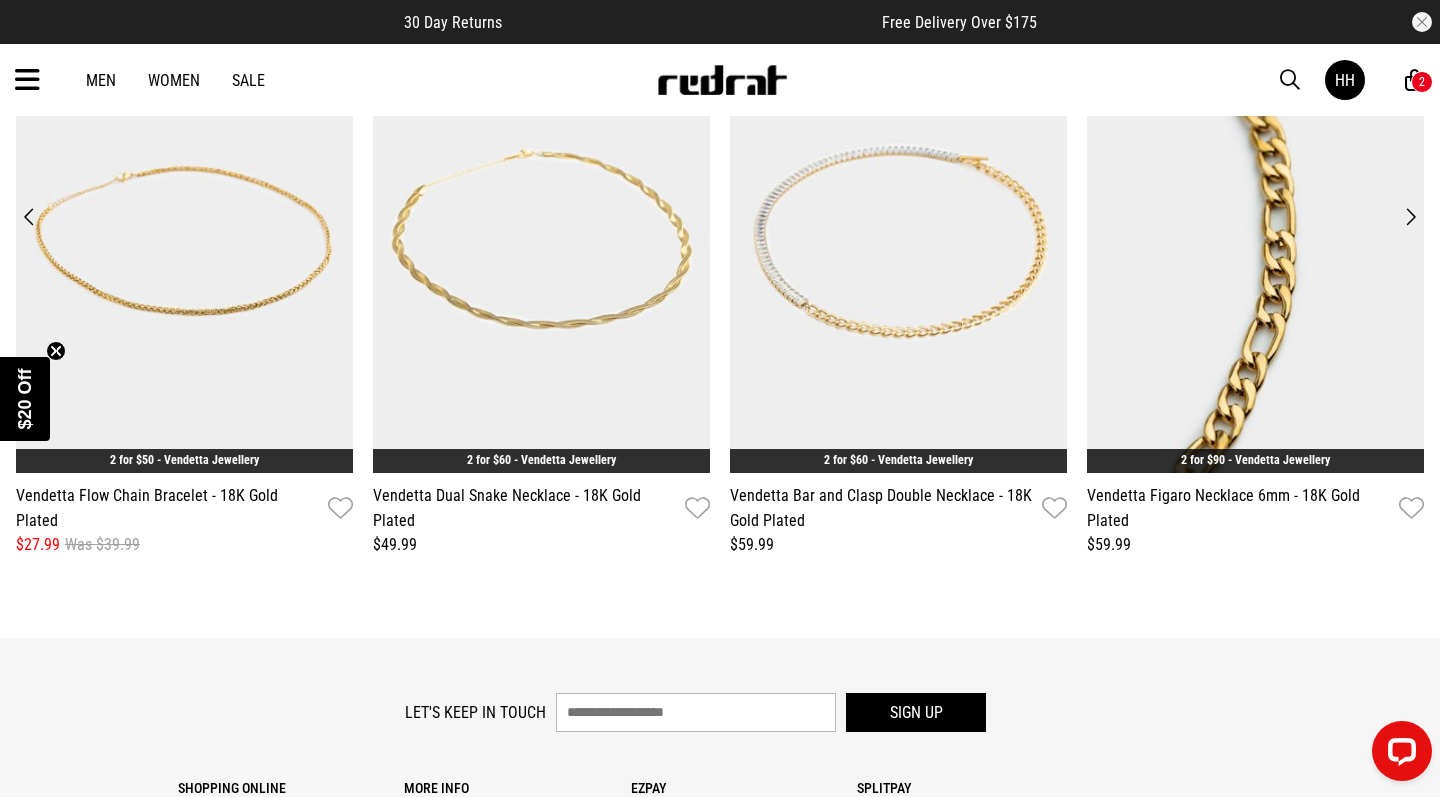 click on "Next" at bounding box center (1410, 217) 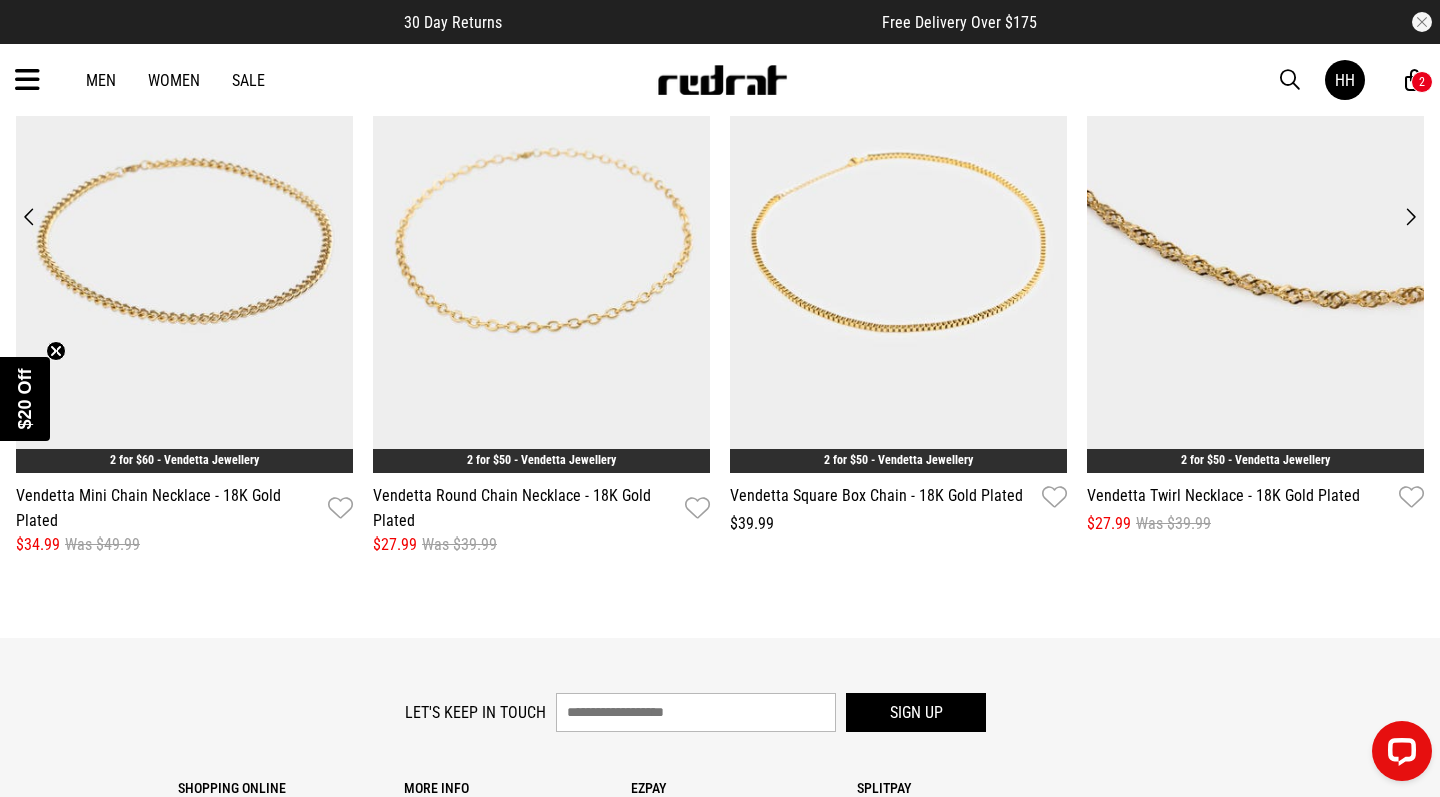 click on "Next" at bounding box center (1410, 217) 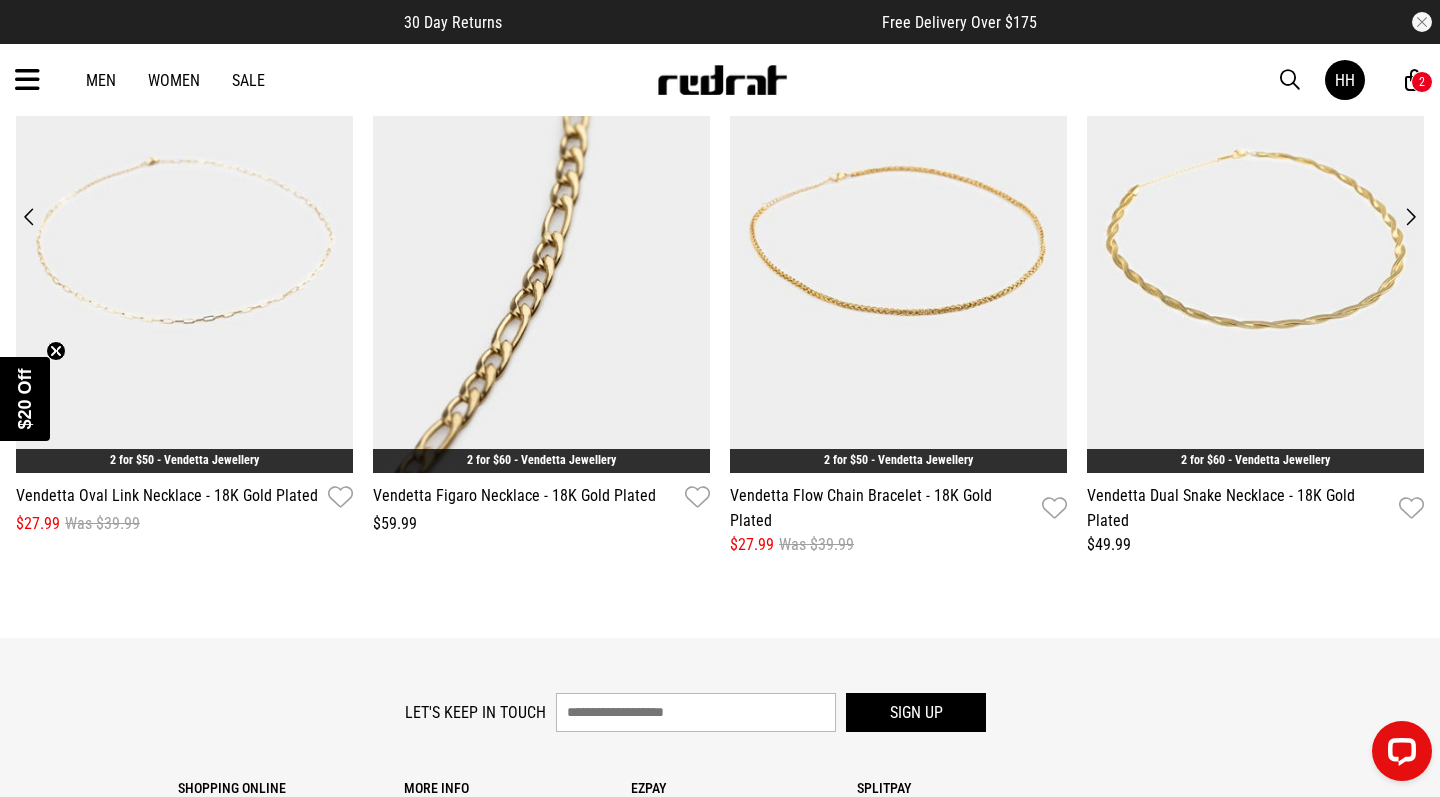 click at bounding box center [27, 80] 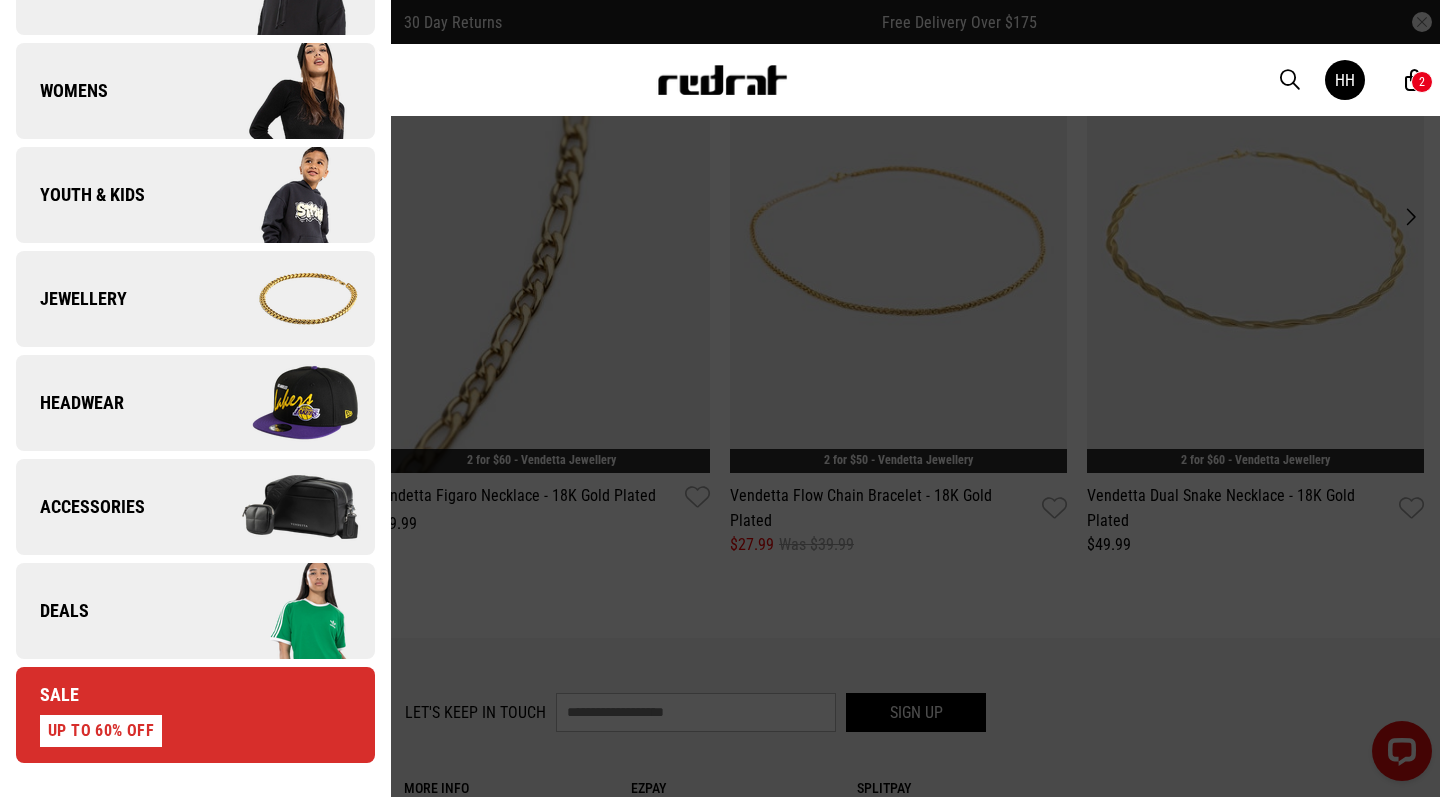 scroll, scrollTop: 386, scrollLeft: 0, axis: vertical 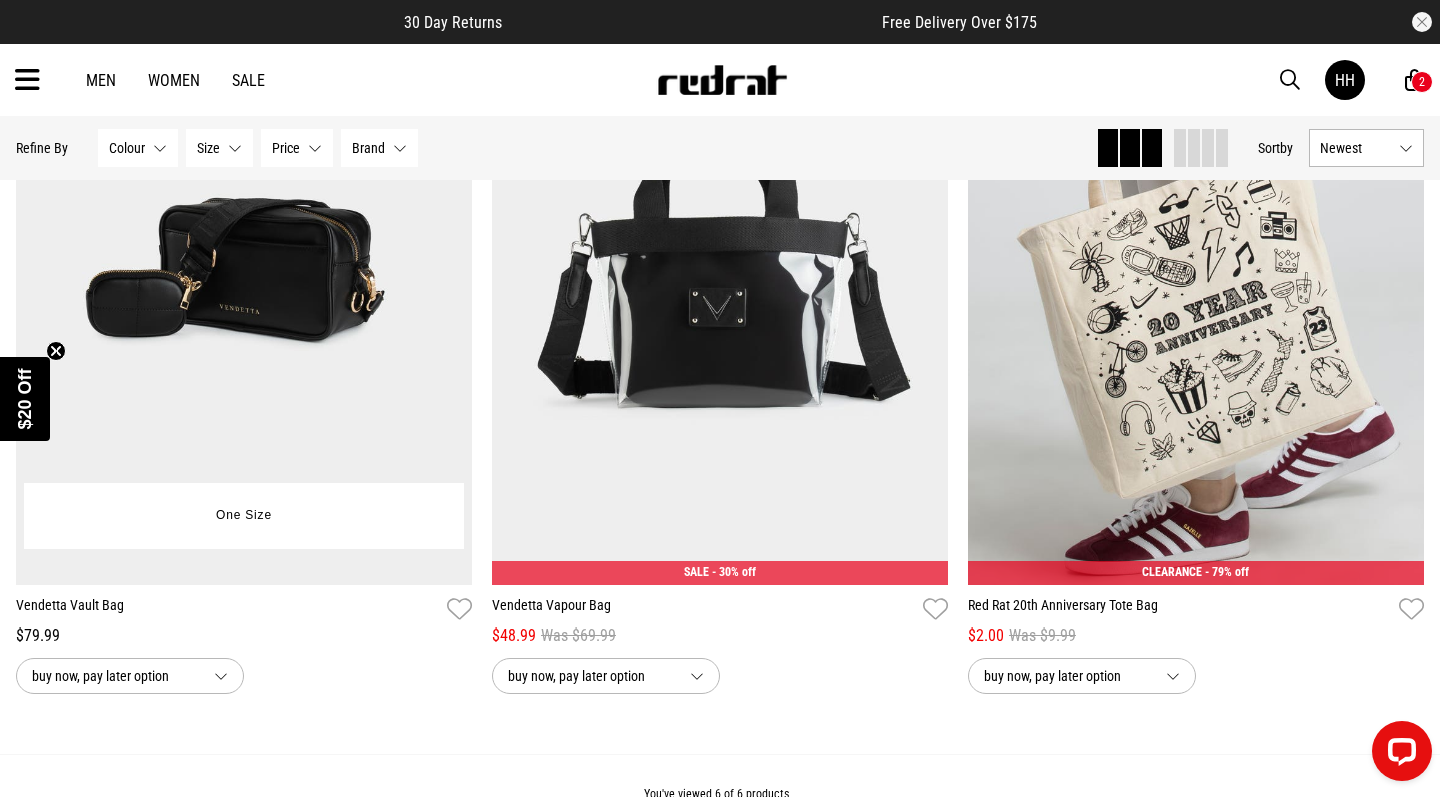 click at bounding box center [244, 265] 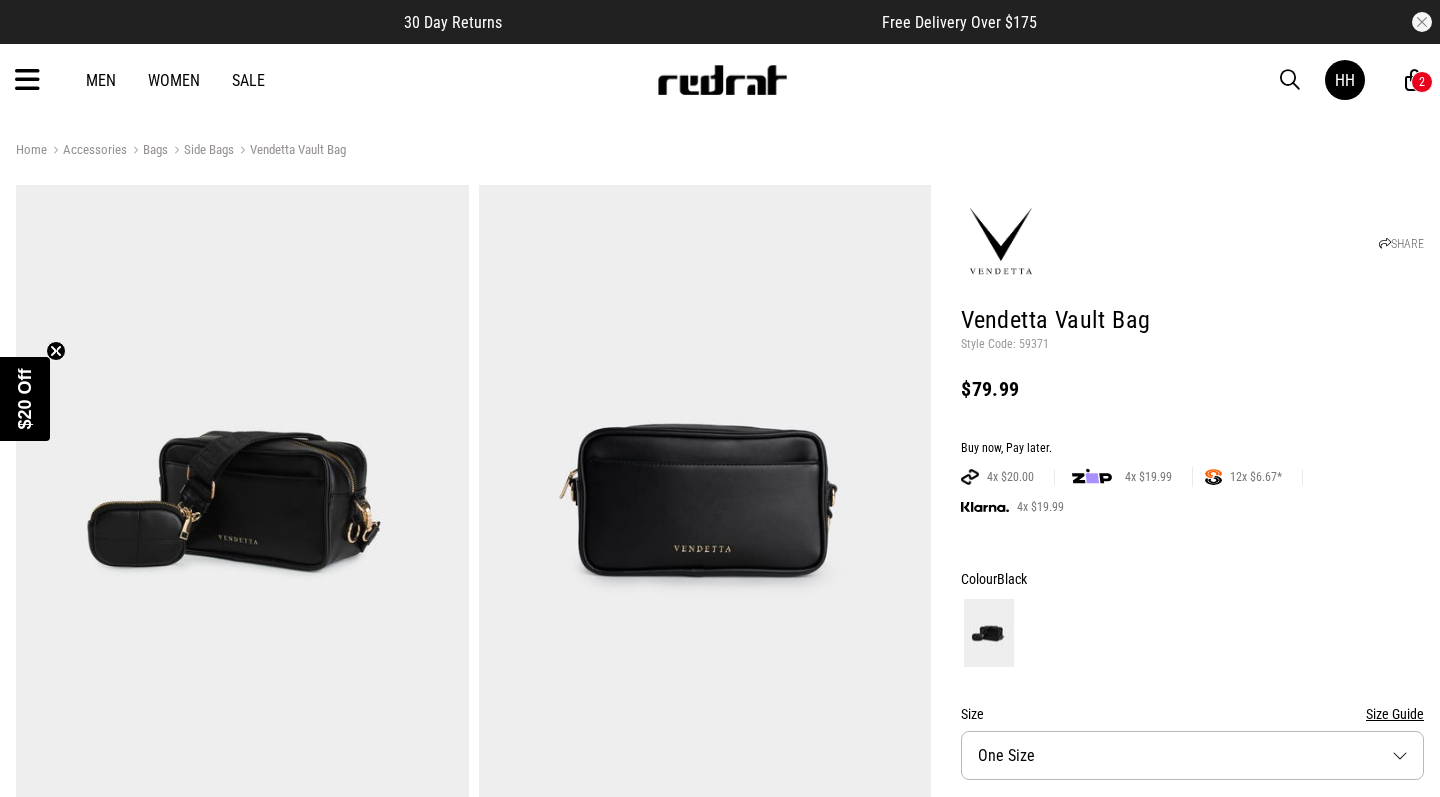 scroll, scrollTop: 0, scrollLeft: 0, axis: both 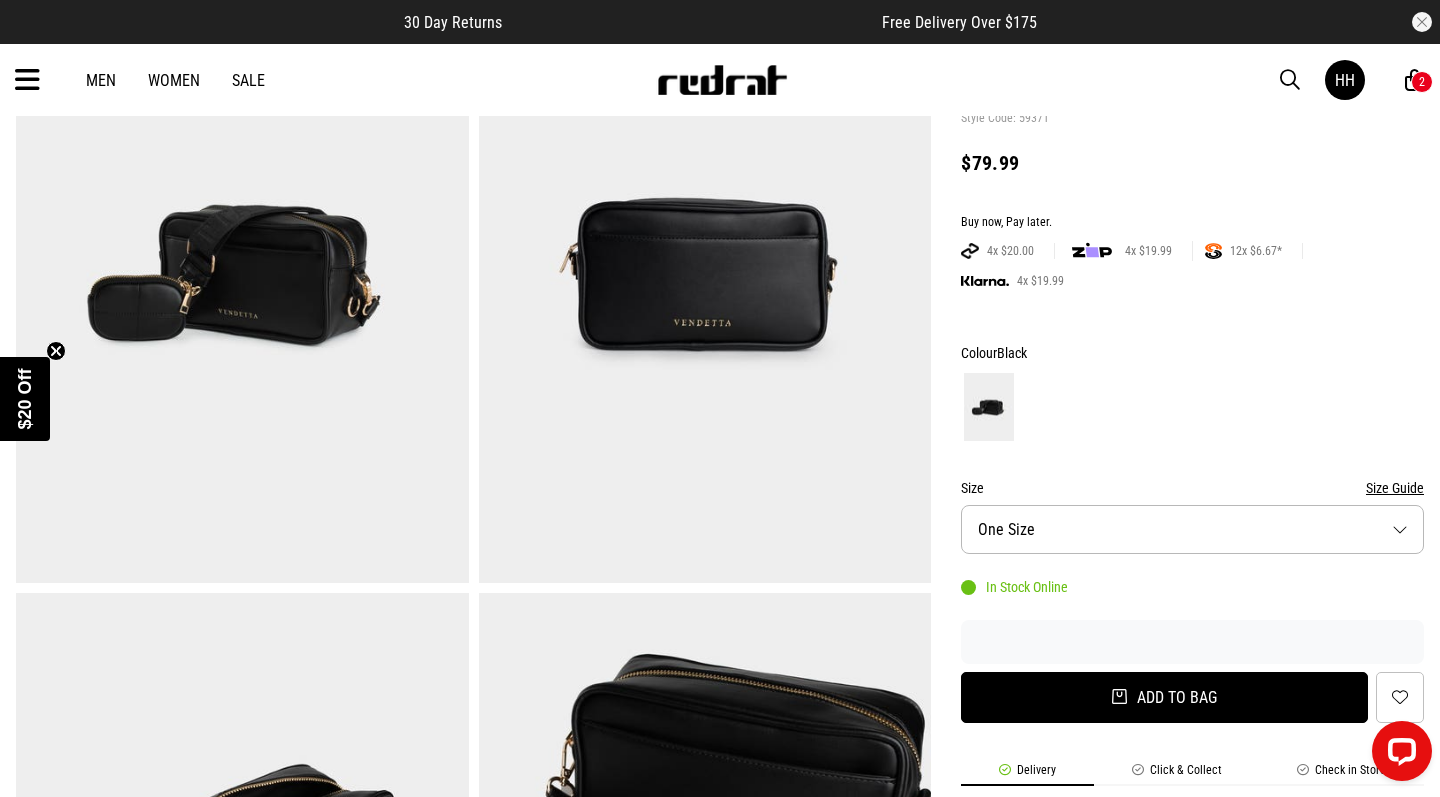 click on "Add to bag" at bounding box center [1164, 697] 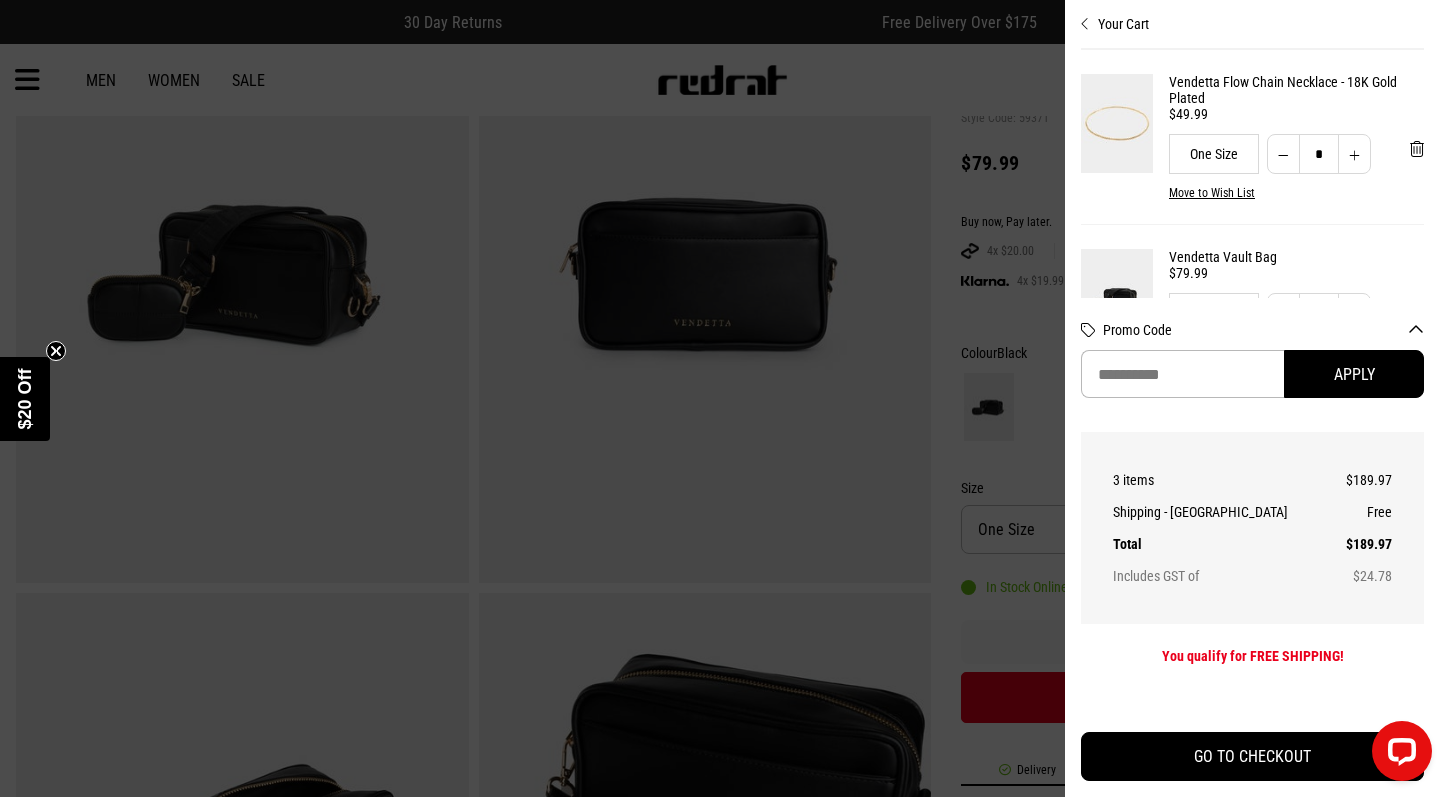 scroll, scrollTop: 0, scrollLeft: 0, axis: both 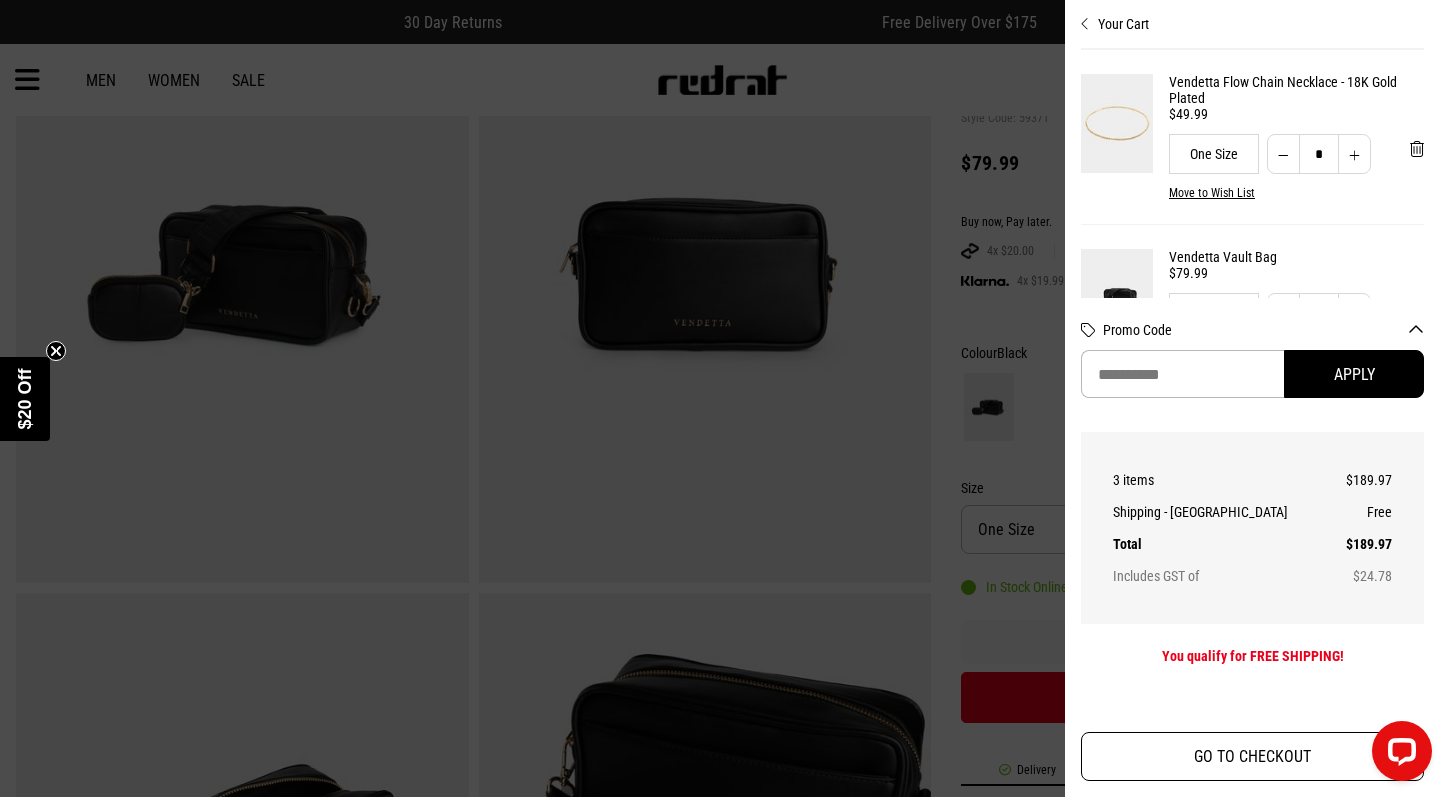 click on "GO TO CHECKOUT" at bounding box center [1252, 756] 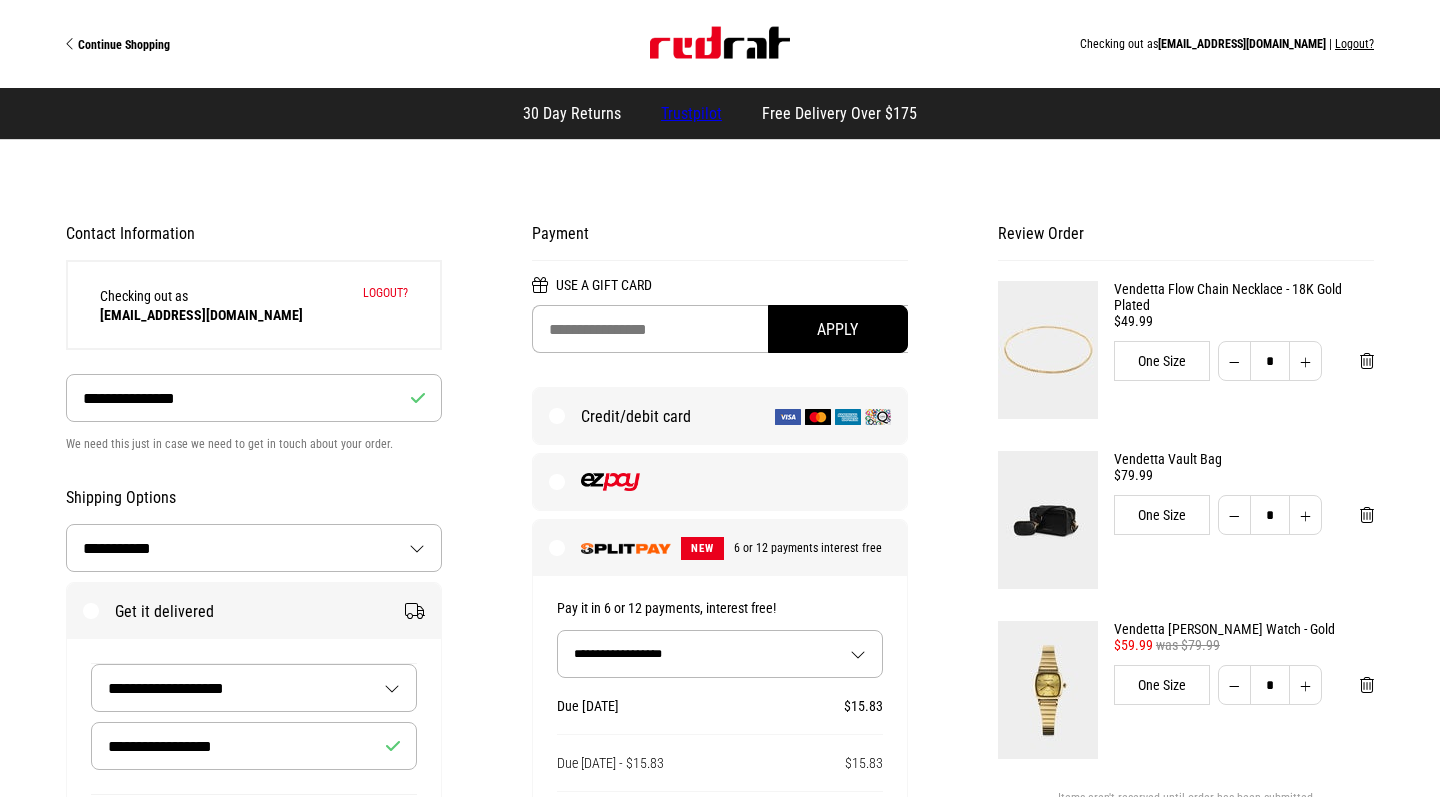select on "**********" 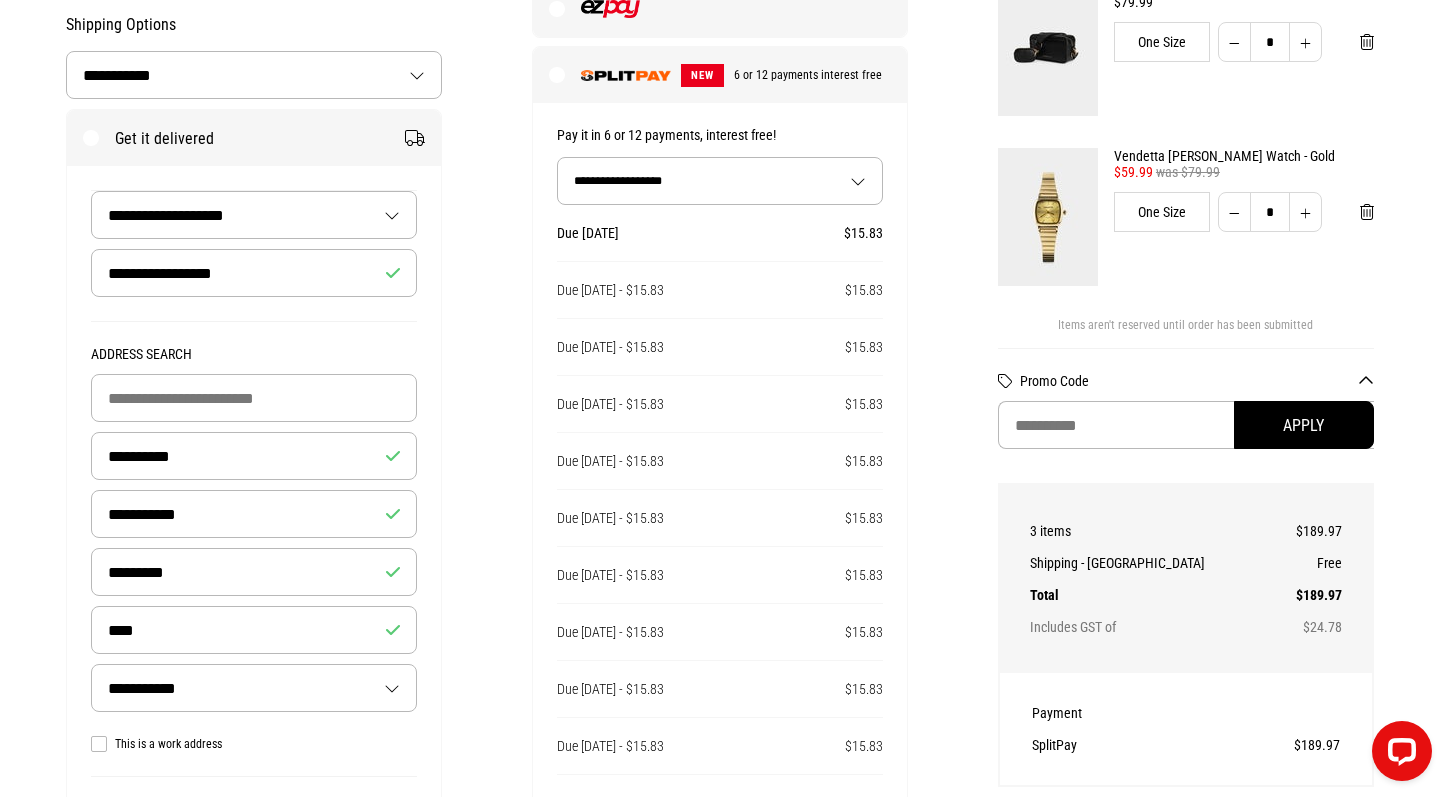 scroll, scrollTop: 474, scrollLeft: 0, axis: vertical 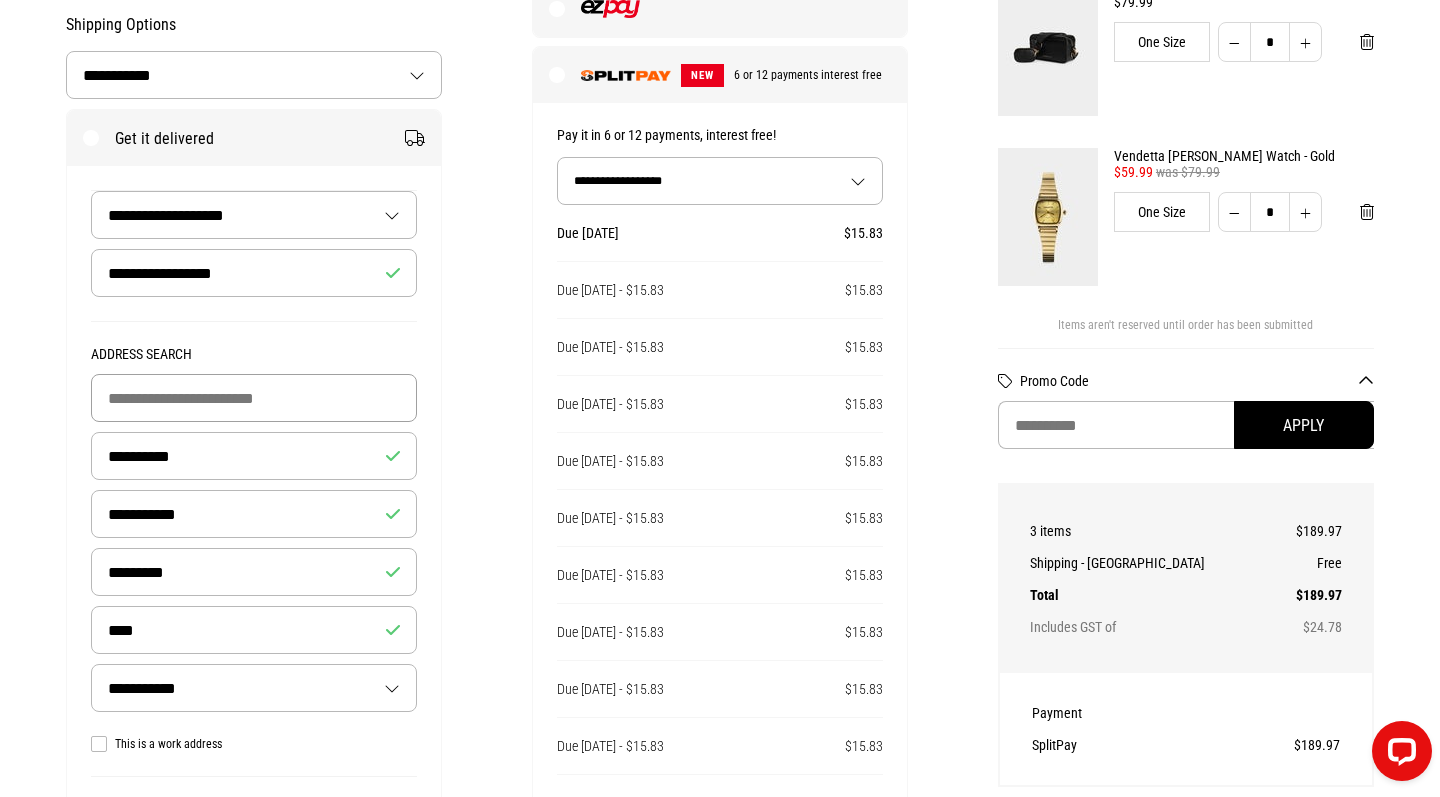 click at bounding box center [254, 398] 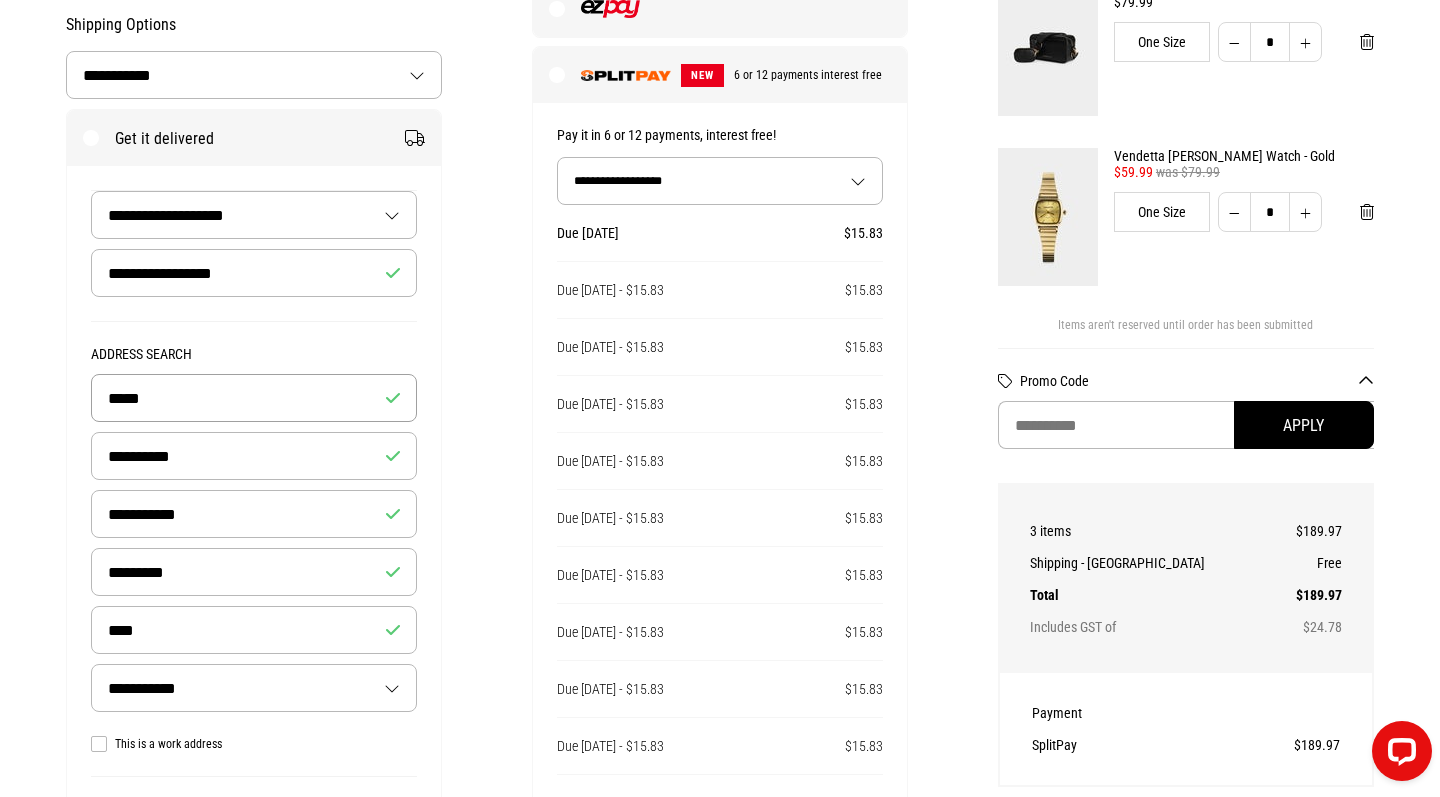 type on "****" 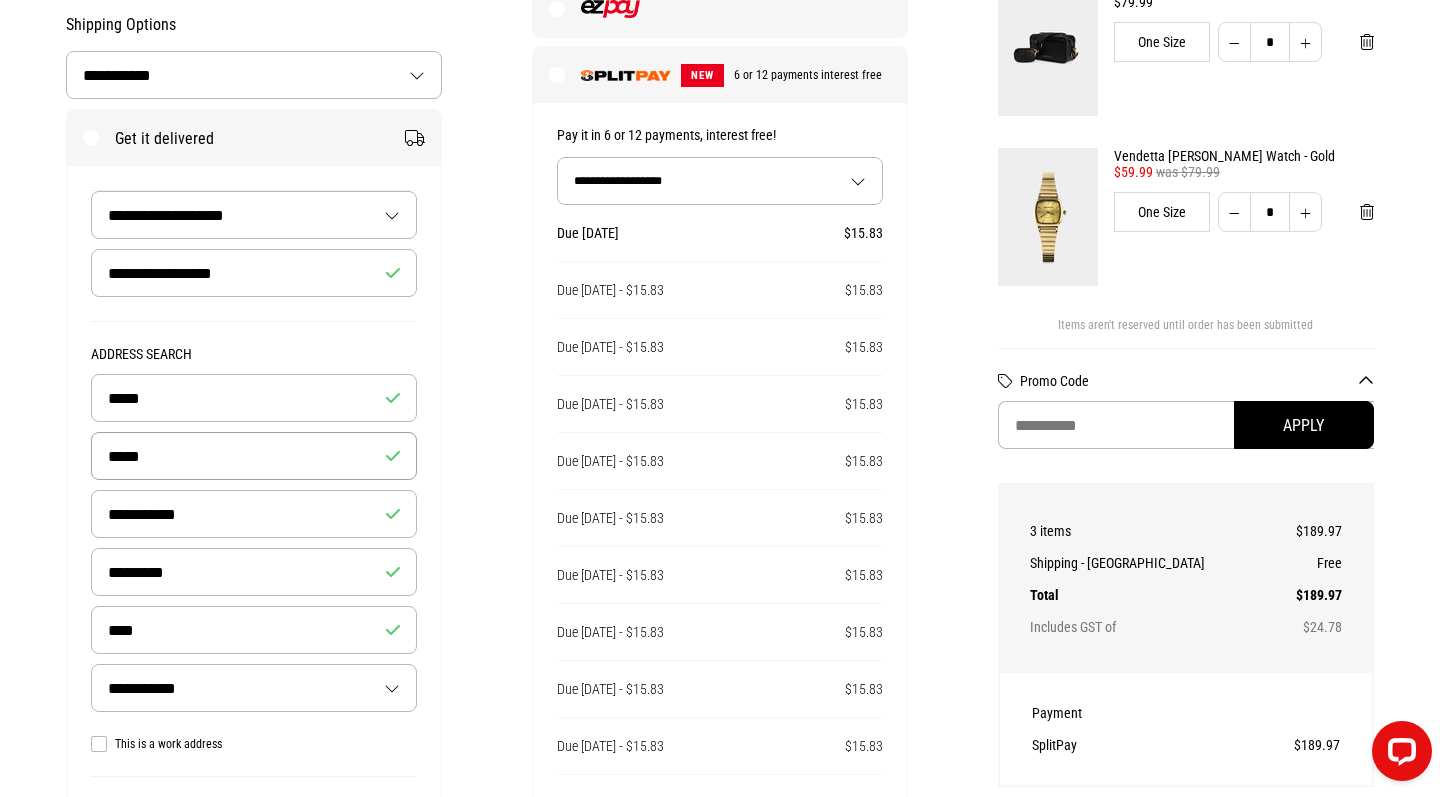 type on "****" 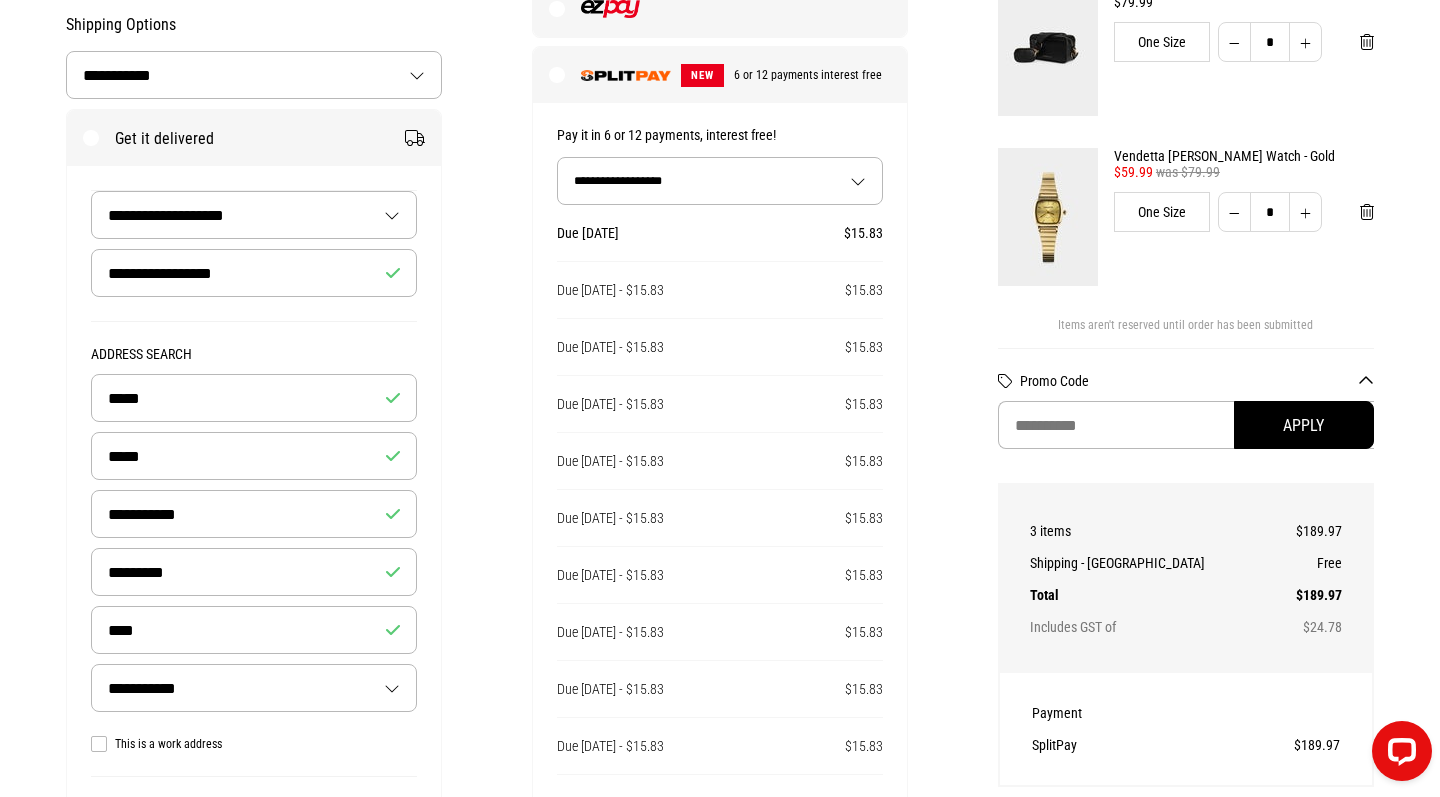 click on "**********" at bounding box center [254, 366] 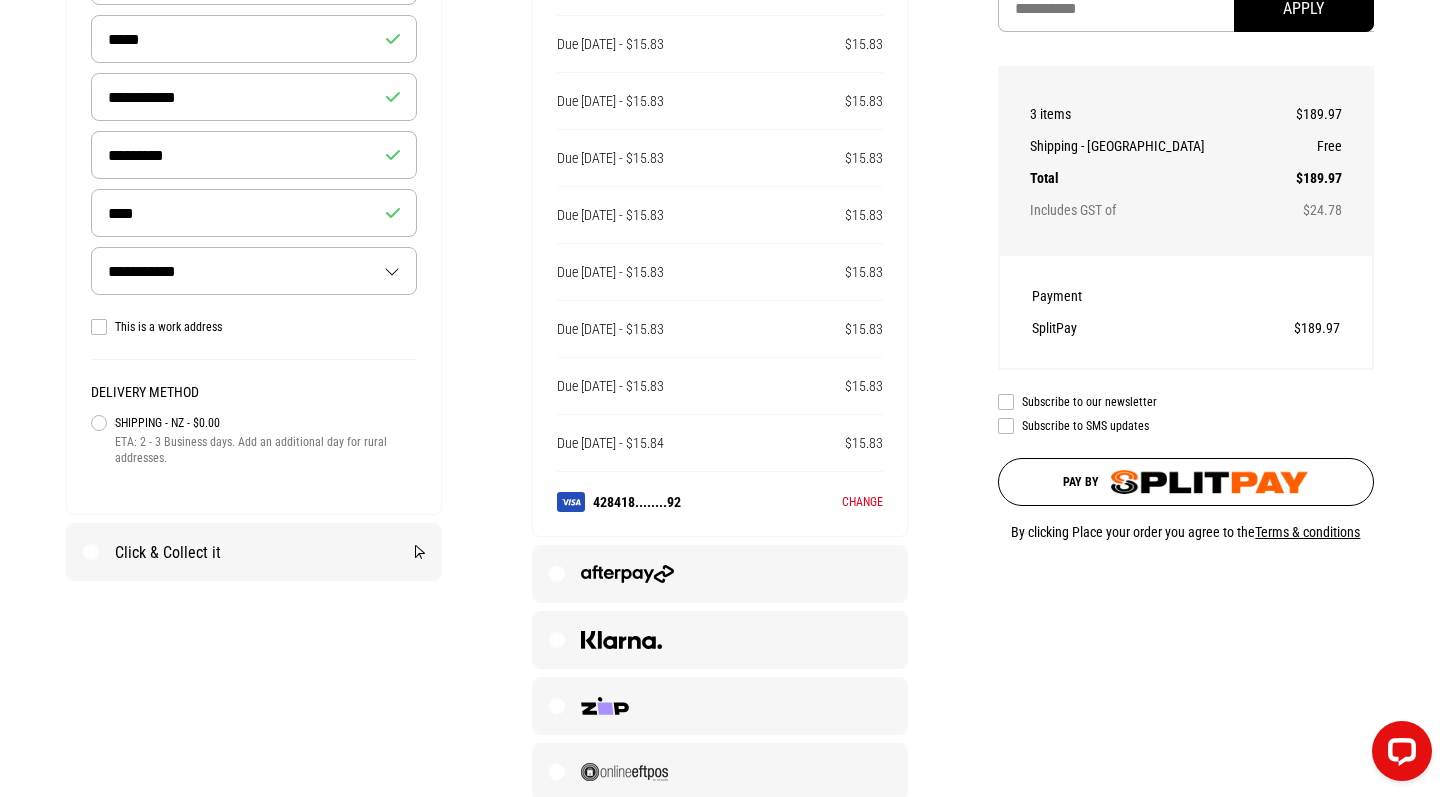 scroll, scrollTop: 821, scrollLeft: 0, axis: vertical 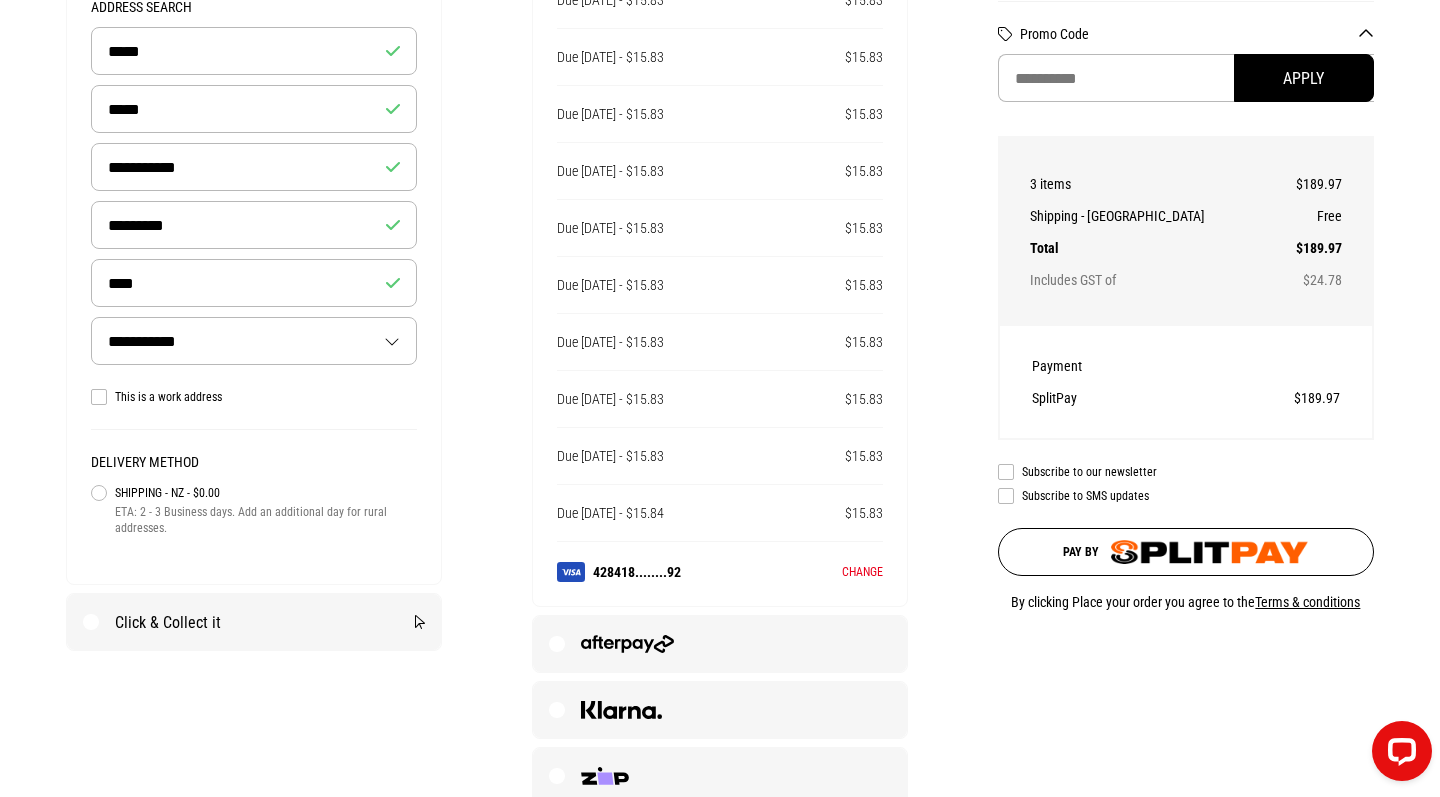 click at bounding box center (1209, 552) 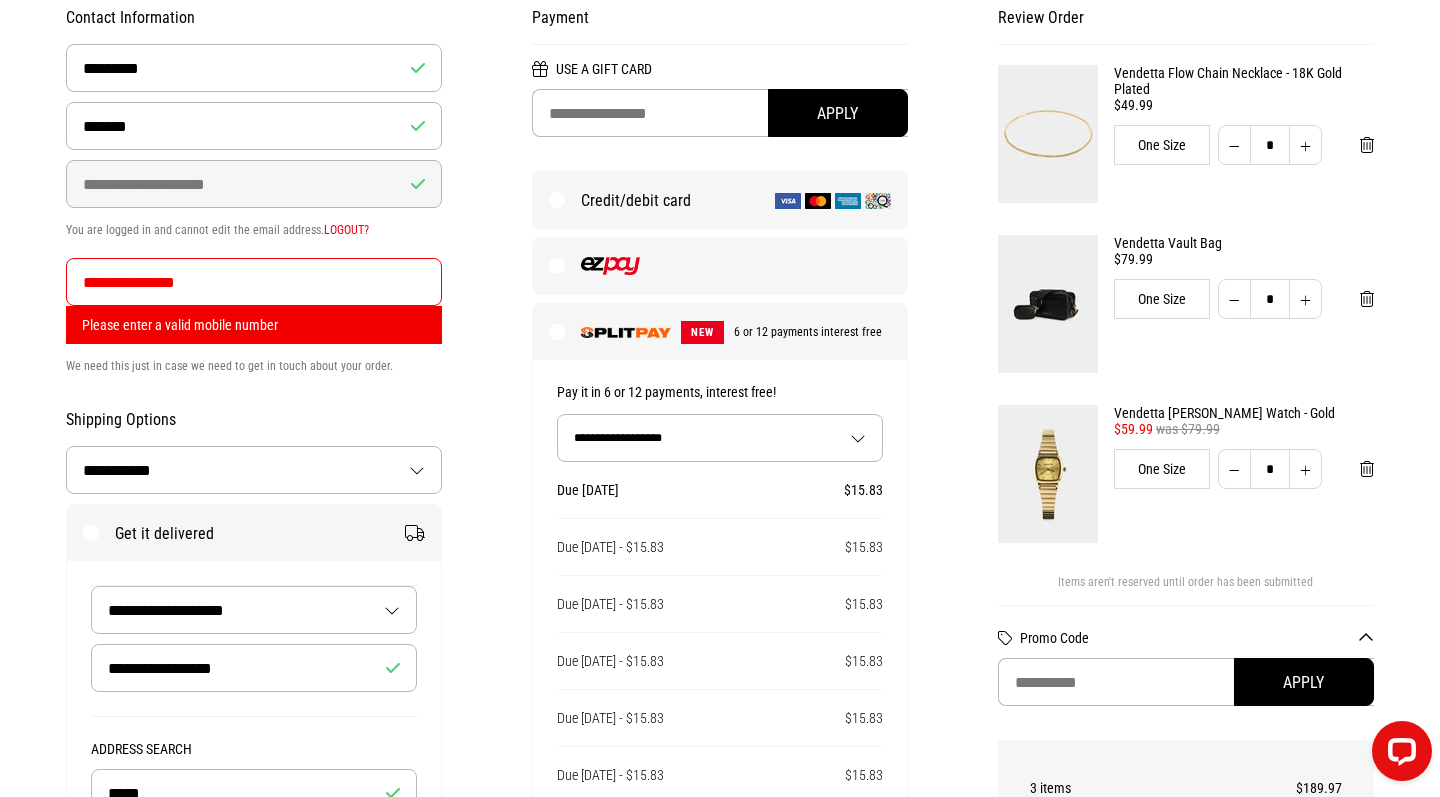 scroll, scrollTop: 161, scrollLeft: 0, axis: vertical 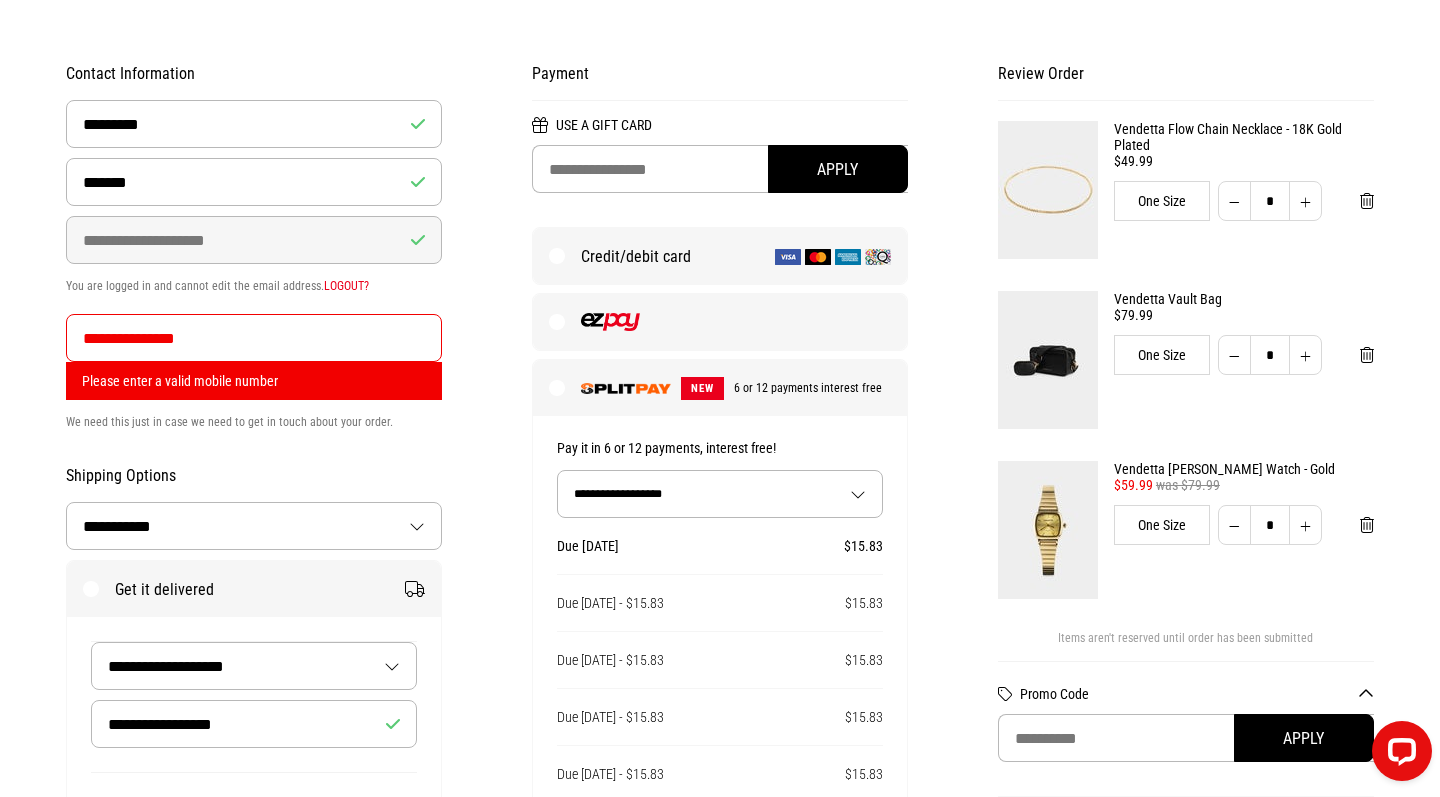 click on "**********" at bounding box center (254, 338) 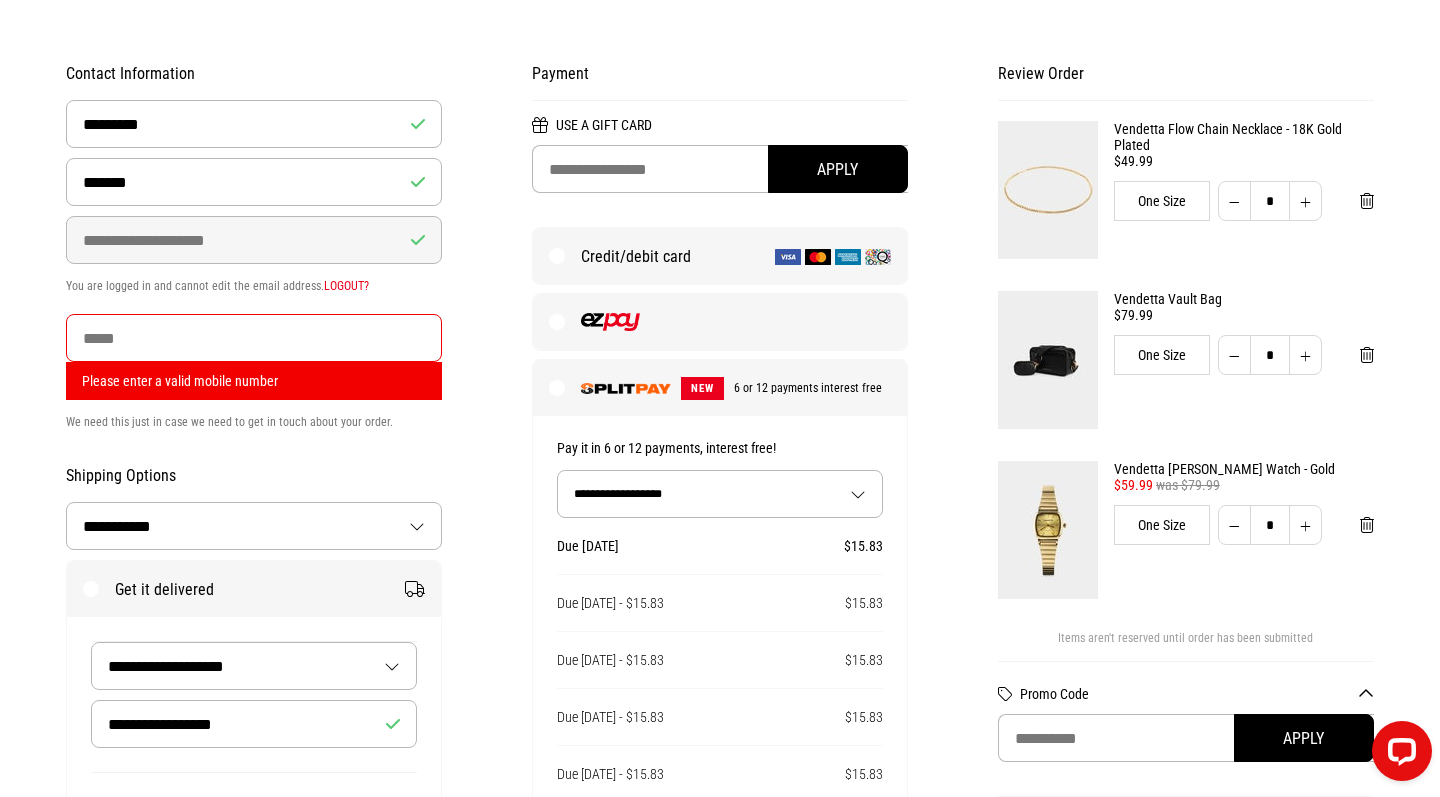 type on "**********" 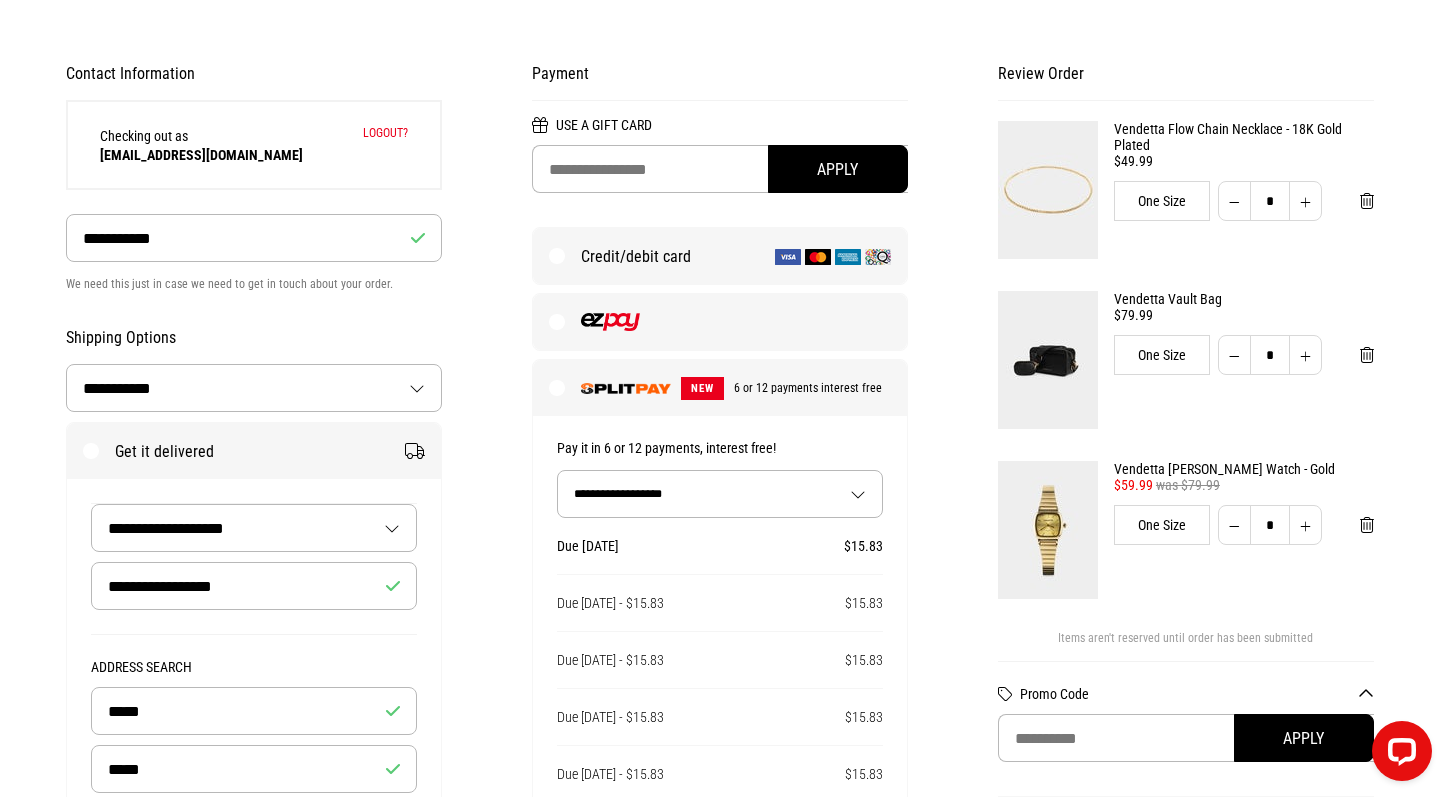 click on "**********" at bounding box center (720, 789) 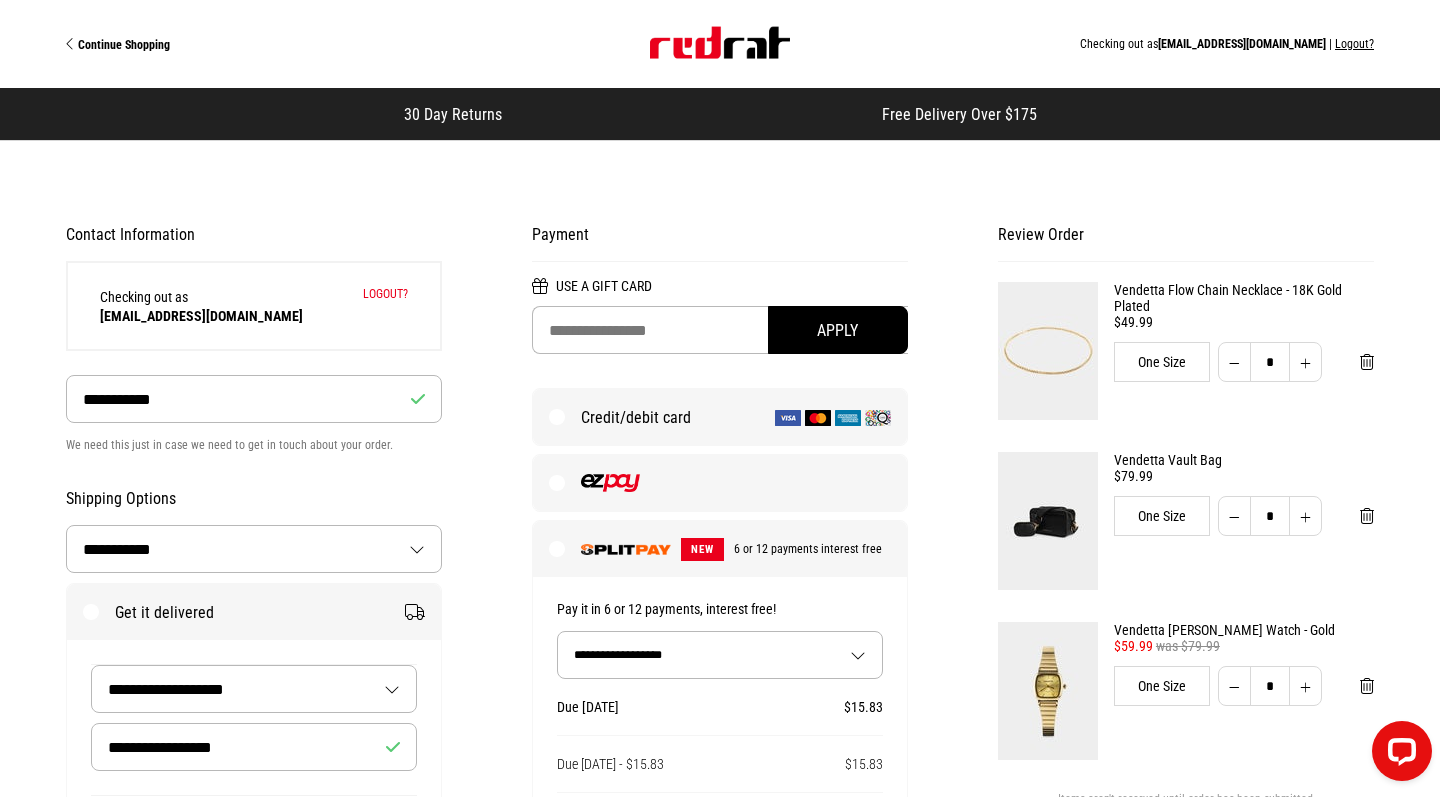 scroll, scrollTop: 0, scrollLeft: 0, axis: both 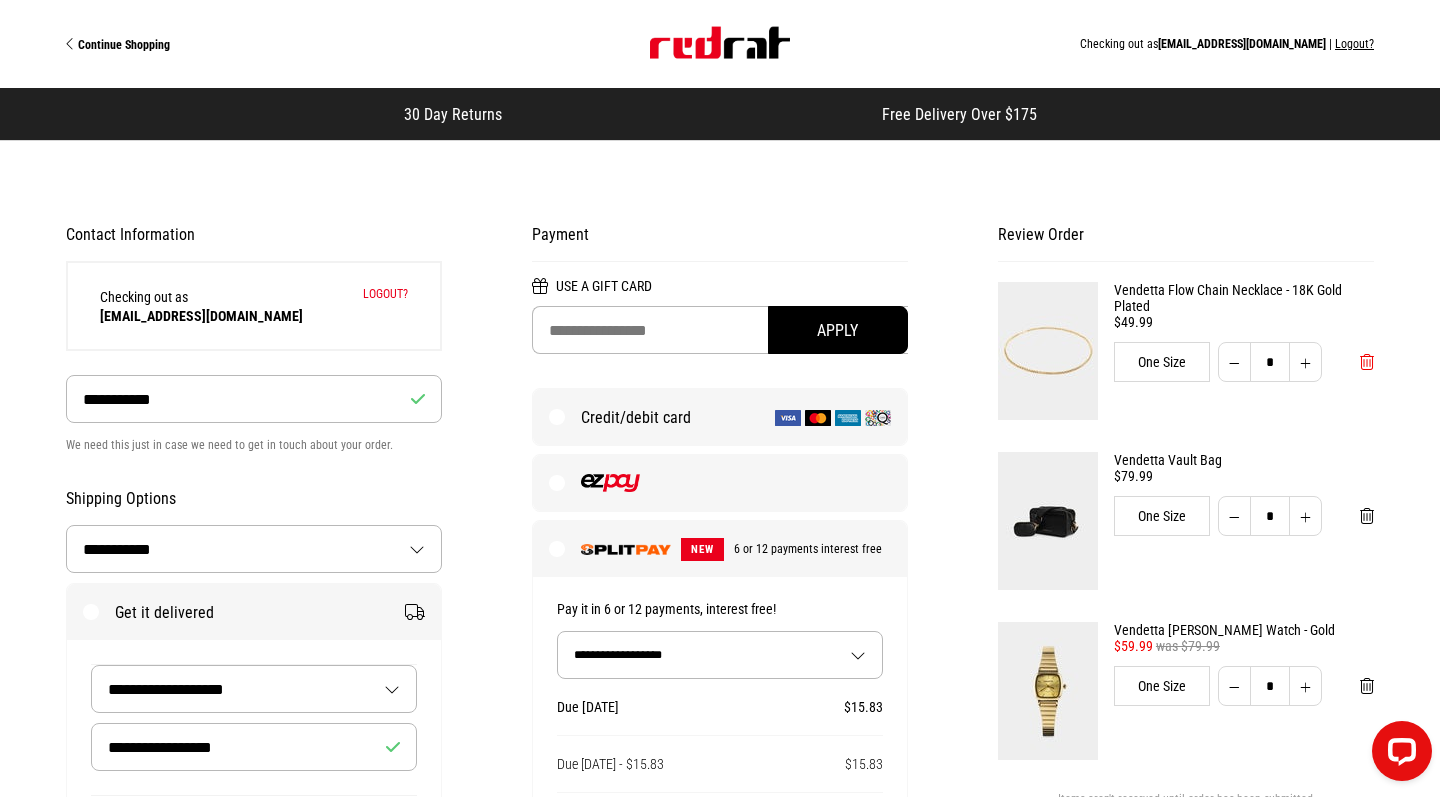 click at bounding box center (1367, 362) 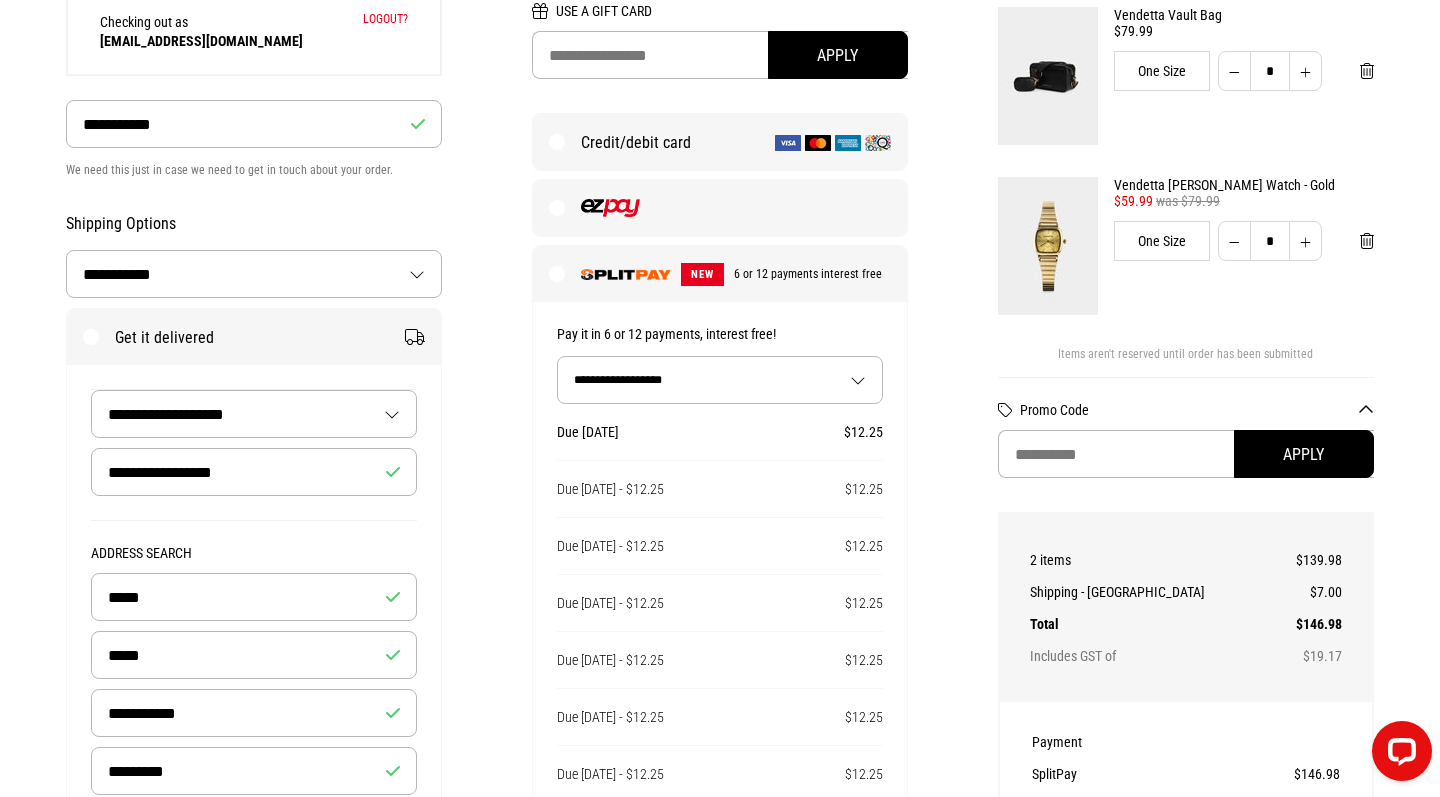 scroll, scrollTop: 260, scrollLeft: 0, axis: vertical 